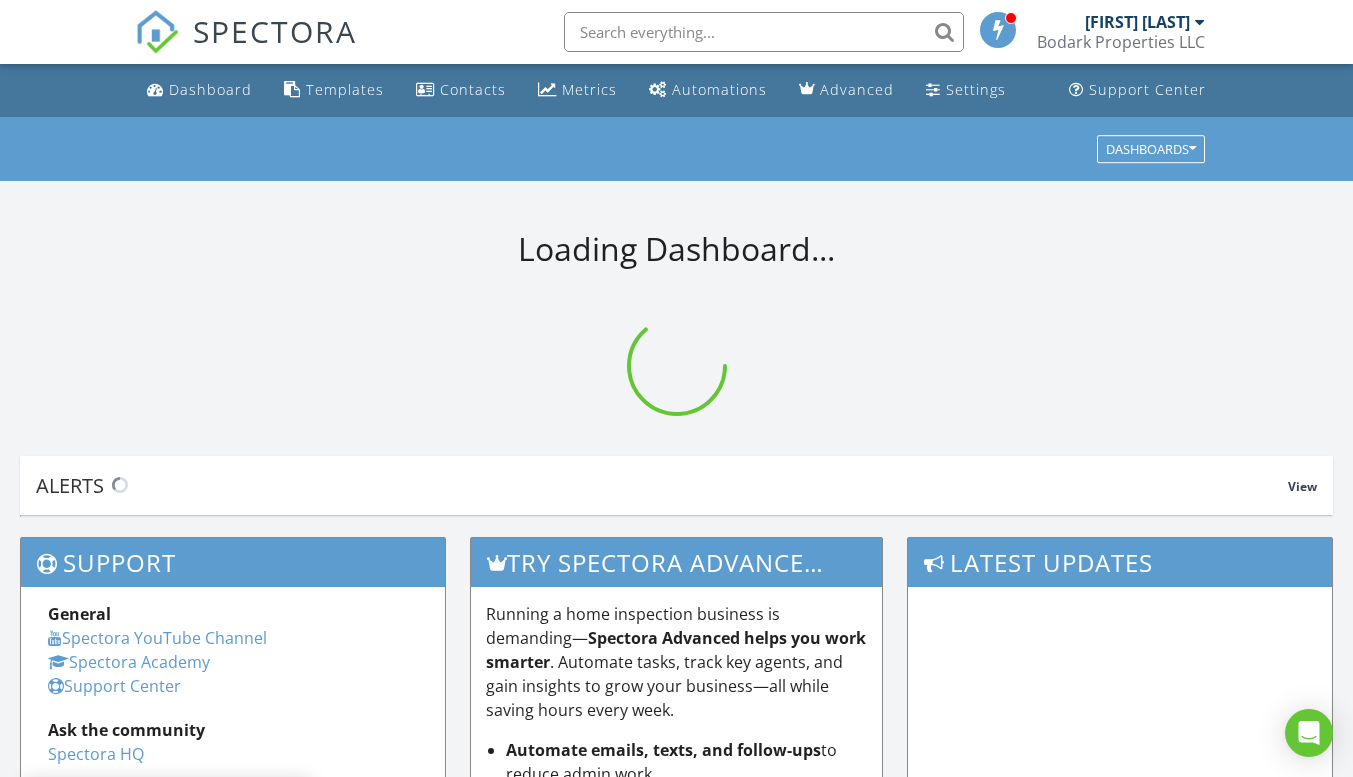 scroll, scrollTop: 0, scrollLeft: 0, axis: both 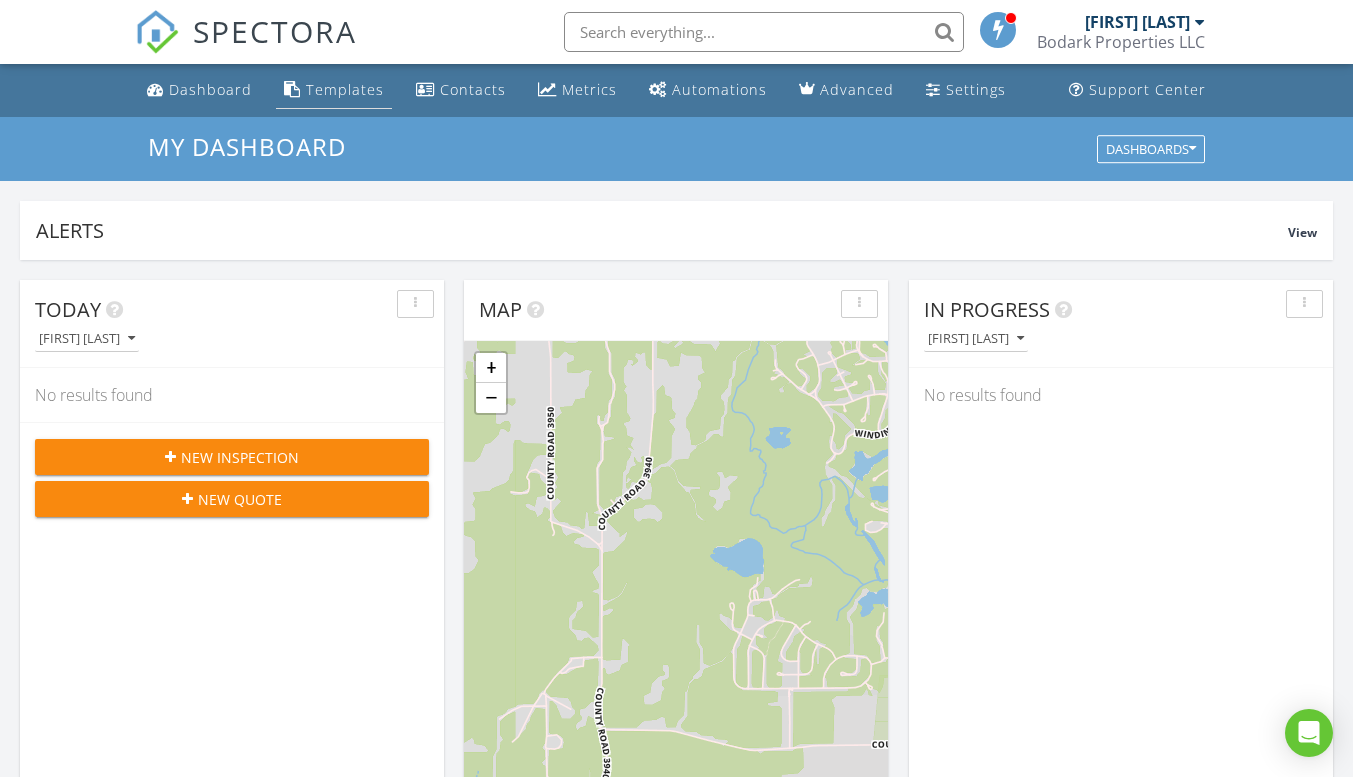 click on "Templates" at bounding box center (345, 89) 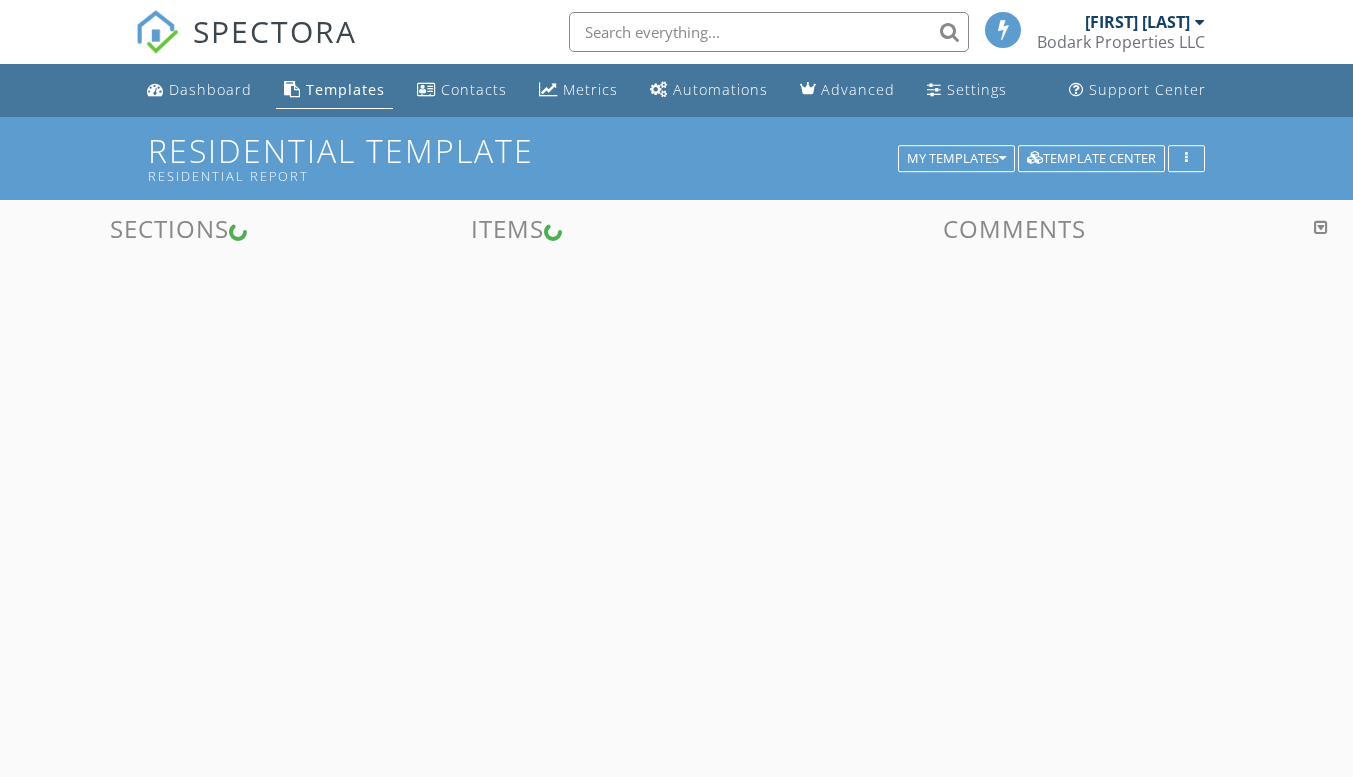 scroll, scrollTop: 0, scrollLeft: 0, axis: both 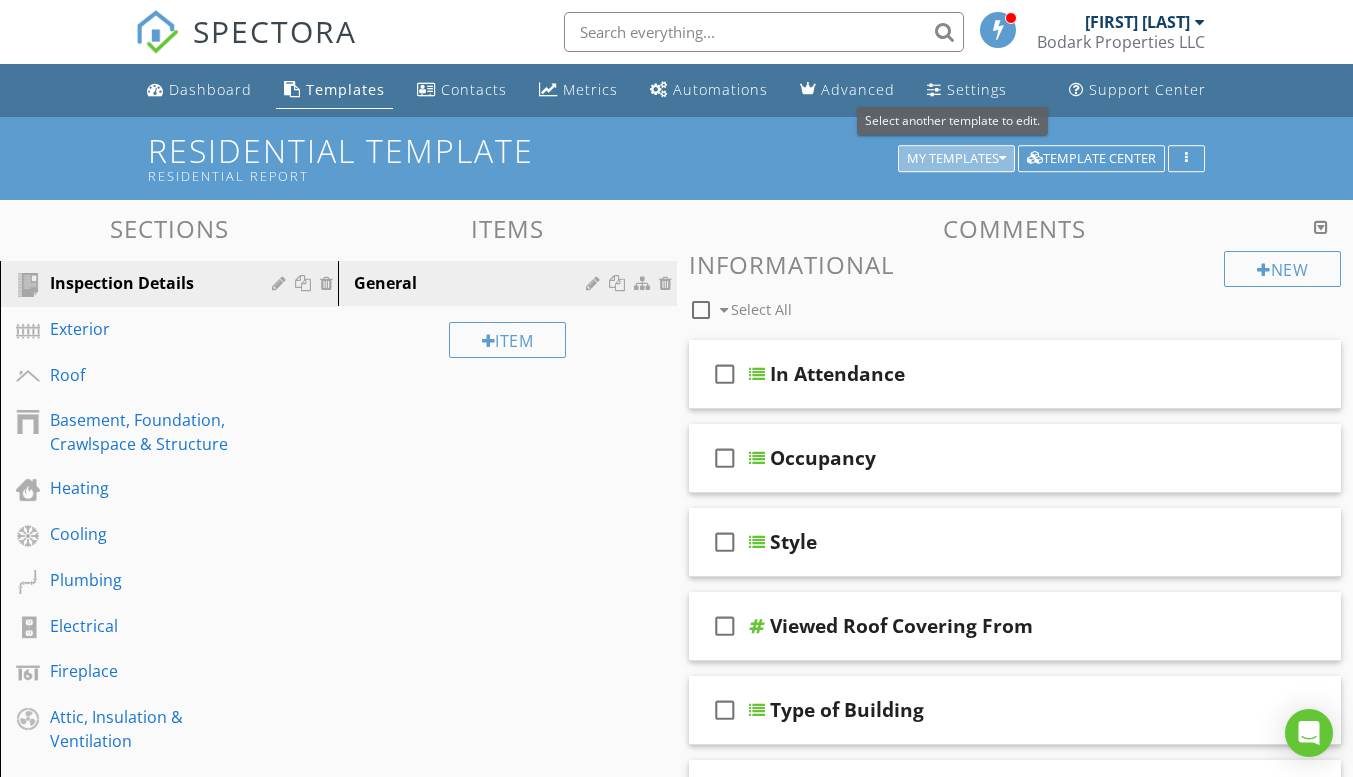 click on "My Templates" at bounding box center [956, 159] 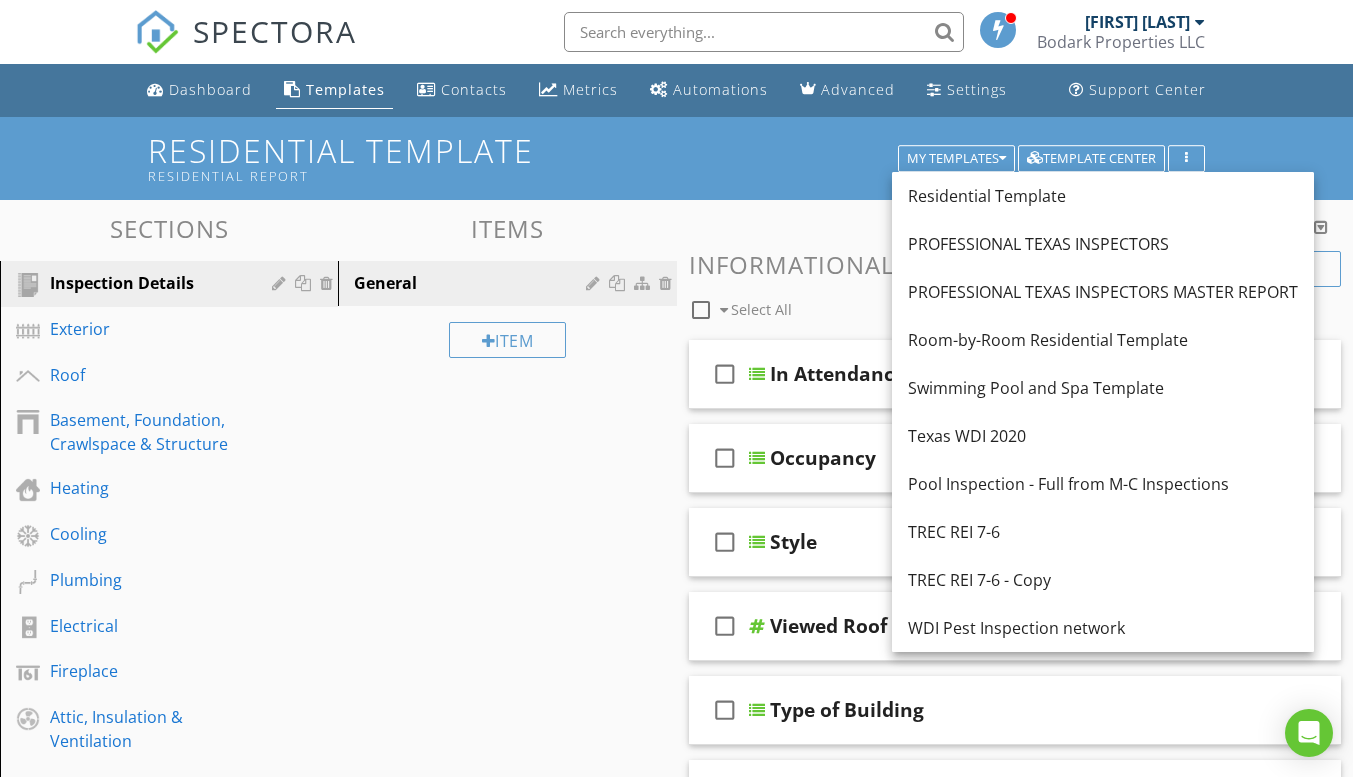 click on "PROFESSIONAL TEXAS INSPECTORS MASTER REPORT" at bounding box center (1103, 292) 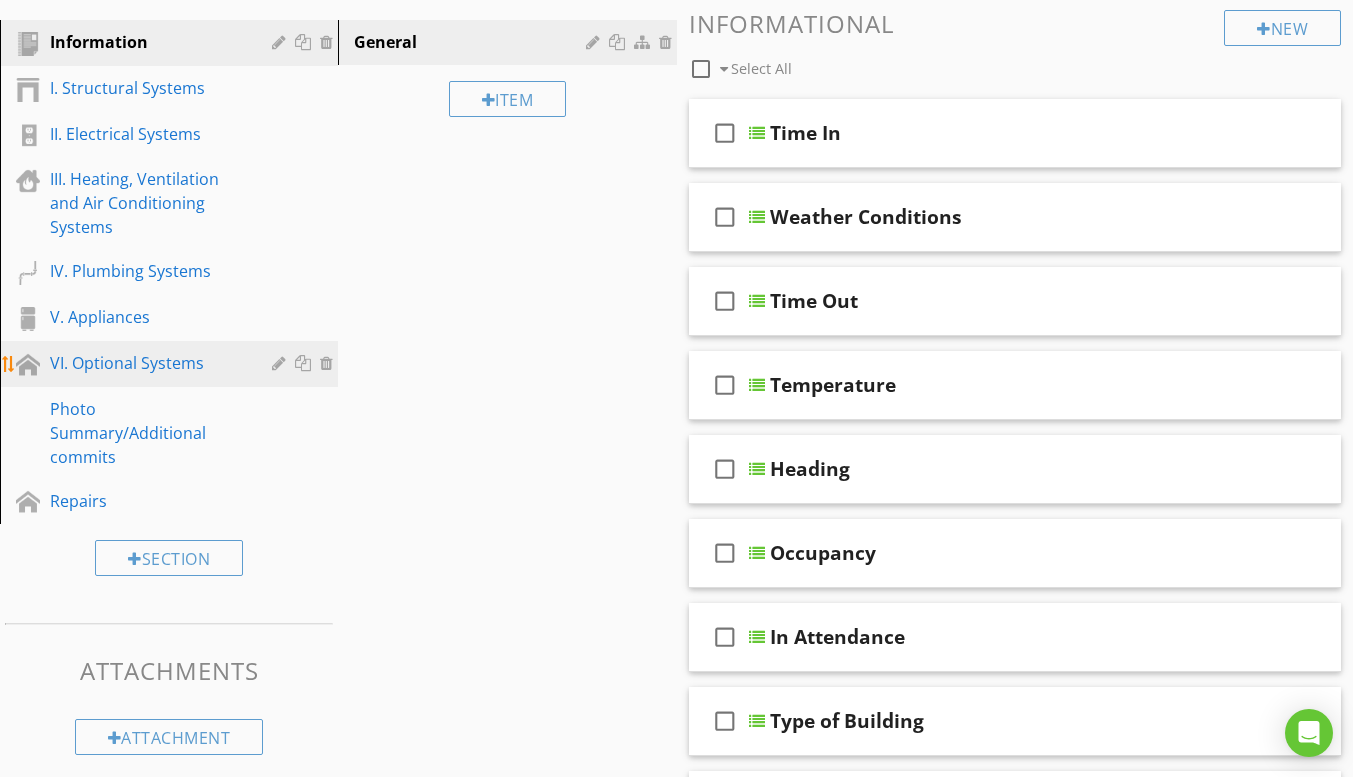 scroll, scrollTop: 300, scrollLeft: 0, axis: vertical 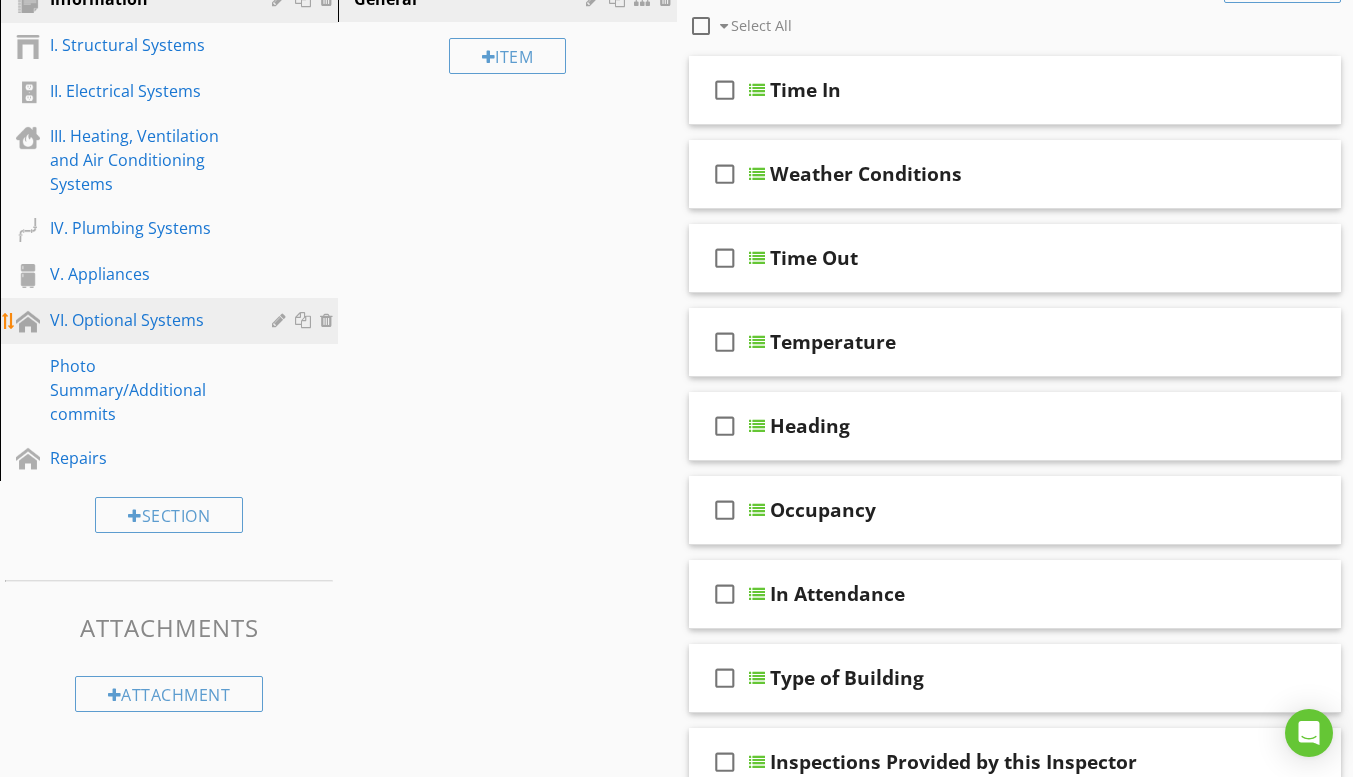 click on "VI. Optional Systems" at bounding box center (146, 320) 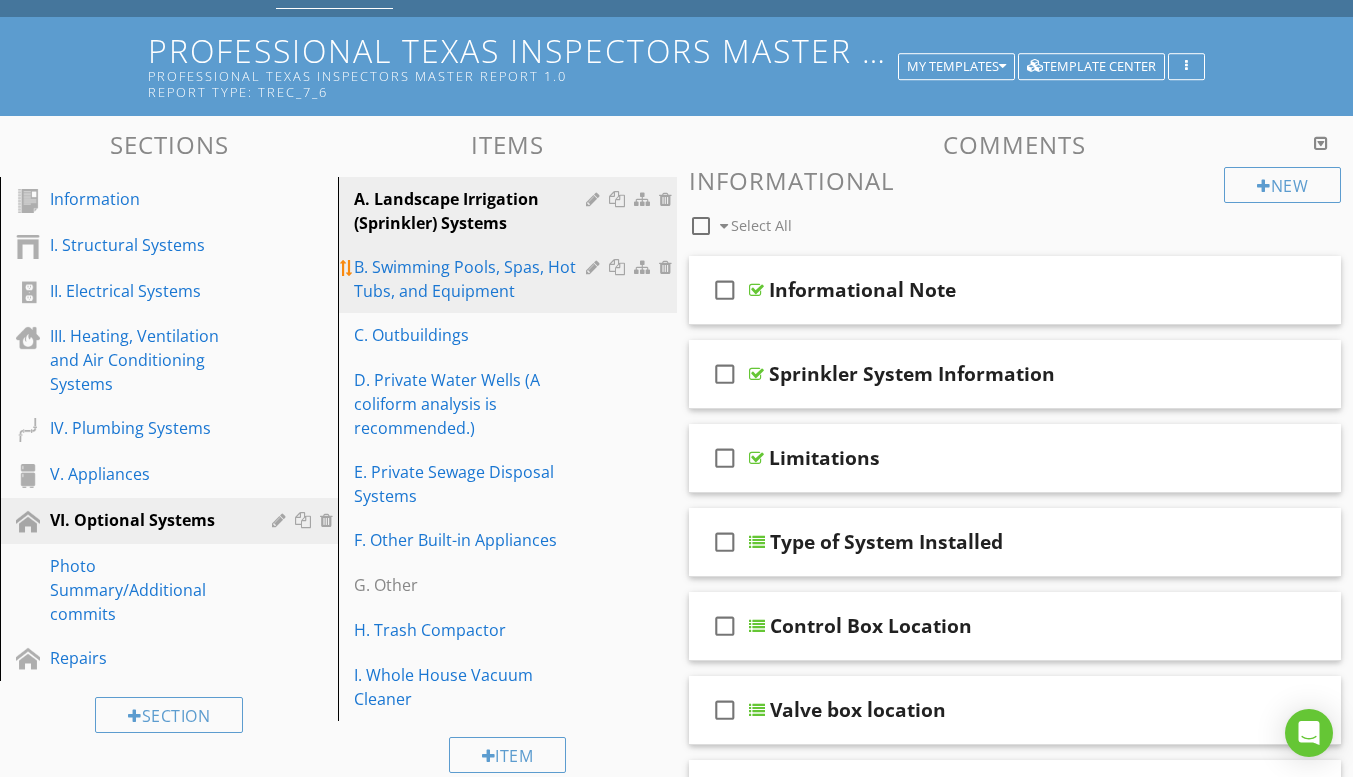 scroll, scrollTop: 200, scrollLeft: 0, axis: vertical 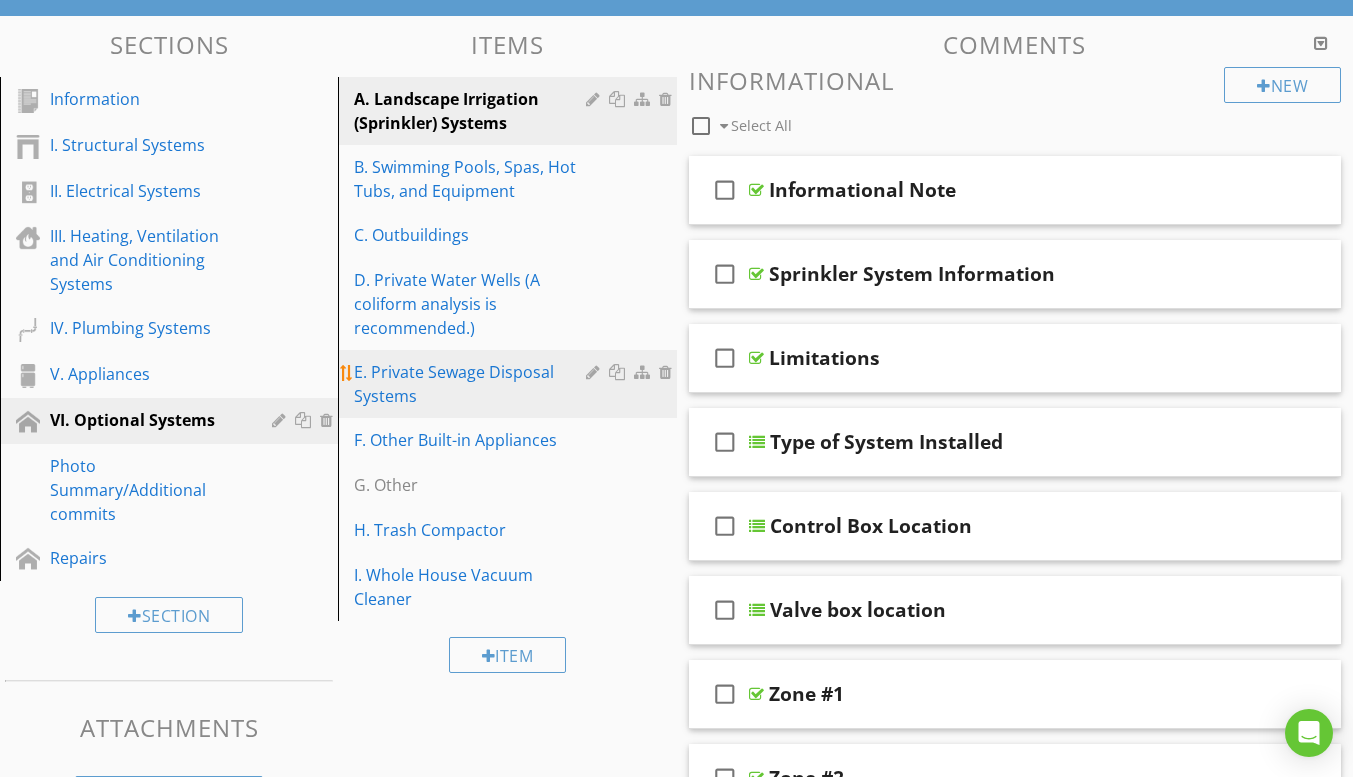 click on "E. Private Sewage Disposal Systems" at bounding box center [472, 384] 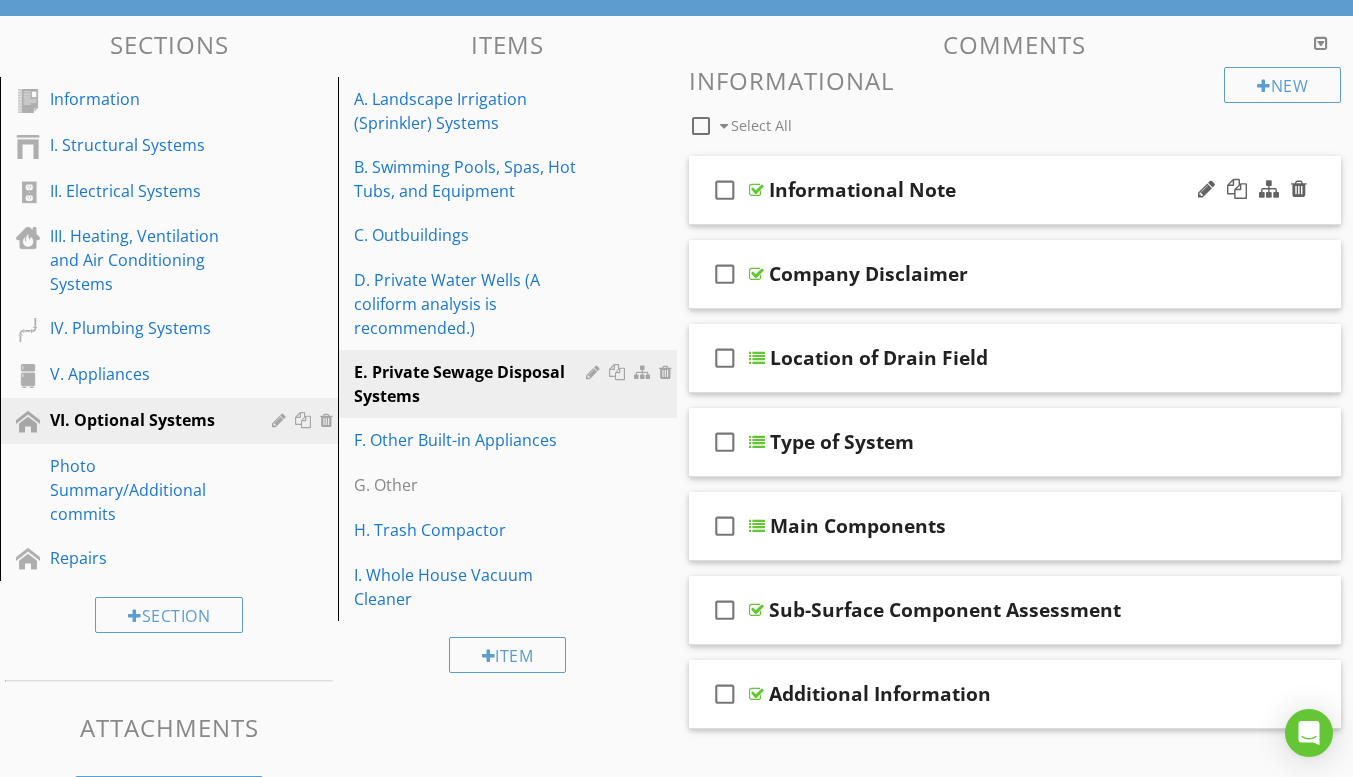 click on "Informational Note" at bounding box center [862, 190] 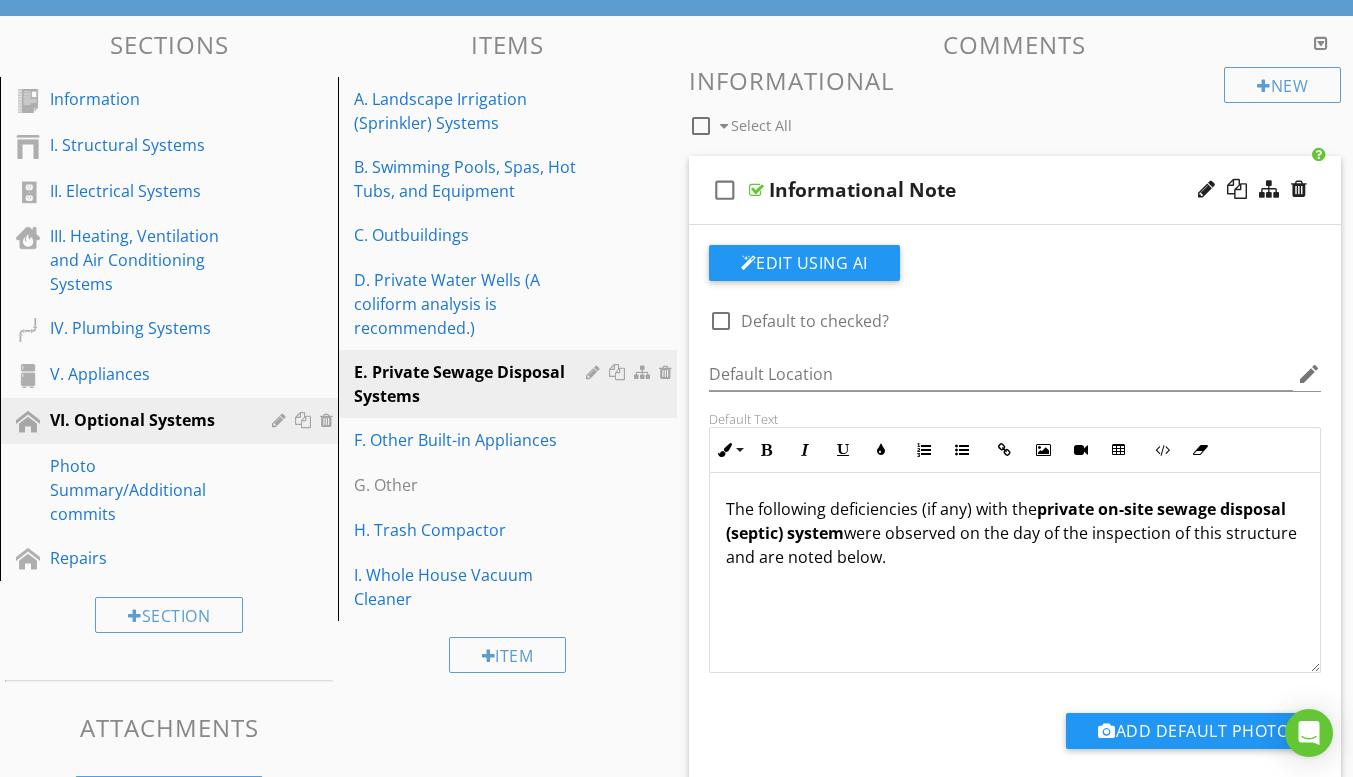 scroll, scrollTop: 1, scrollLeft: 0, axis: vertical 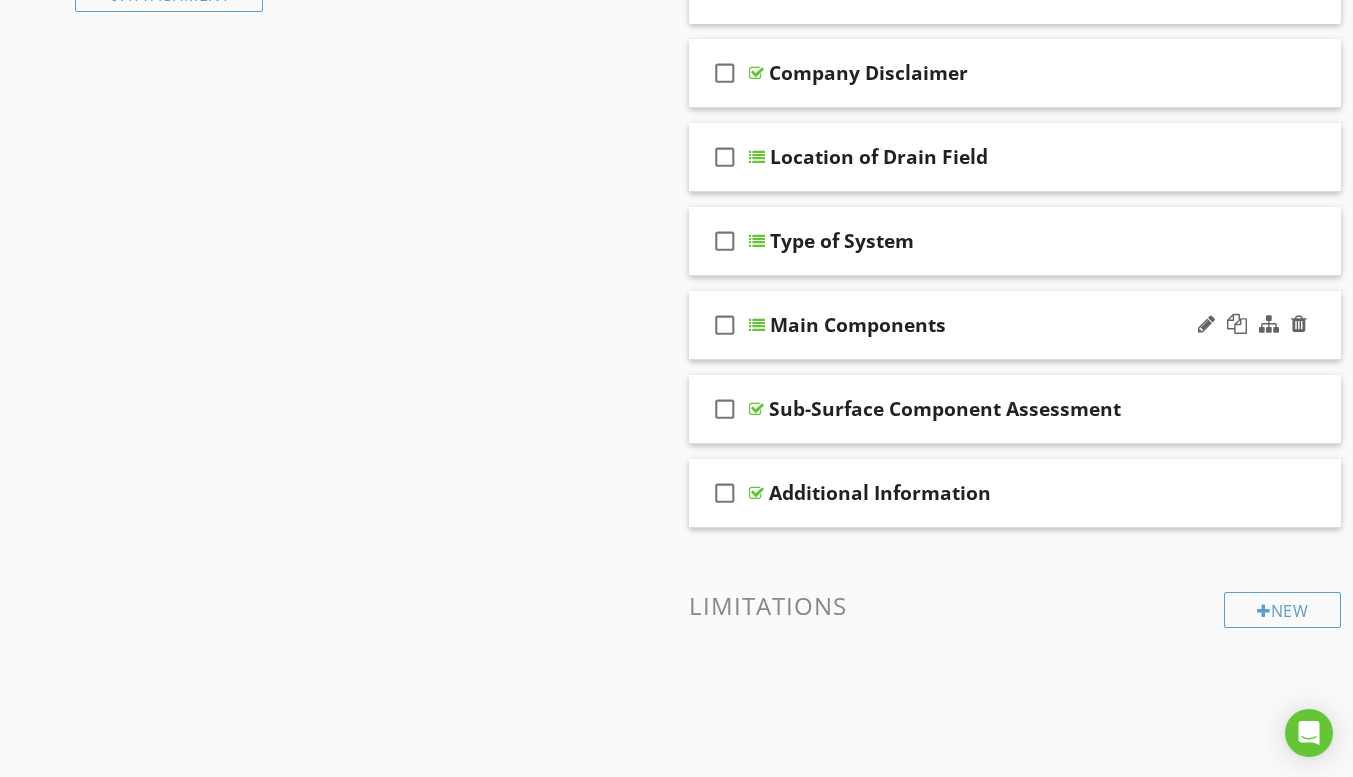 click on "check_box_outline_blank
Main Components" at bounding box center [1015, 325] 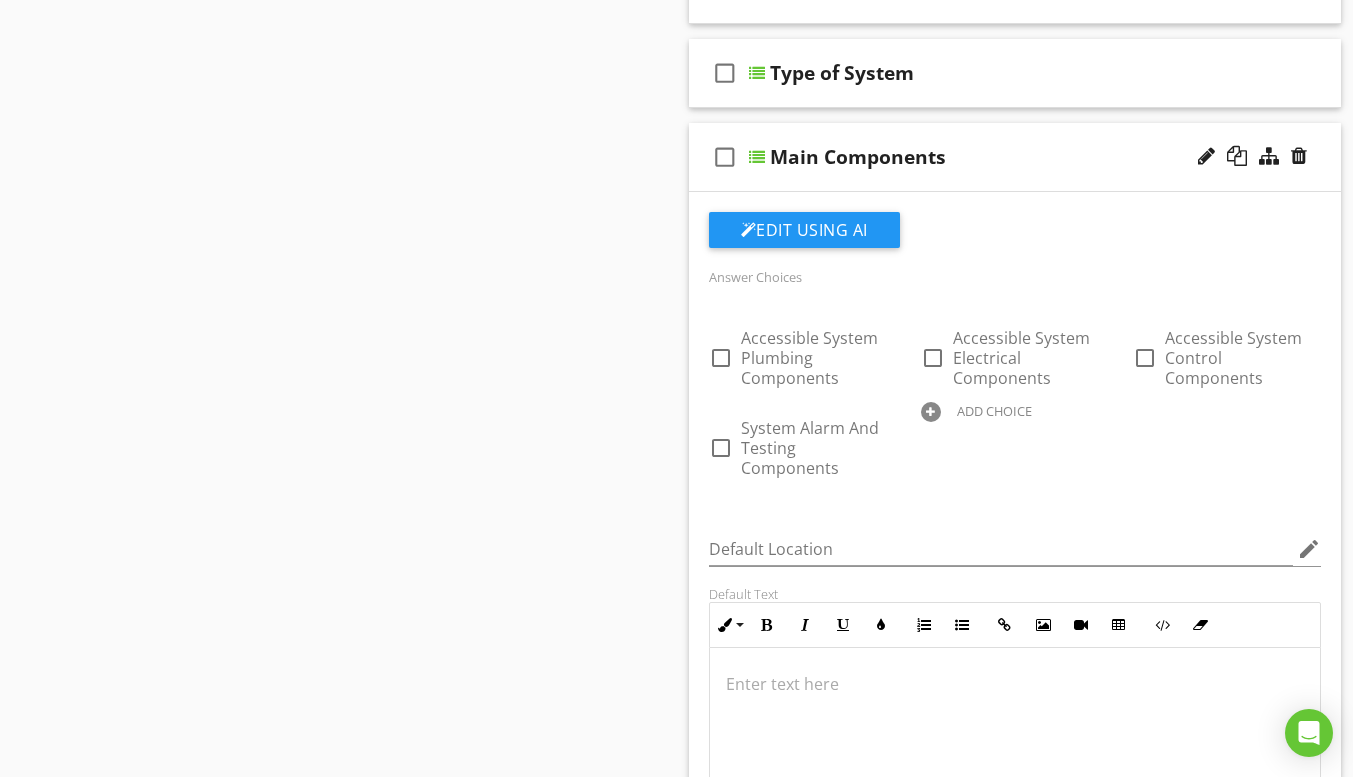 scroll, scrollTop: 1200, scrollLeft: 0, axis: vertical 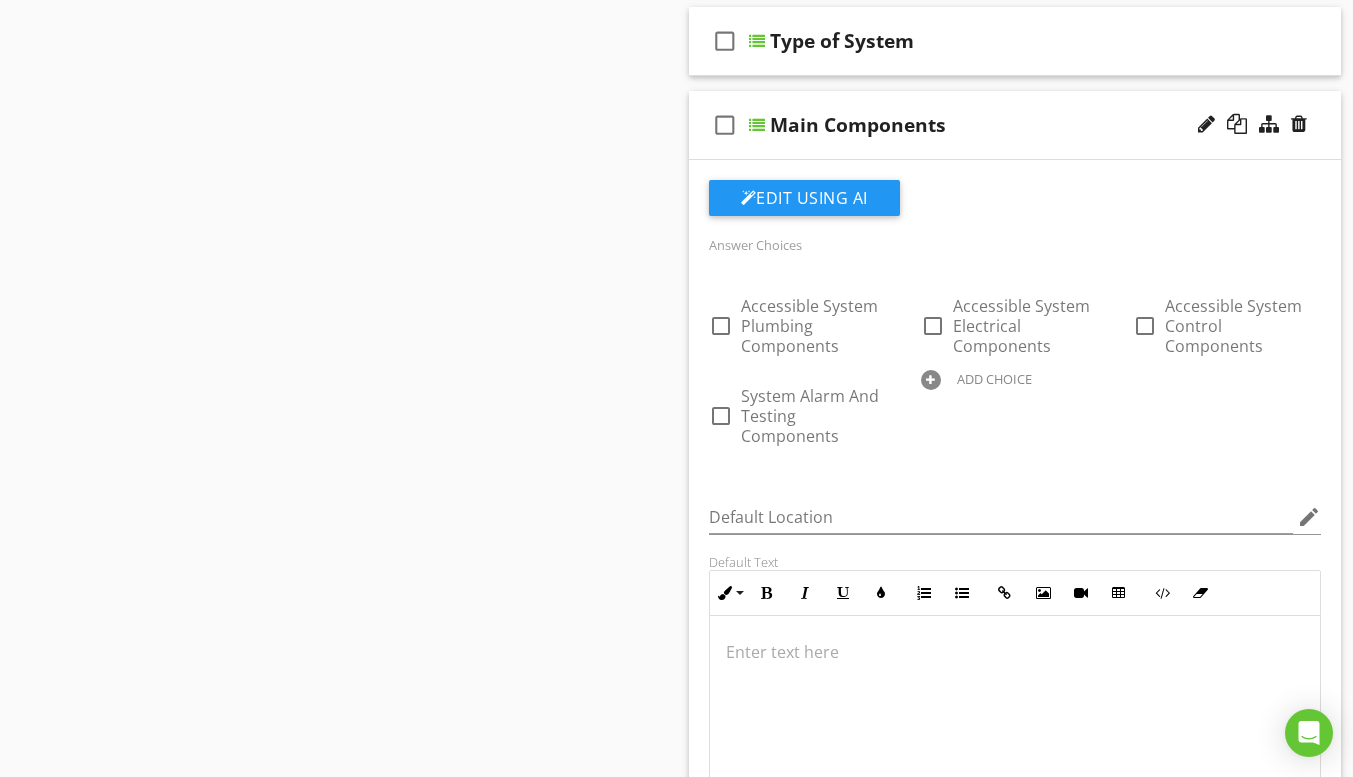 click on "check_box_outline_blank
Main Components" at bounding box center [1015, 125] 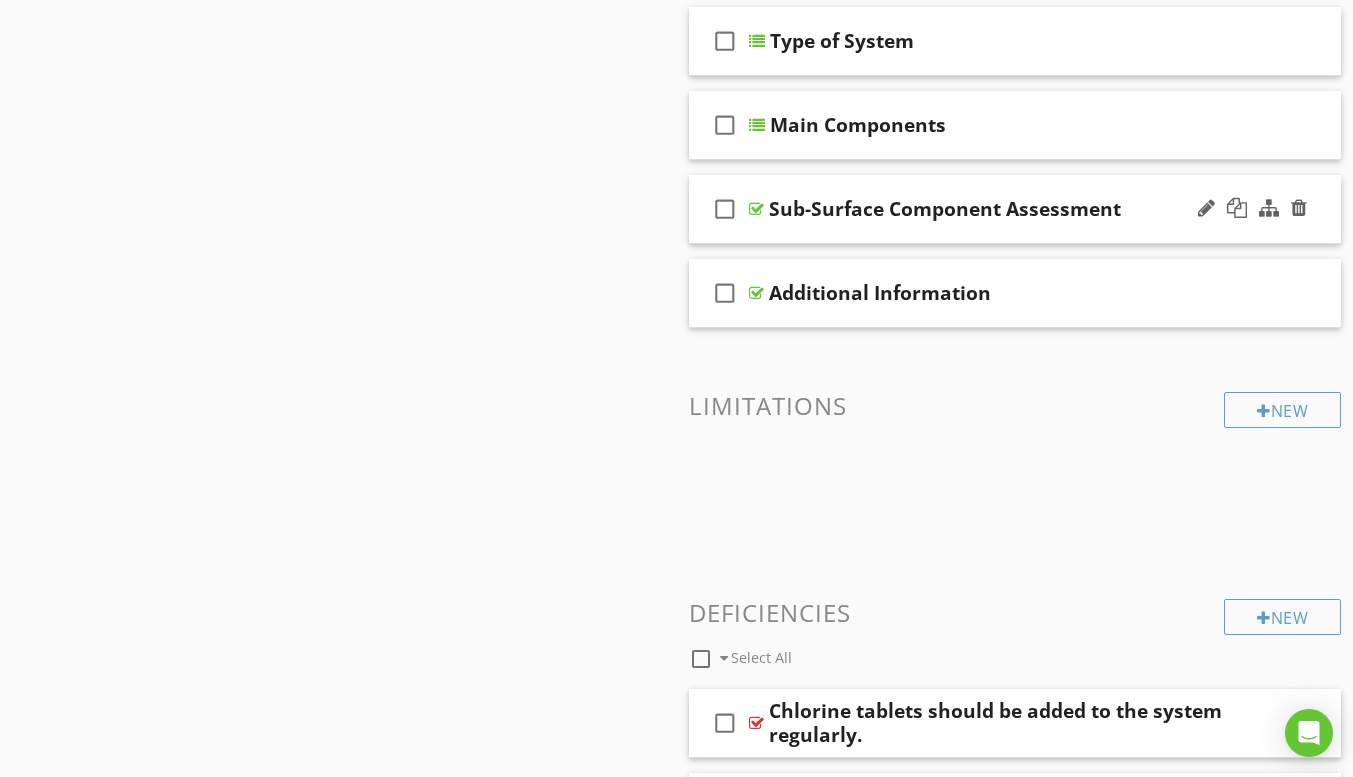 click on "check_box_outline_blank
Sub-Surface Component Assessment" at bounding box center [1015, 209] 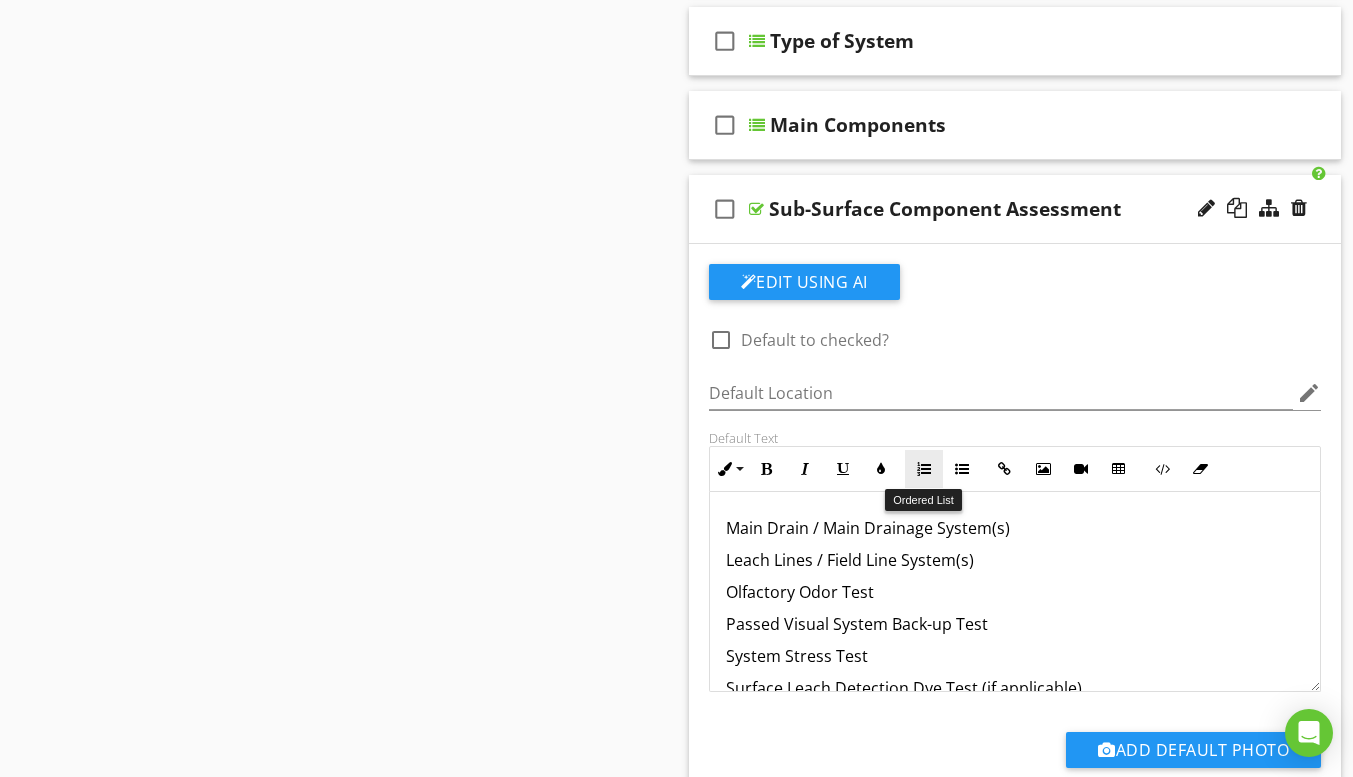 scroll, scrollTop: 1300, scrollLeft: 0, axis: vertical 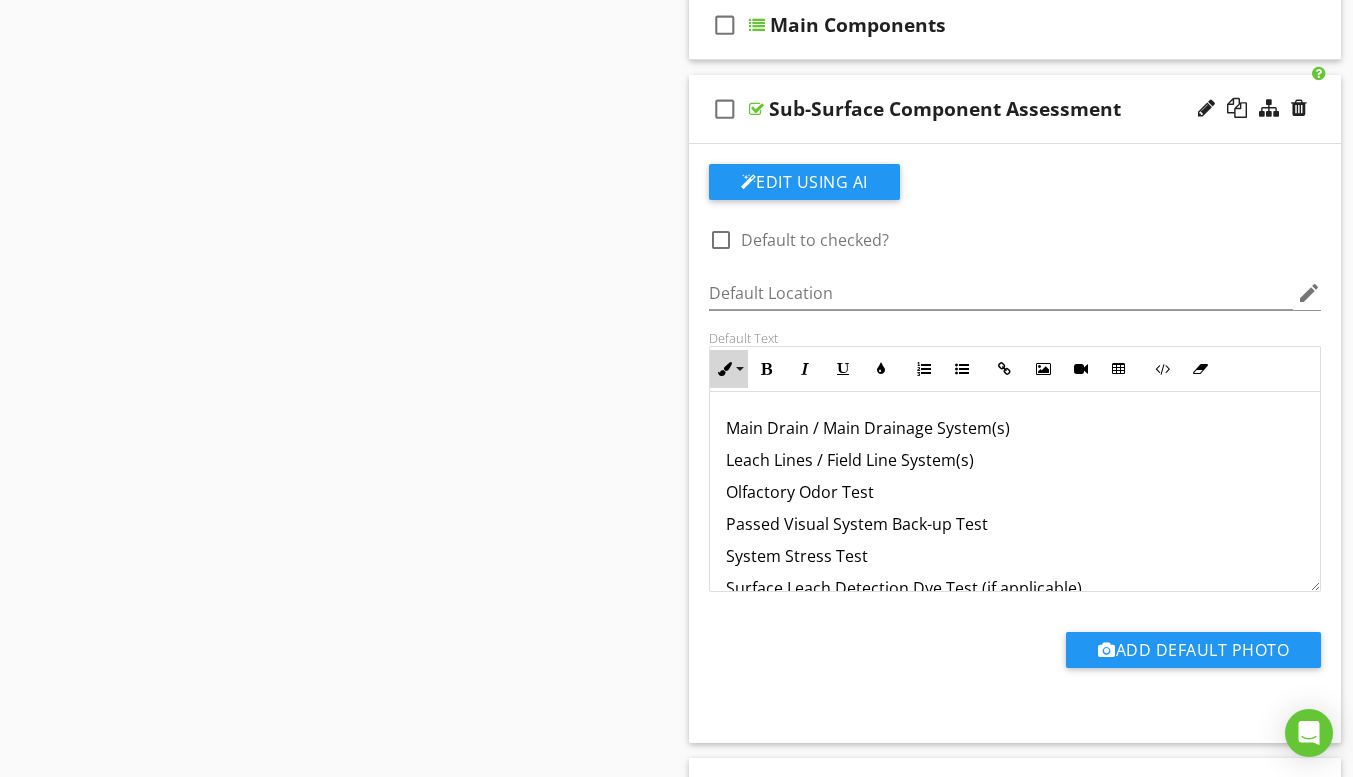 click on "Inline Style" at bounding box center [729, 369] 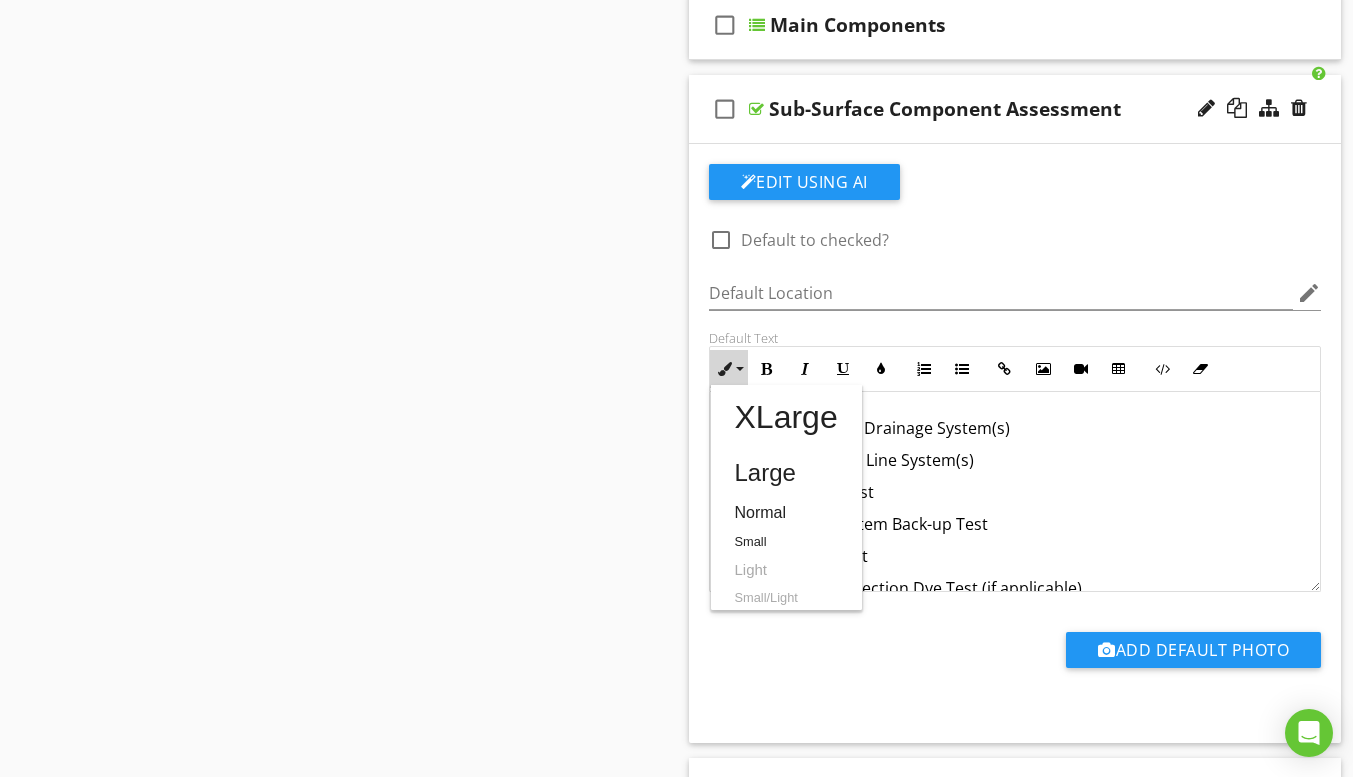 click on "Inline Style" at bounding box center [729, 369] 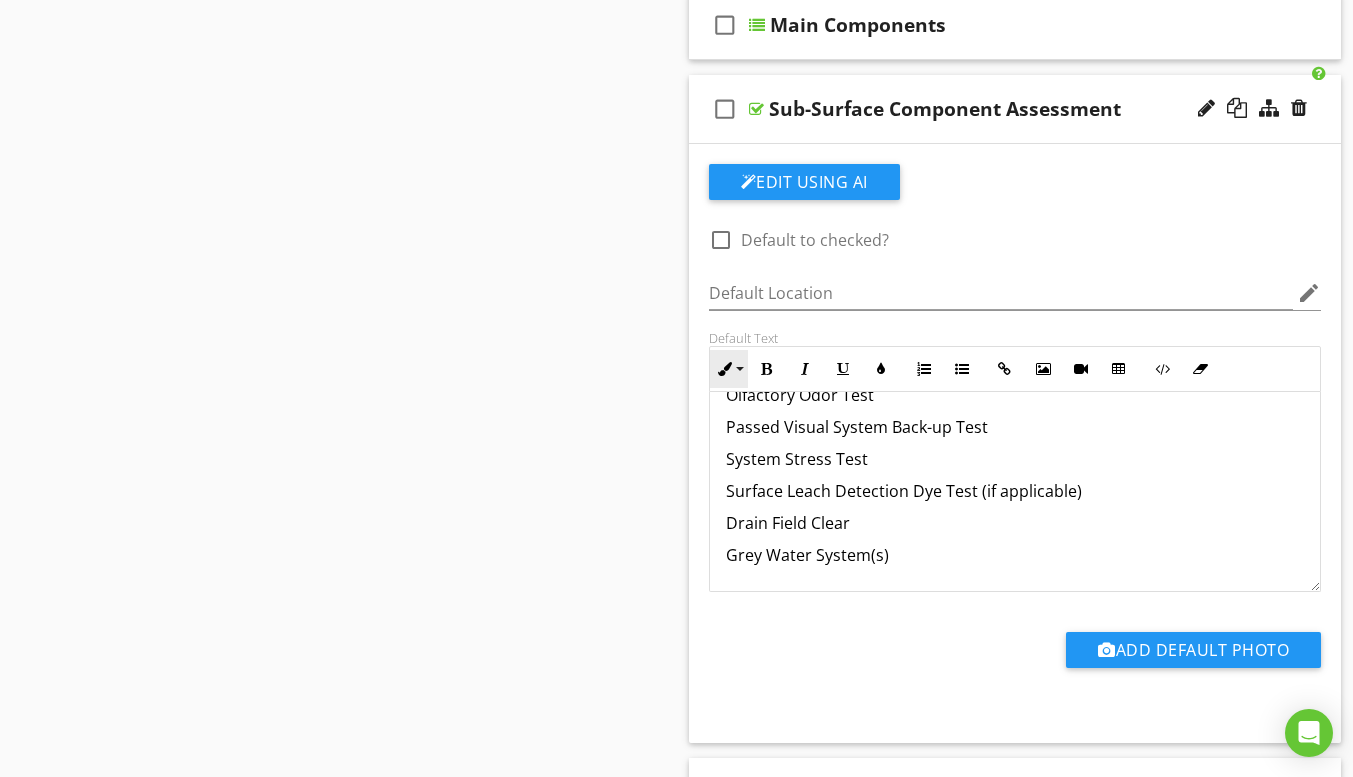scroll, scrollTop: 0, scrollLeft: 0, axis: both 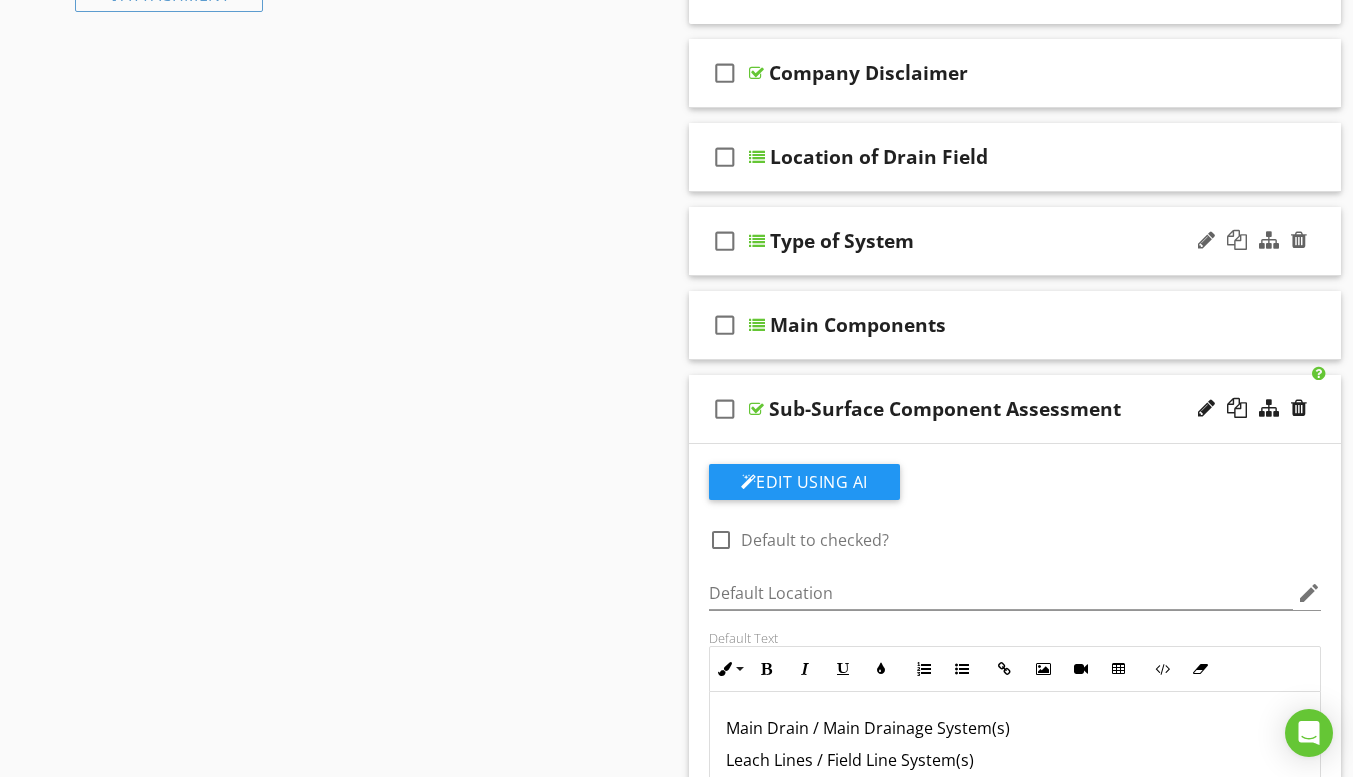 click on "check_box_outline_blank
Type of System" at bounding box center [1015, 241] 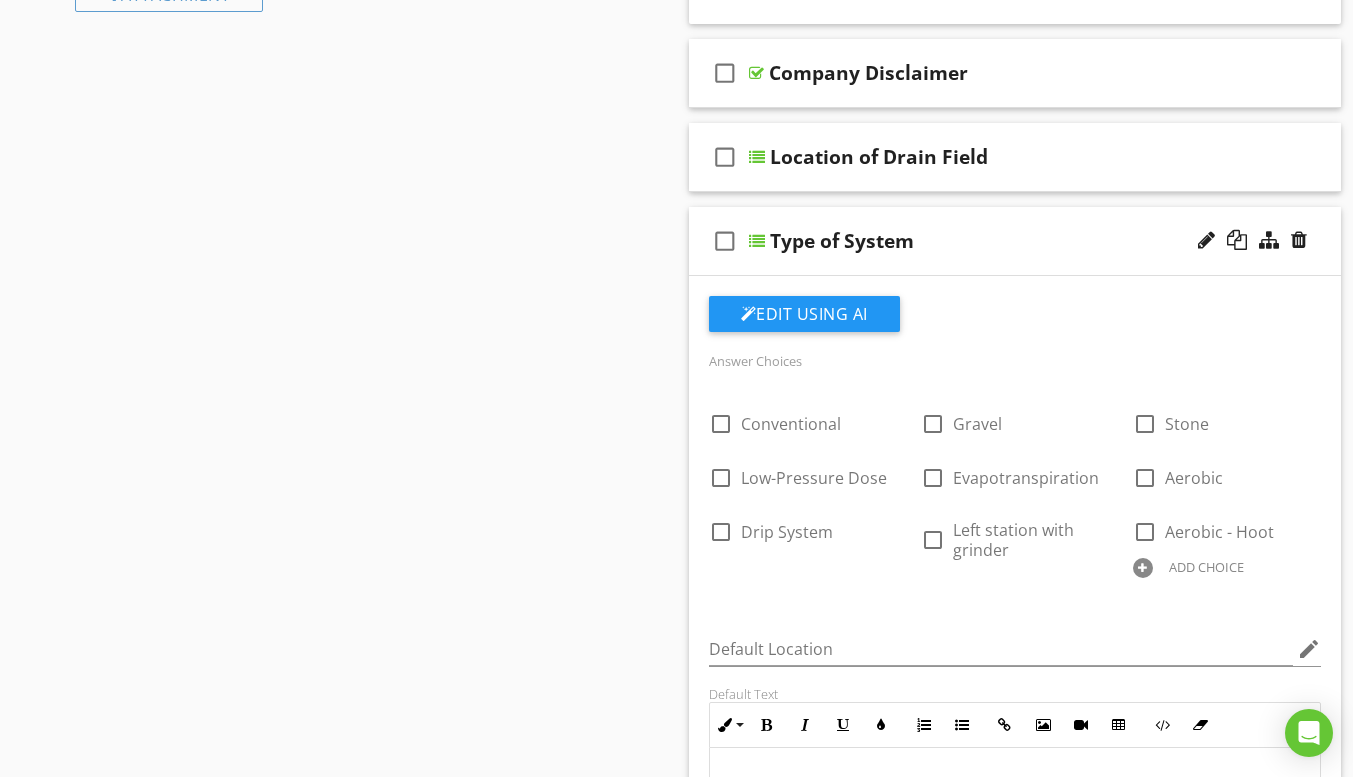 click on "check_box_outline_blank
Type of System" at bounding box center [1015, 241] 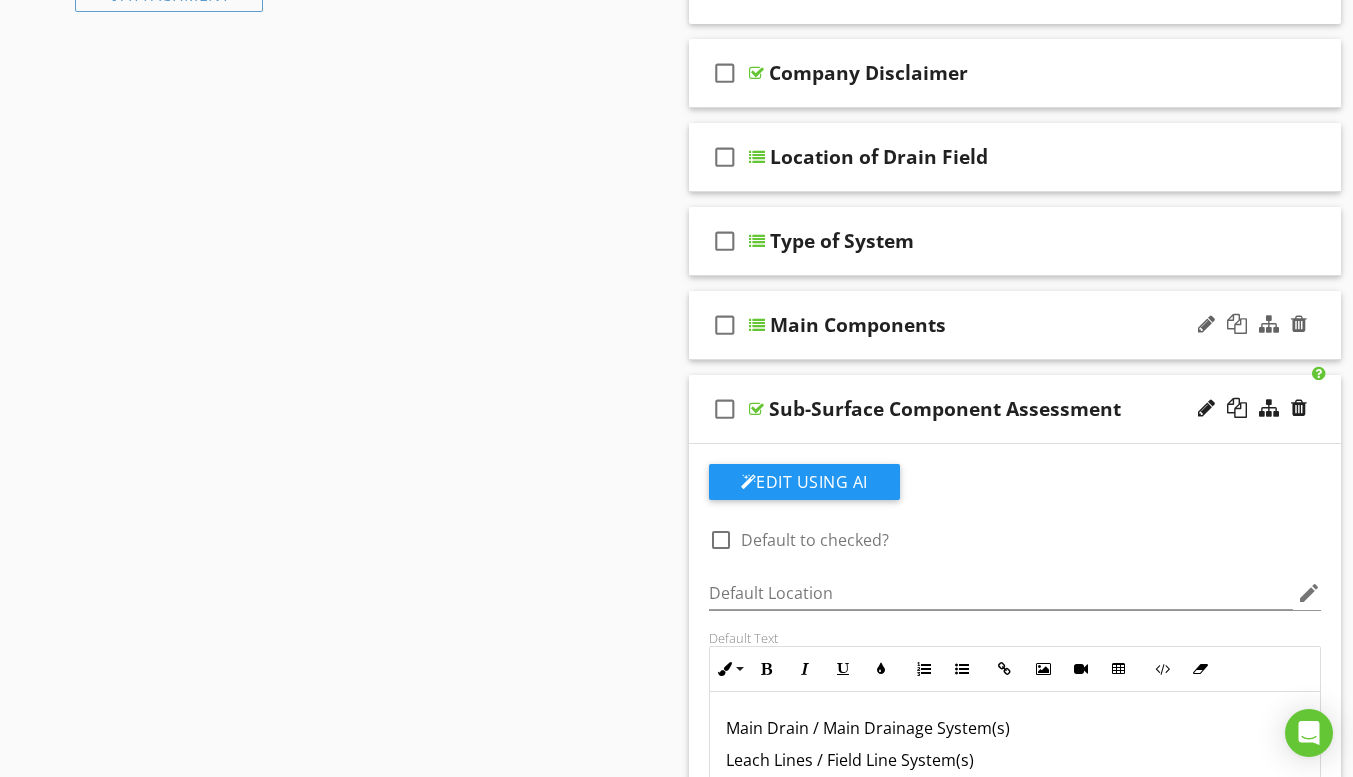 click on "check_box_outline_blank
Main Components" at bounding box center [1015, 325] 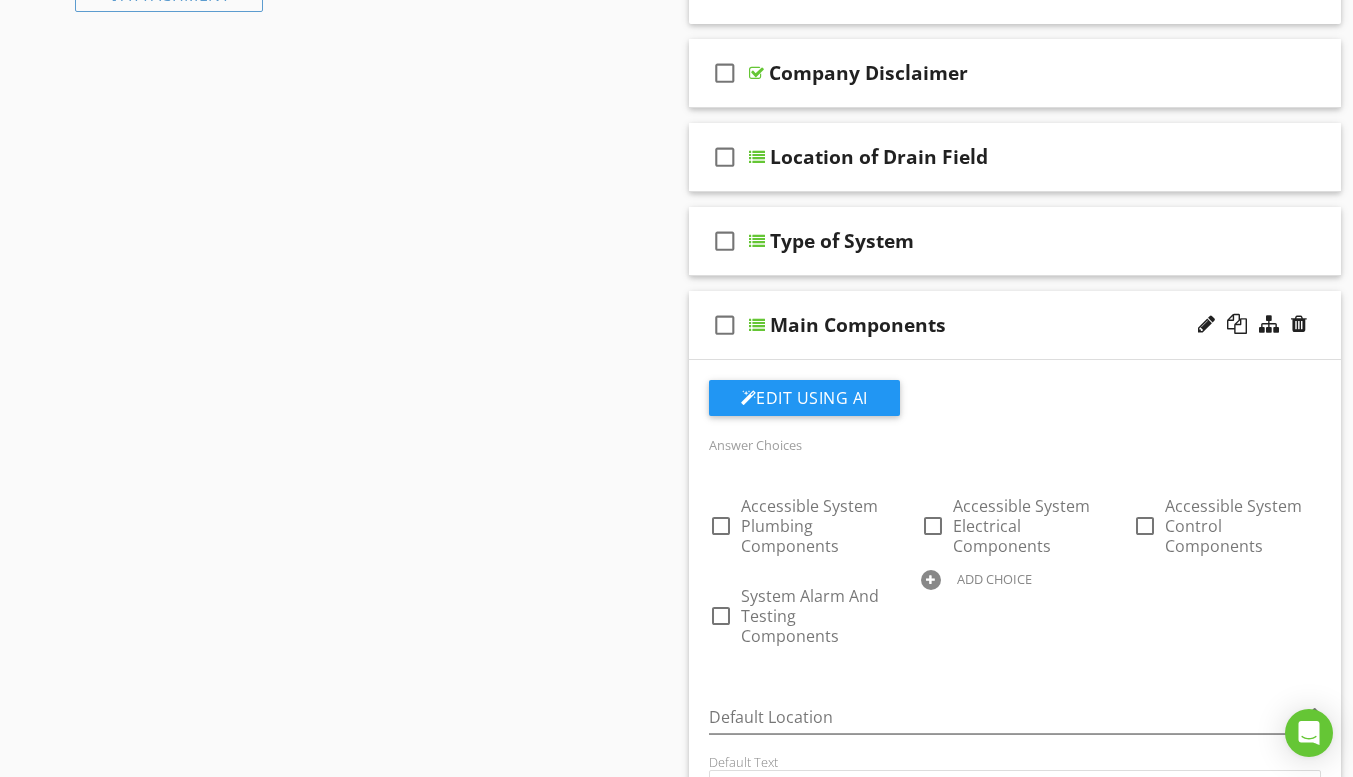 click on "check_box_outline_blank
Main Components" at bounding box center [1015, 325] 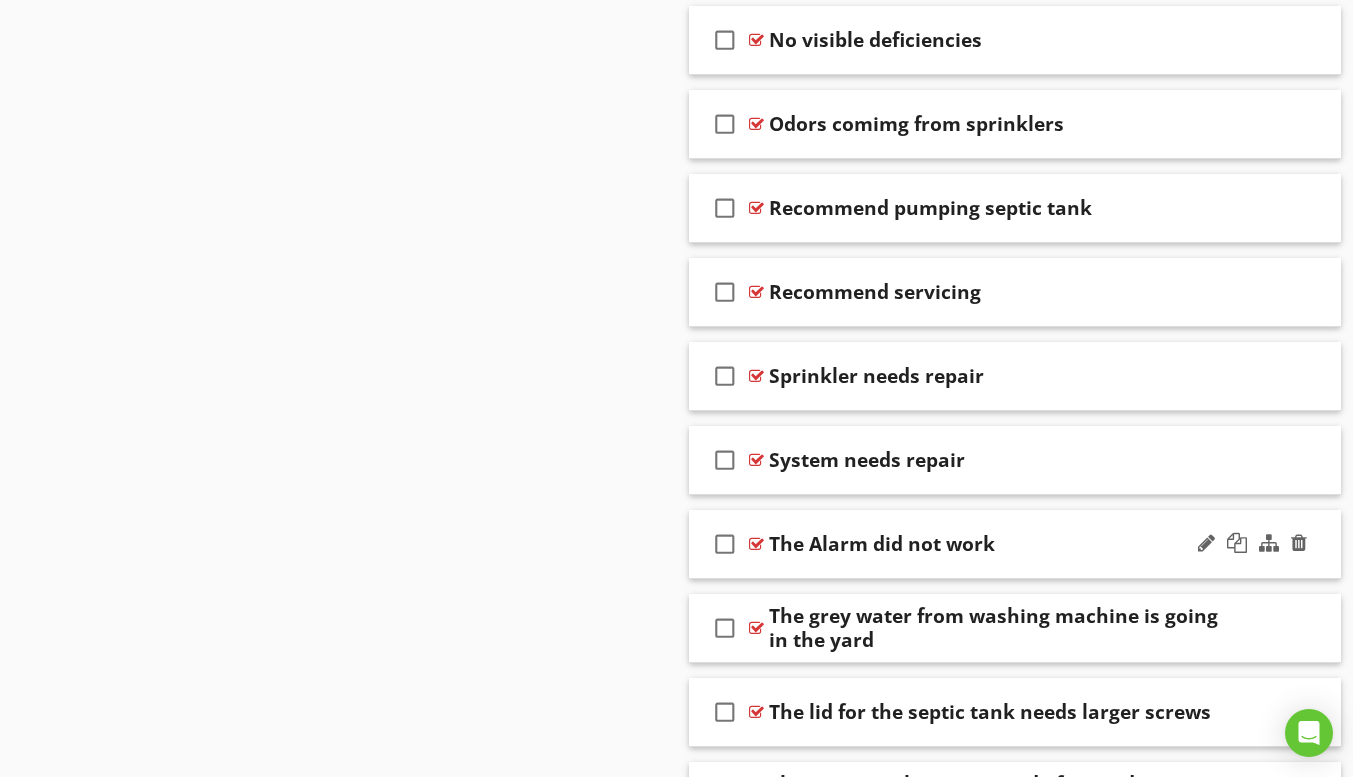 scroll, scrollTop: 3040, scrollLeft: 0, axis: vertical 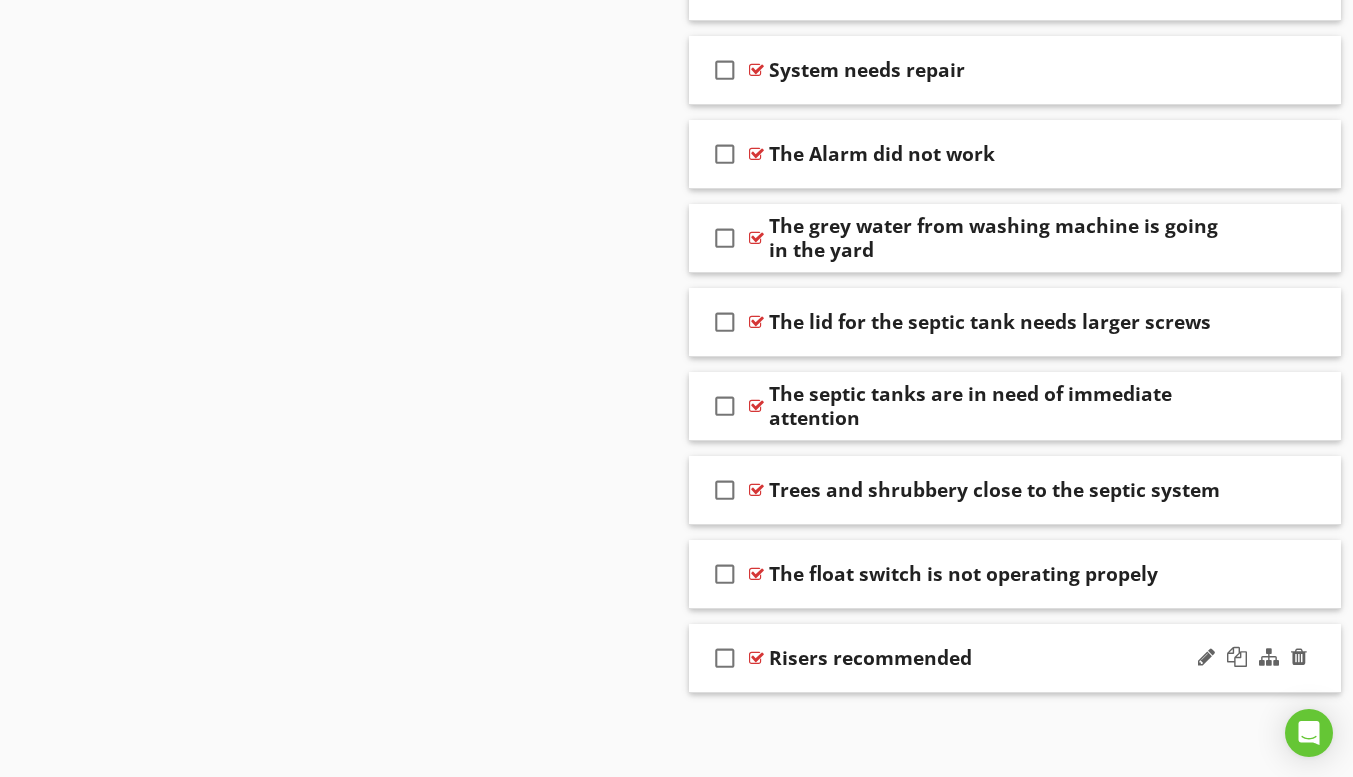 click on "check_box_outline_blank
Risers recommended" at bounding box center [1015, 658] 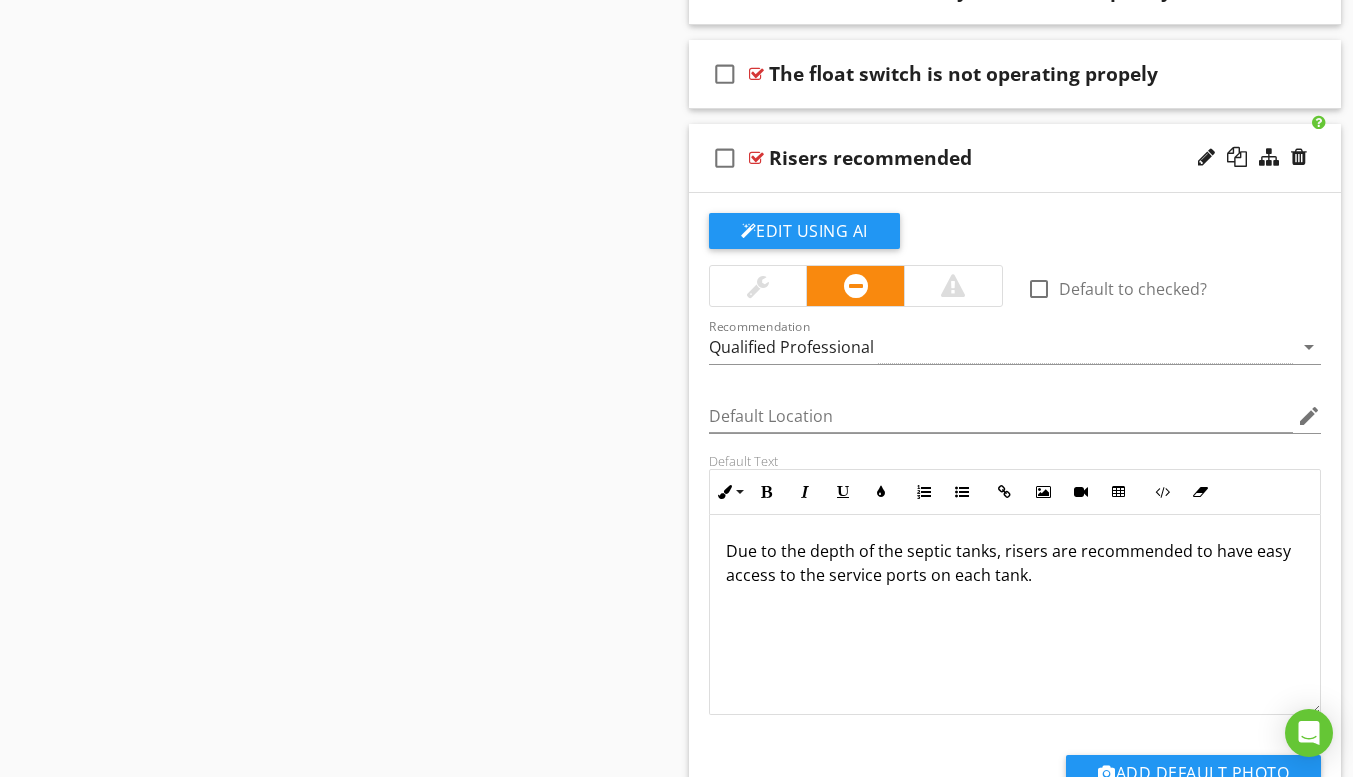 scroll, scrollTop: 3440, scrollLeft: 0, axis: vertical 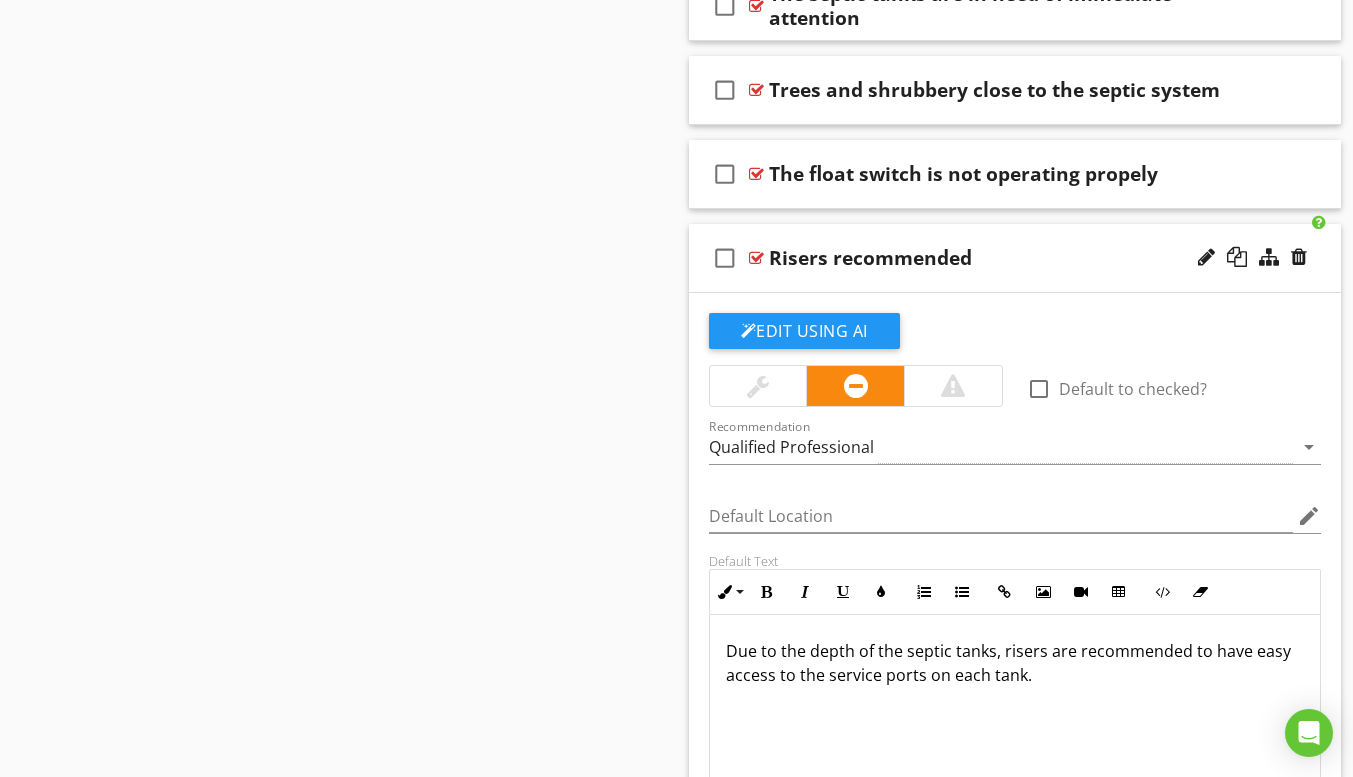 click on "check_box_outline_blank
Risers recommended" at bounding box center (1015, 258) 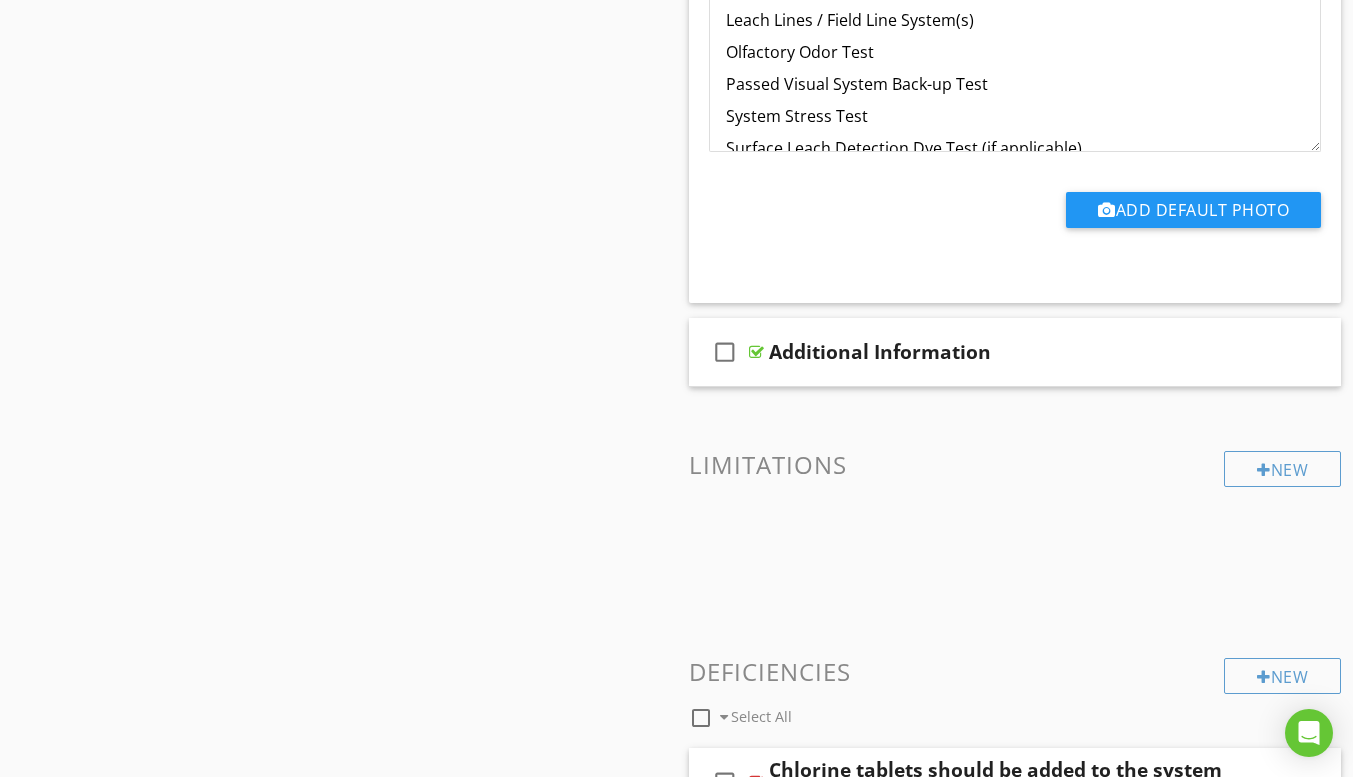 scroll, scrollTop: 1640, scrollLeft: 0, axis: vertical 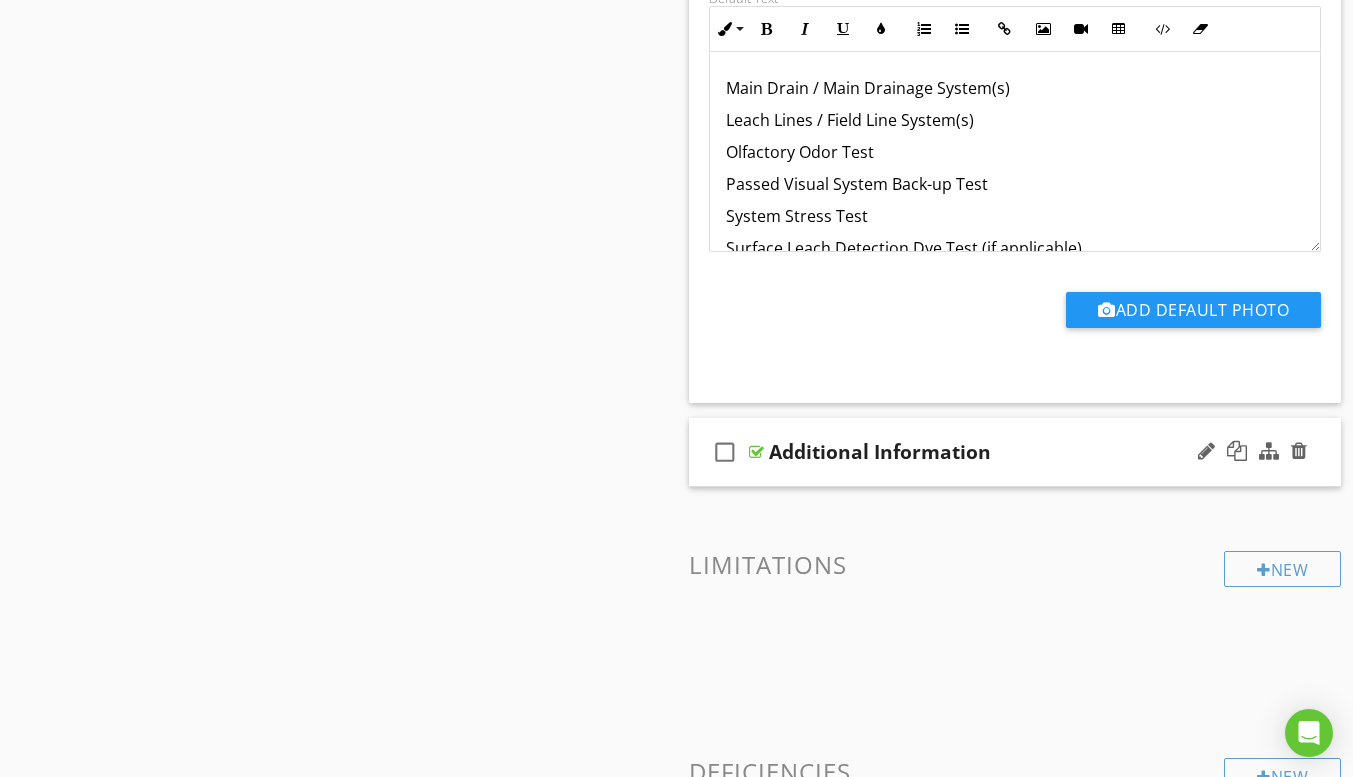 click on "check_box_outline_blank
Additional Information" at bounding box center (1015, 452) 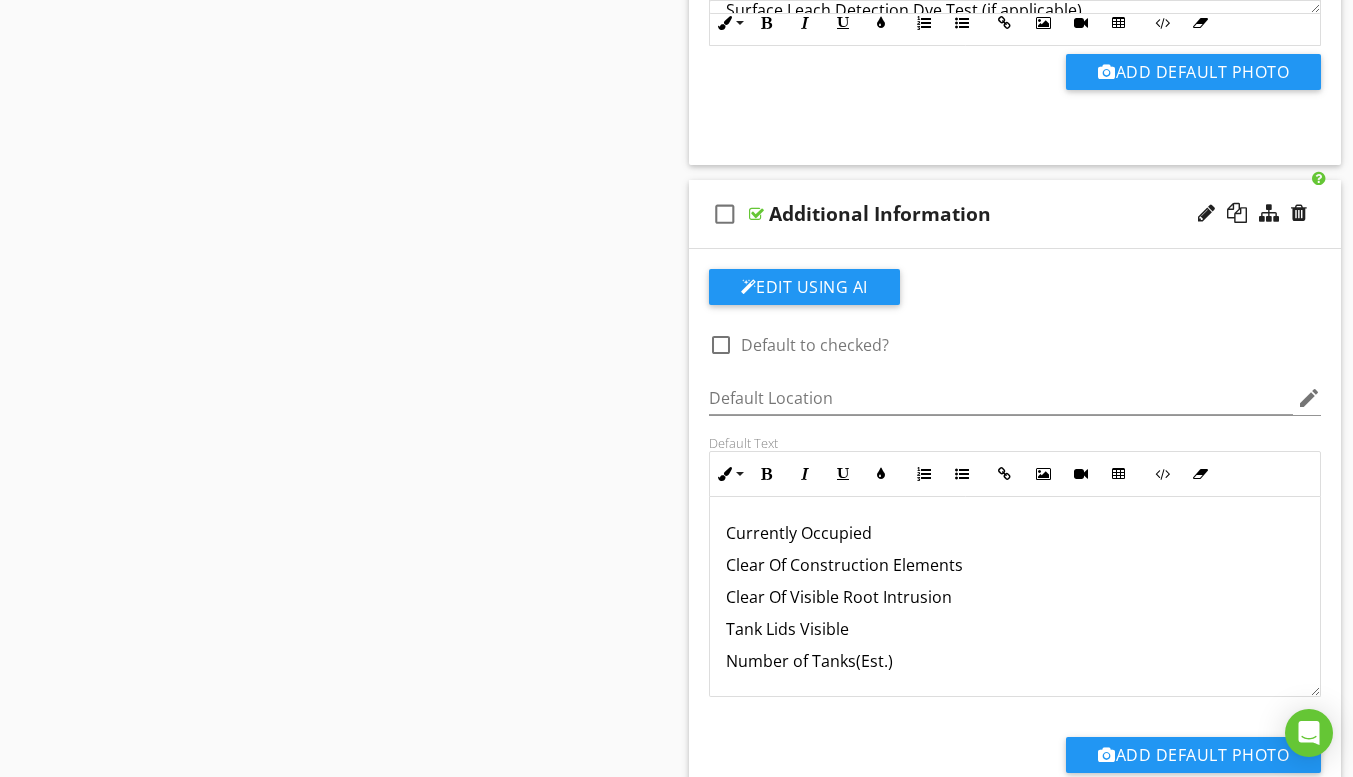 scroll, scrollTop: 1940, scrollLeft: 0, axis: vertical 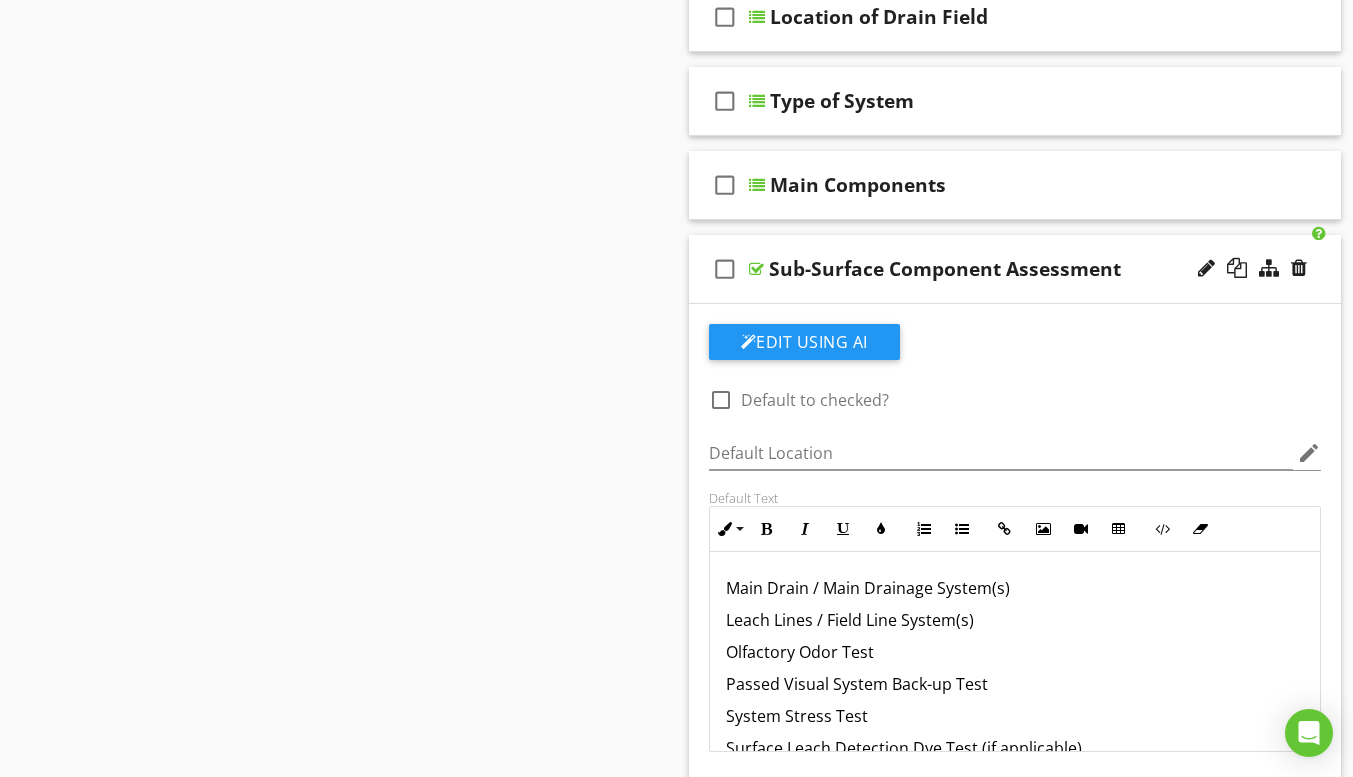 click on "check_box_outline_blank
Sub-Surface Component Assessment" at bounding box center (1015, 269) 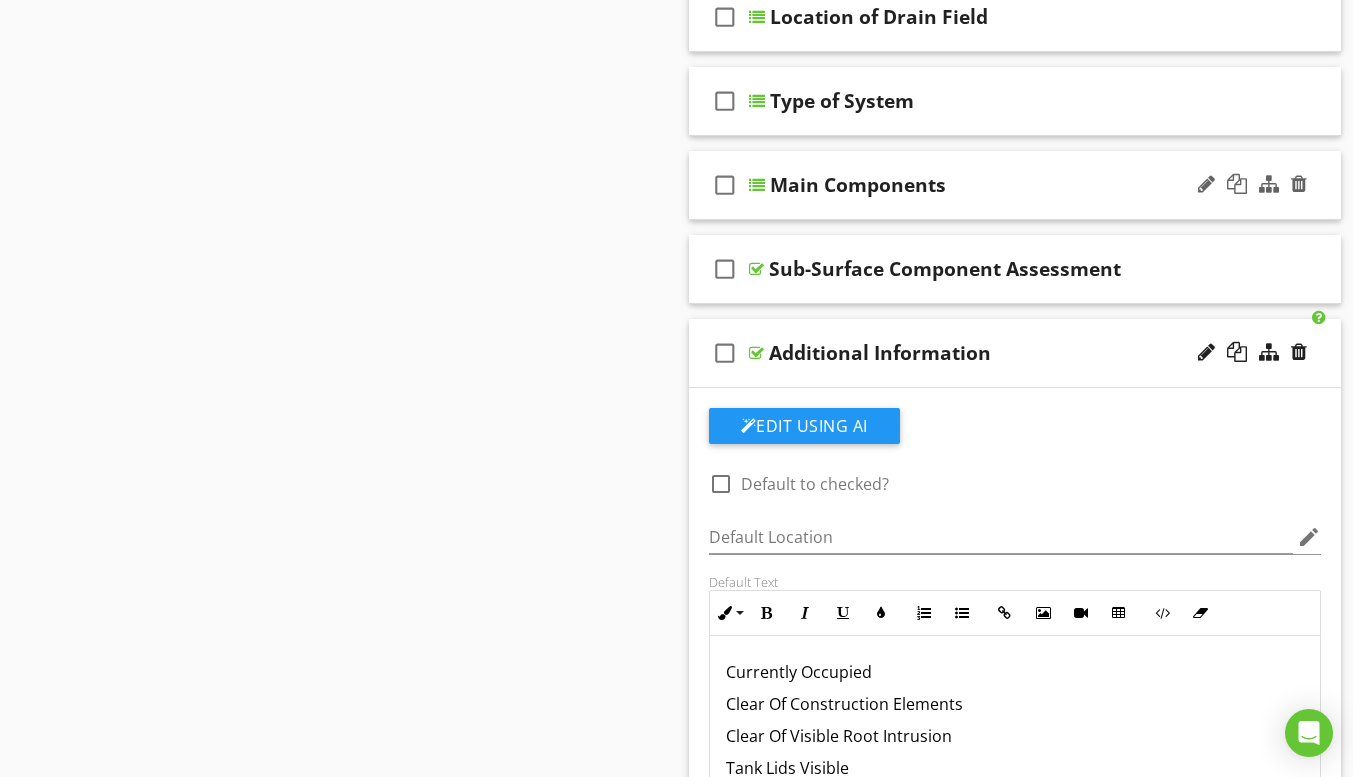 click on "check_box_outline_blank
Main Components" at bounding box center (1015, 185) 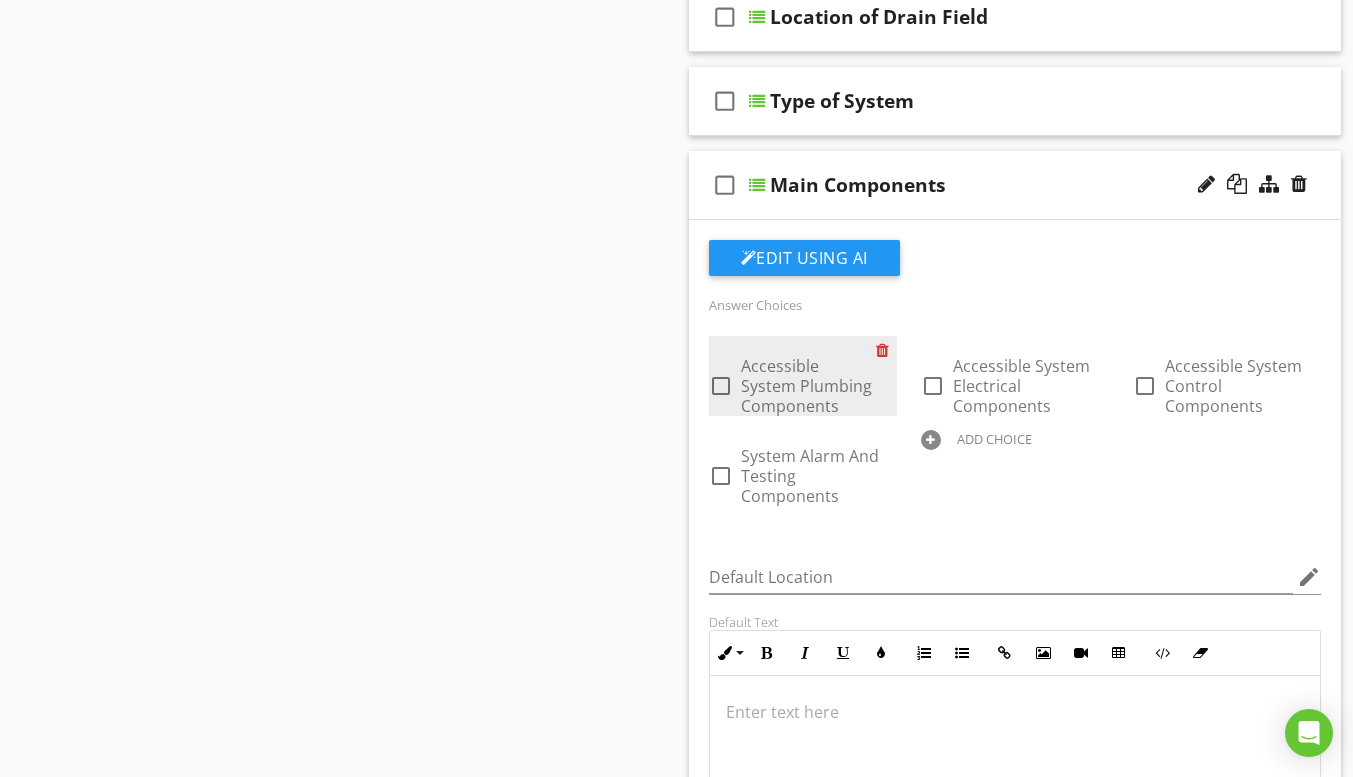 click at bounding box center (886, 350) 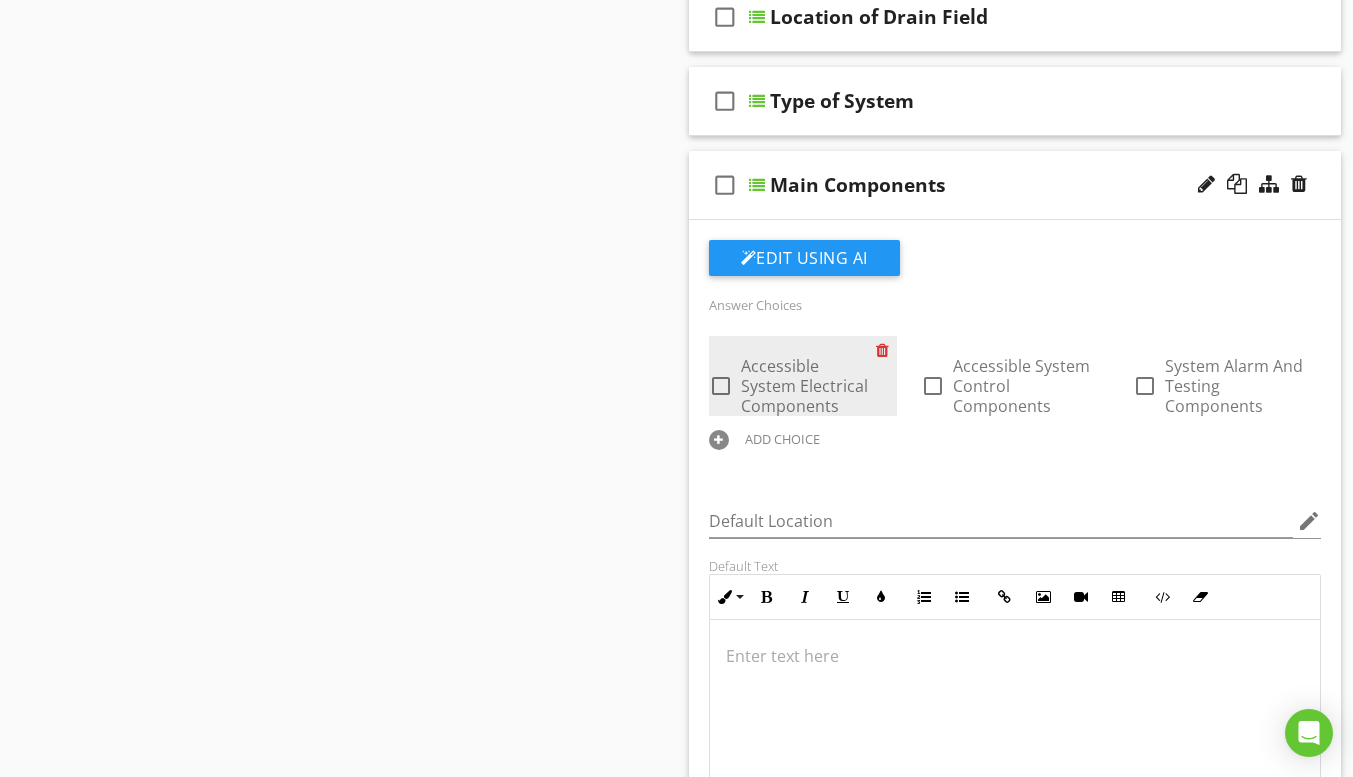 click at bounding box center (886, 350) 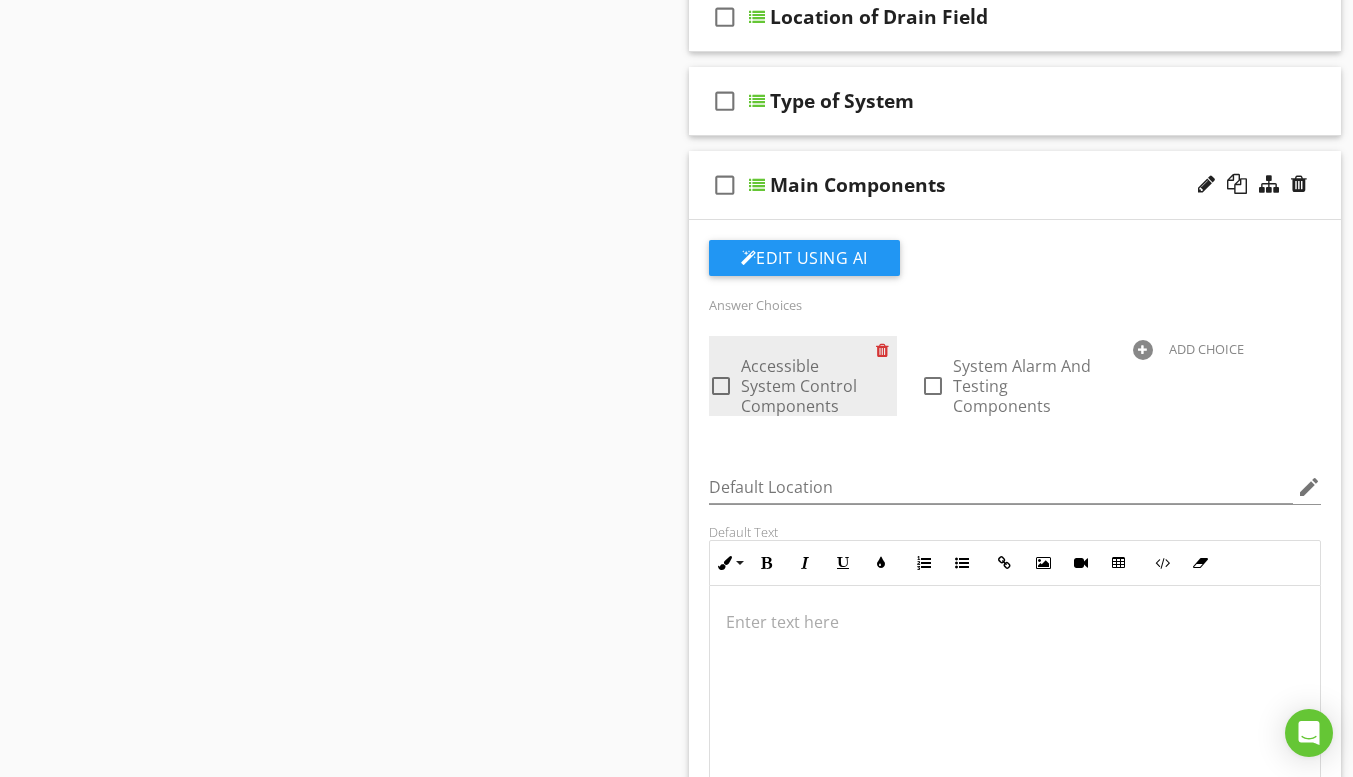click at bounding box center [886, 350] 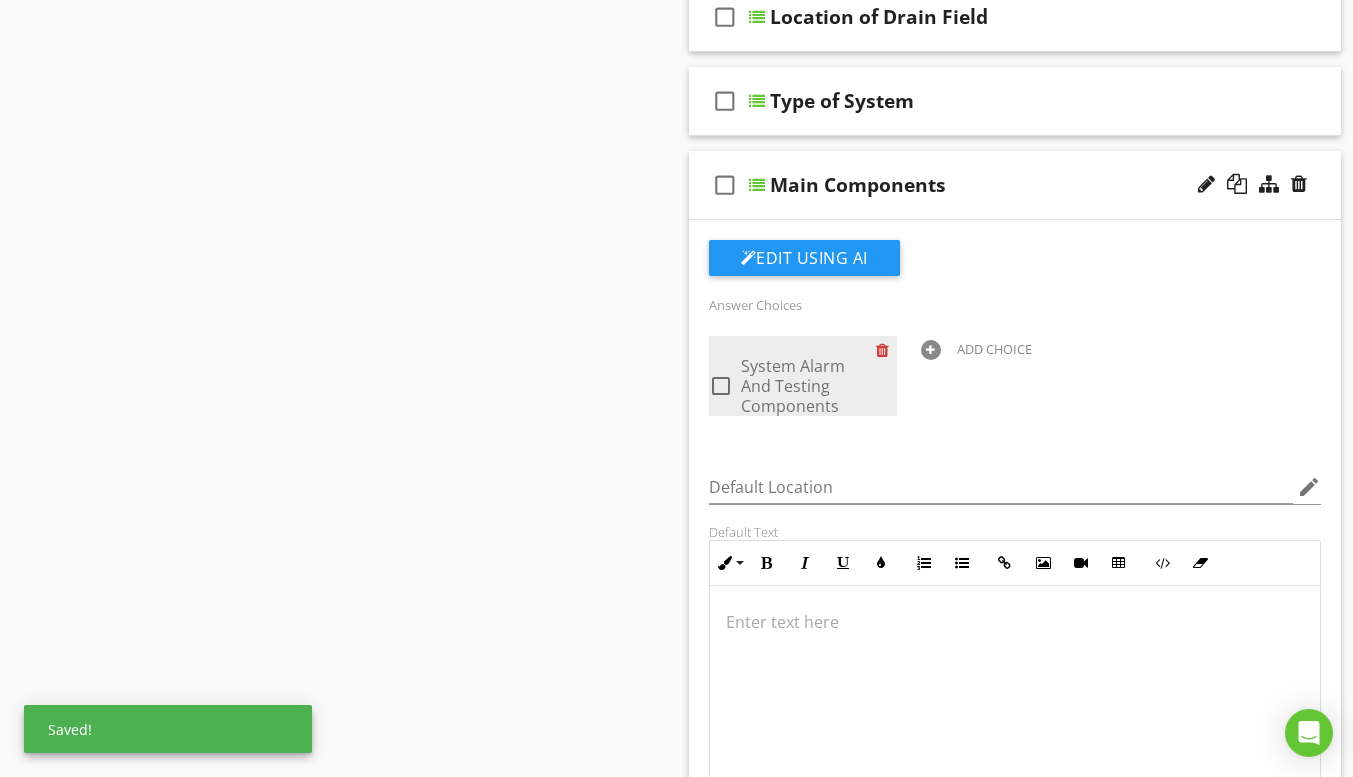 click at bounding box center [886, 350] 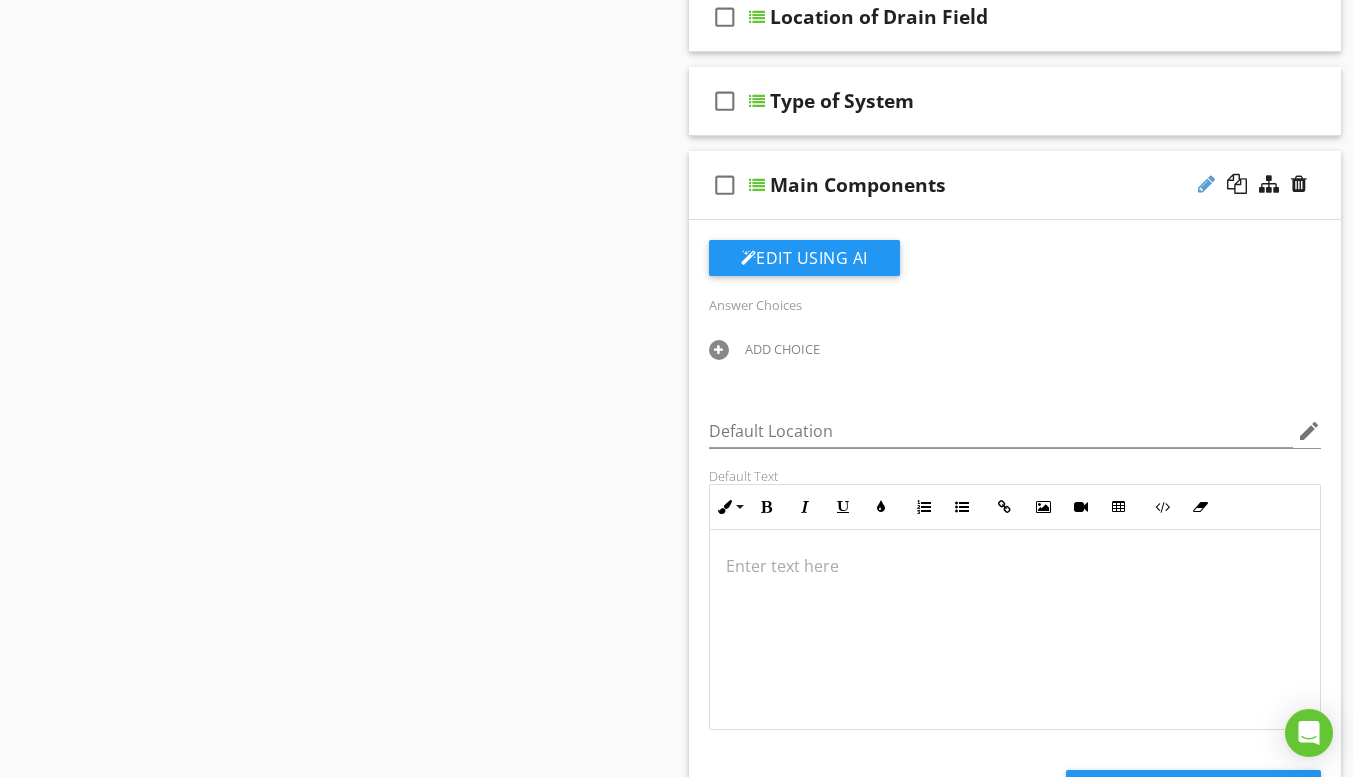 click at bounding box center [1206, 184] 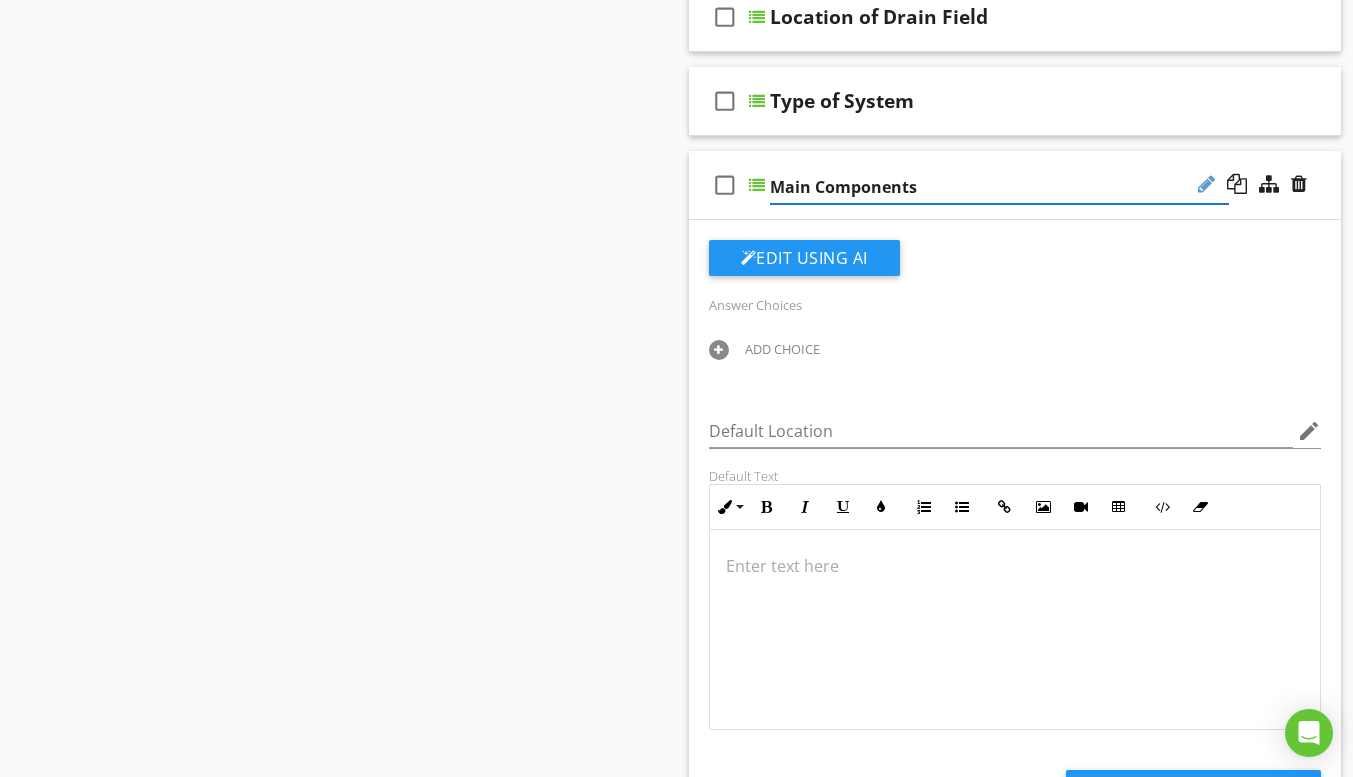 click at bounding box center [1206, 184] 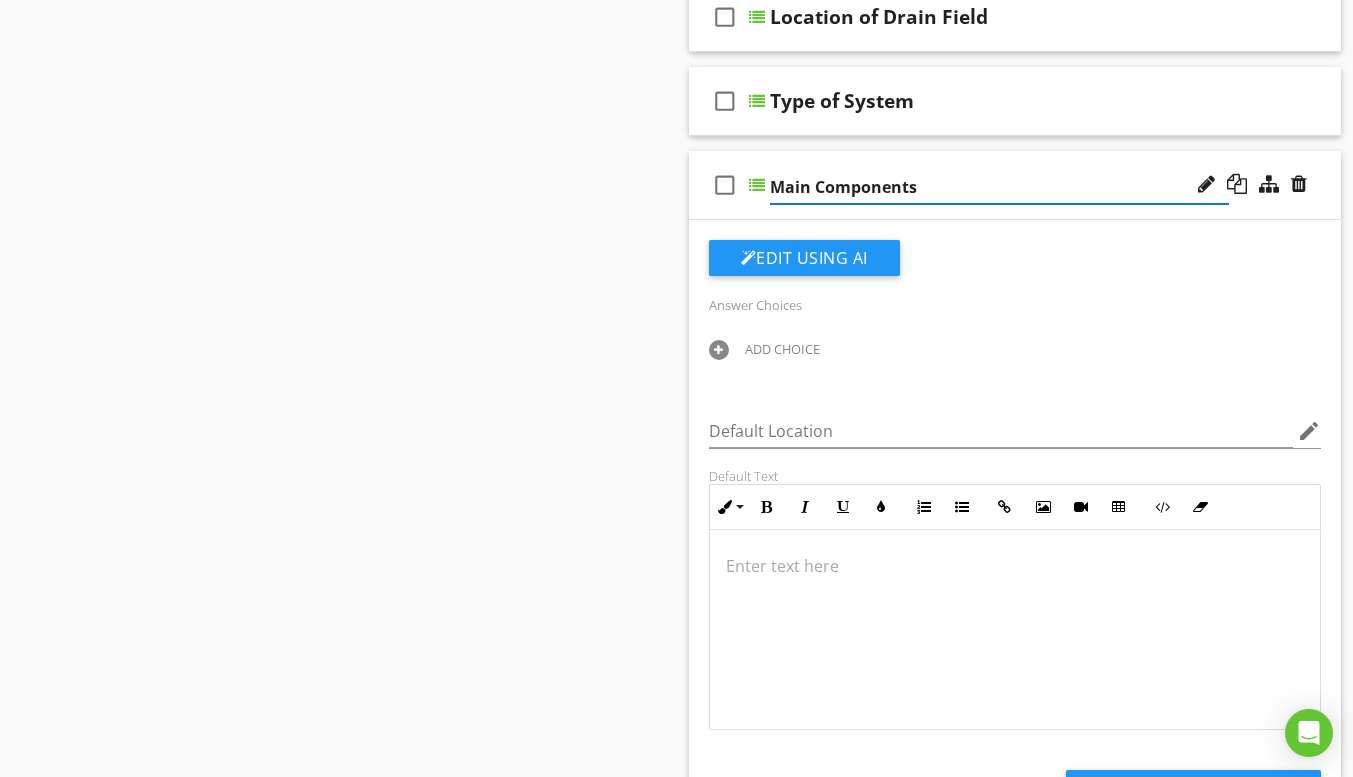 click at bounding box center [757, 185] 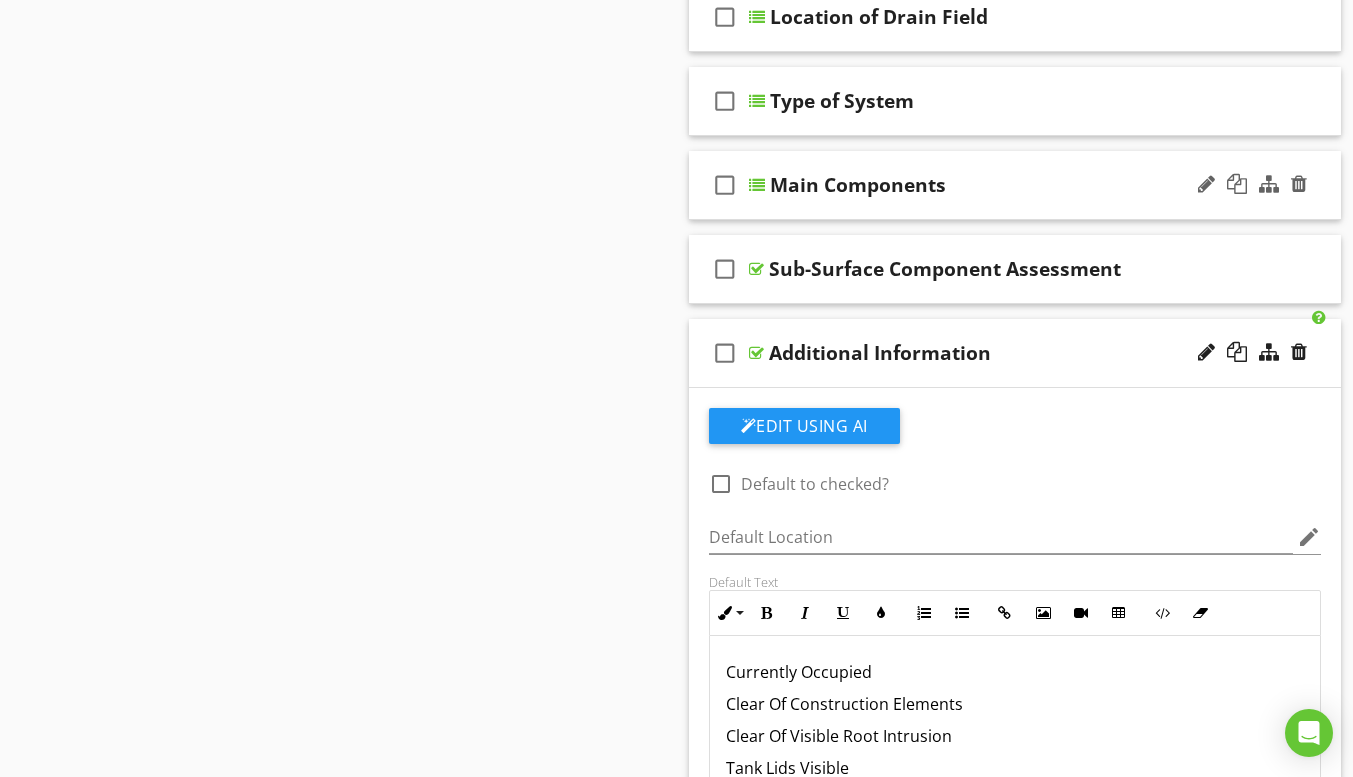 click at bounding box center (757, 185) 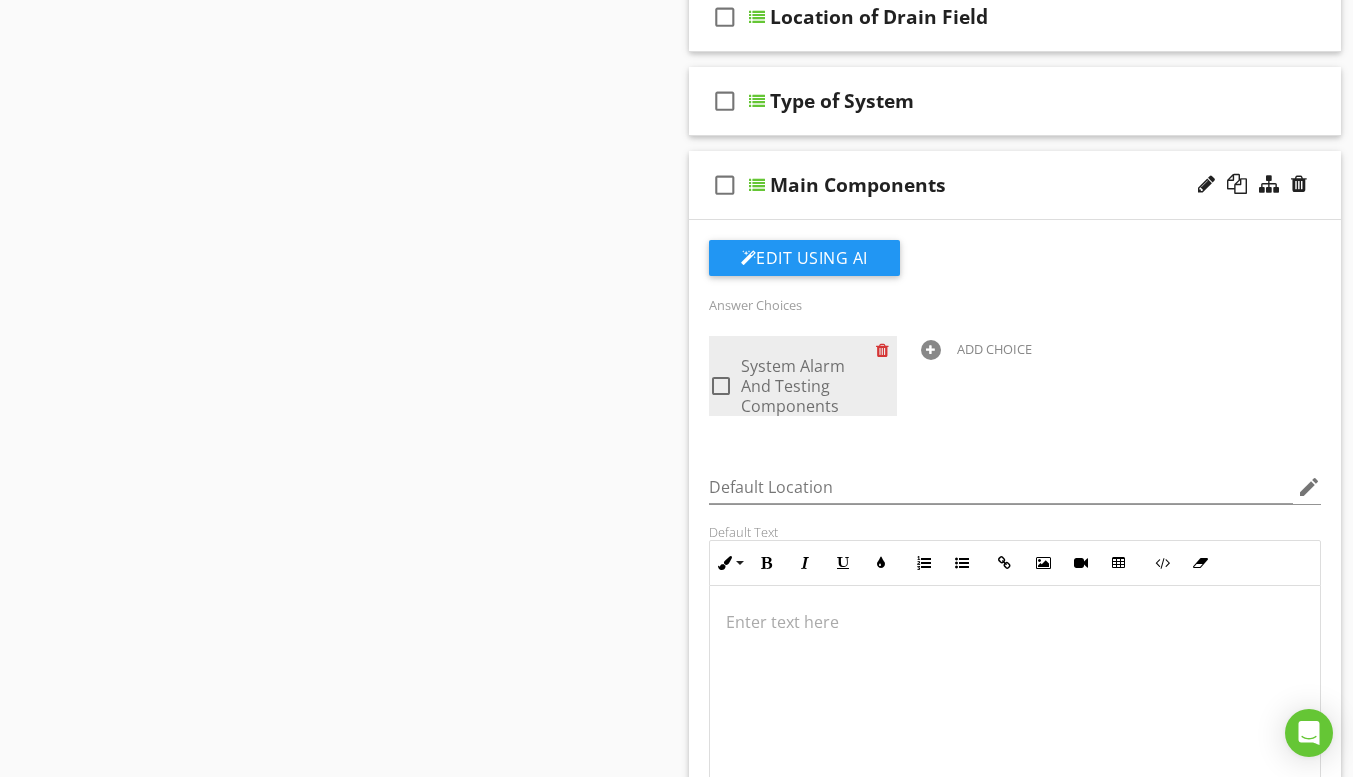 click at bounding box center (886, 350) 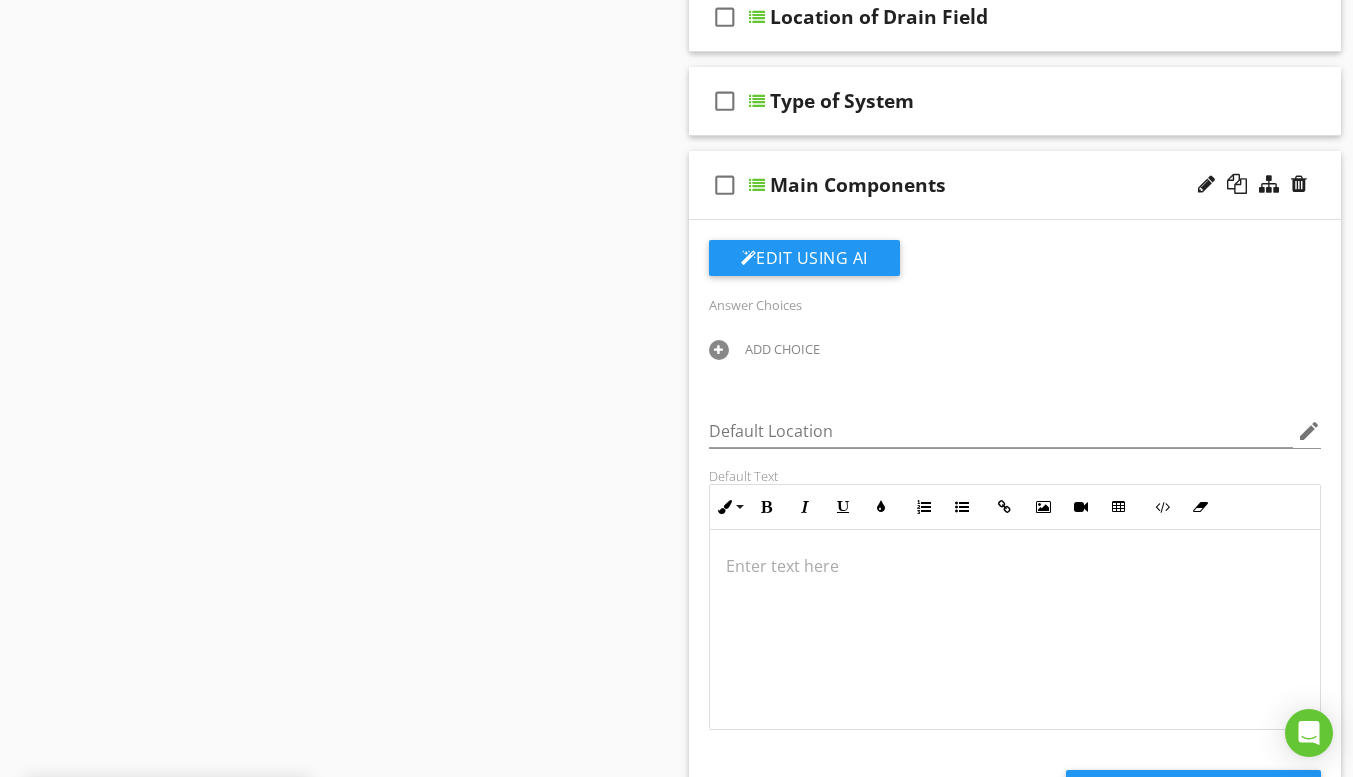 click at bounding box center (1015, 630) 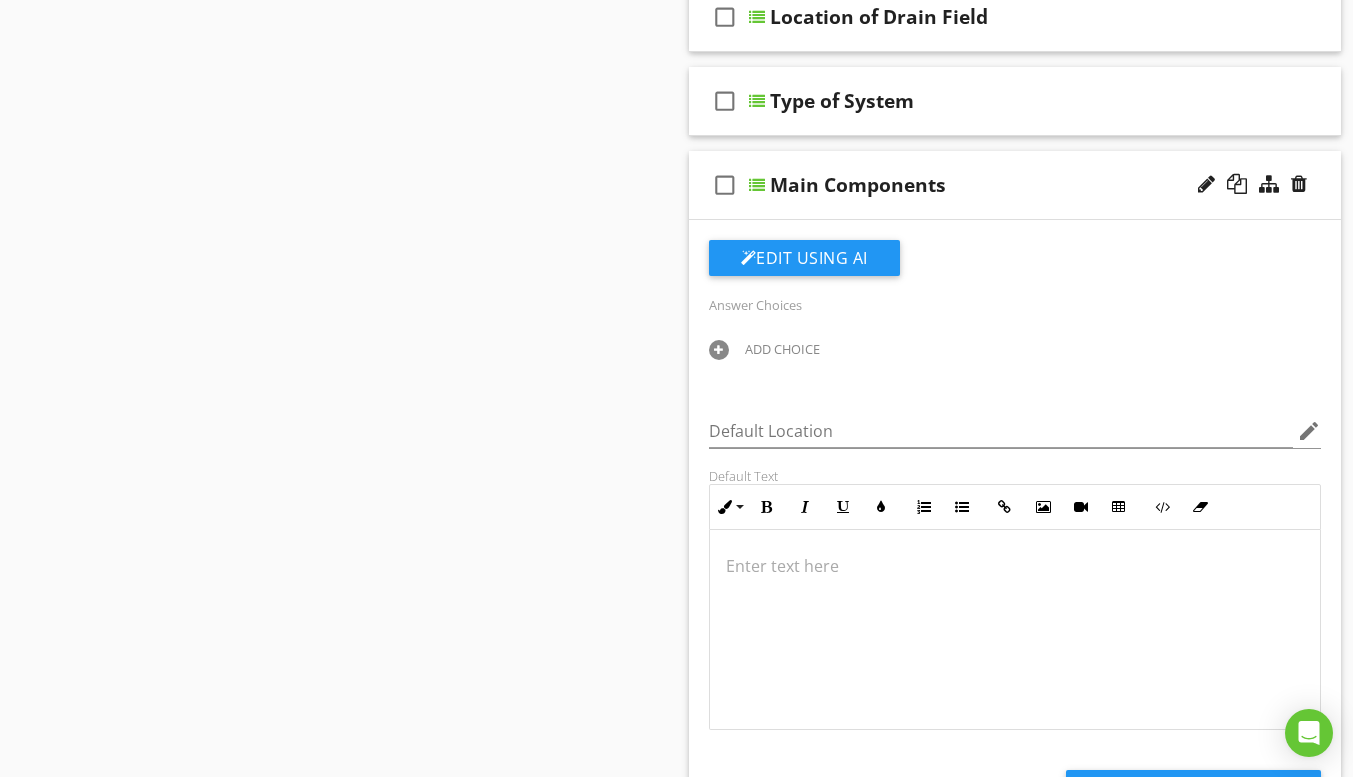 scroll, scrollTop: 1, scrollLeft: 0, axis: vertical 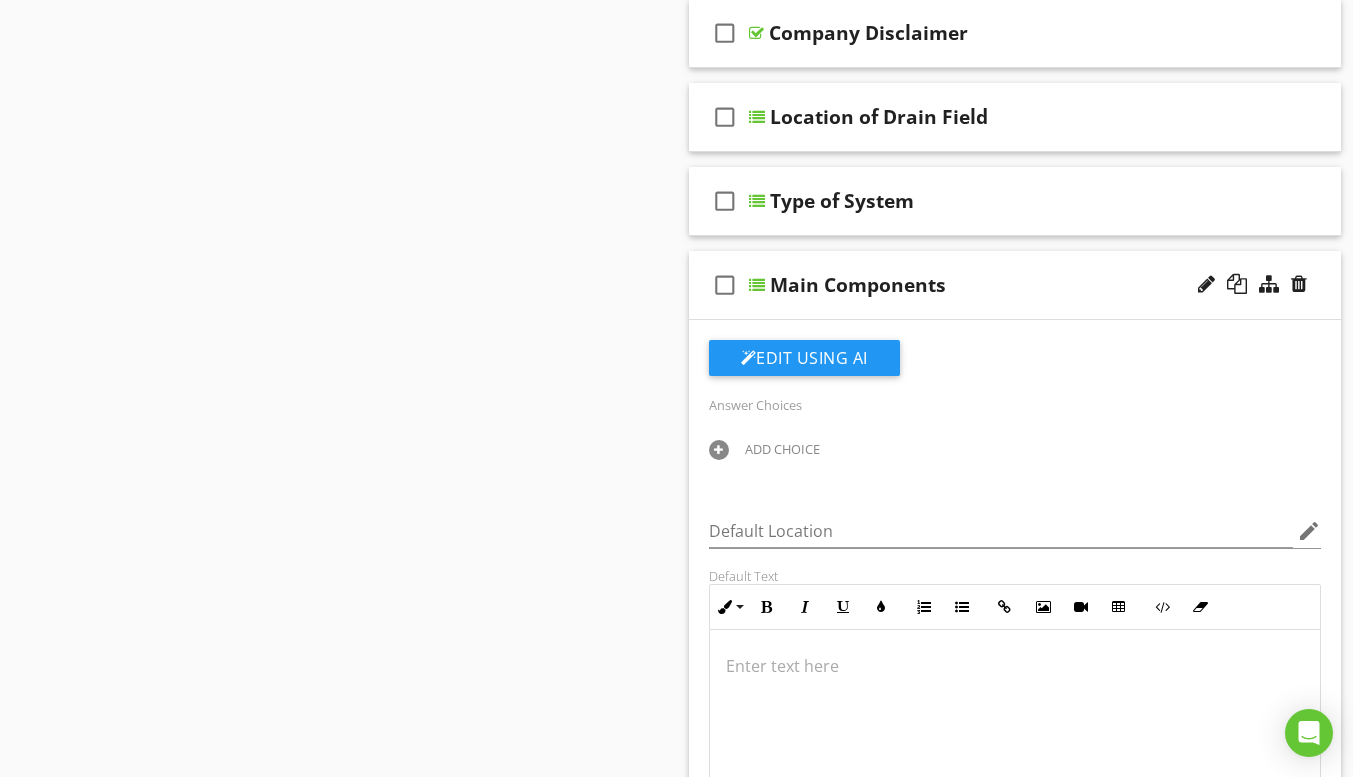 click on "ADD CHOICE" at bounding box center (782, 449) 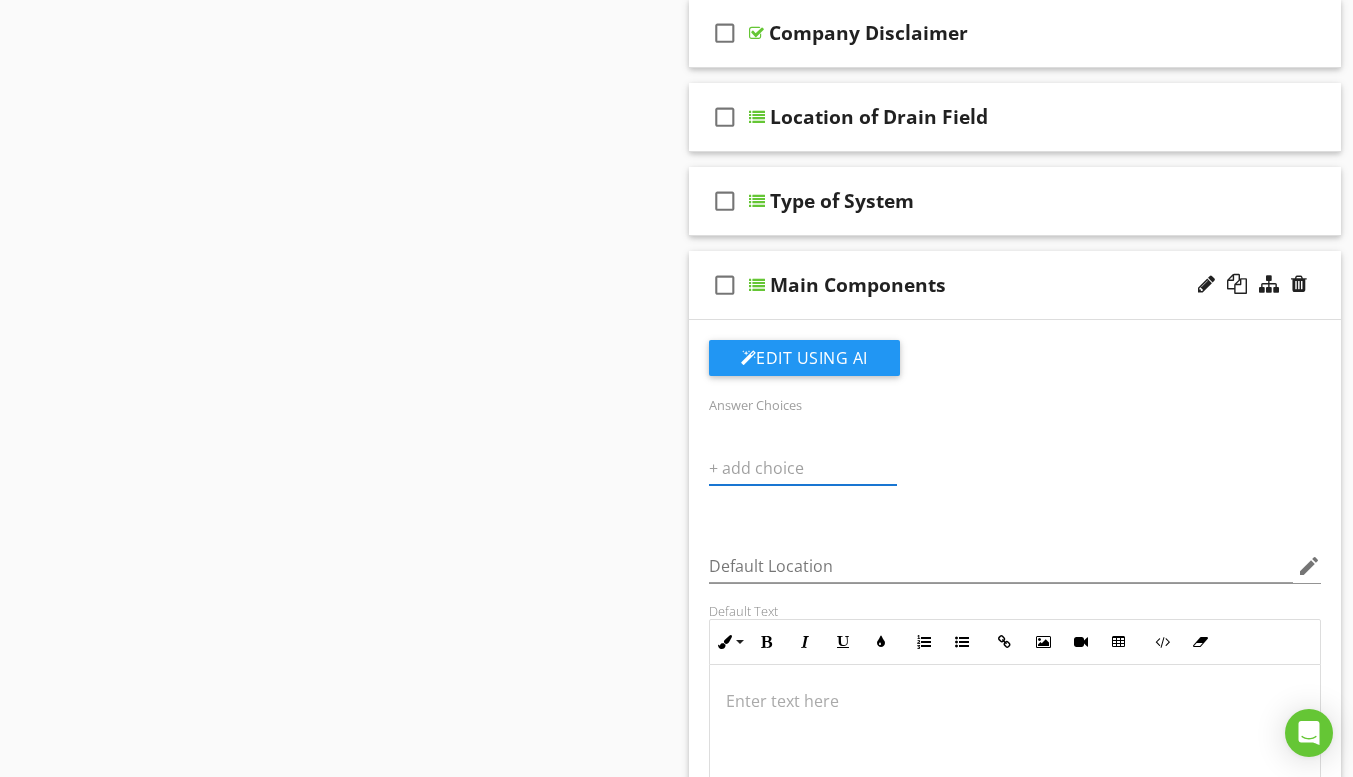 click at bounding box center (803, 468) 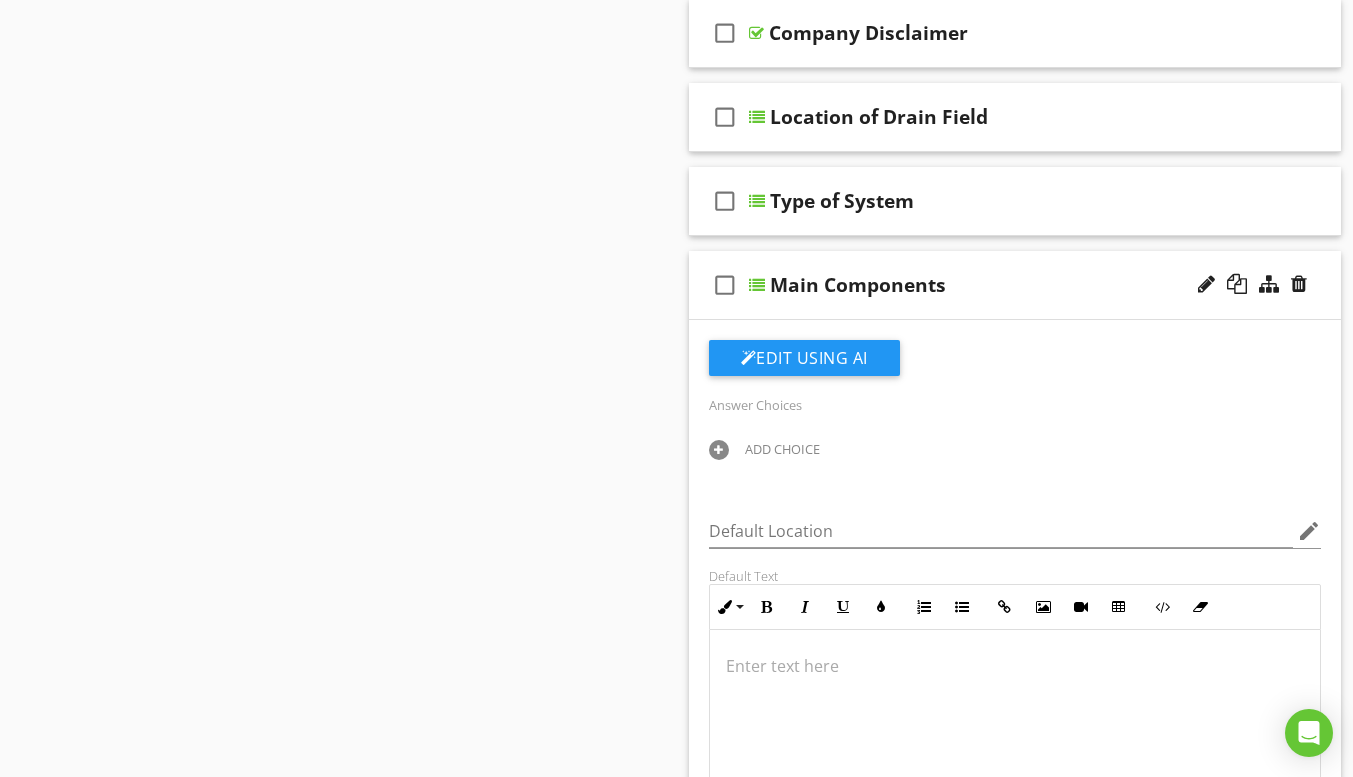 click on "Answer Choices" at bounding box center (755, 405) 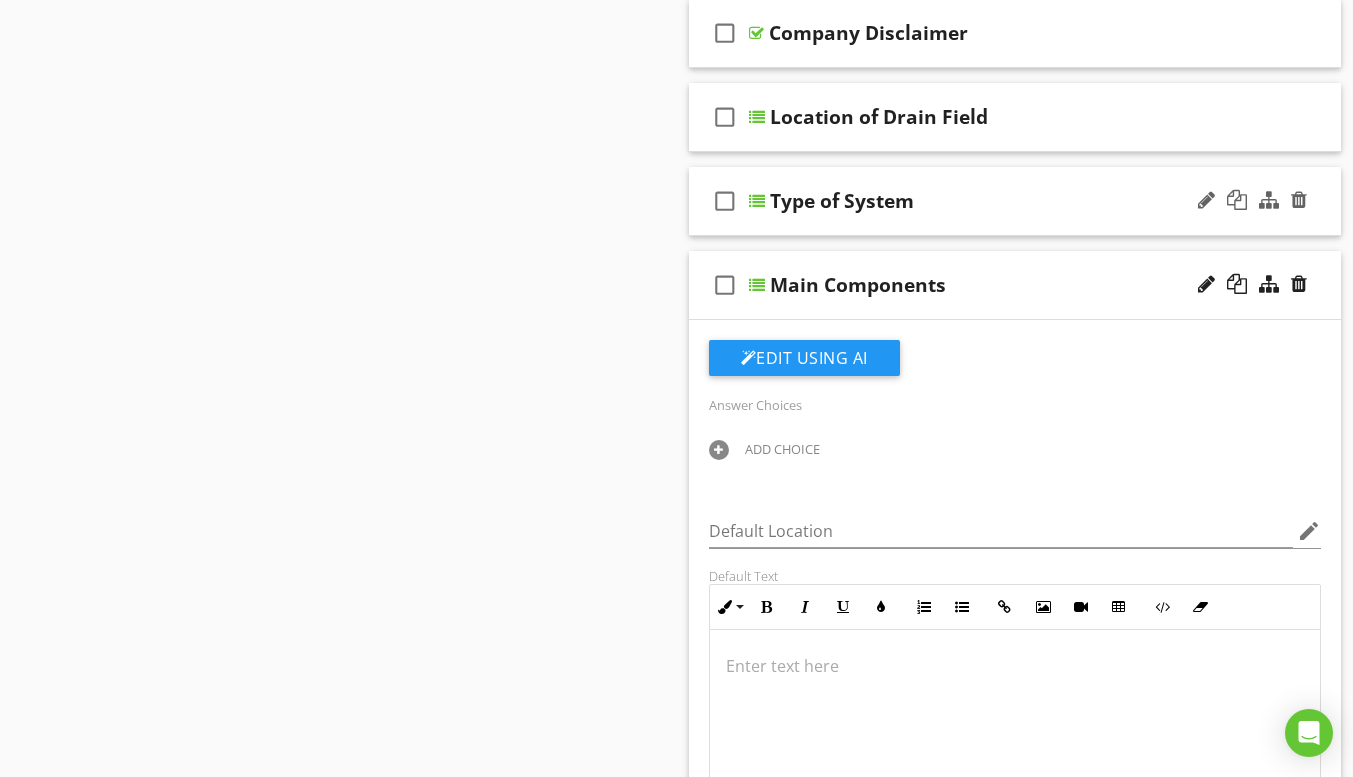click on "check_box_outline_blank
Type of System" at bounding box center (1015, 201) 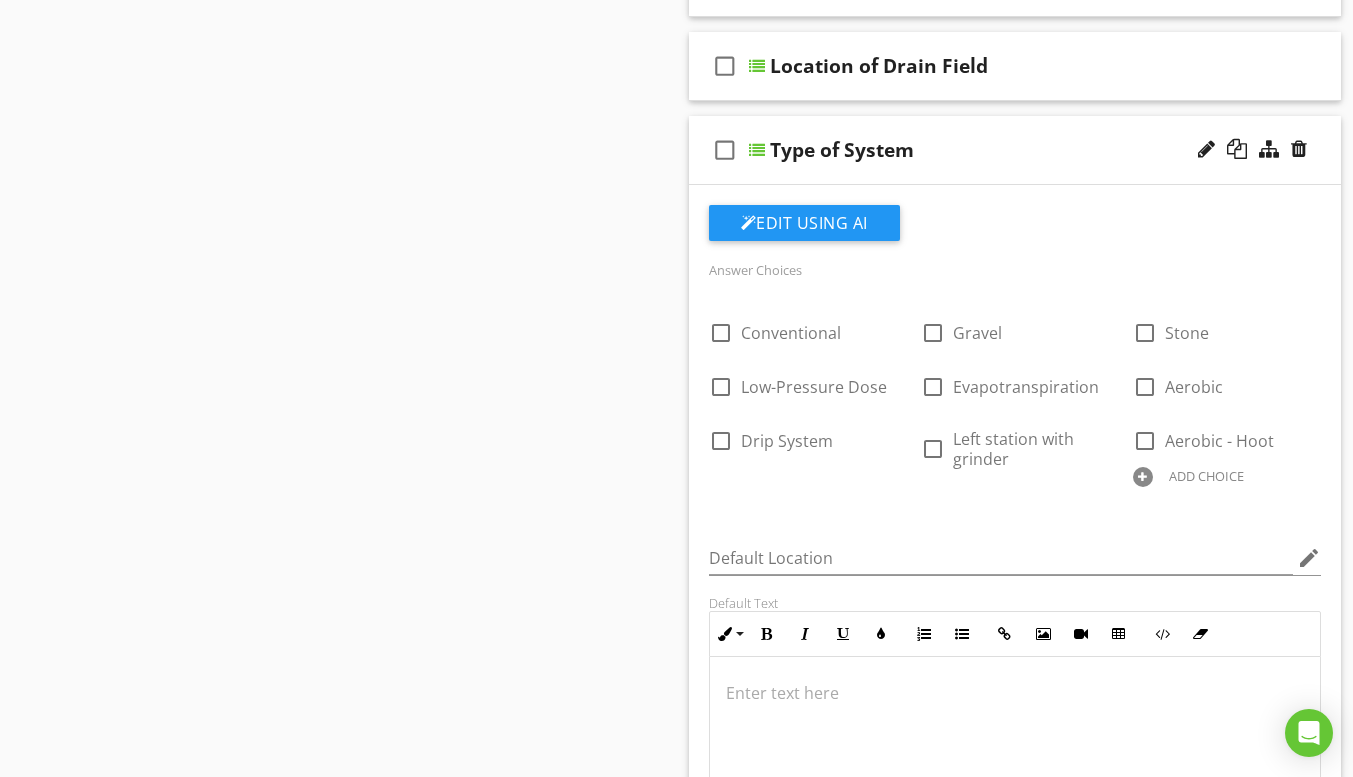 scroll, scrollTop: 1040, scrollLeft: 0, axis: vertical 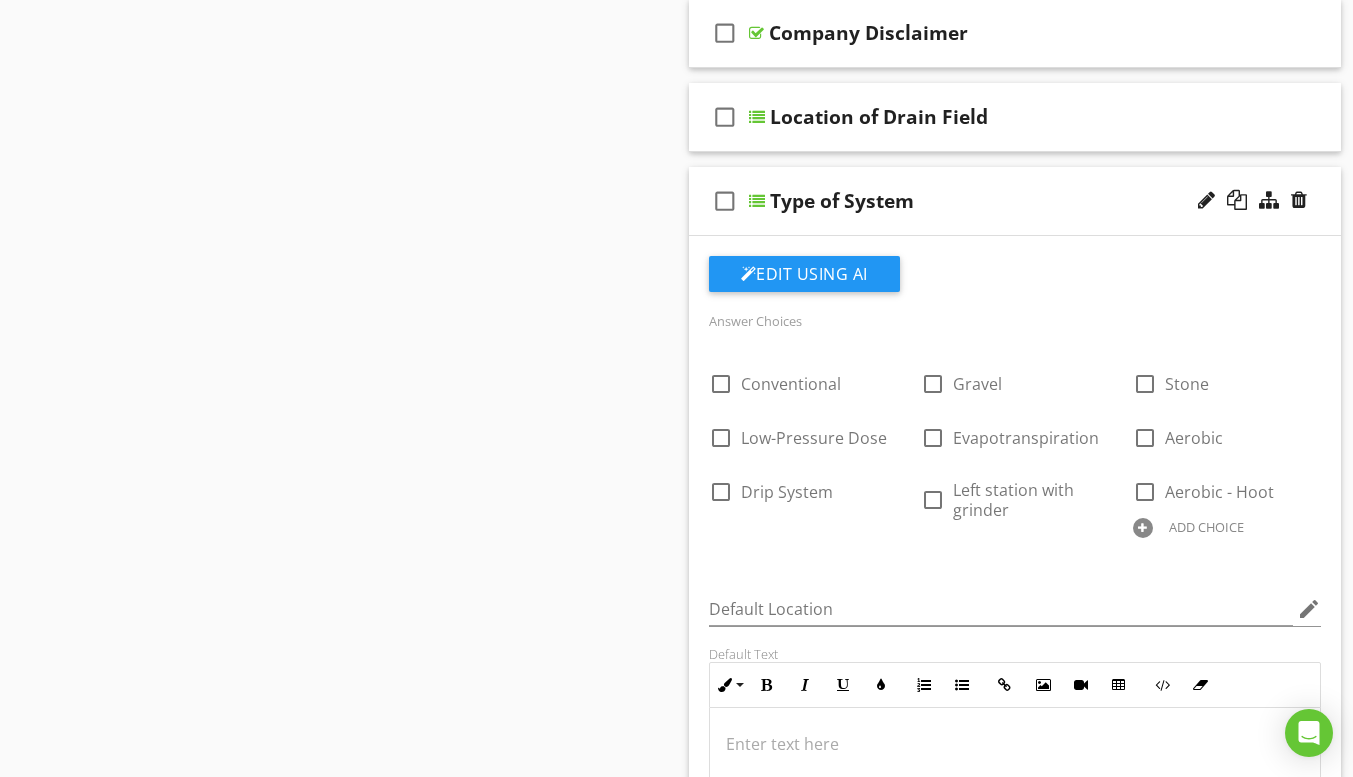 click on "check_box_outline_blank
Type of System" at bounding box center [1015, 201] 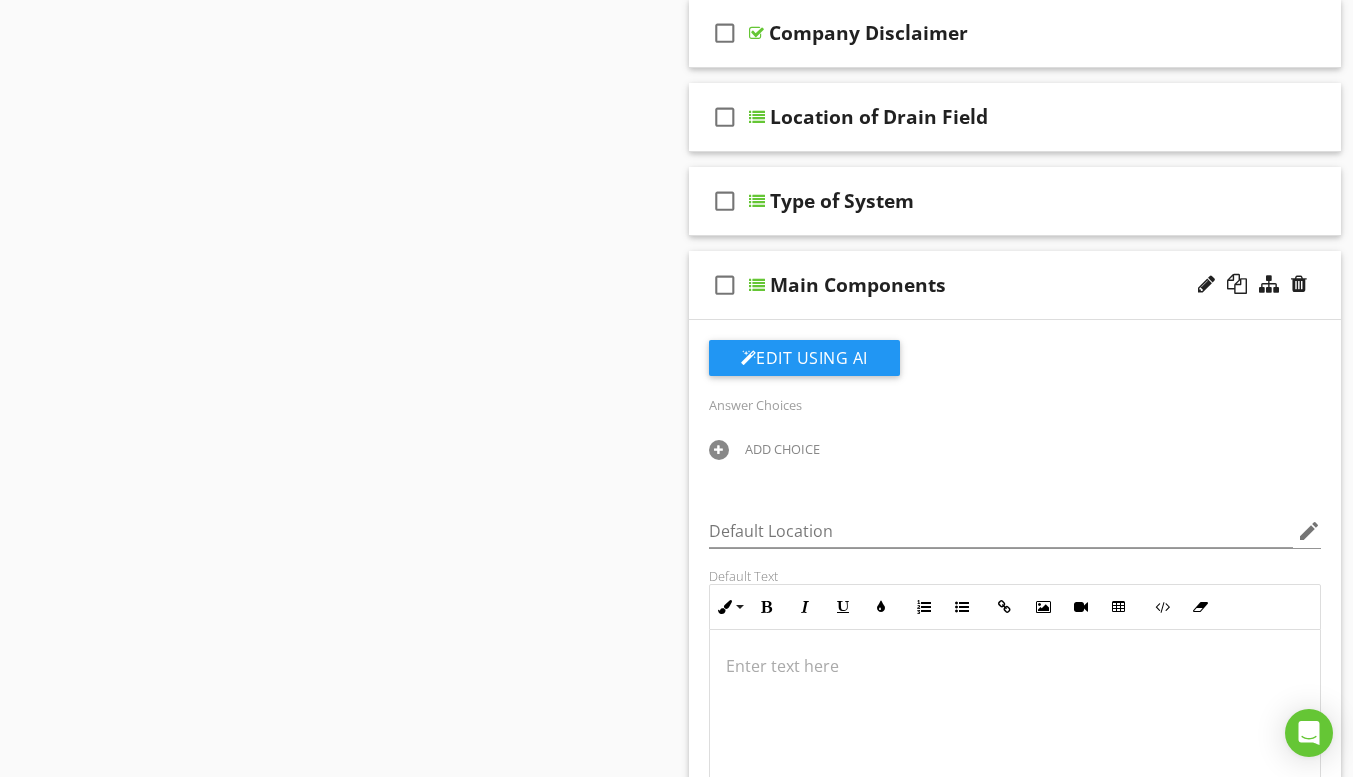 drag, startPoint x: 752, startPoint y: 283, endPoint x: 1026, endPoint y: 257, distance: 275.2308 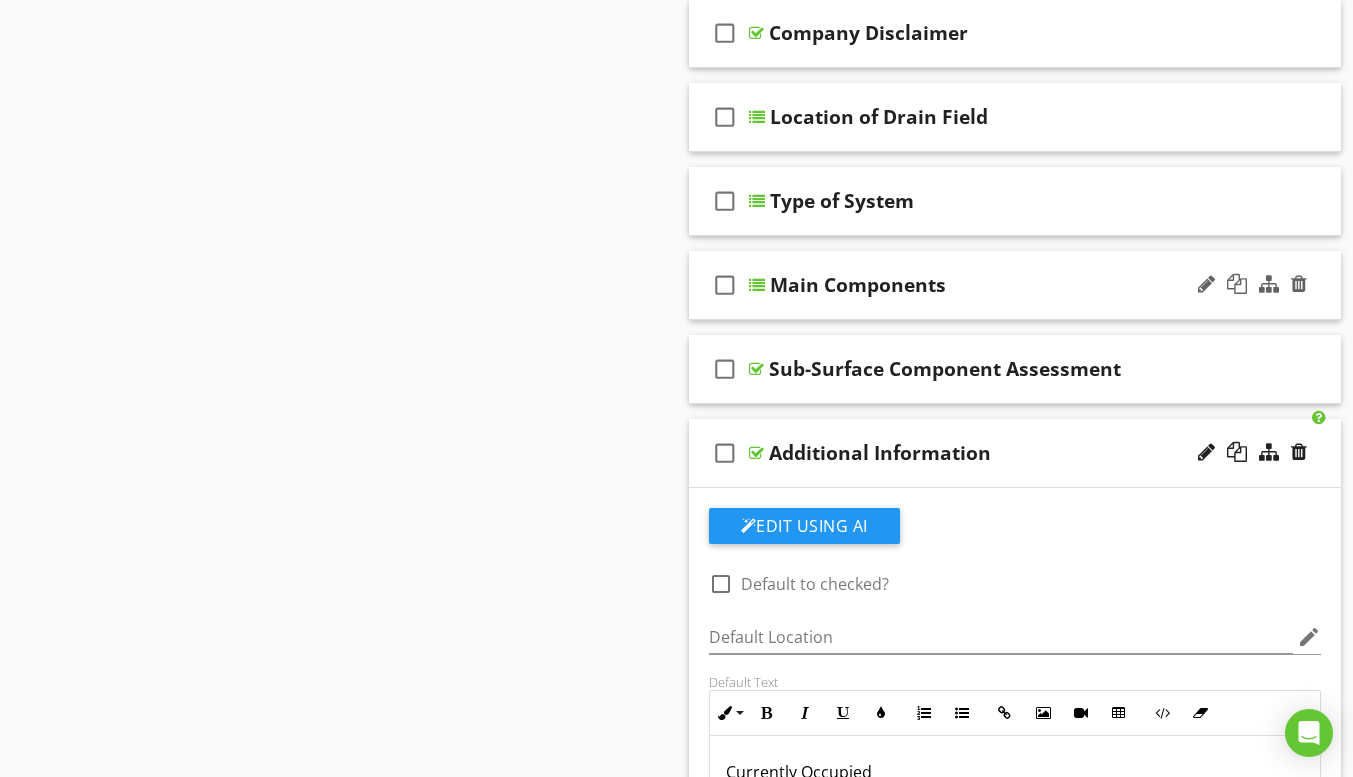 click at bounding box center (757, 285) 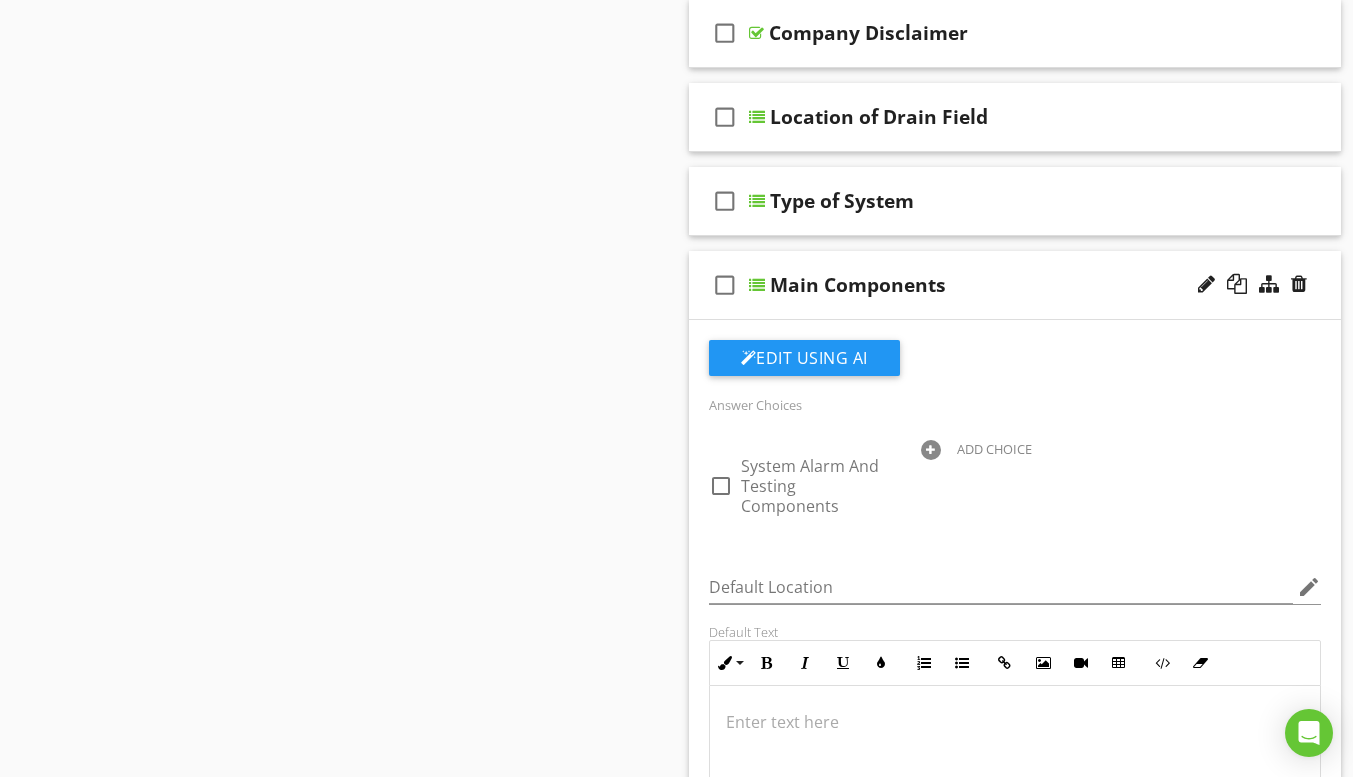 click at bounding box center (757, 285) 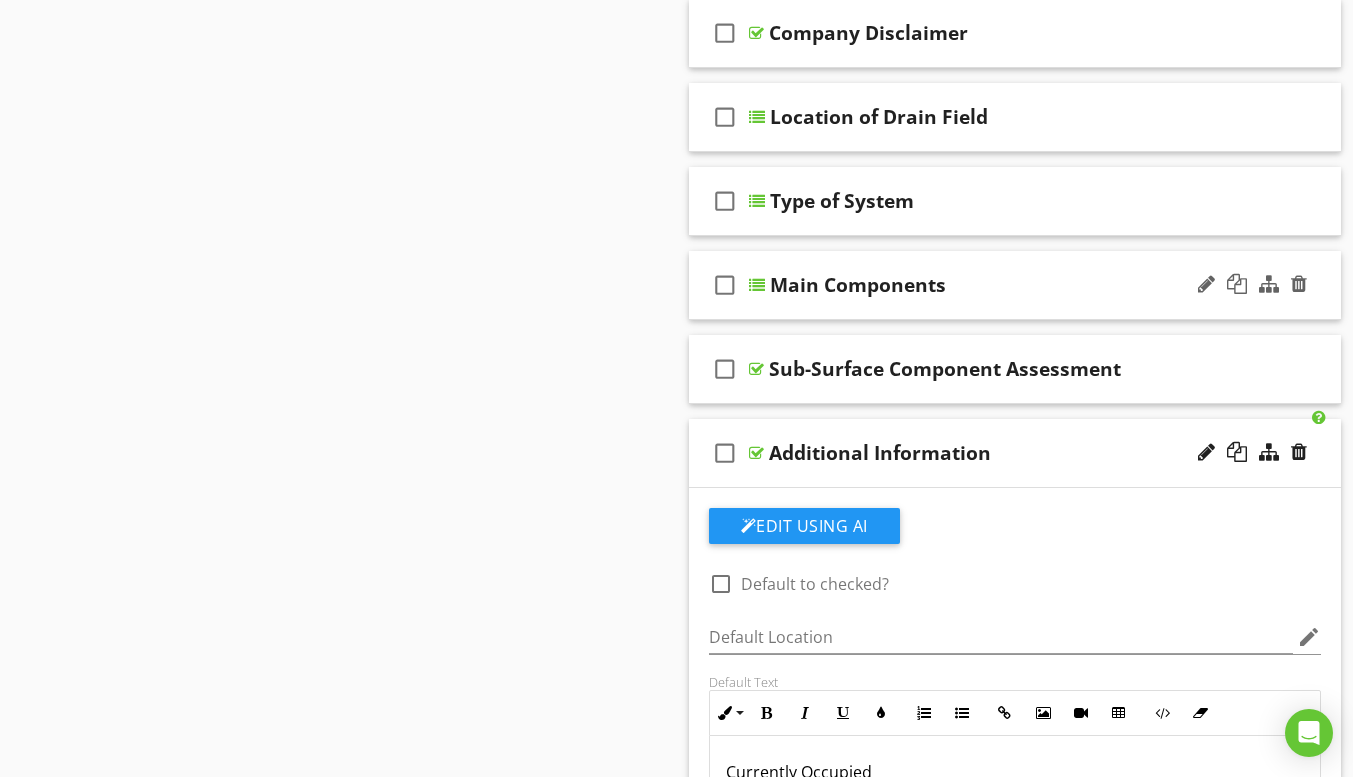 click at bounding box center [757, 285] 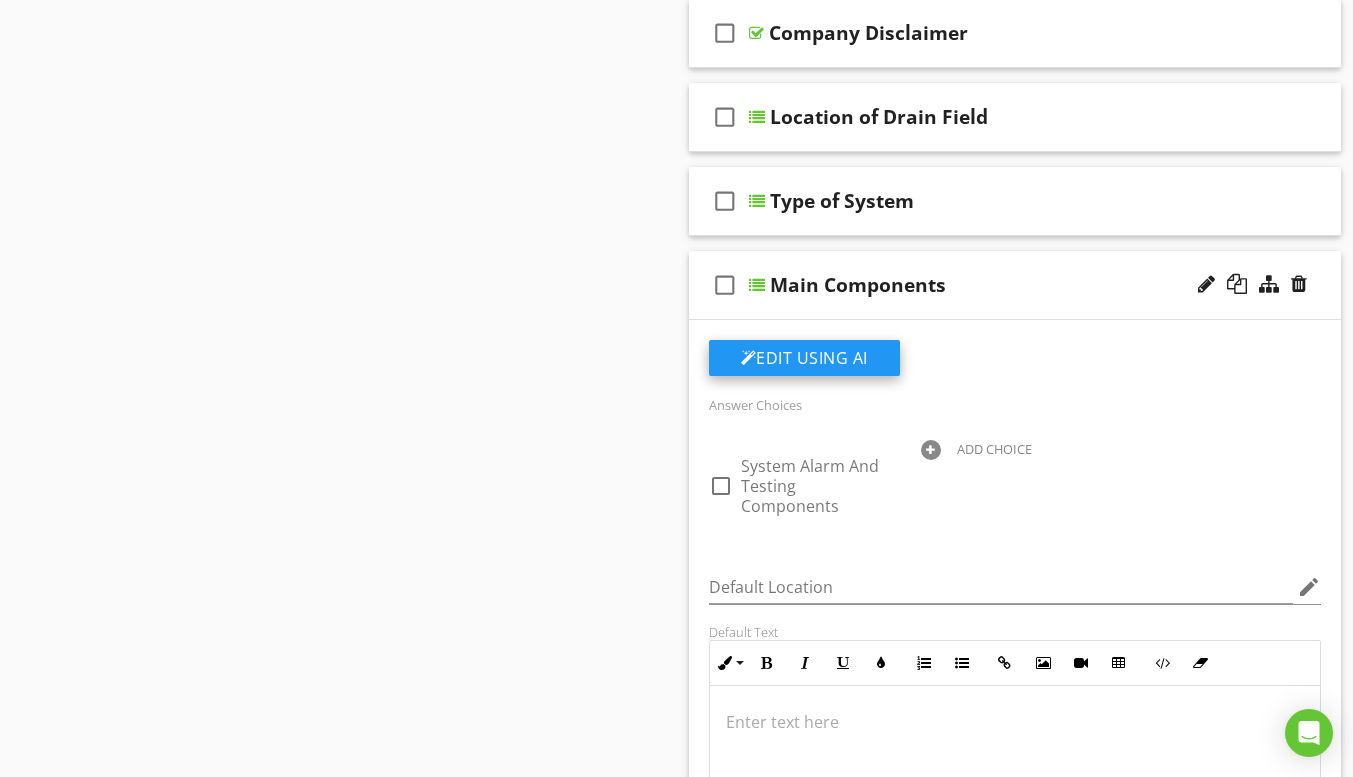 click on "Edit Using AI" at bounding box center (804, -577) 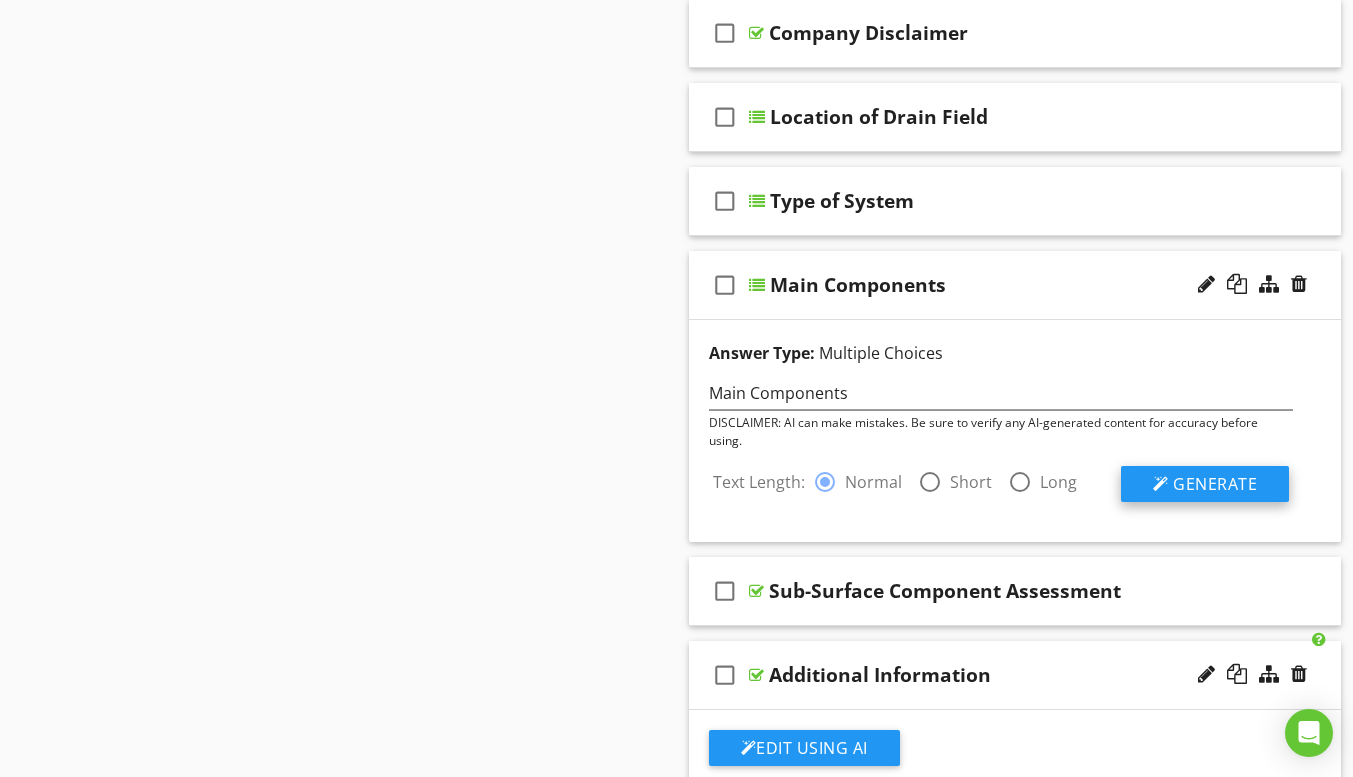 click on "Generate" at bounding box center [1205, 484] 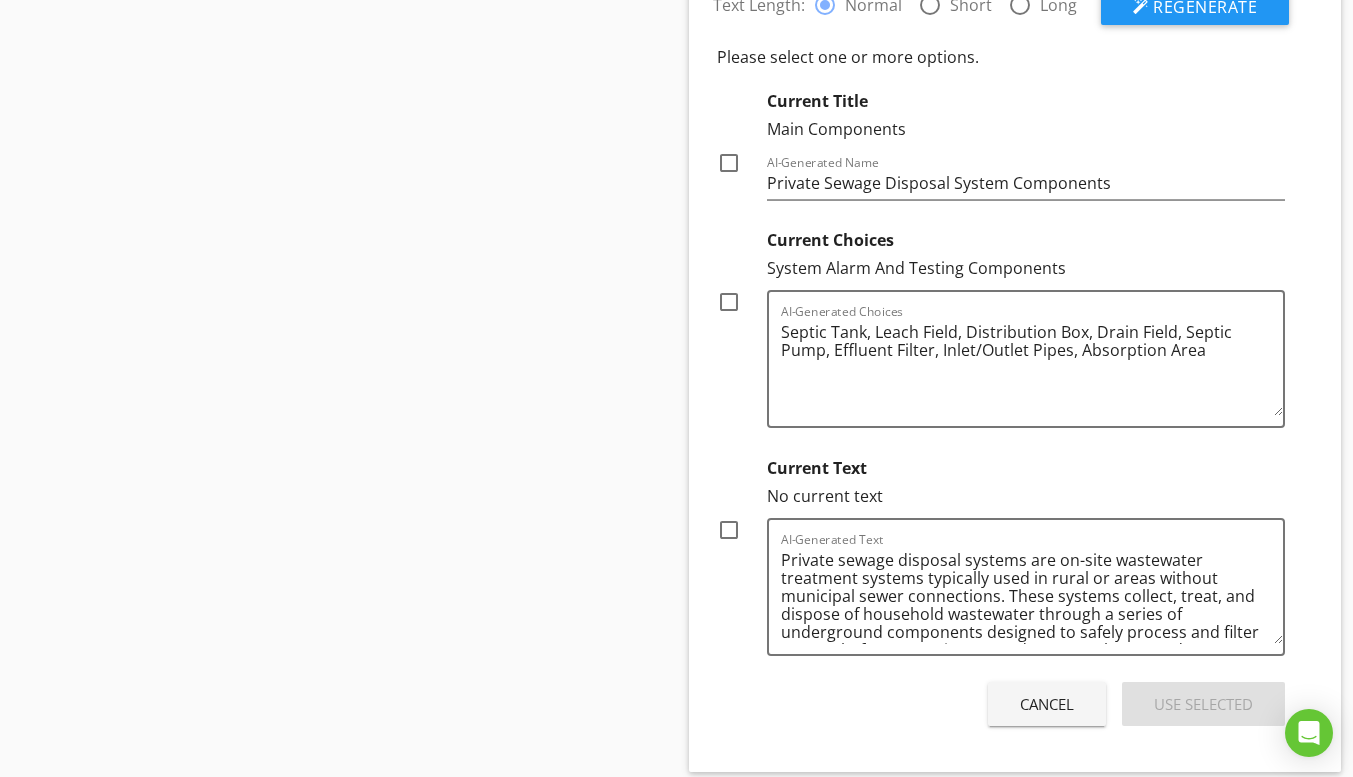 scroll, scrollTop: 1540, scrollLeft: 0, axis: vertical 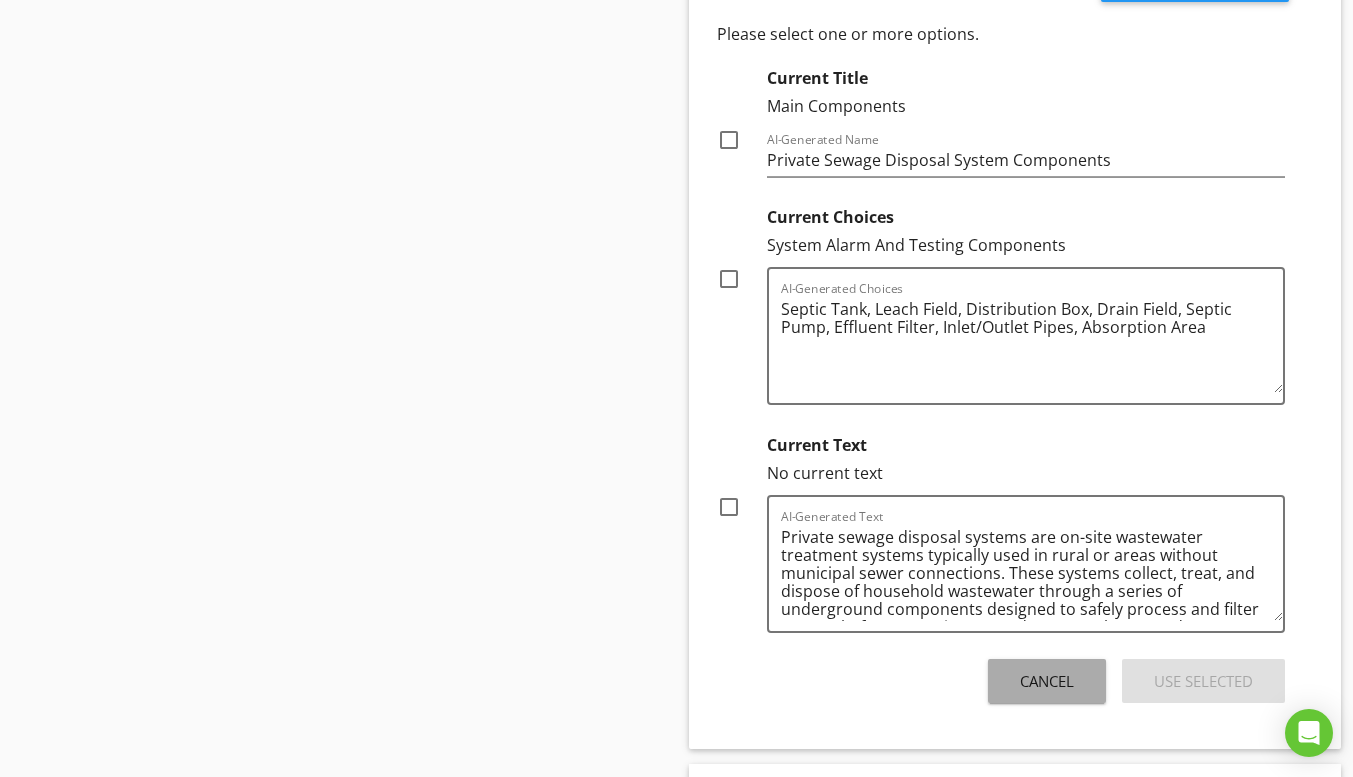 click on "Cancel" at bounding box center (1047, 681) 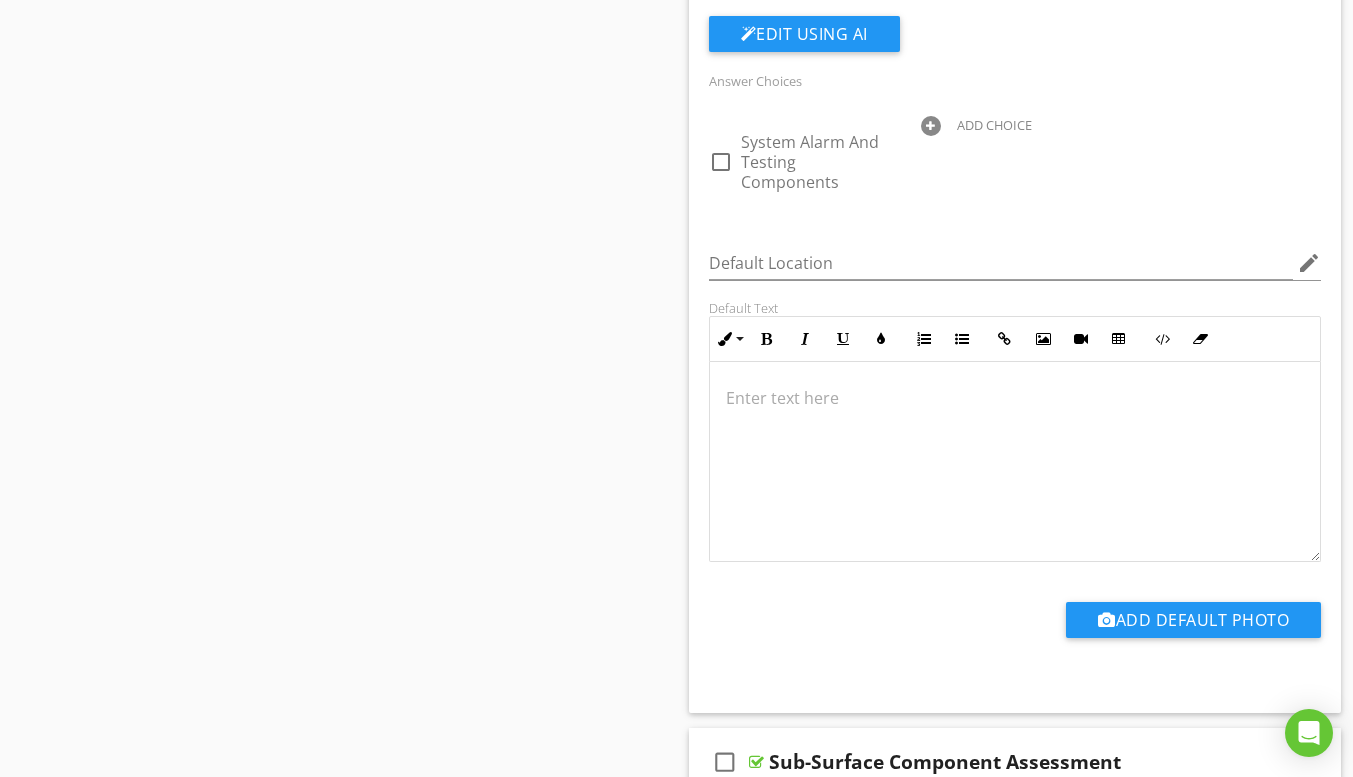 scroll, scrollTop: 1340, scrollLeft: 0, axis: vertical 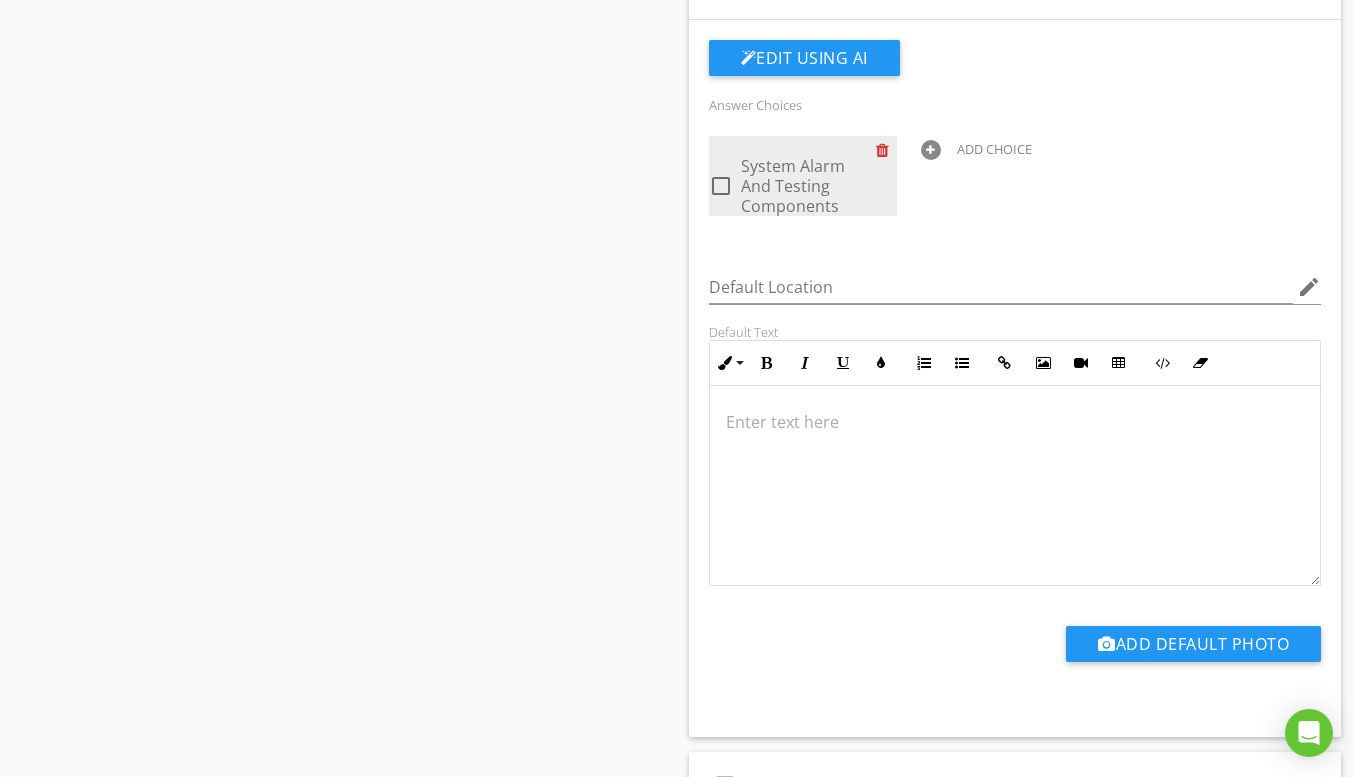 click at bounding box center [886, 150] 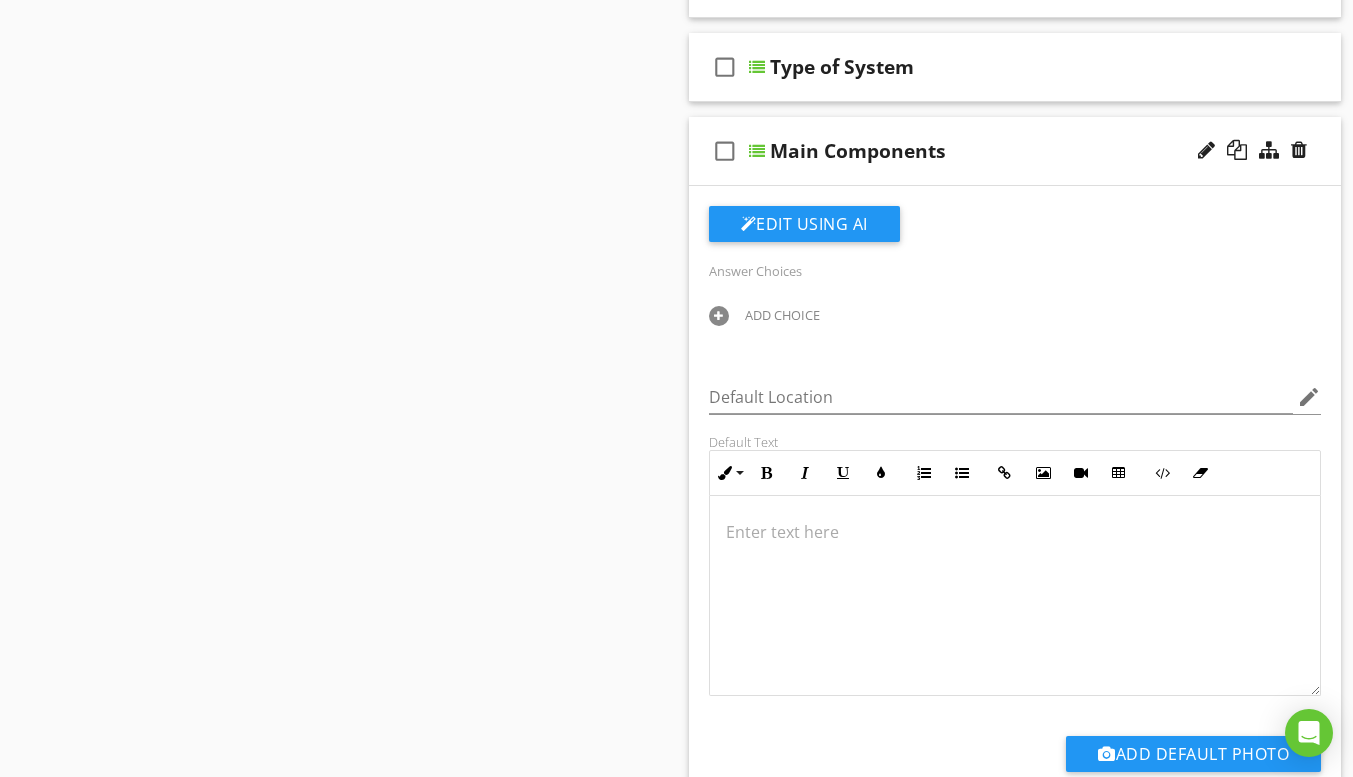 scroll, scrollTop: 1140, scrollLeft: 0, axis: vertical 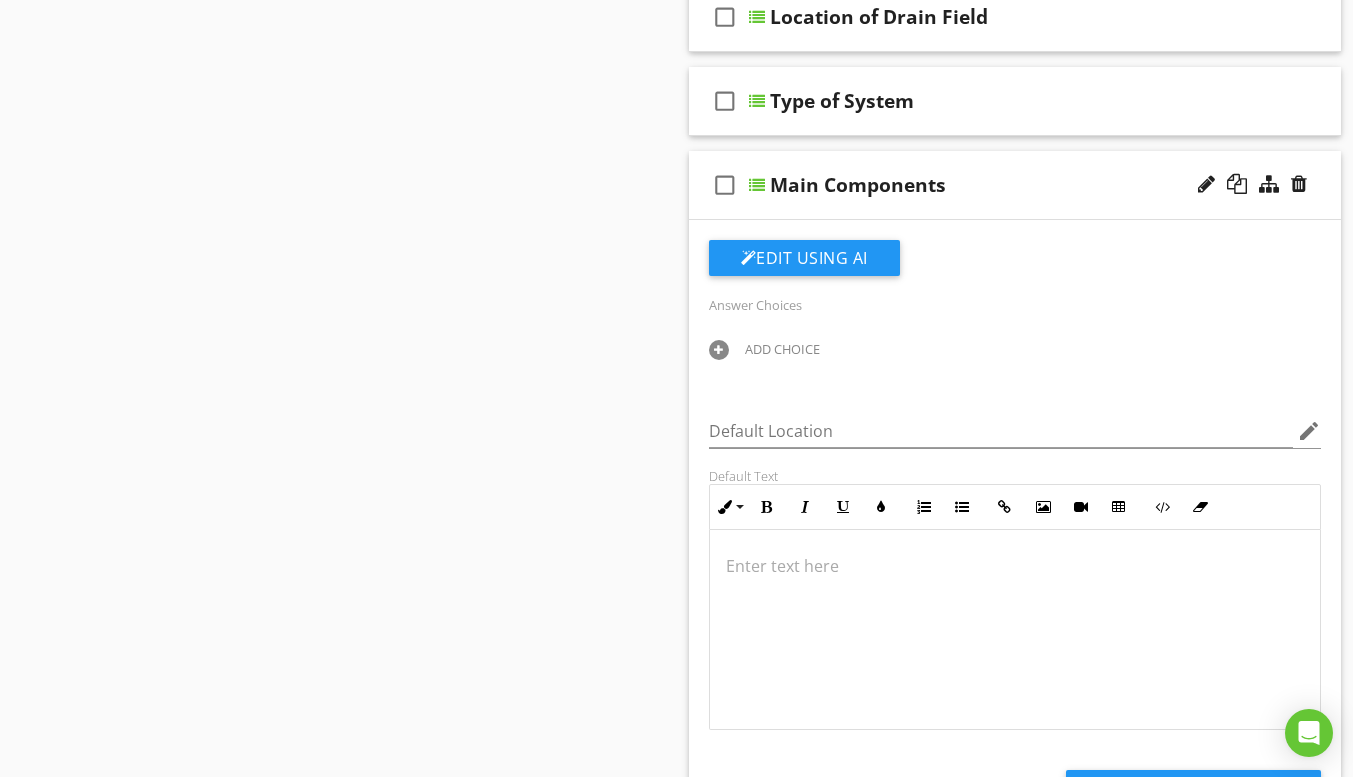 click on "Main Components" at bounding box center (858, 185) 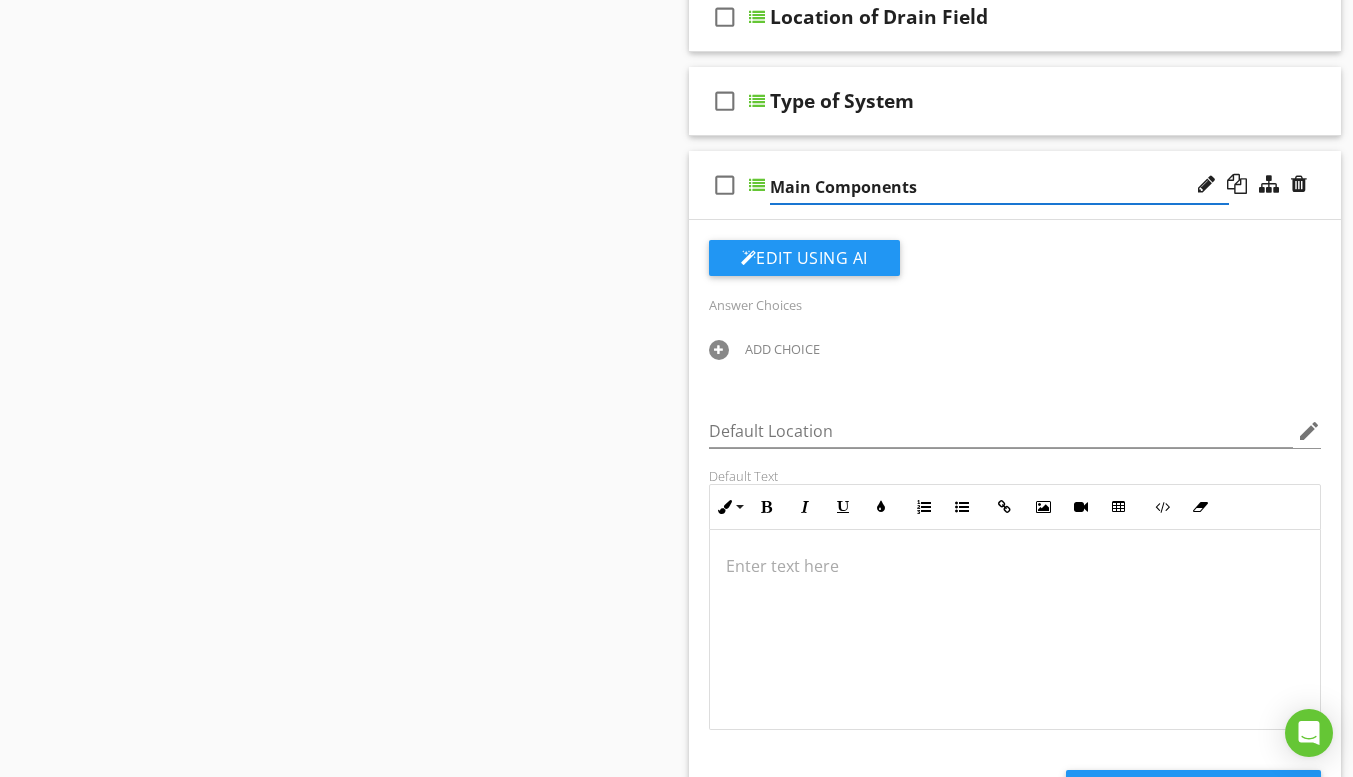 click on "Main Components" at bounding box center [999, 187] 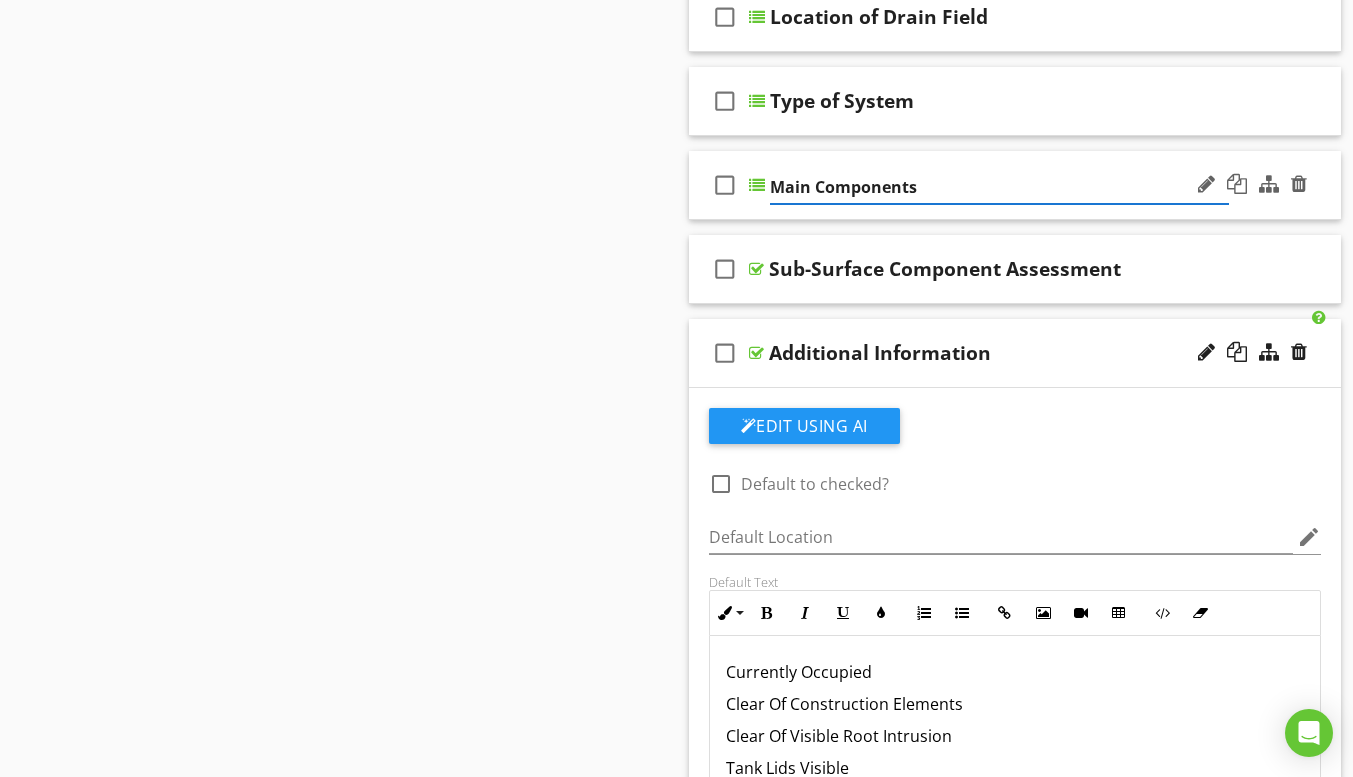 click at bounding box center (757, 185) 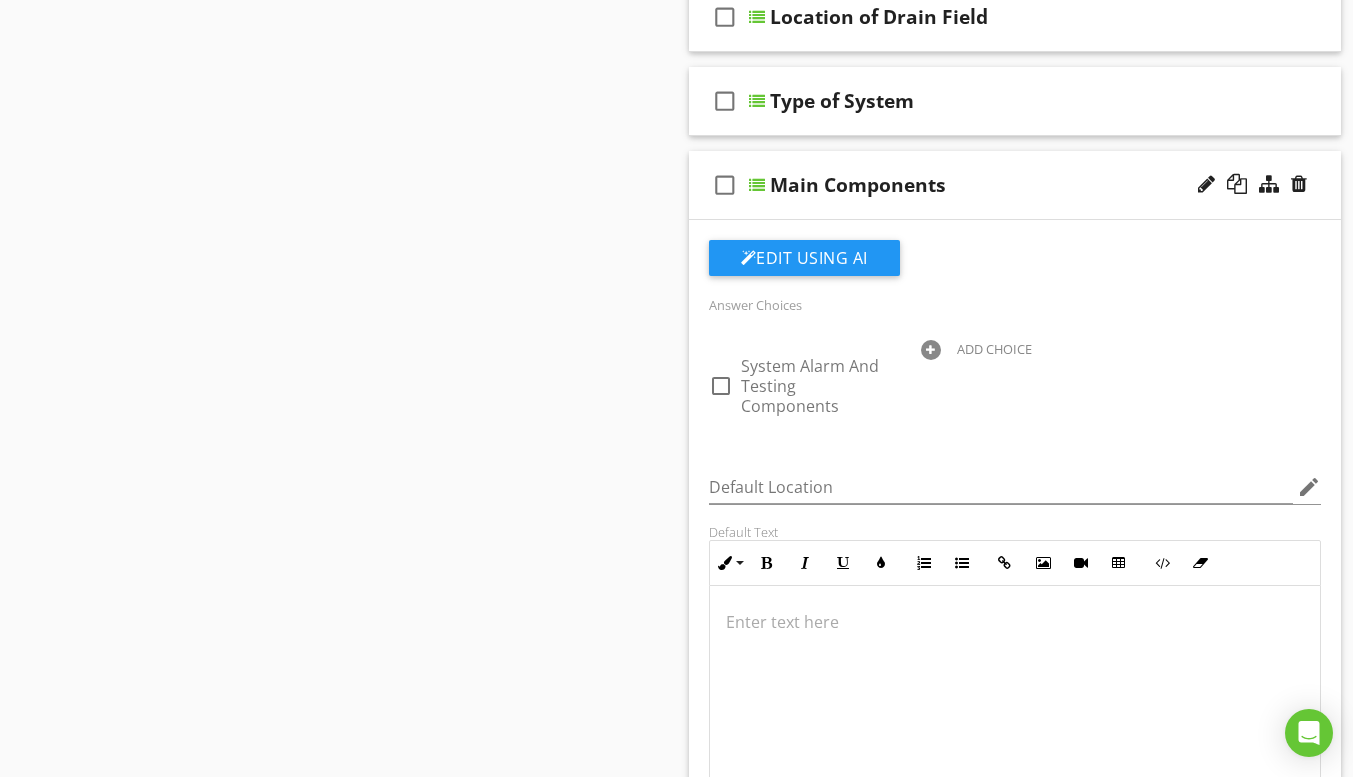 click at bounding box center (757, 185) 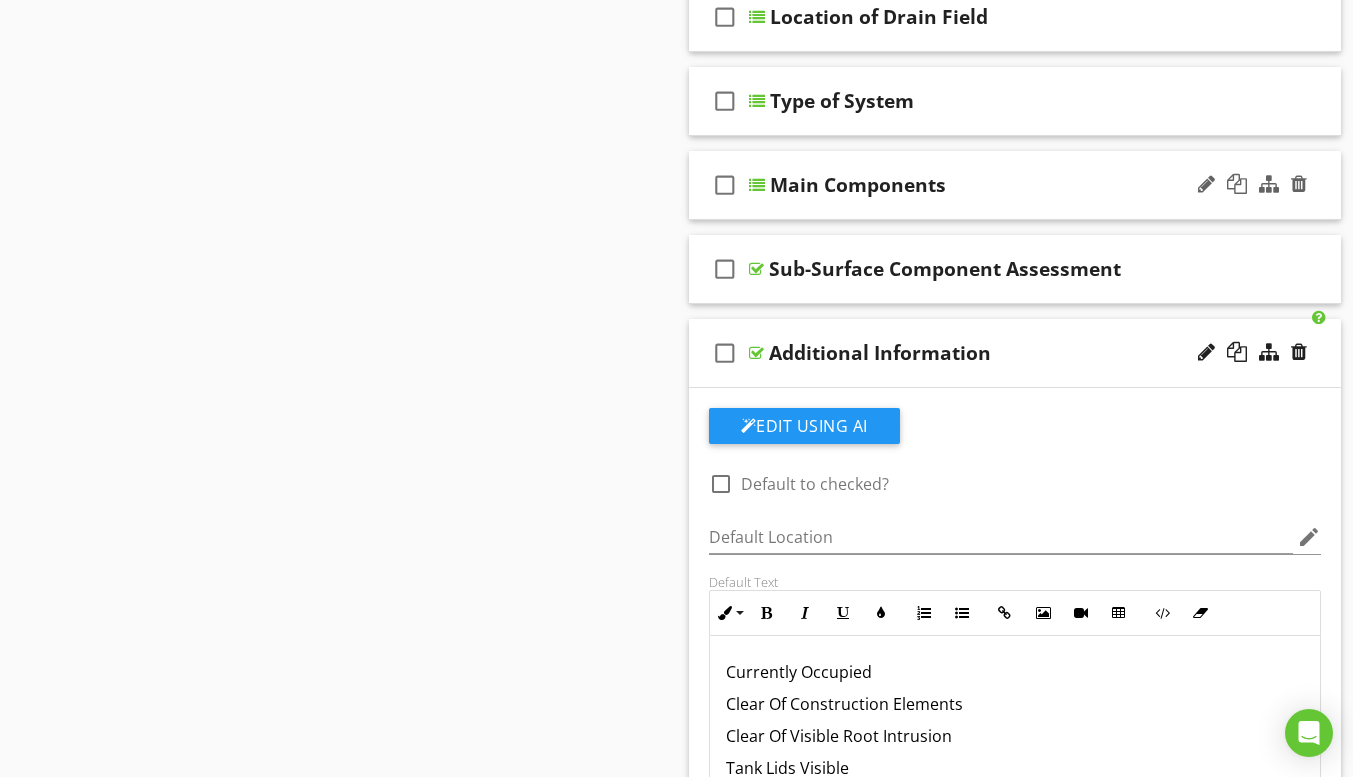 click at bounding box center (757, 185) 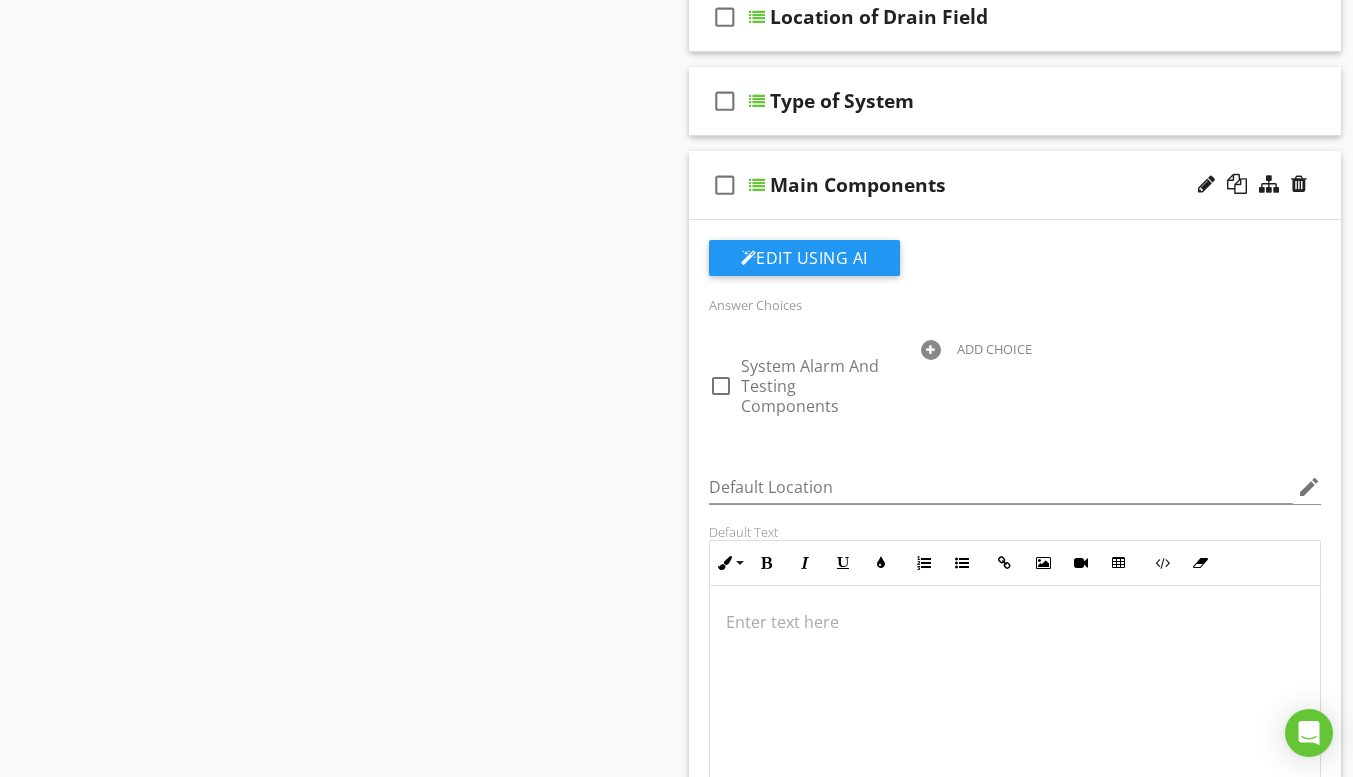 click at bounding box center (757, 185) 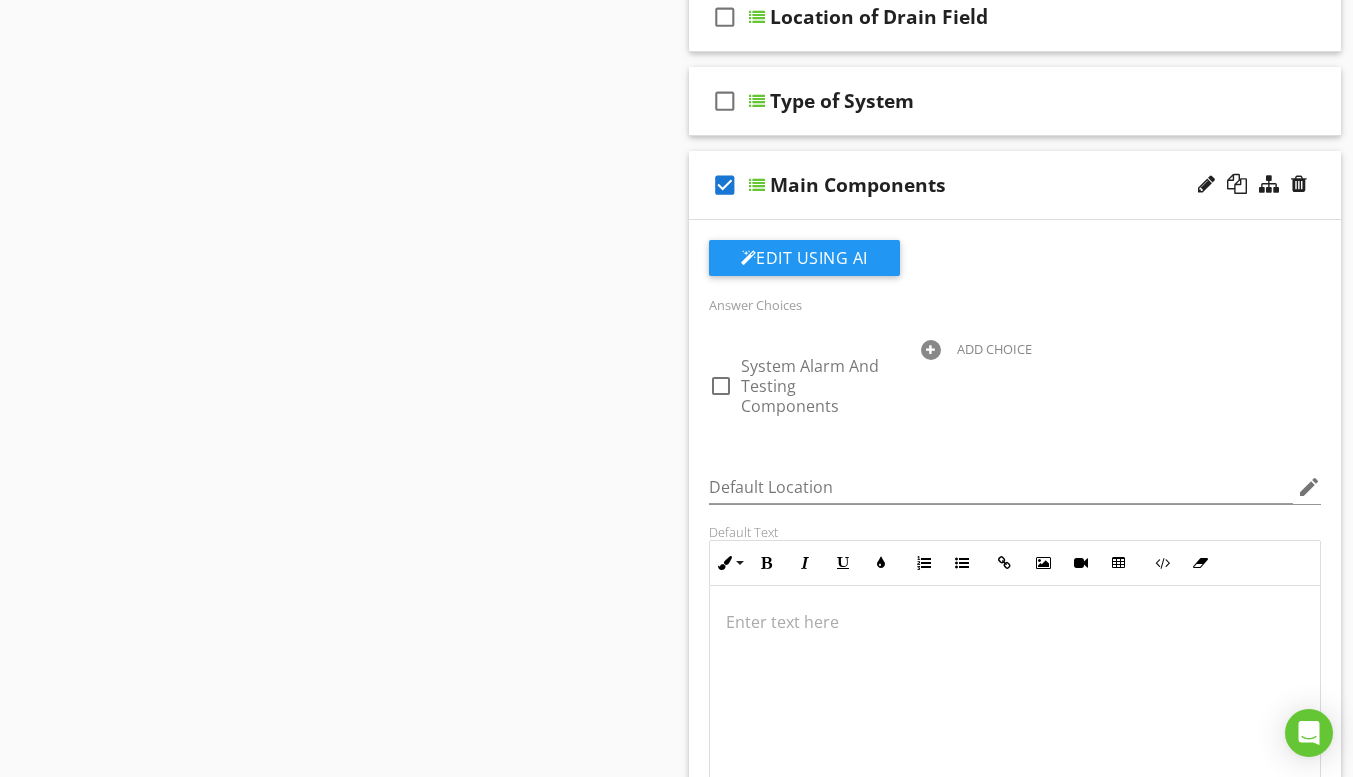 click at bounding box center [757, 185] 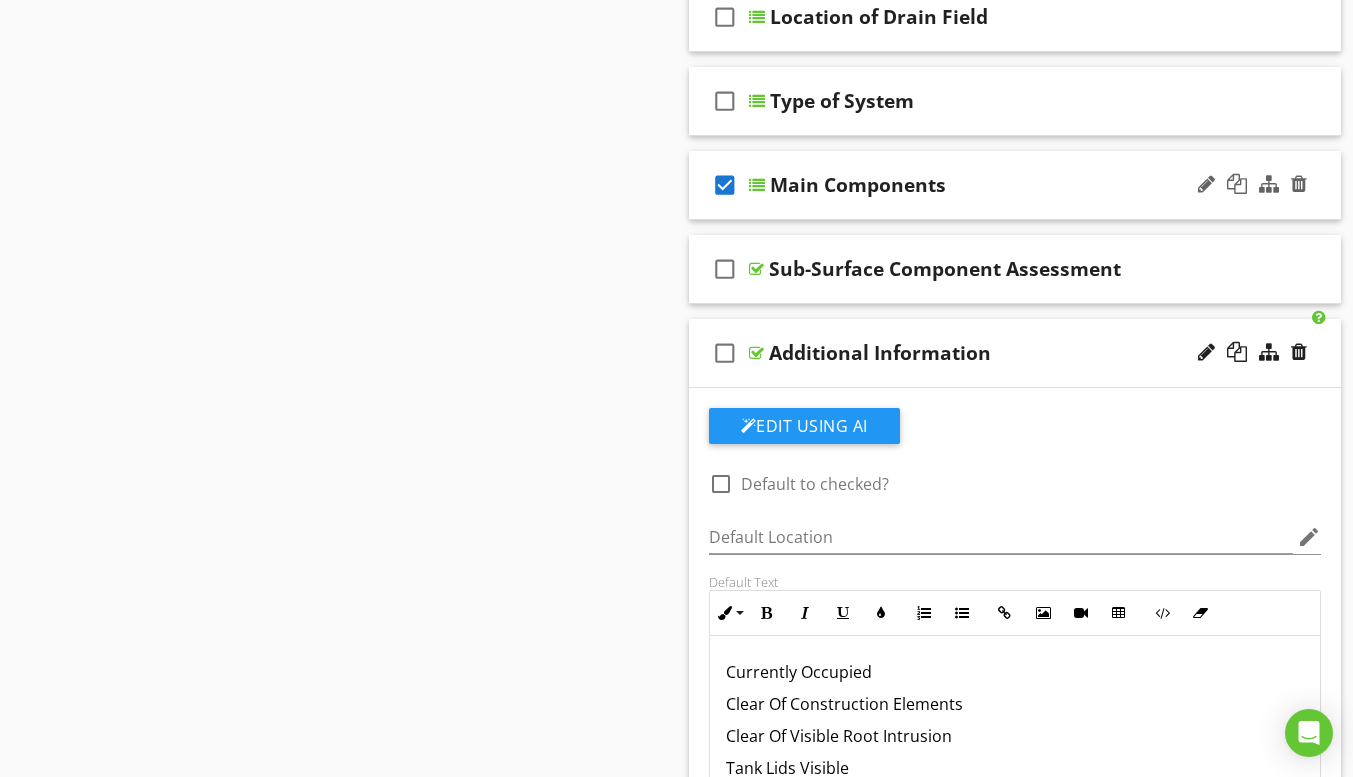 click at bounding box center [757, 185] 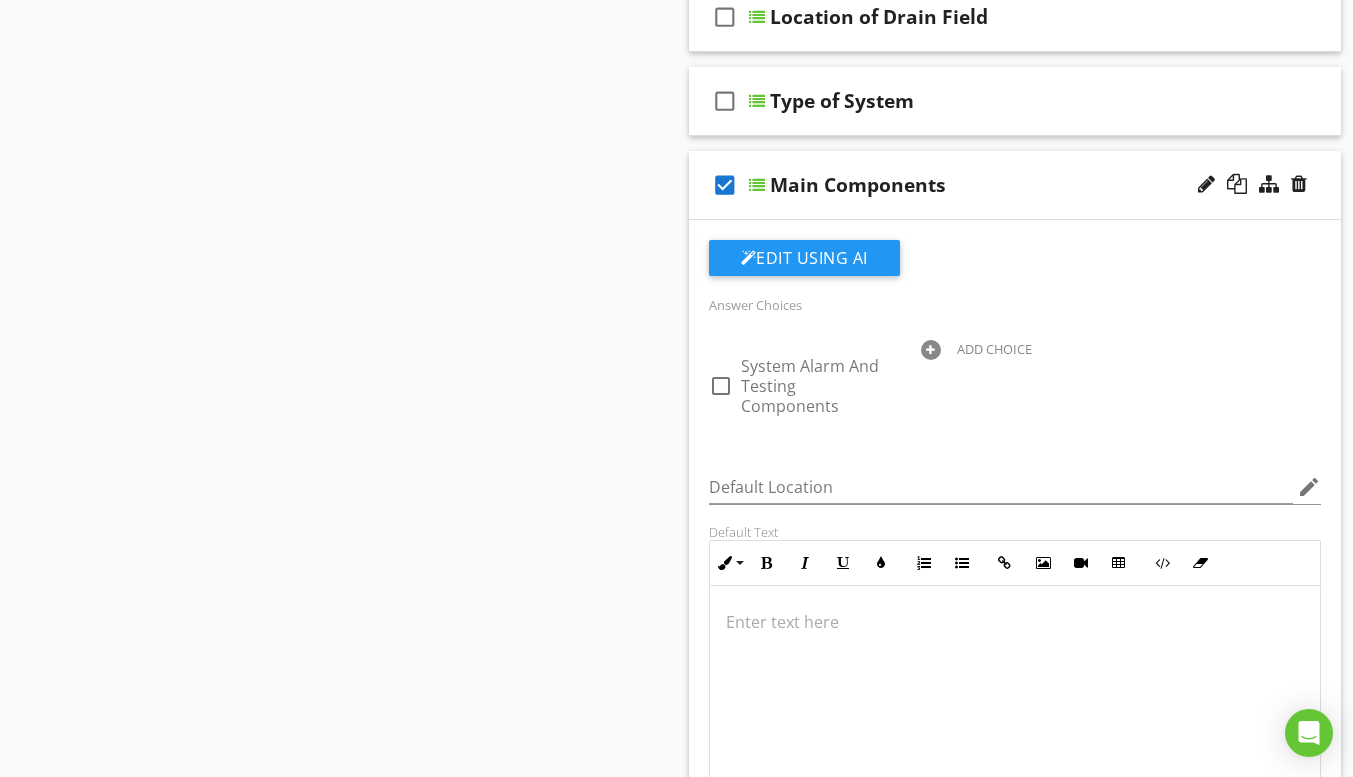 click on "check_box" at bounding box center (725, 185) 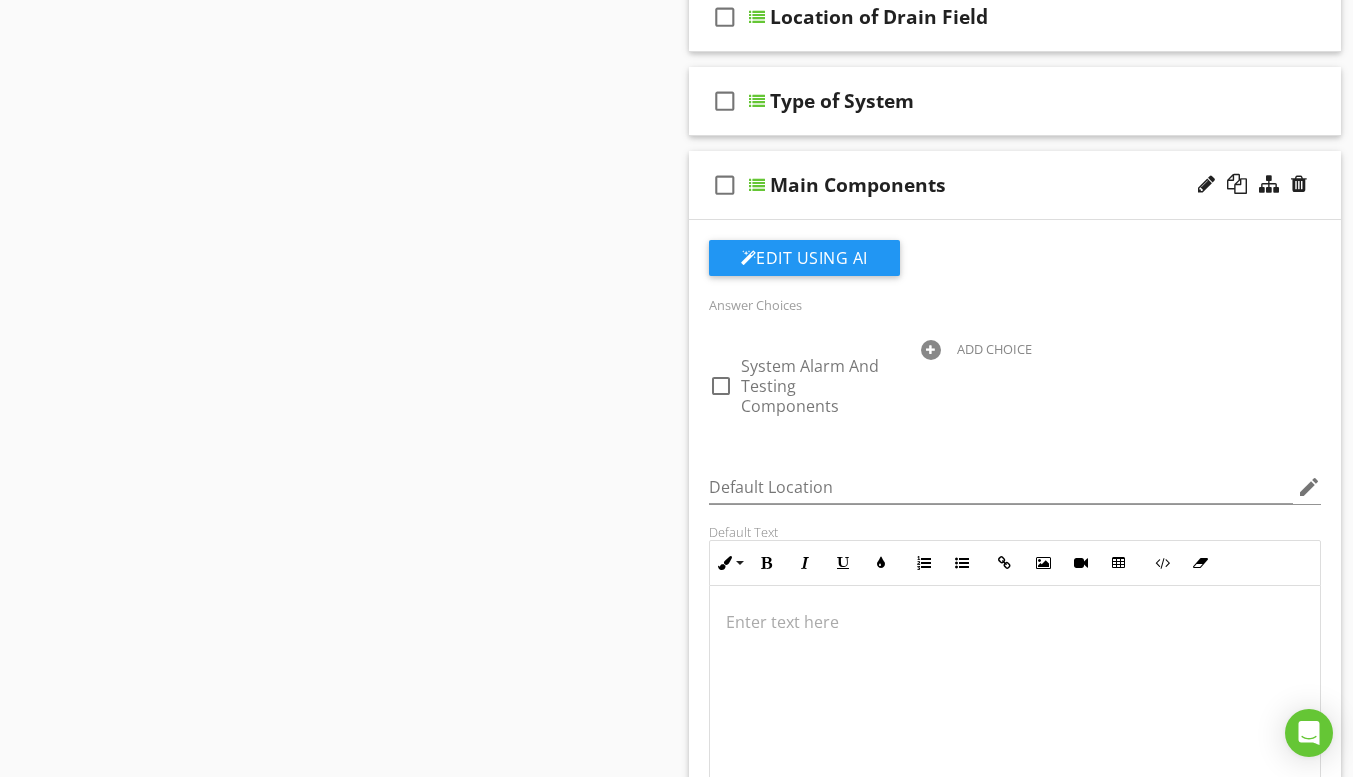 click on "Main Components" at bounding box center (858, 185) 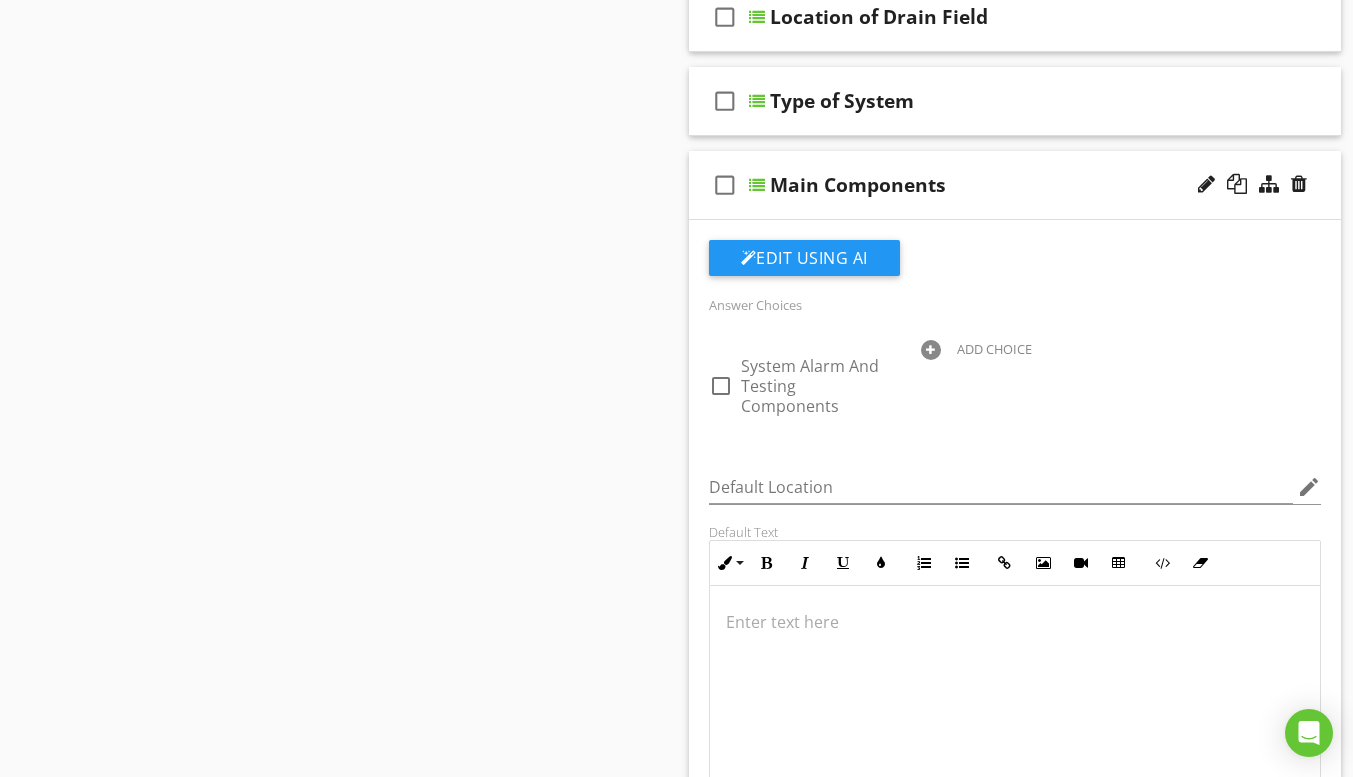 click on "check_box_outline_blank
Main Components" at bounding box center (1015, 185) 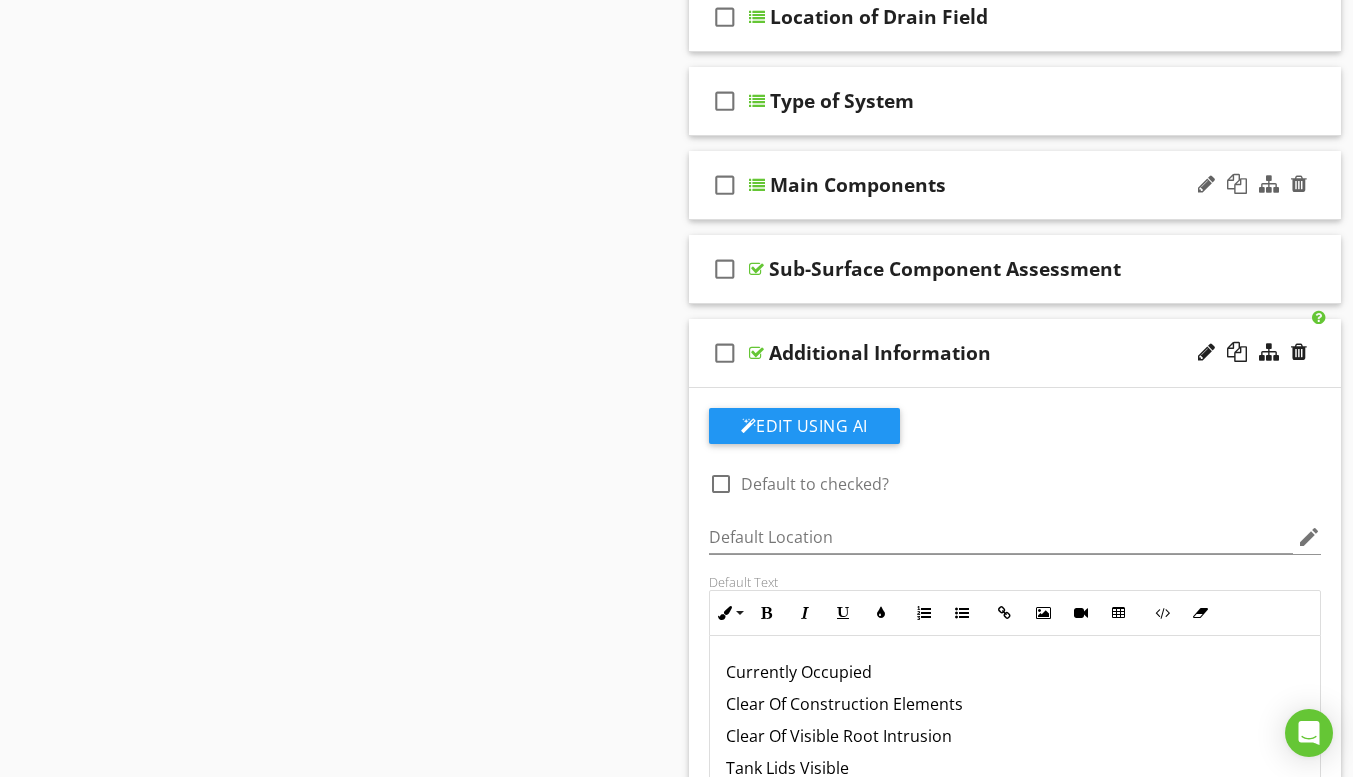 click at bounding box center [757, 185] 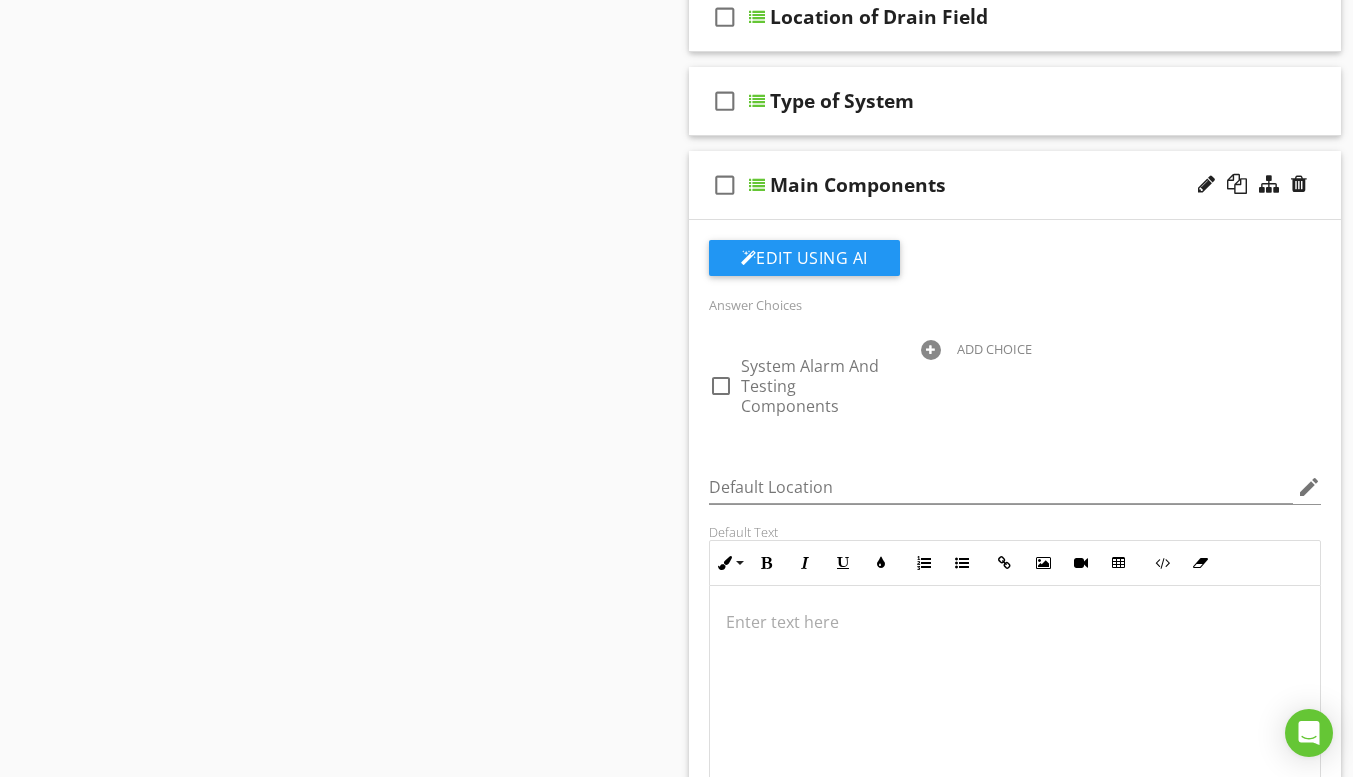 click at bounding box center (757, 185) 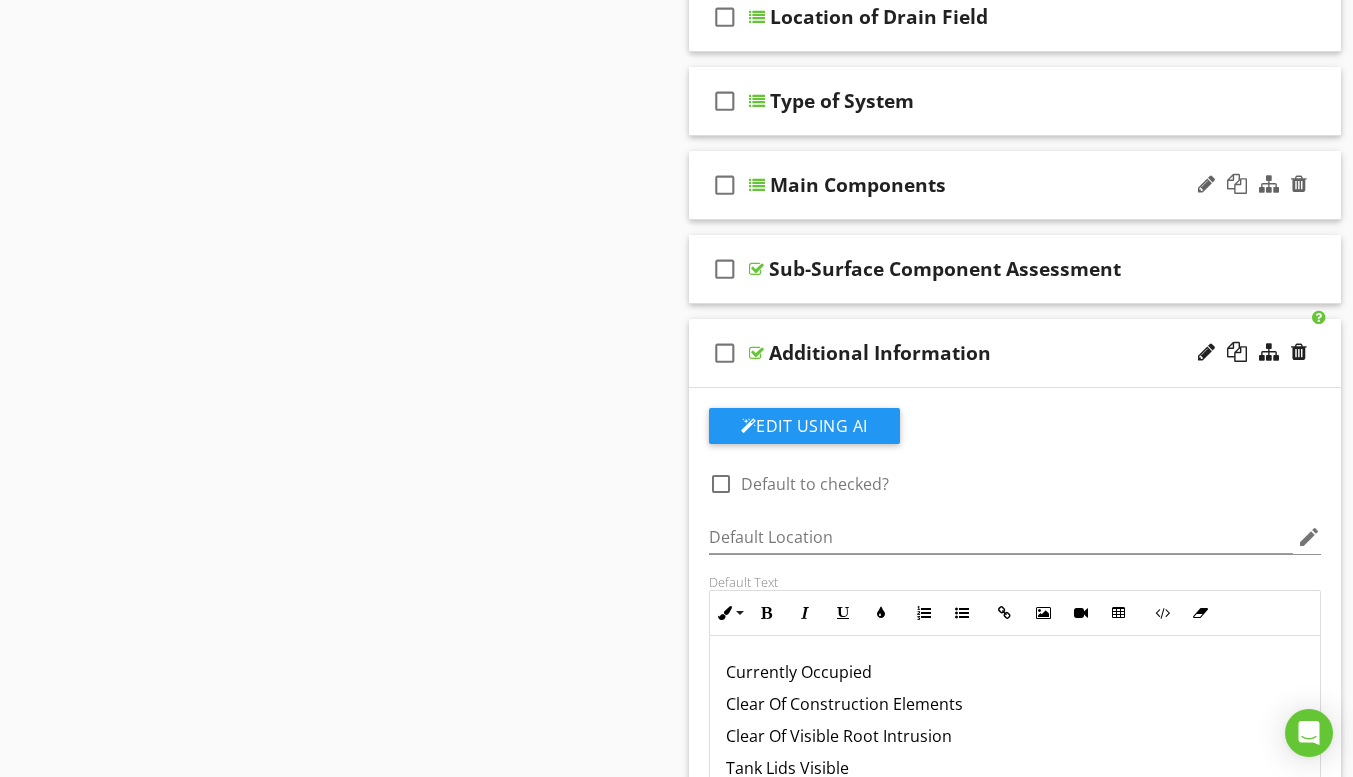 click at bounding box center (757, 185) 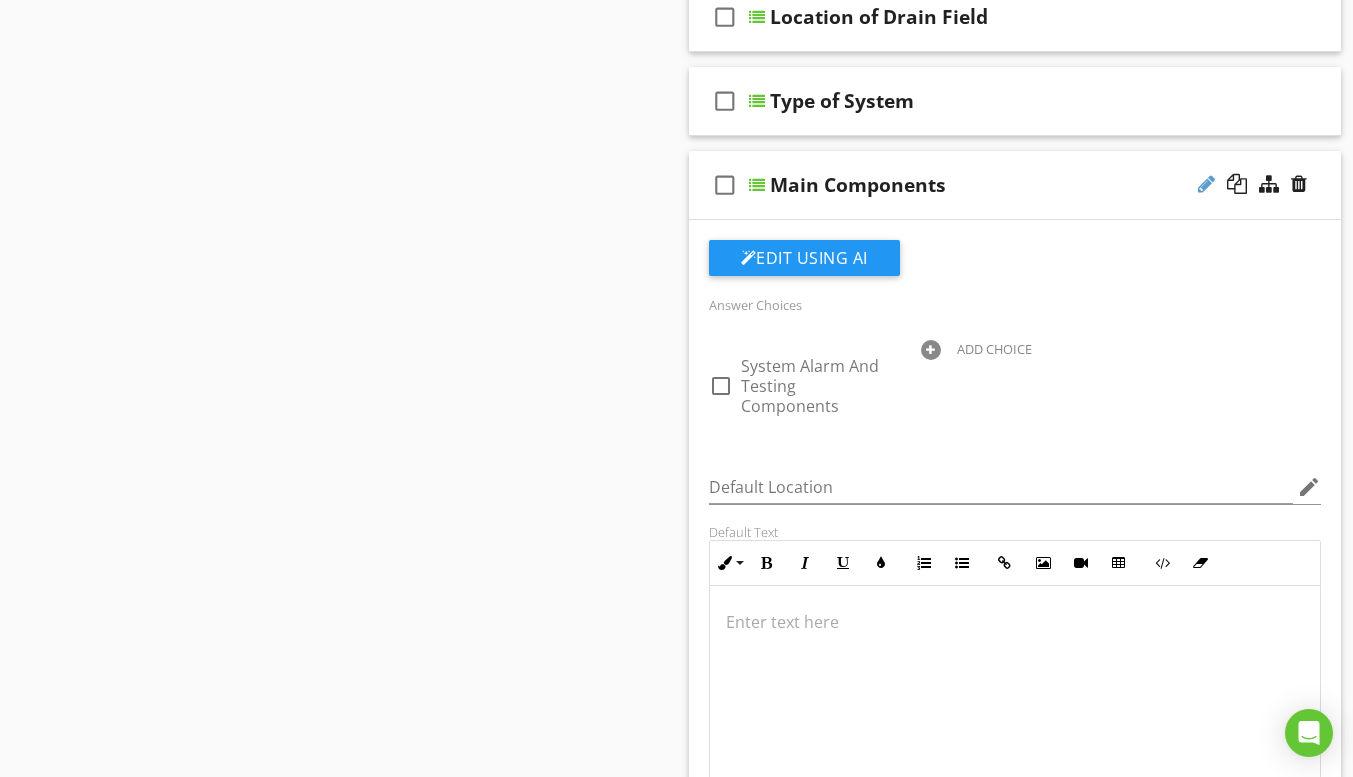 click at bounding box center (1206, 184) 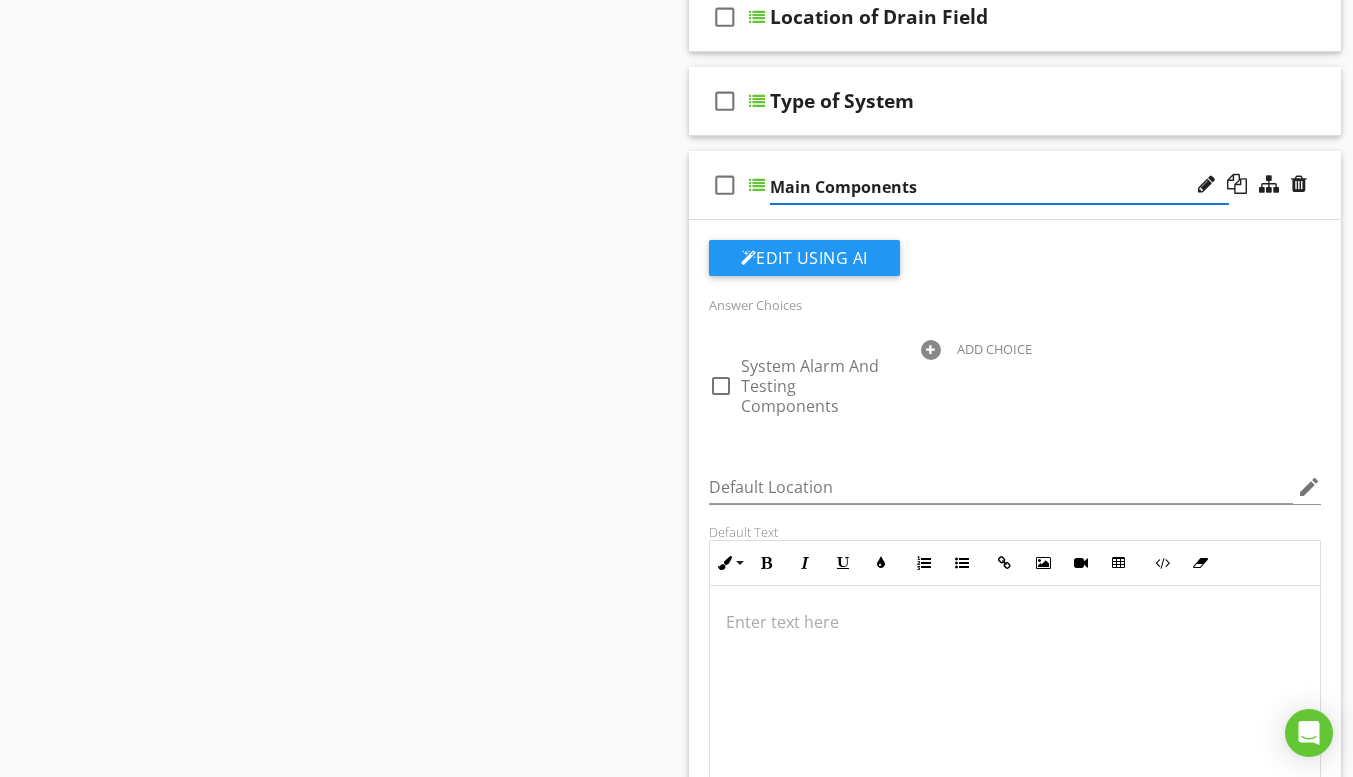 click at bounding box center [757, 185] 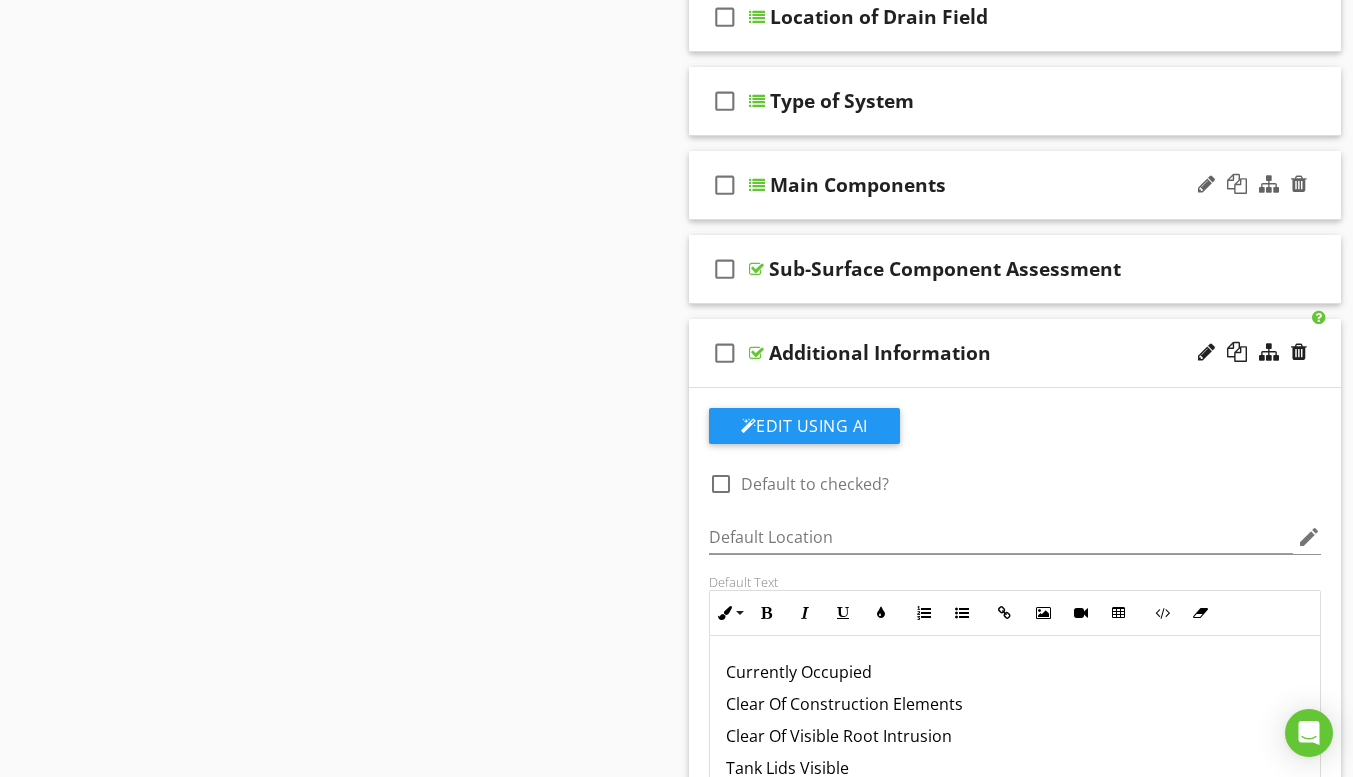 click at bounding box center (757, 185) 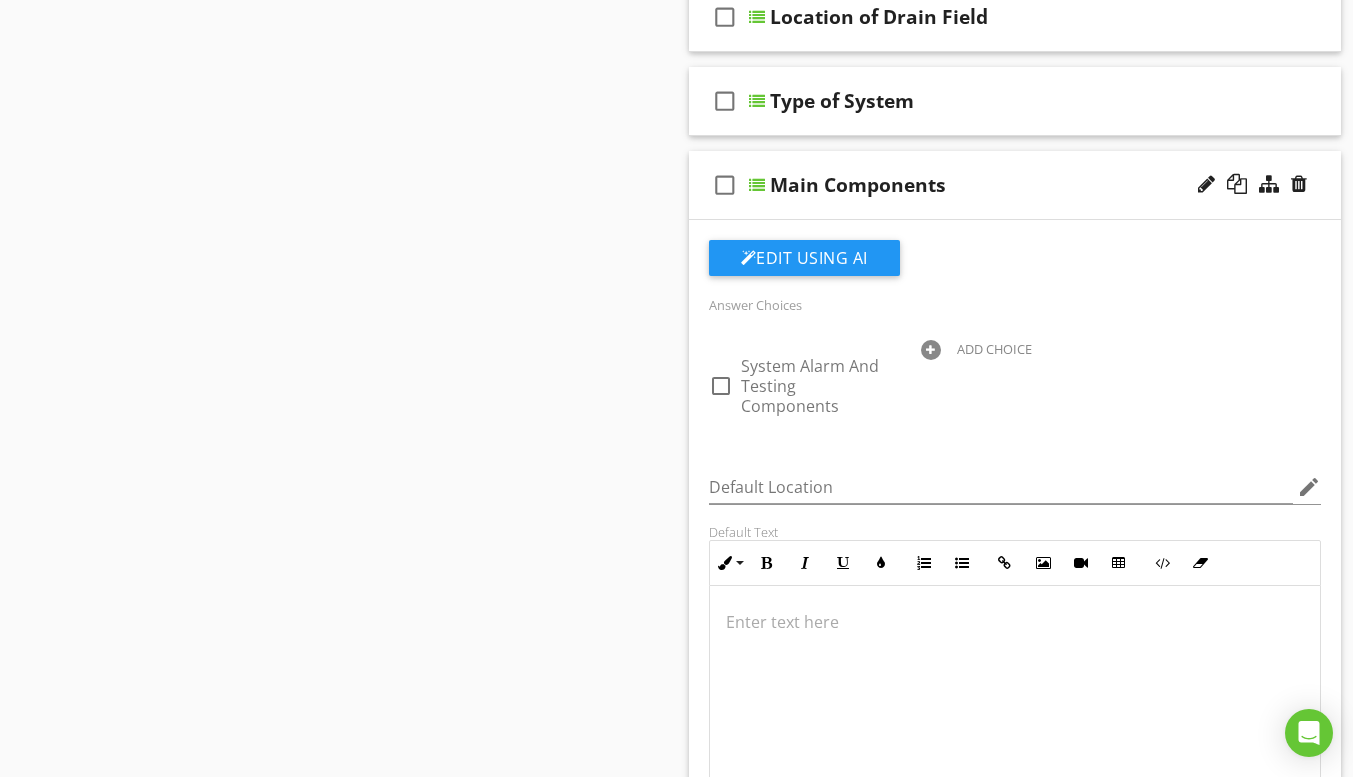 click at bounding box center (757, 185) 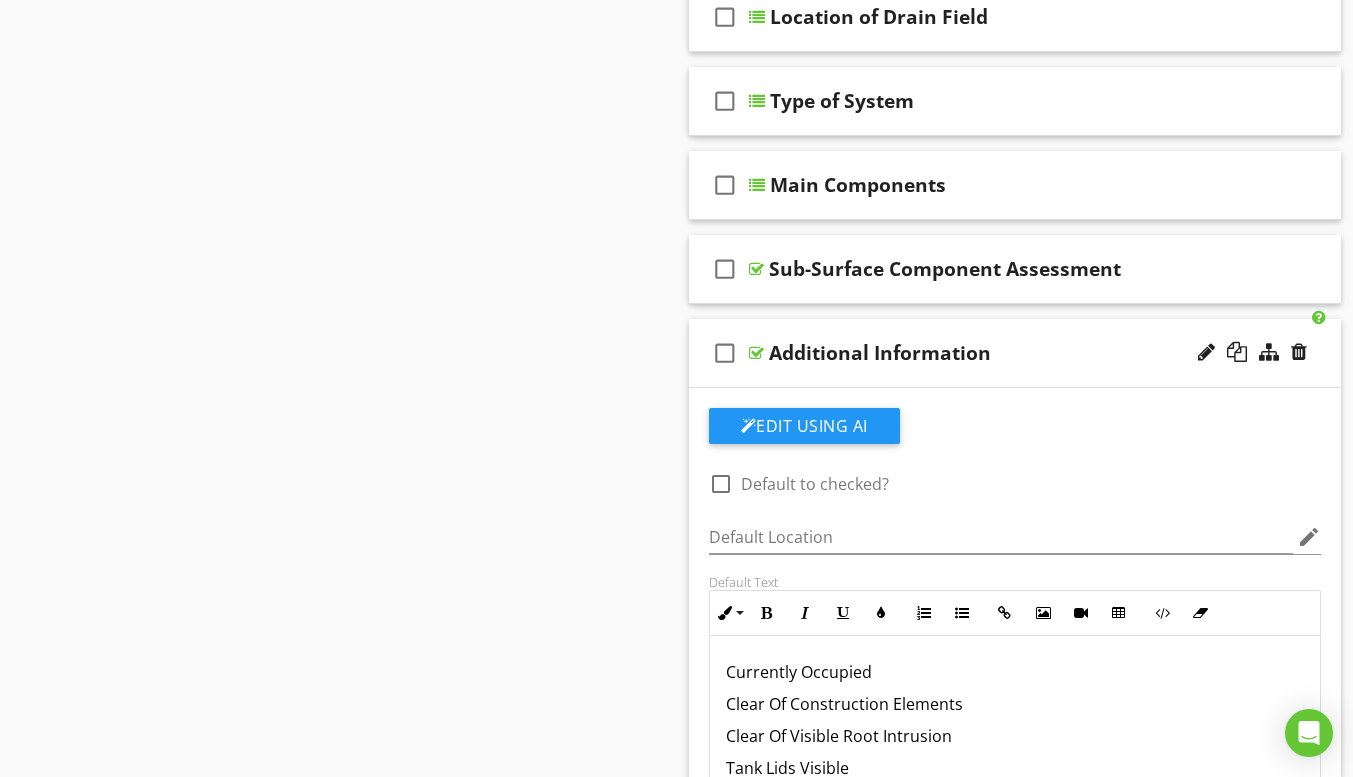 click on "check_box_outline_blank
Additional Information" at bounding box center [1015, 353] 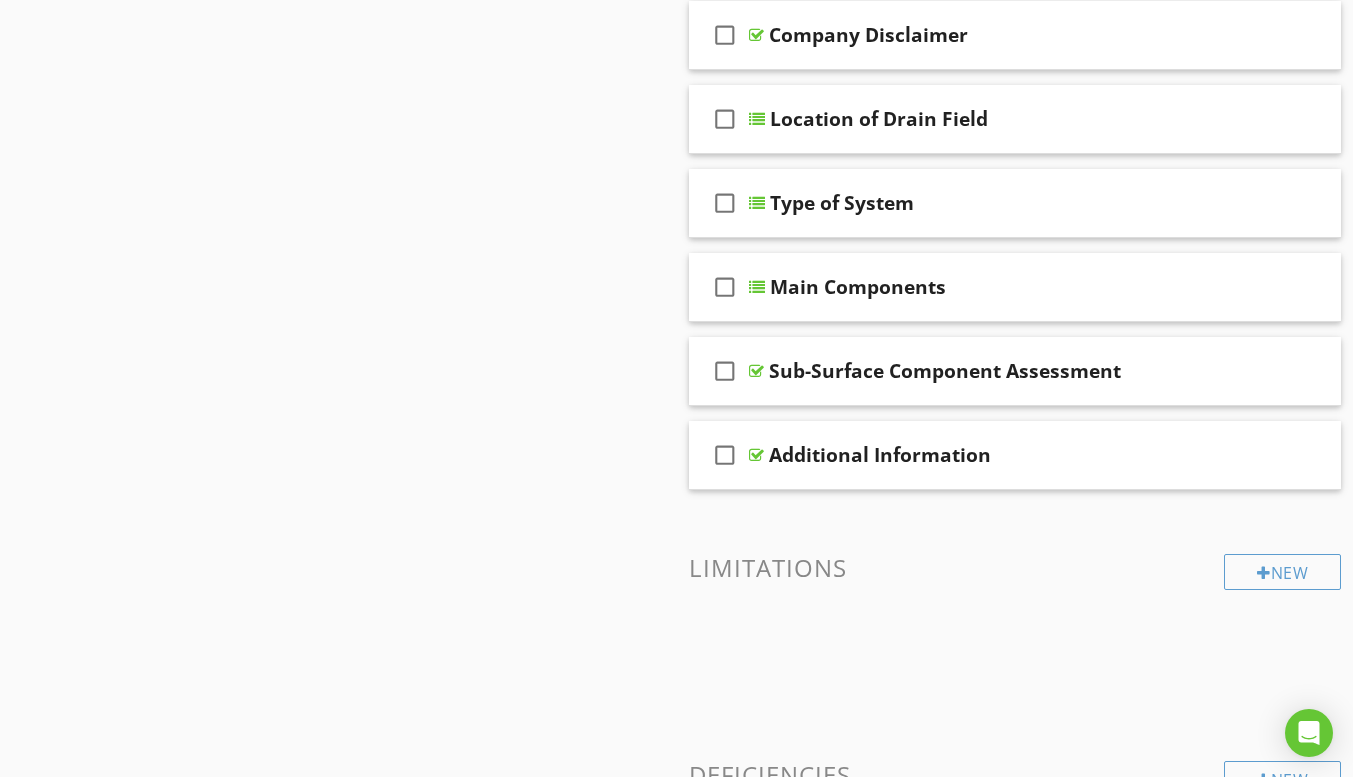 scroll, scrollTop: 940, scrollLeft: 0, axis: vertical 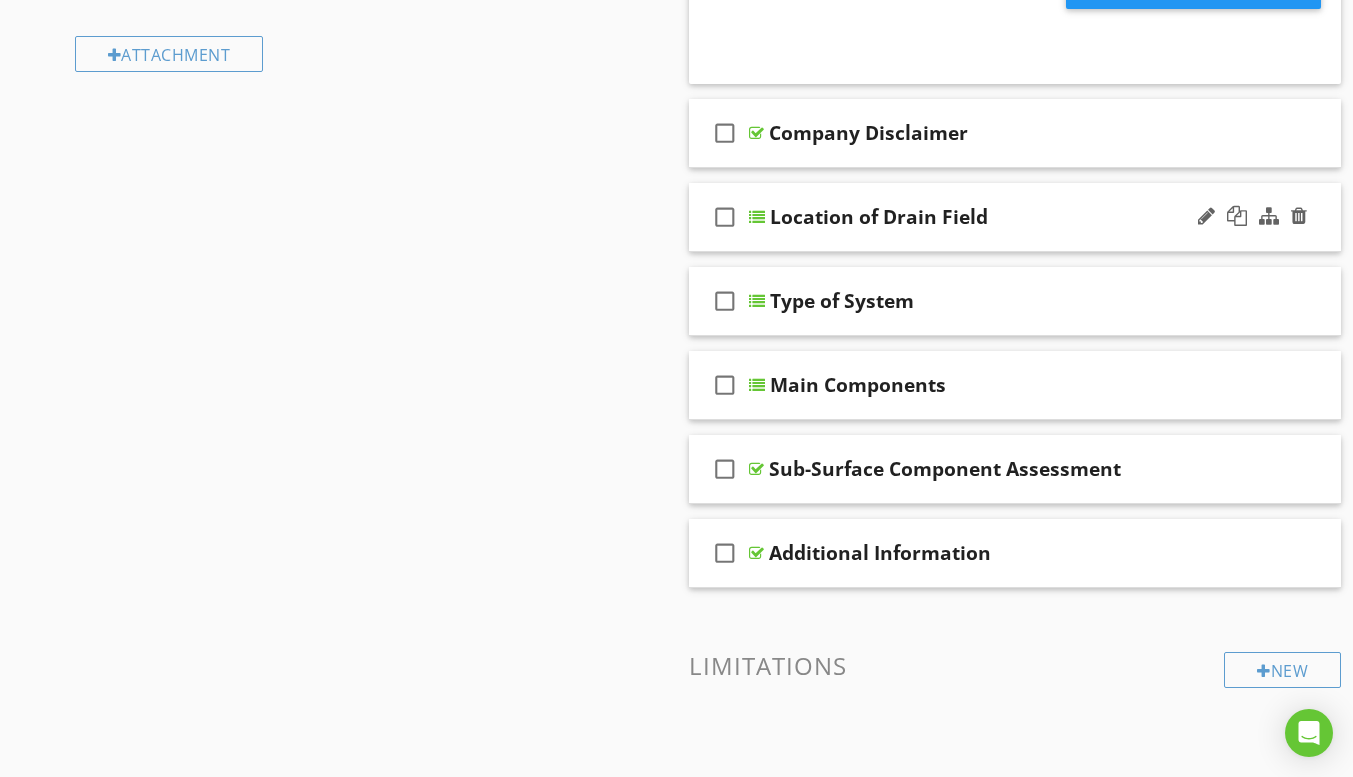 click on "check_box_outline_blank
Location of Drain Field" at bounding box center [1015, 217] 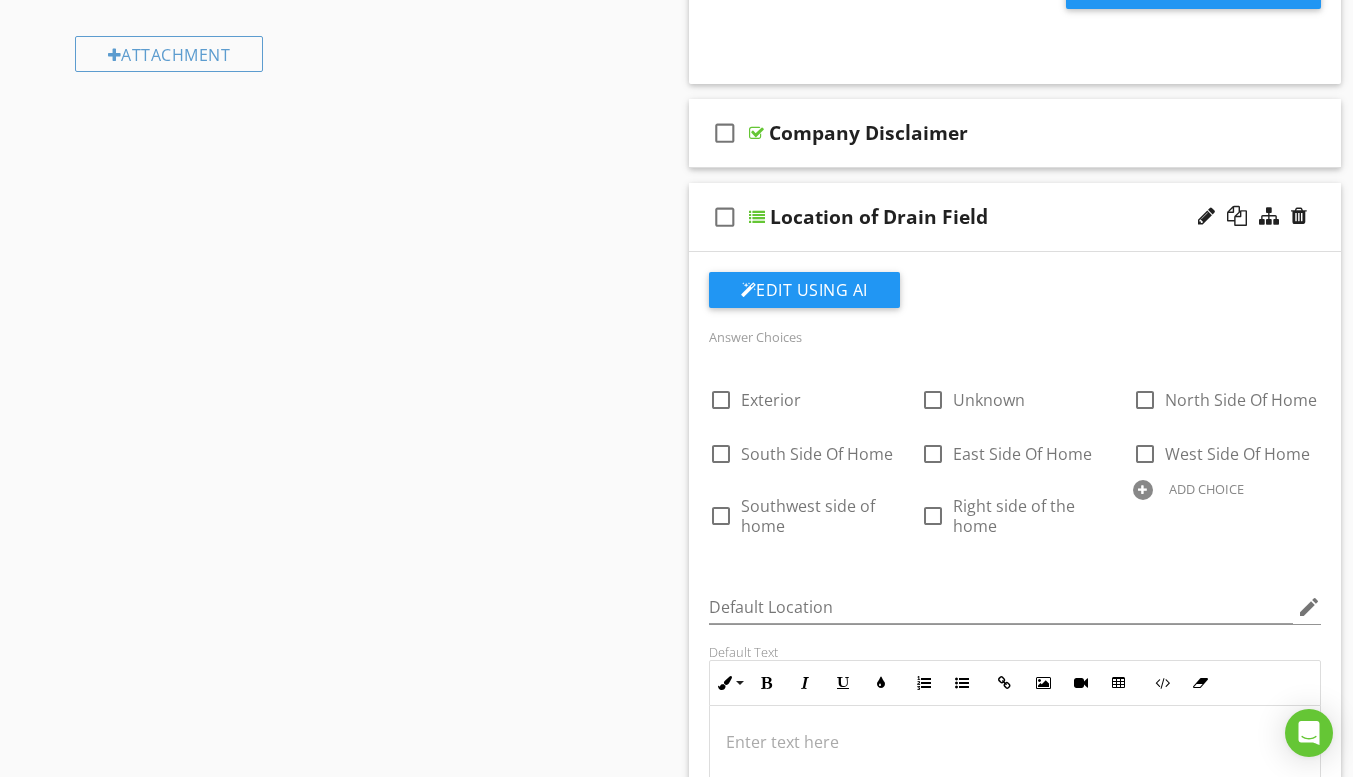 click on "check_box_outline_blank
Location of Drain Field" at bounding box center [1015, 217] 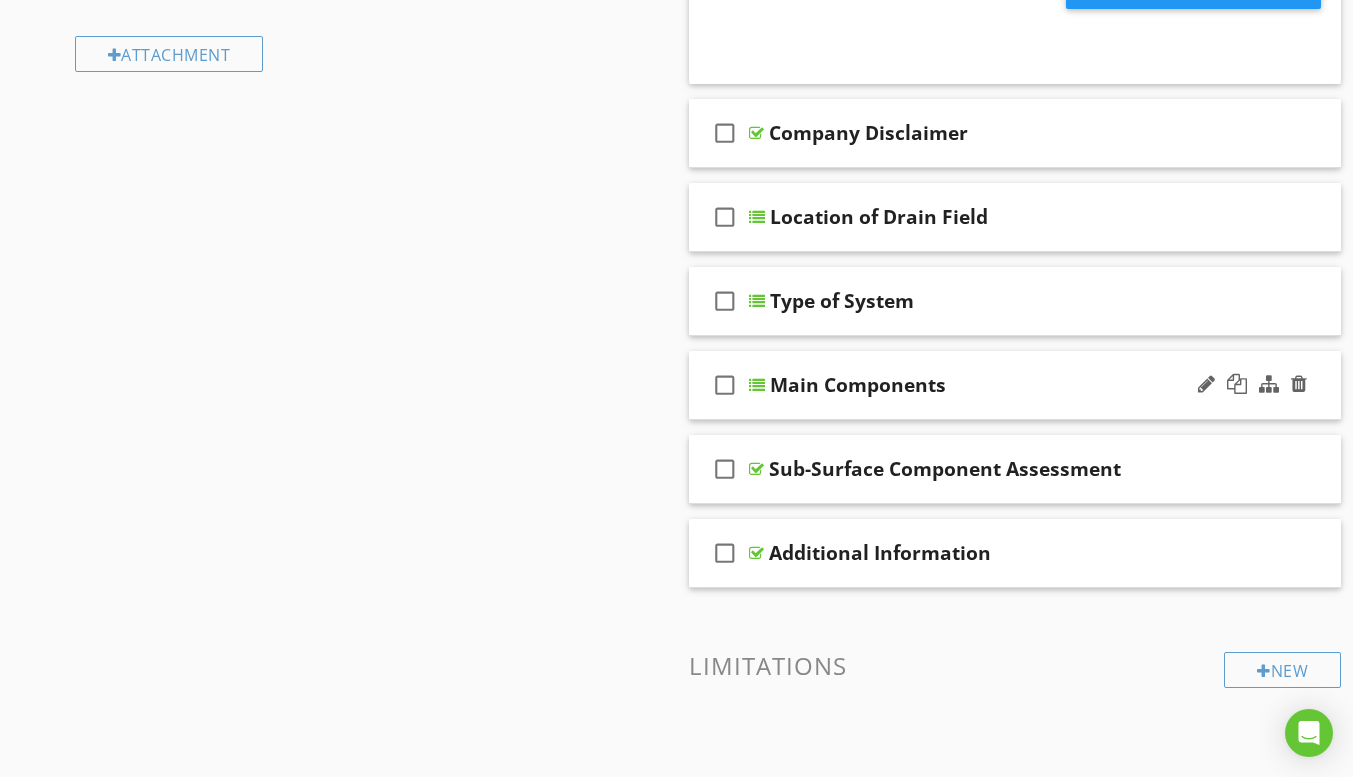 click on "check_box_outline_blank
Main Components" at bounding box center (1015, 385) 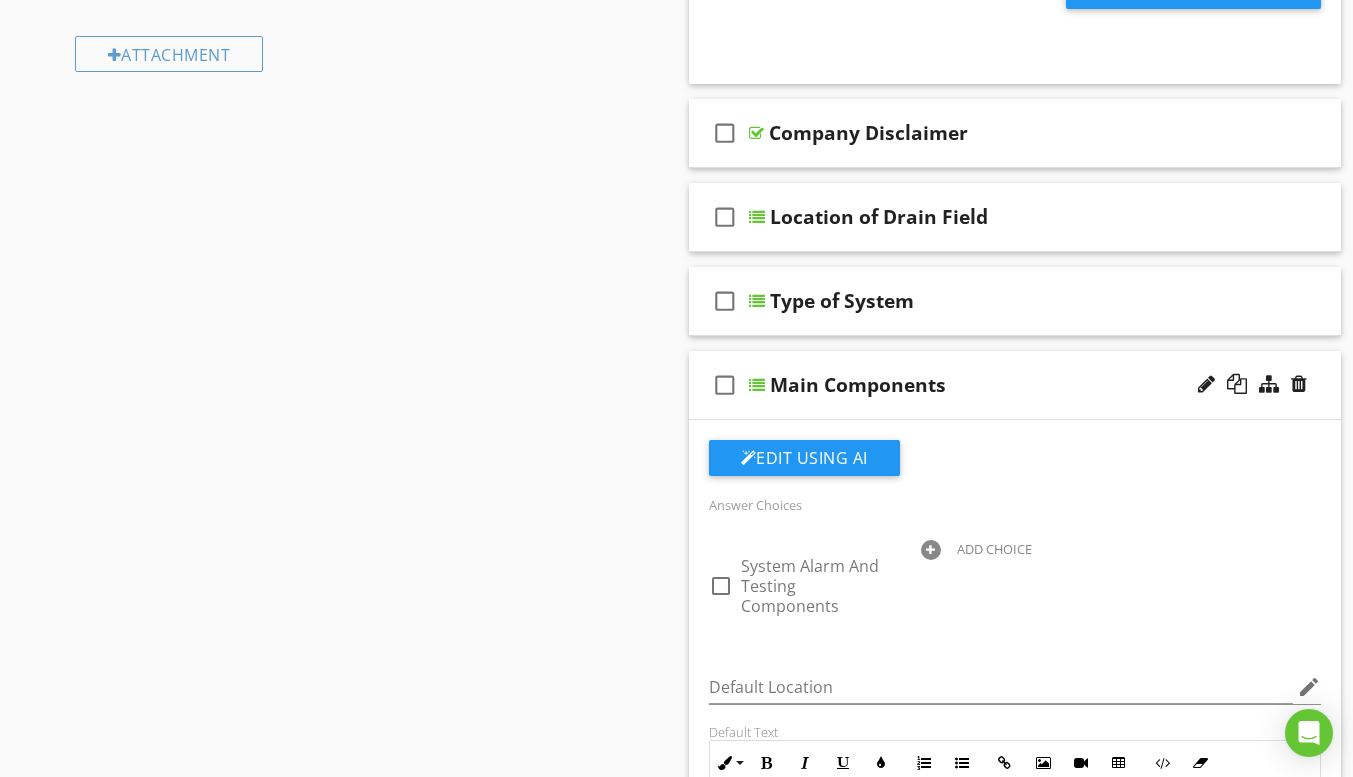 click on "Answer Choices" at bounding box center (755, 505) 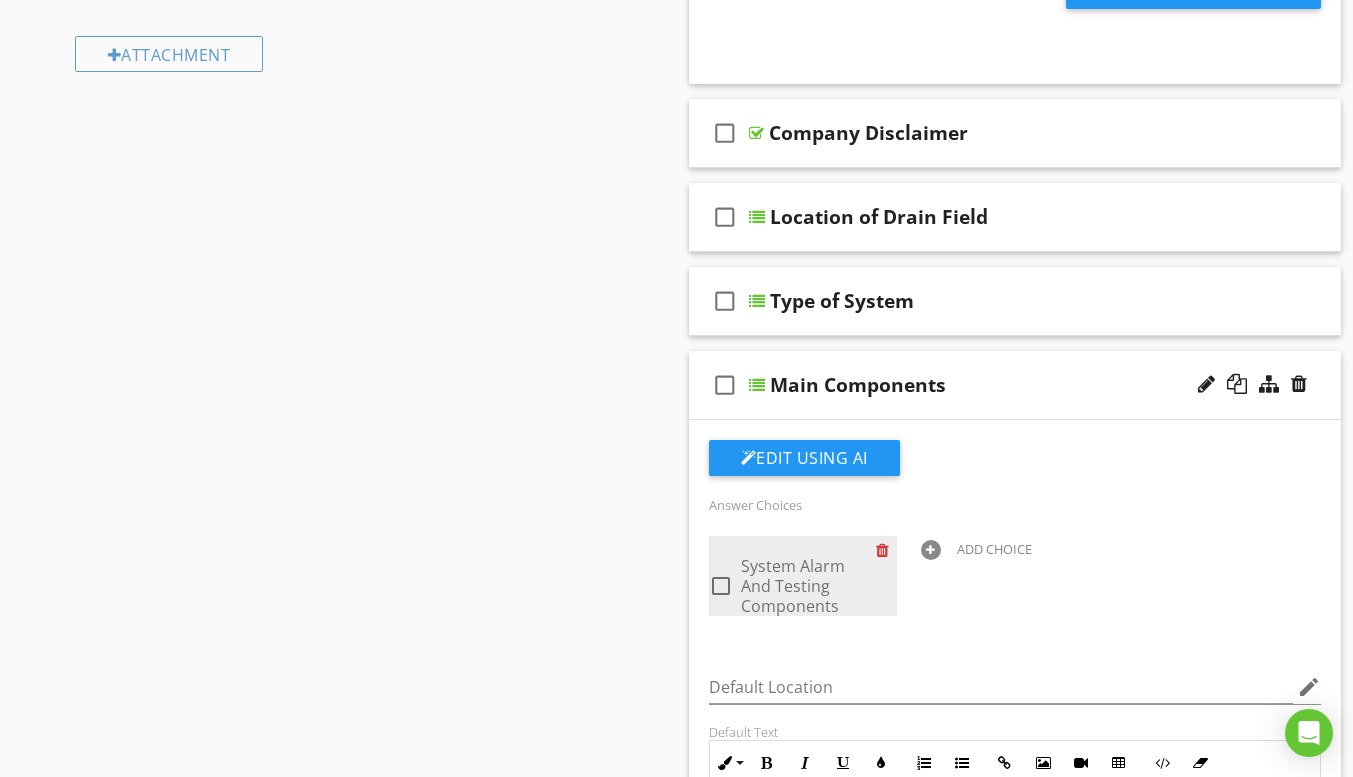 click at bounding box center (886, 550) 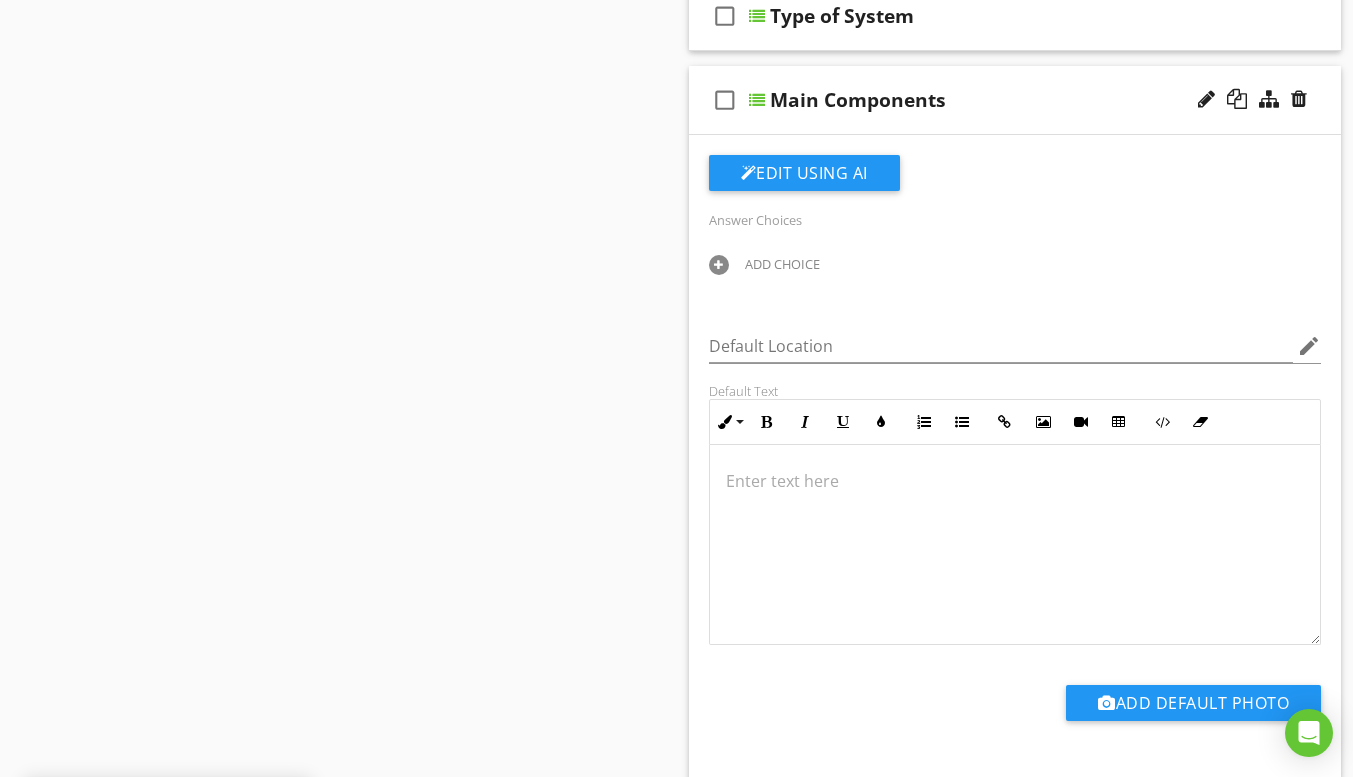scroll, scrollTop: 1240, scrollLeft: 0, axis: vertical 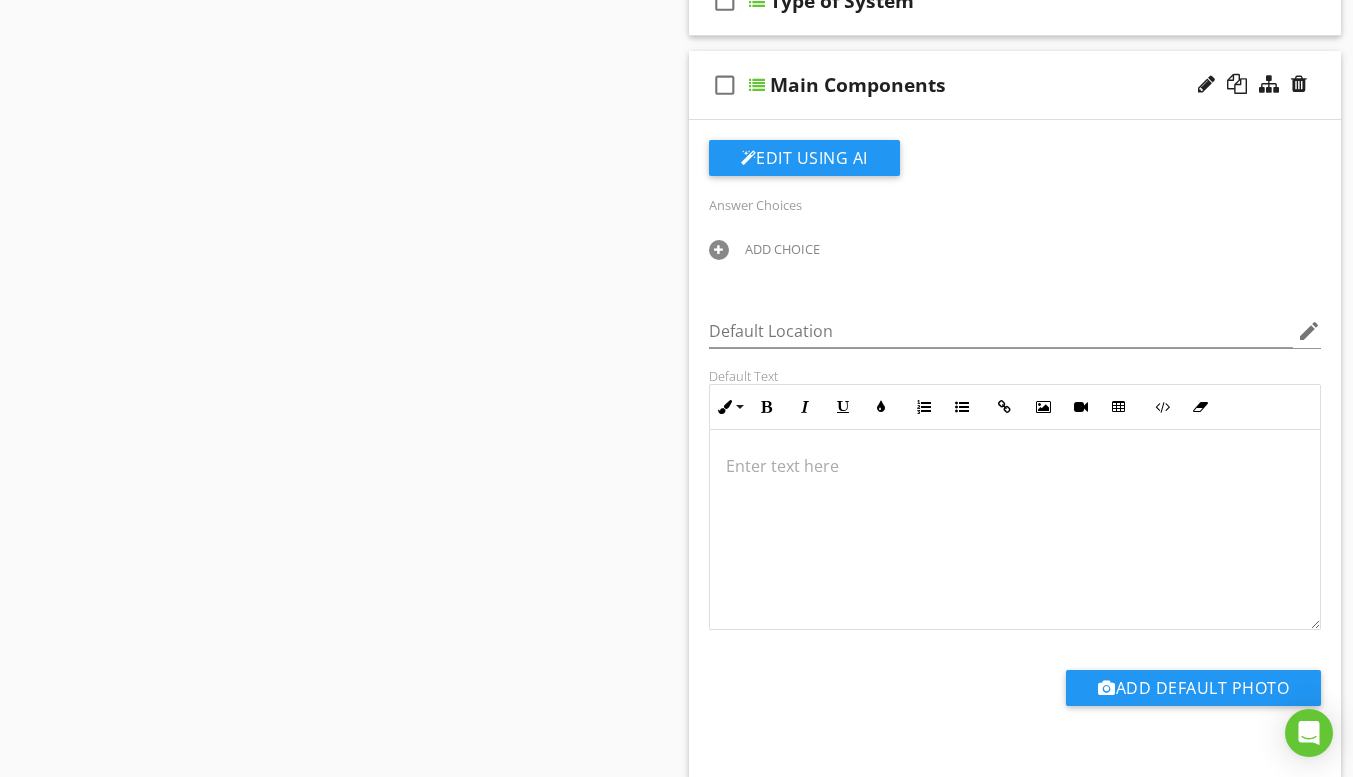 click at bounding box center [1015, 466] 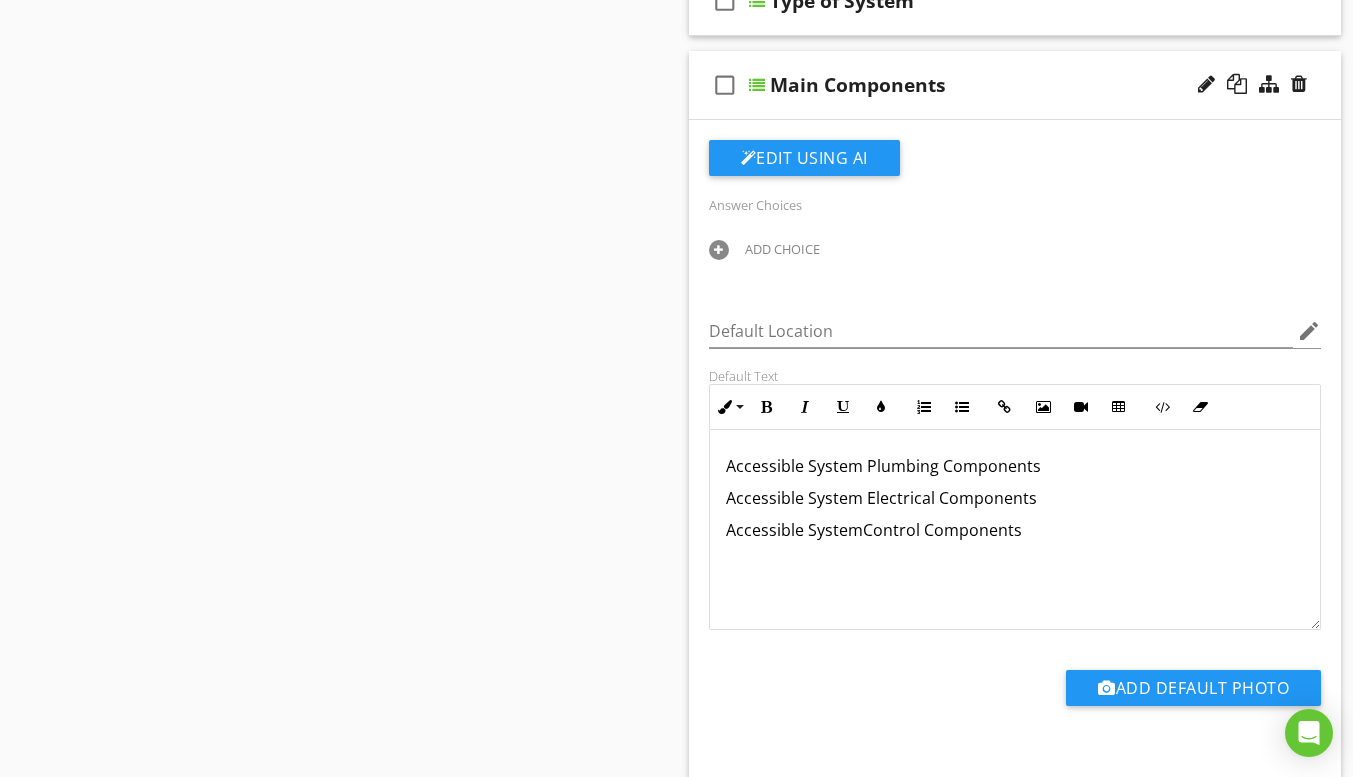 click on "Accessible SystemControl Components" at bounding box center (1015, 530) 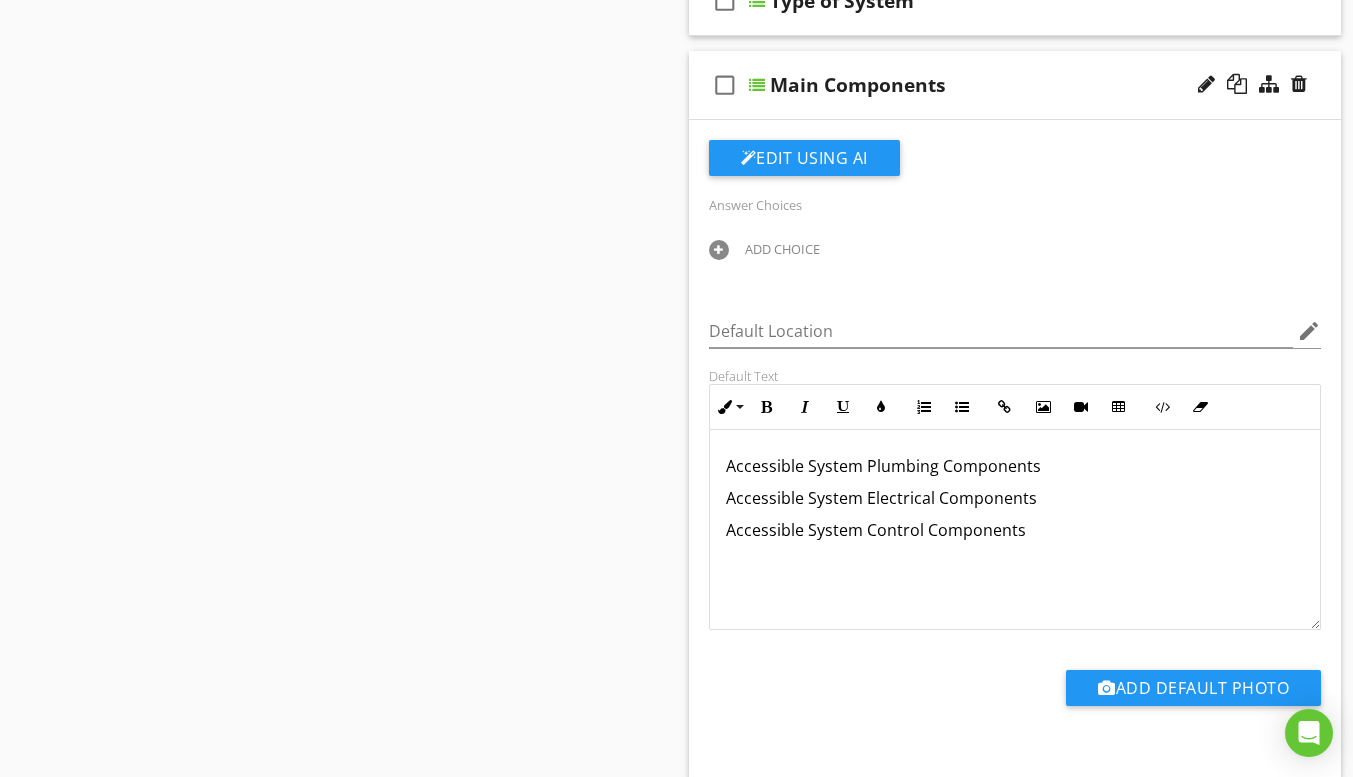 click on "Accessible System Control Components" at bounding box center [1015, 530] 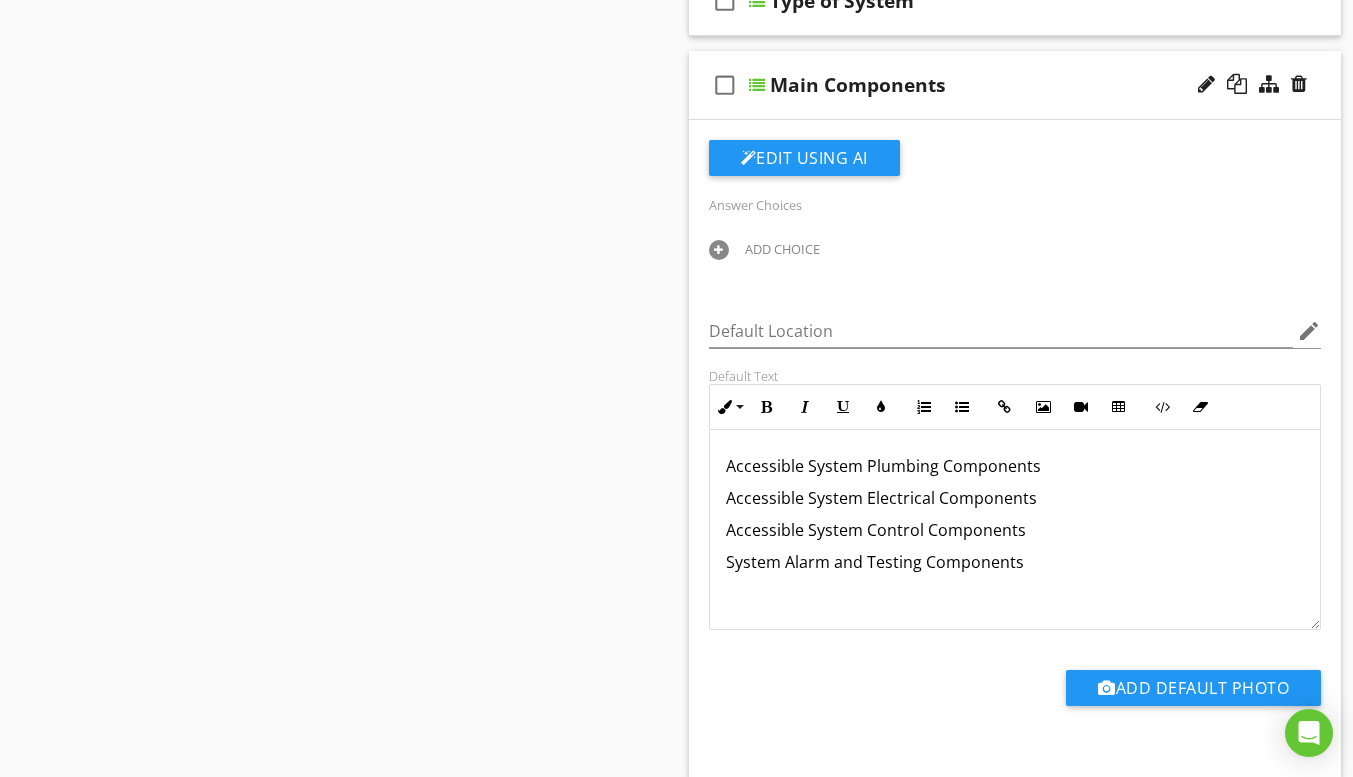 click on "check_box_outline_blank
Main Components" at bounding box center (1015, 85) 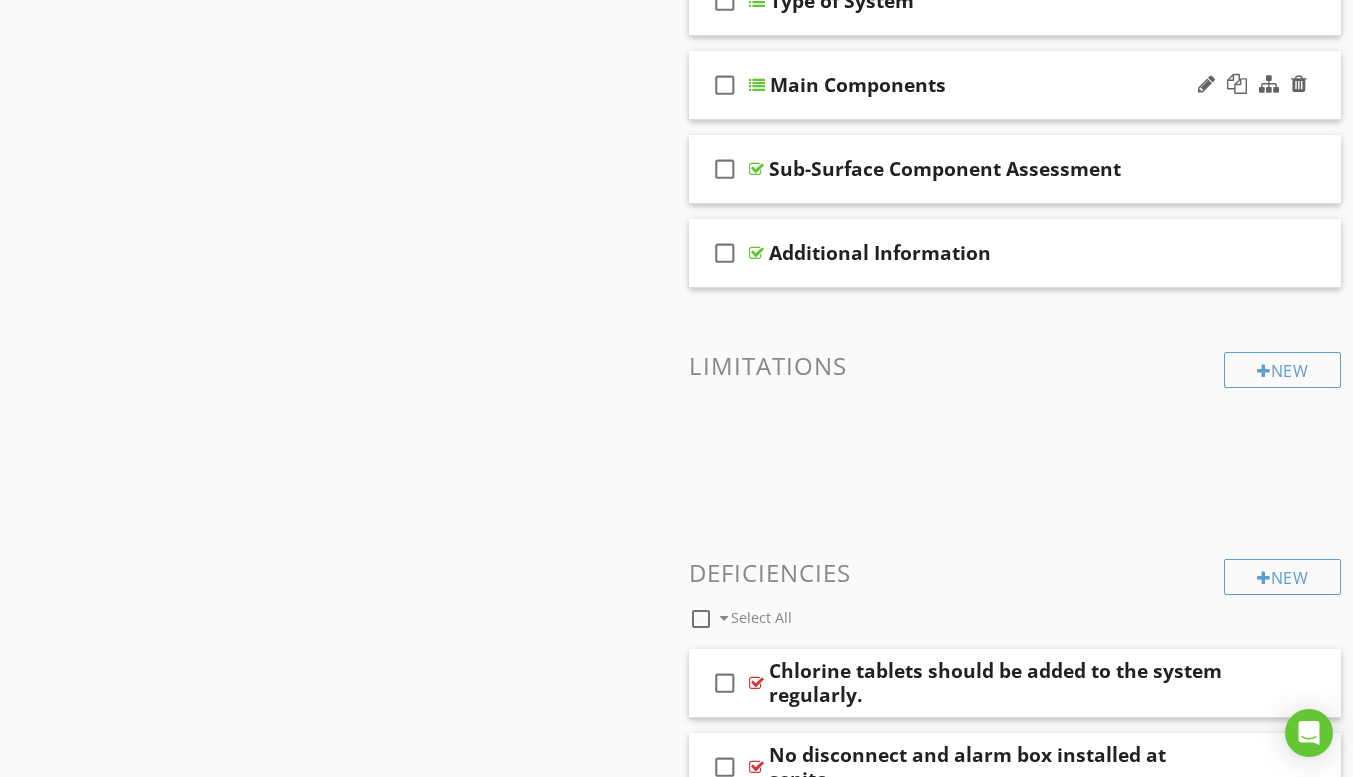click at bounding box center (757, 85) 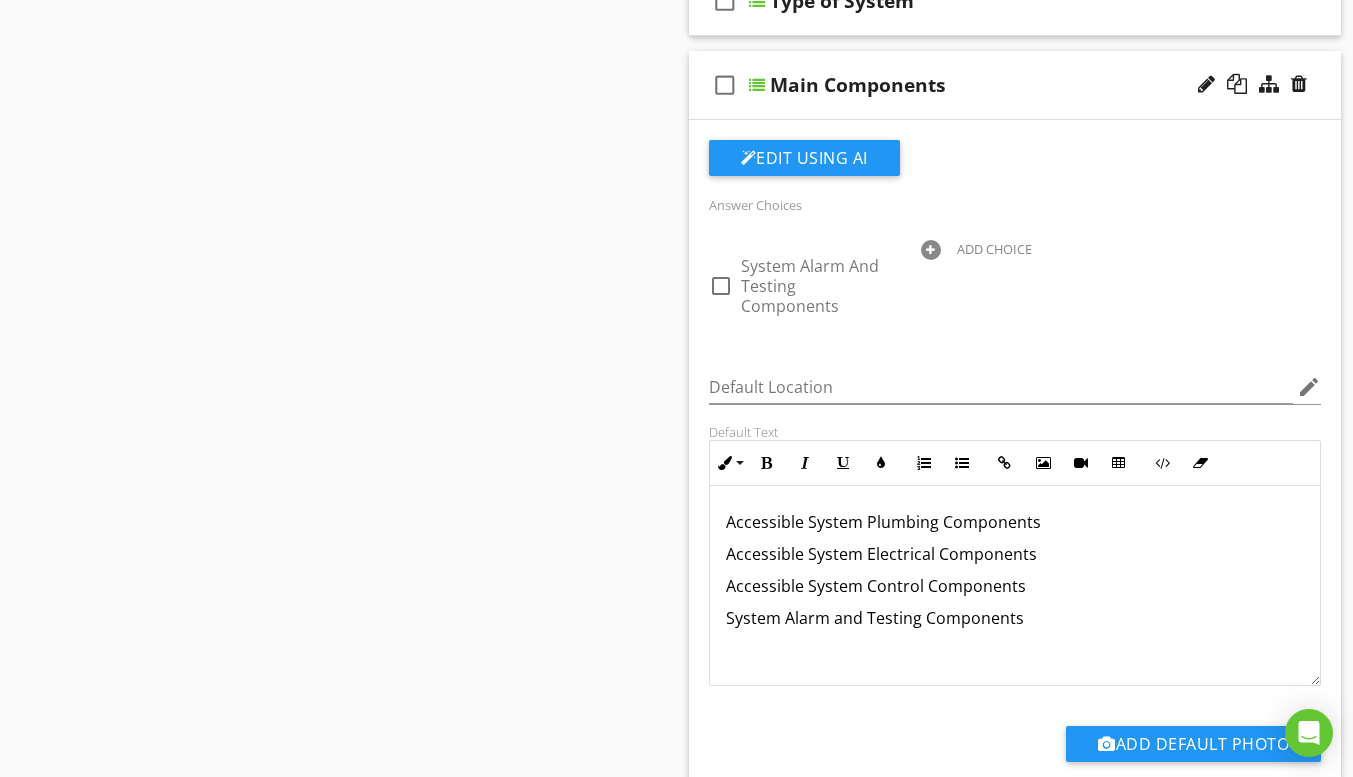 click at bounding box center [757, 85] 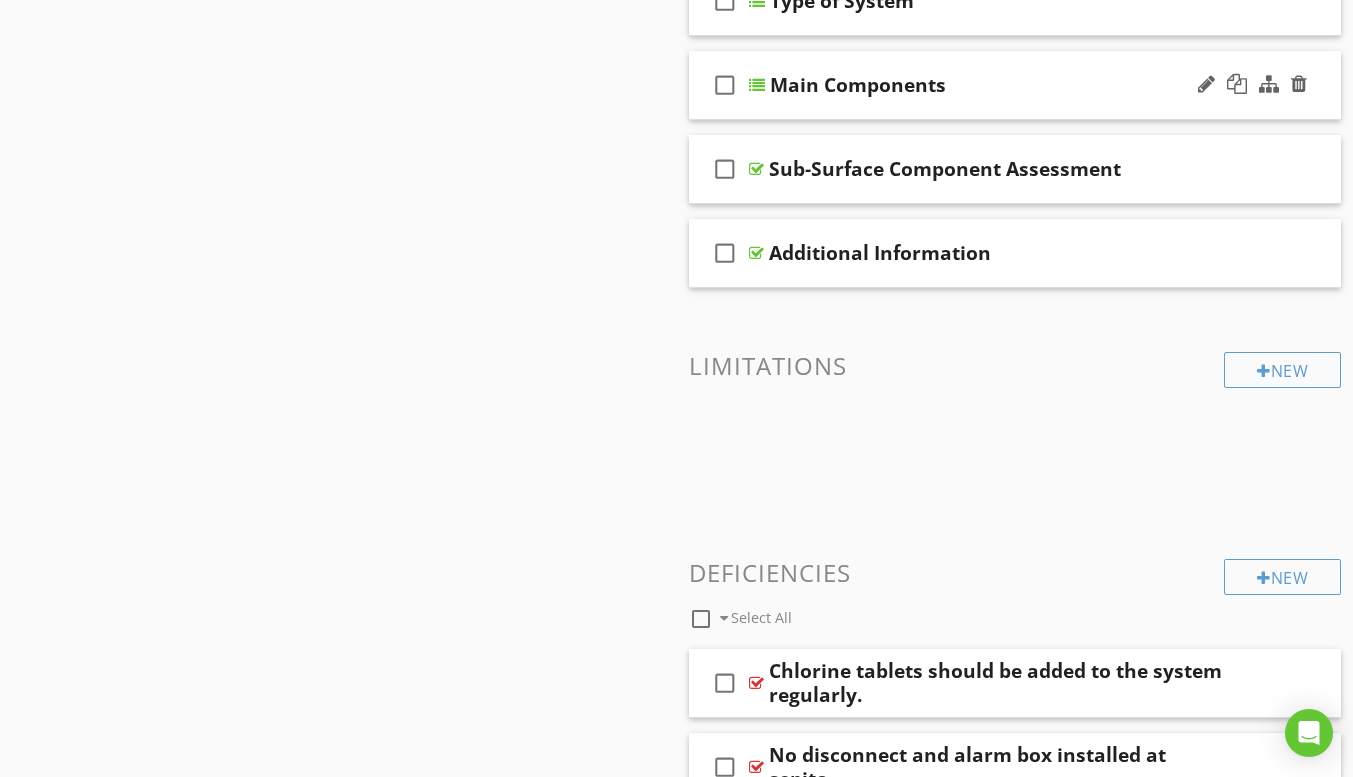 click at bounding box center (757, 85) 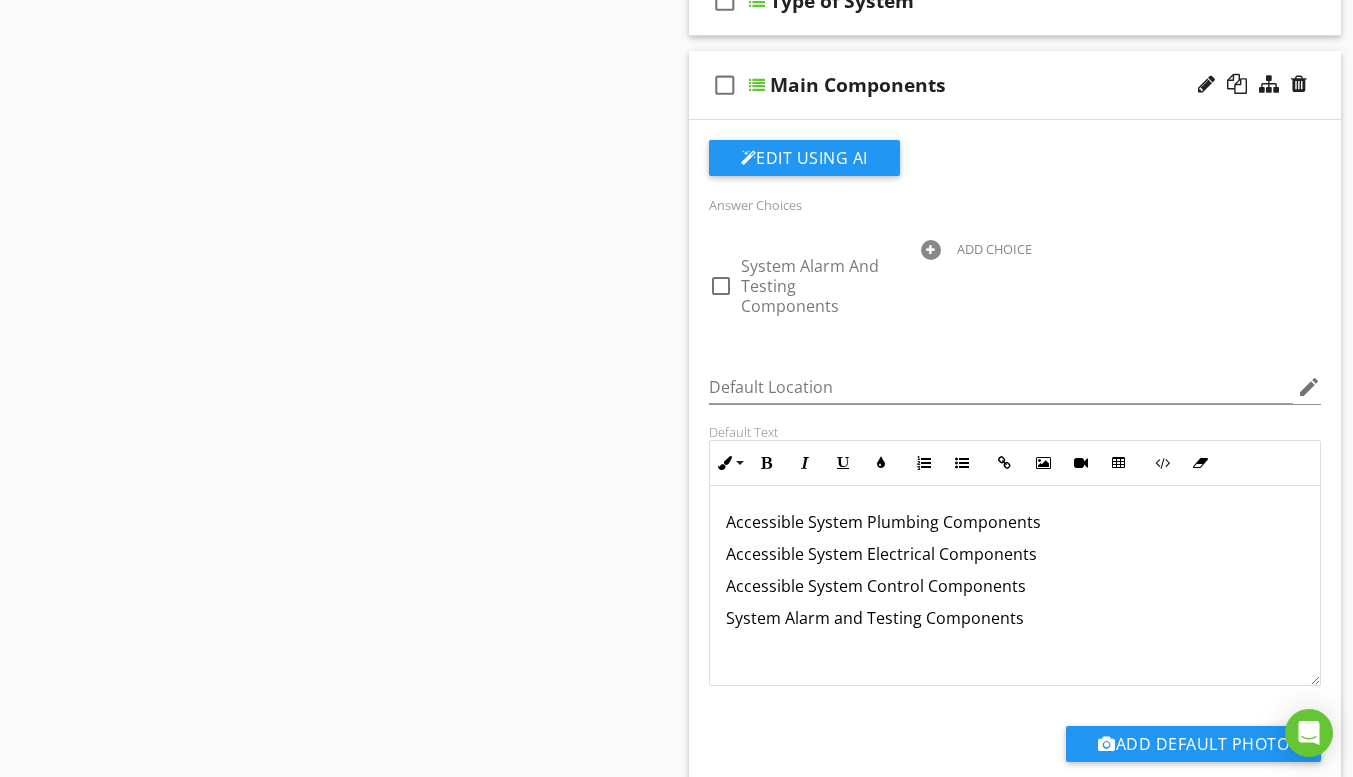 click at bounding box center (1252, 85) 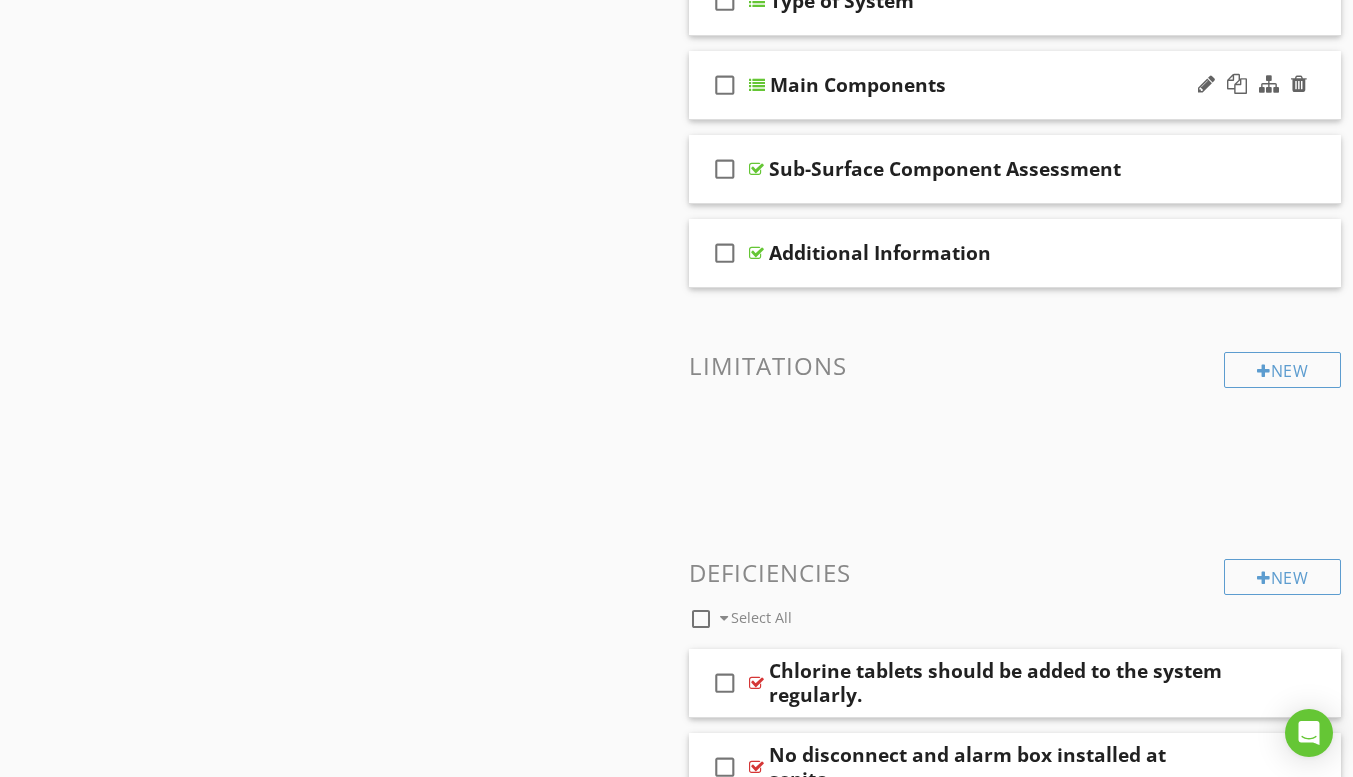 click at bounding box center (757, 85) 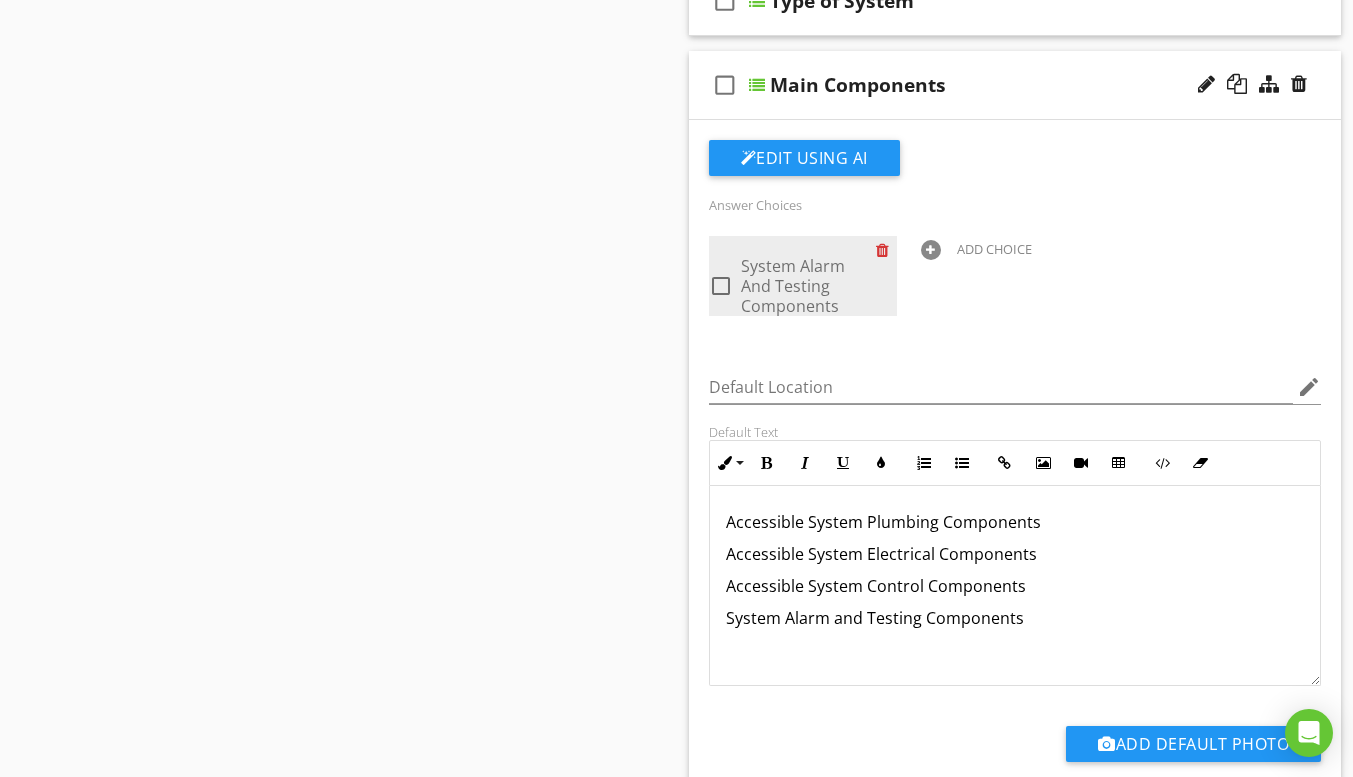 click at bounding box center (886, 250) 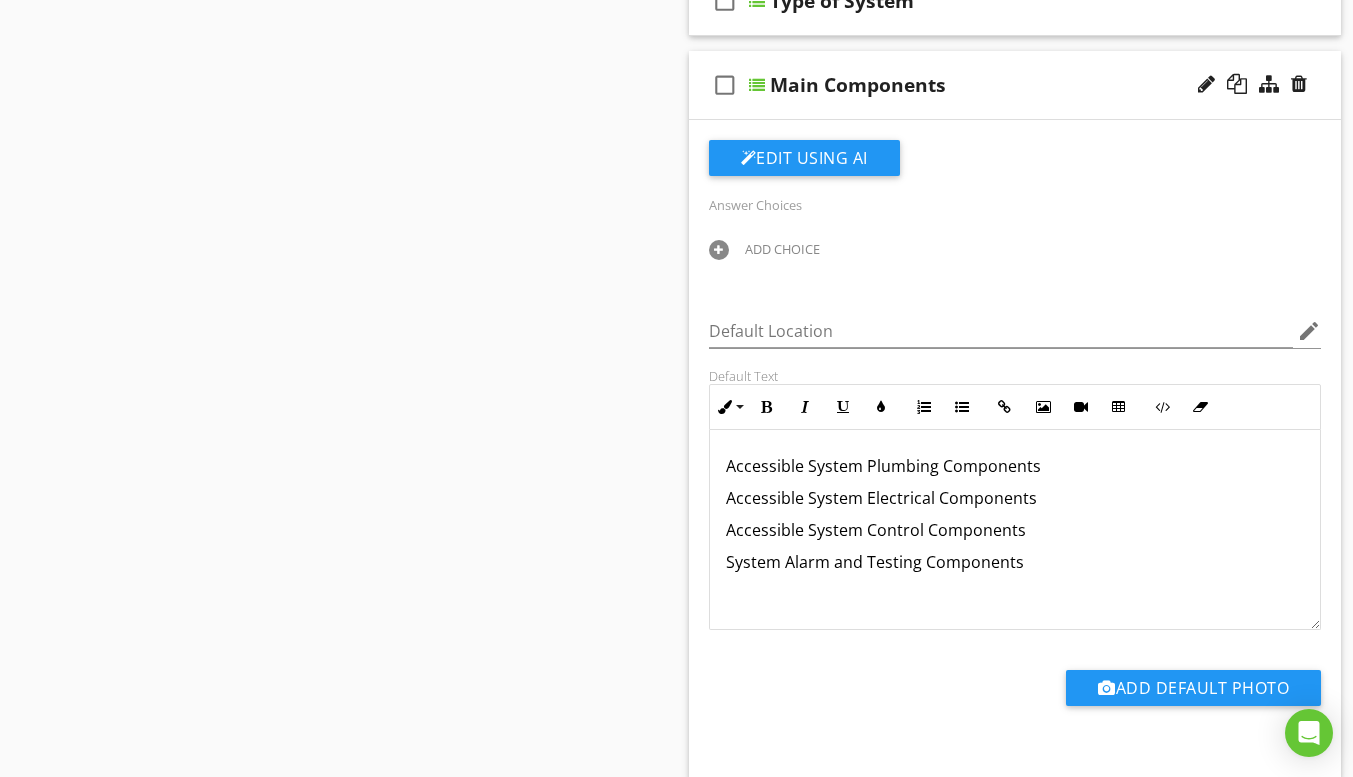 drag, startPoint x: 806, startPoint y: 246, endPoint x: 976, endPoint y: 206, distance: 174.64249 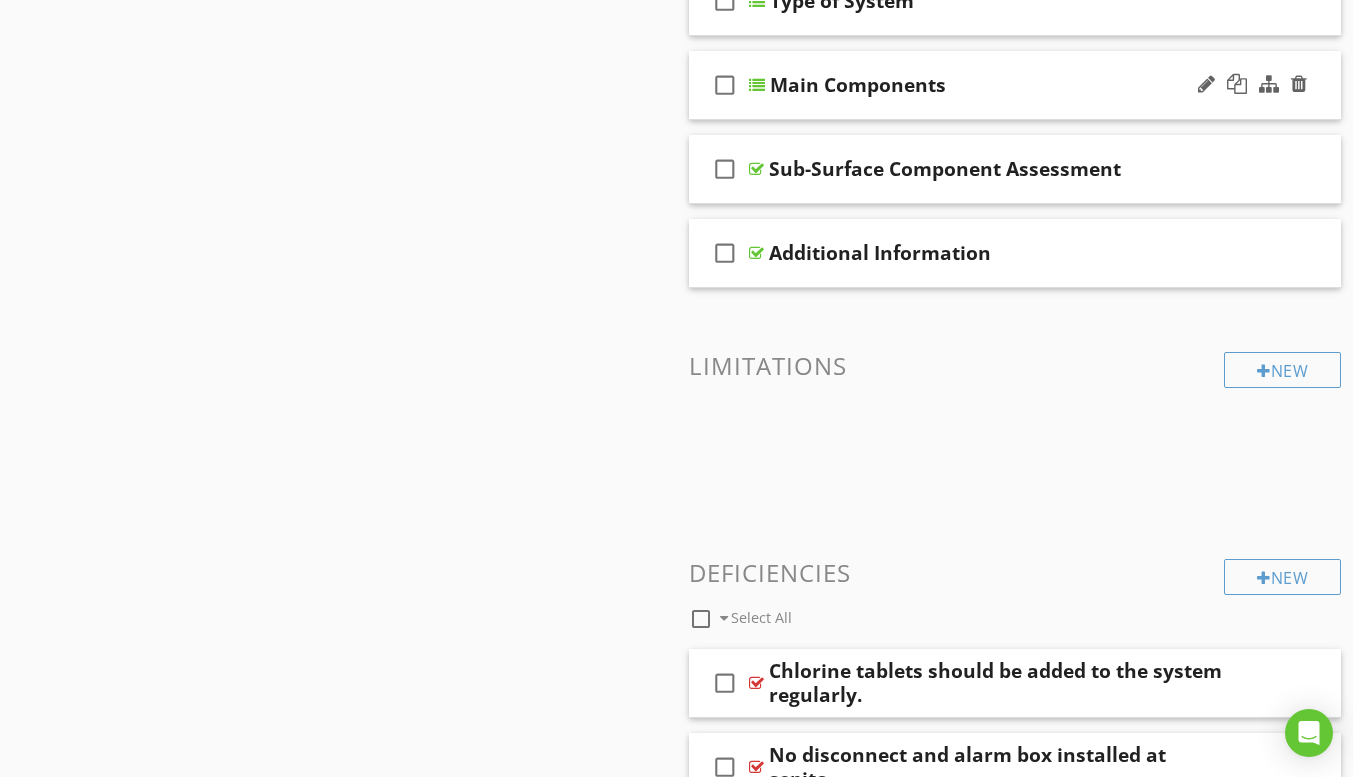 click at bounding box center [757, 85] 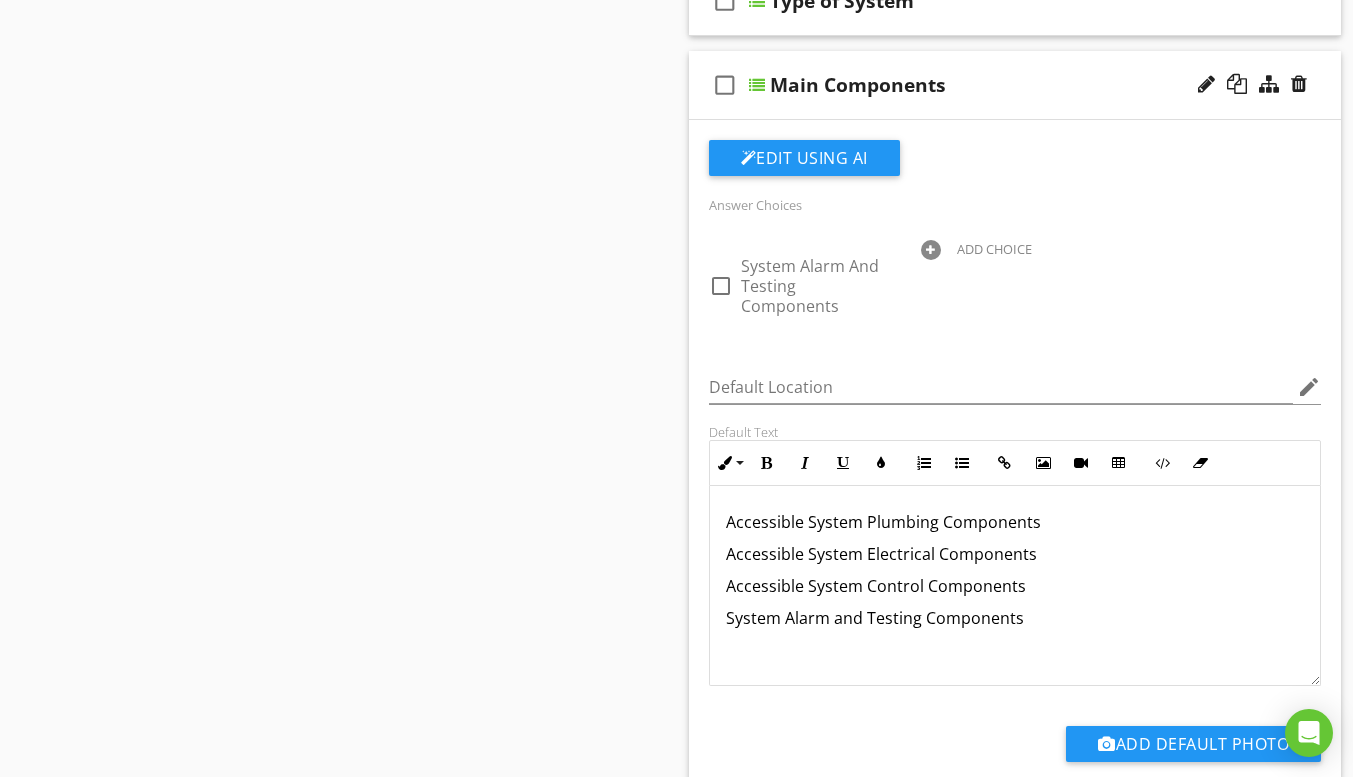 click at bounding box center [757, 85] 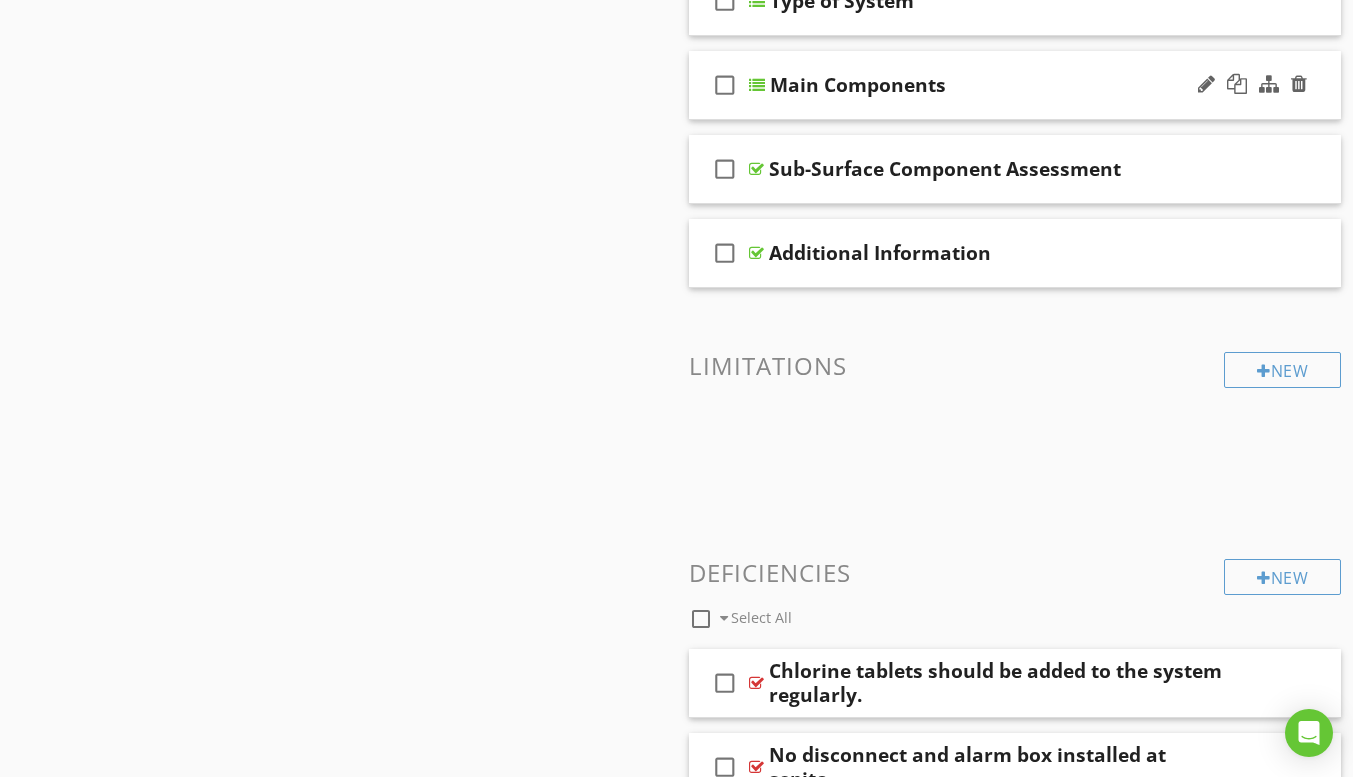 click at bounding box center (757, 85) 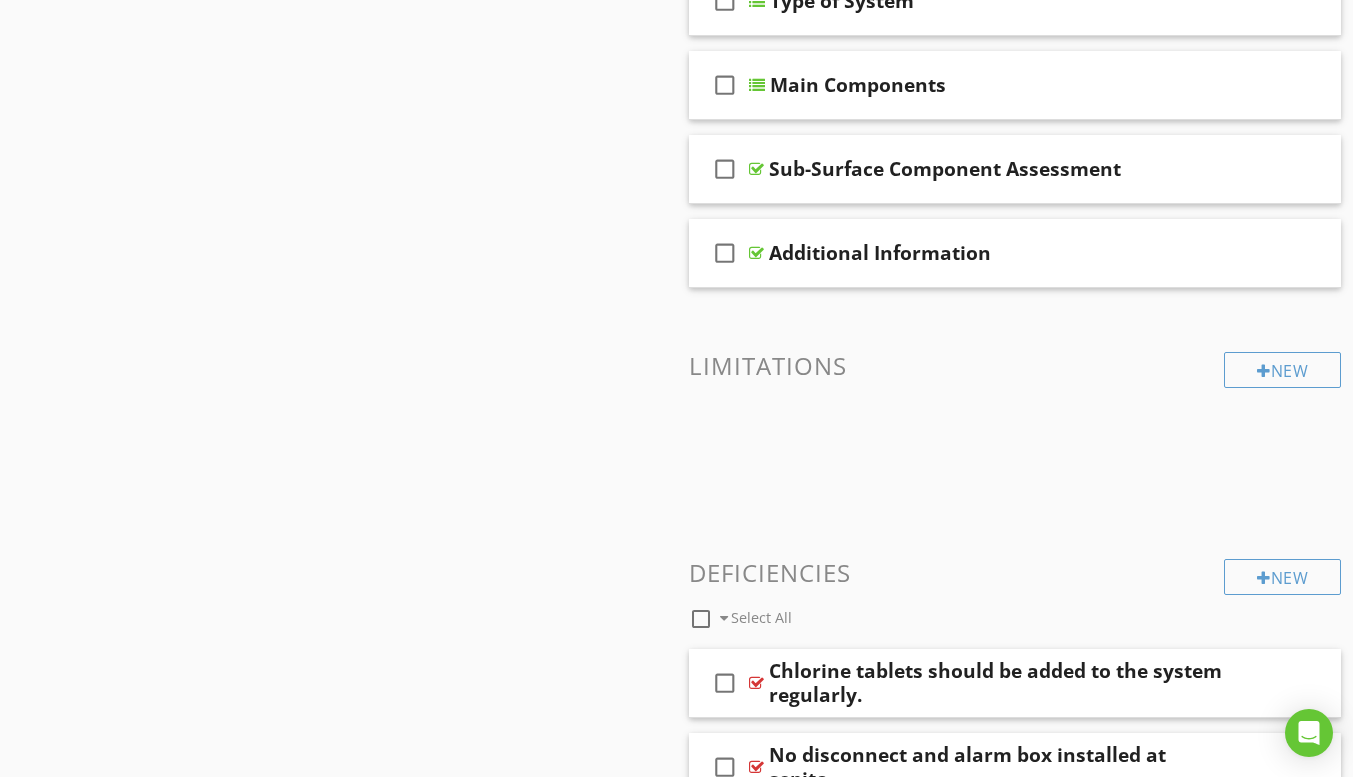 click on "Main Components" at bounding box center (858, 85) 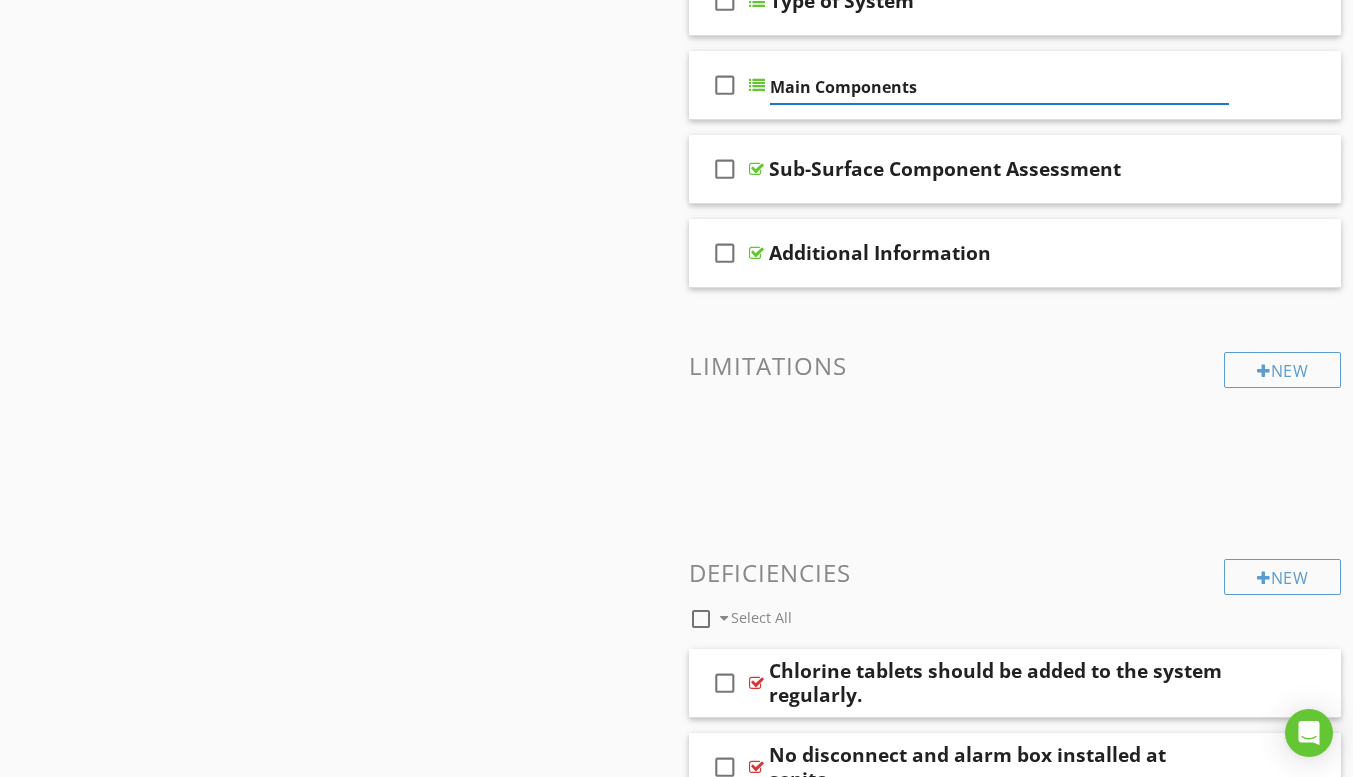 click on "Main Components" at bounding box center (999, 87) 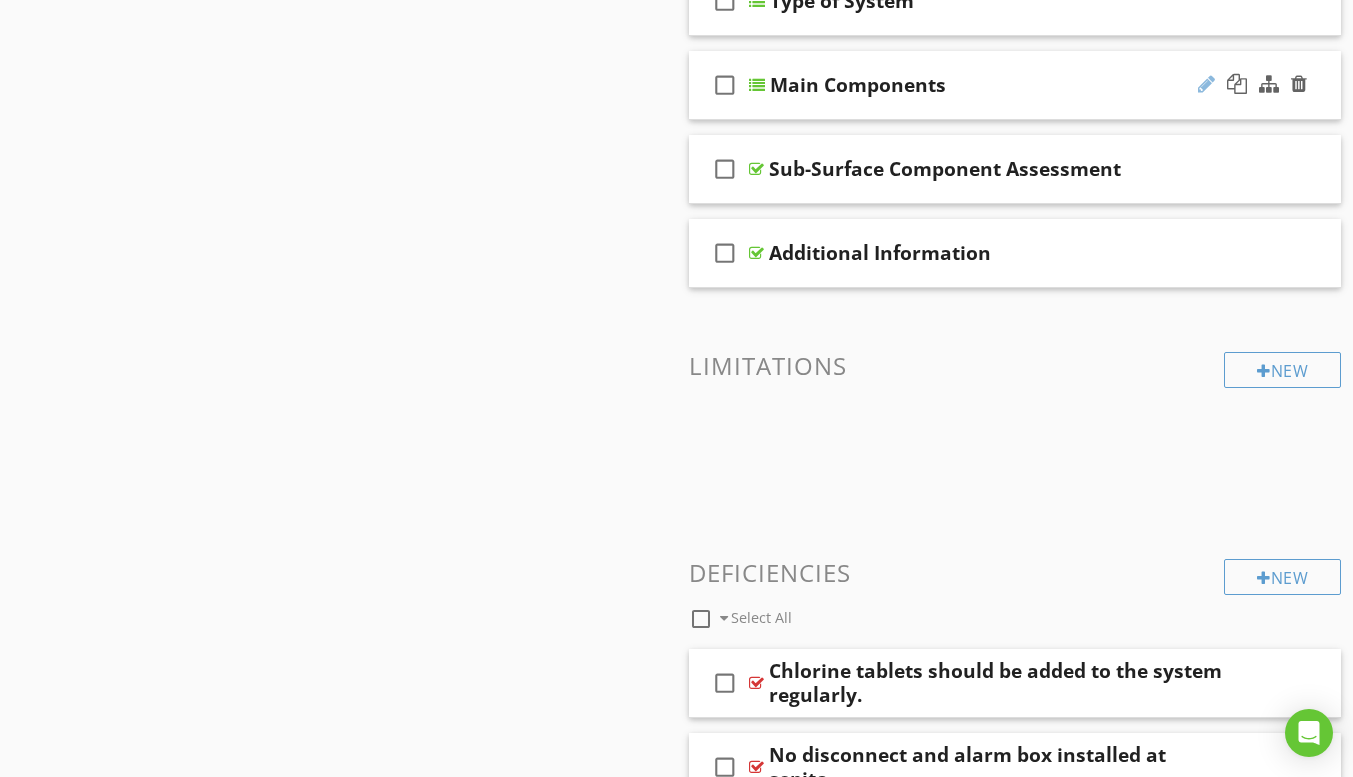 click at bounding box center (1206, 84) 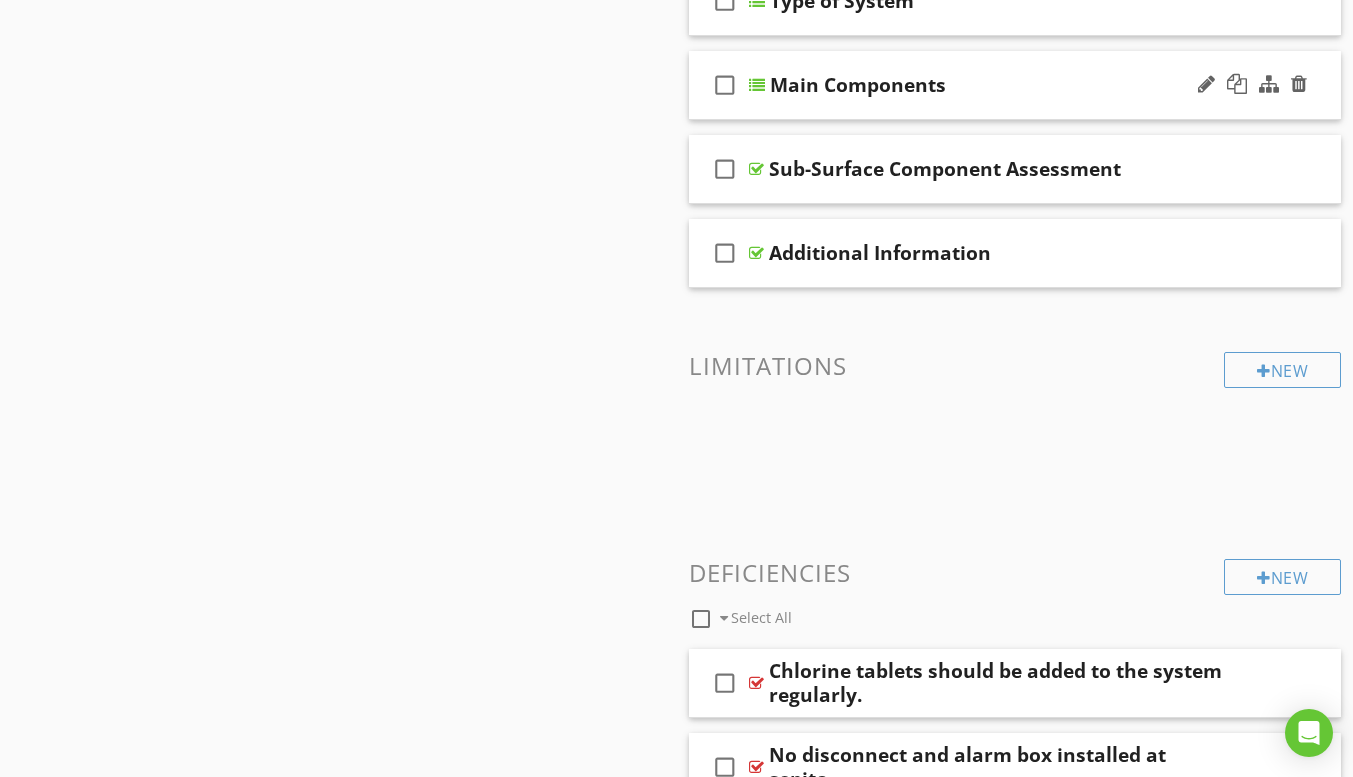 click at bounding box center (757, 85) 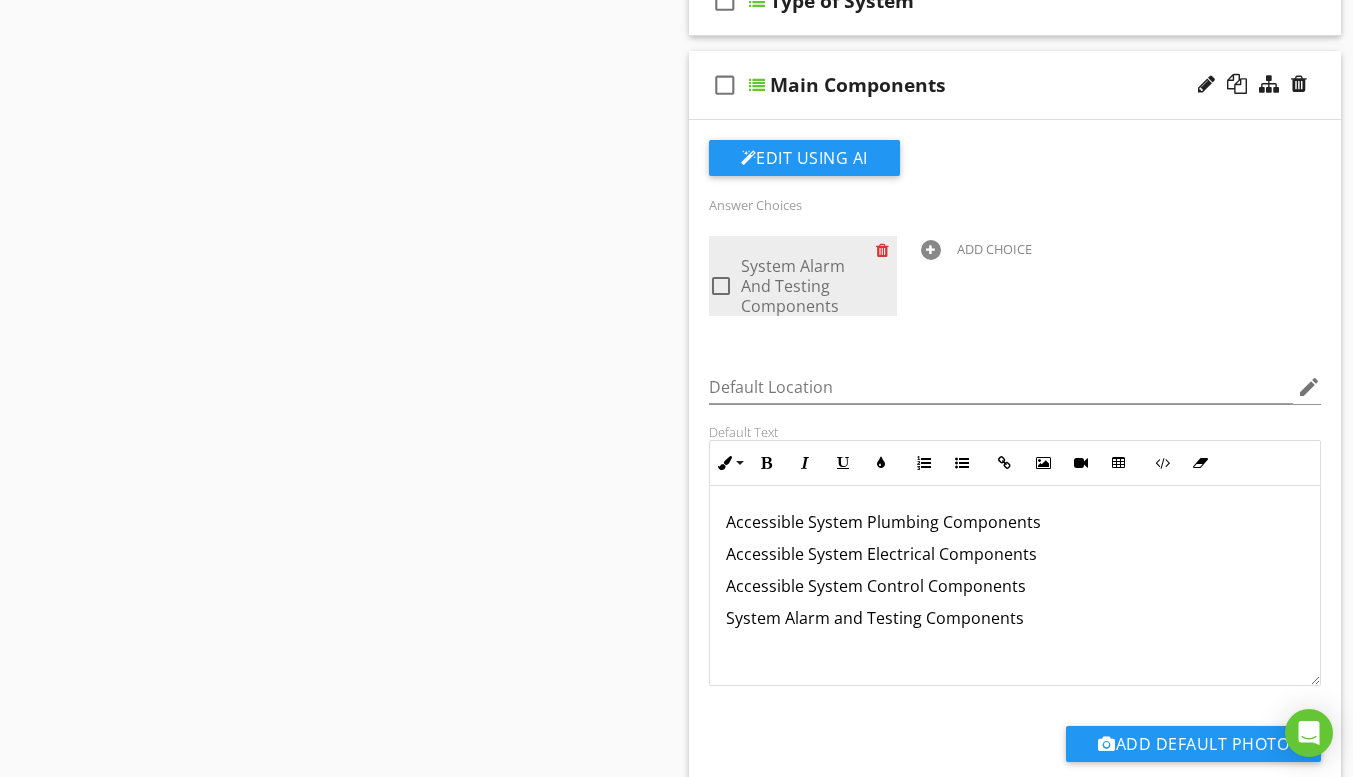 click at bounding box center (886, 250) 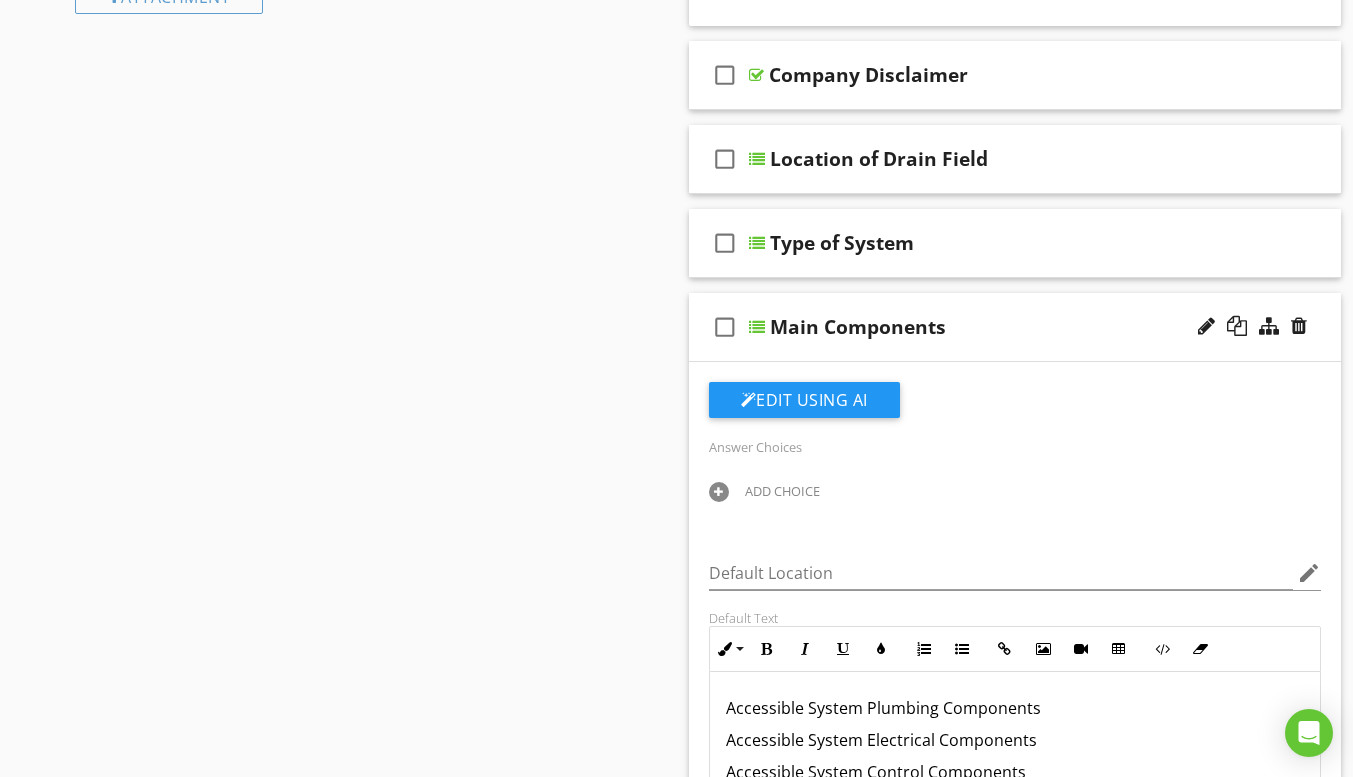 scroll, scrollTop: 940, scrollLeft: 0, axis: vertical 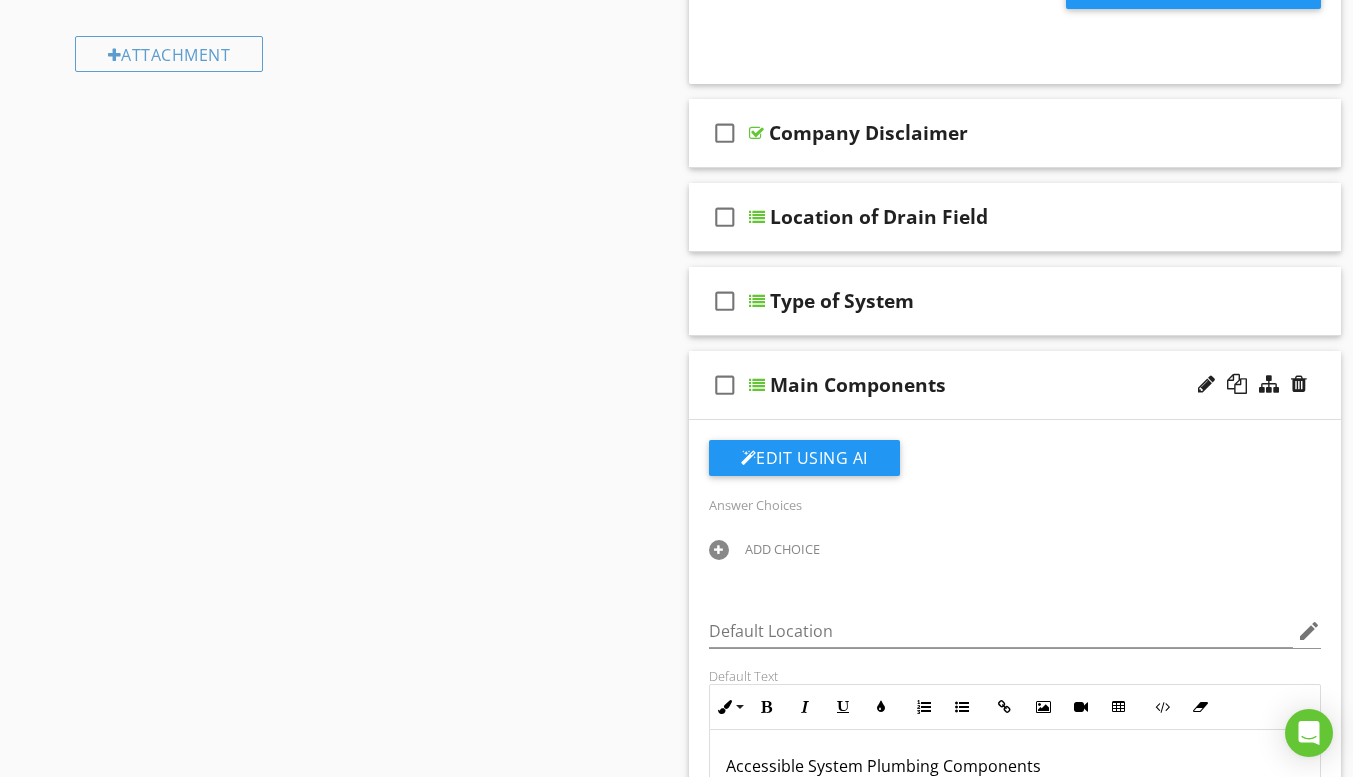 click at bounding box center (757, 385) 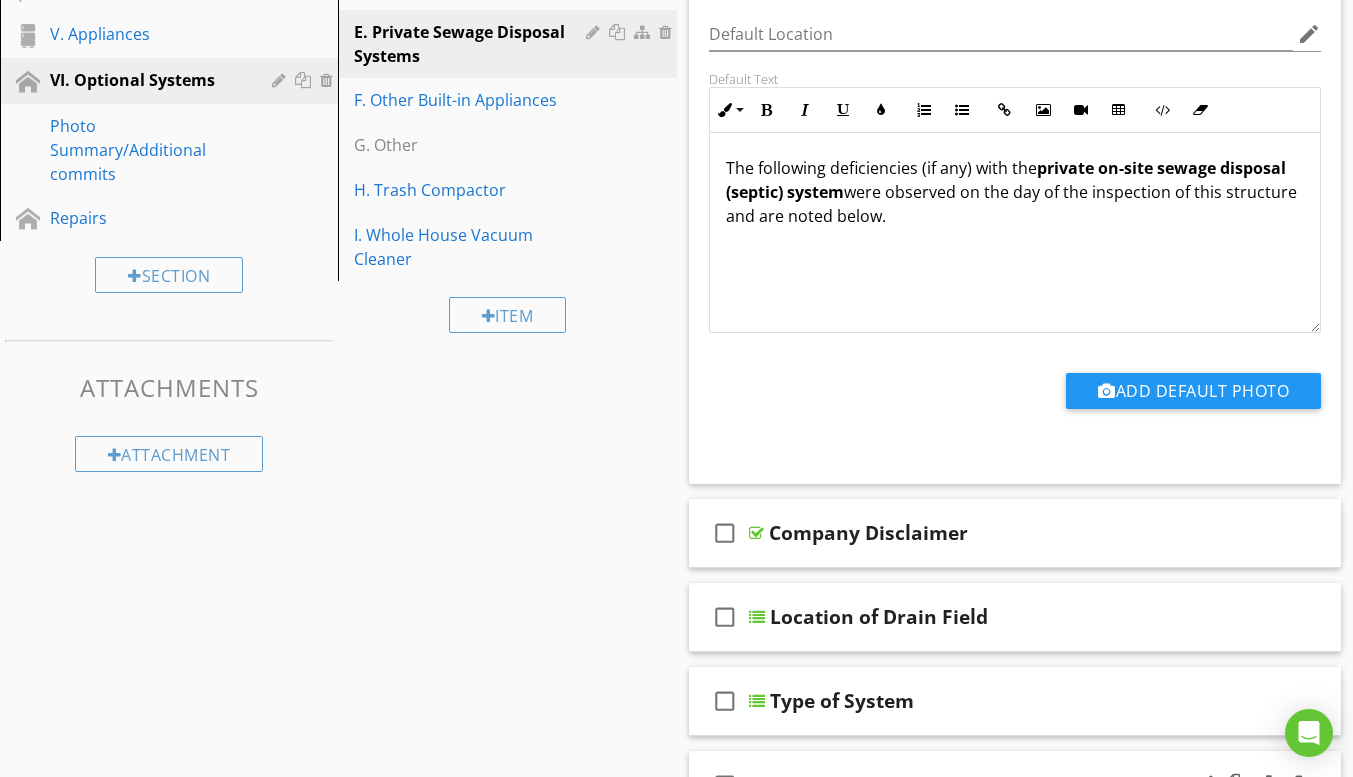 scroll, scrollTop: 440, scrollLeft: 0, axis: vertical 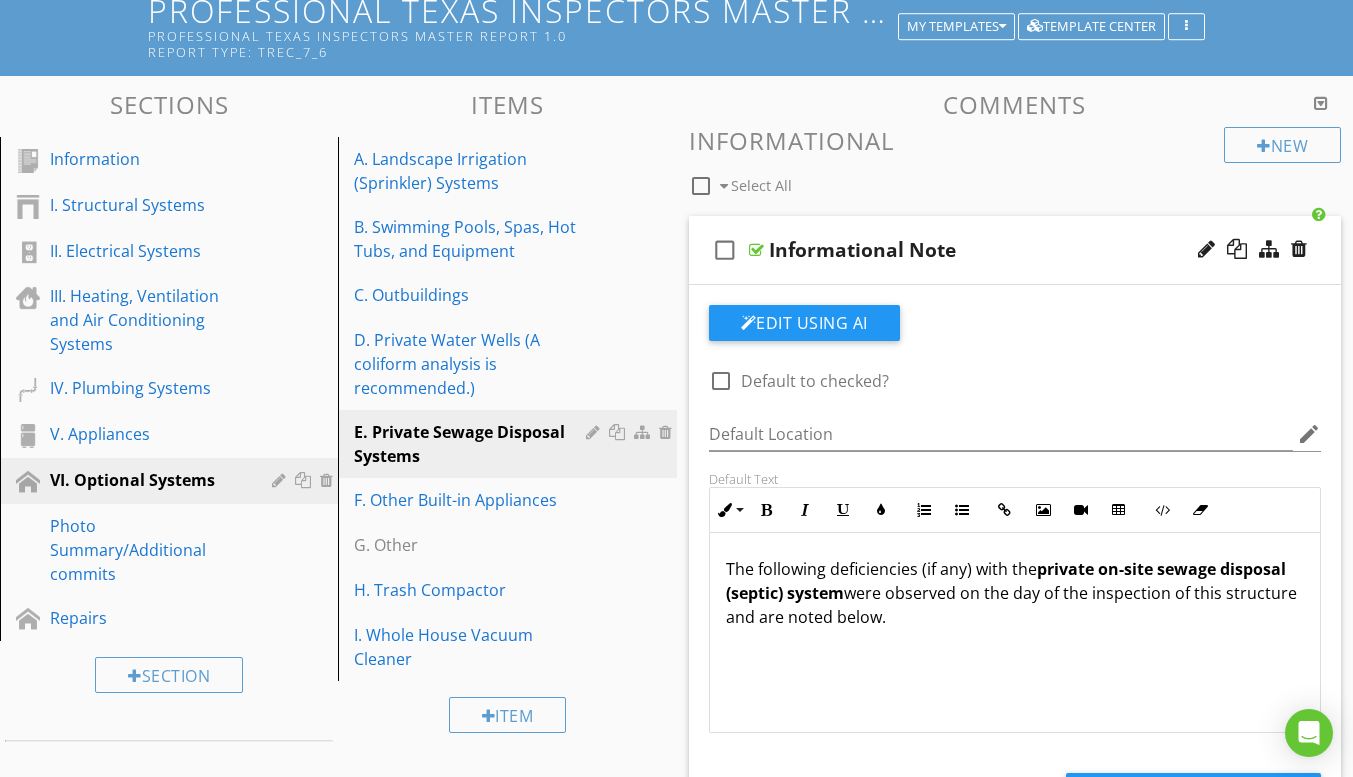 click on "check_box_outline_blank
Informational Note" at bounding box center (1015, 250) 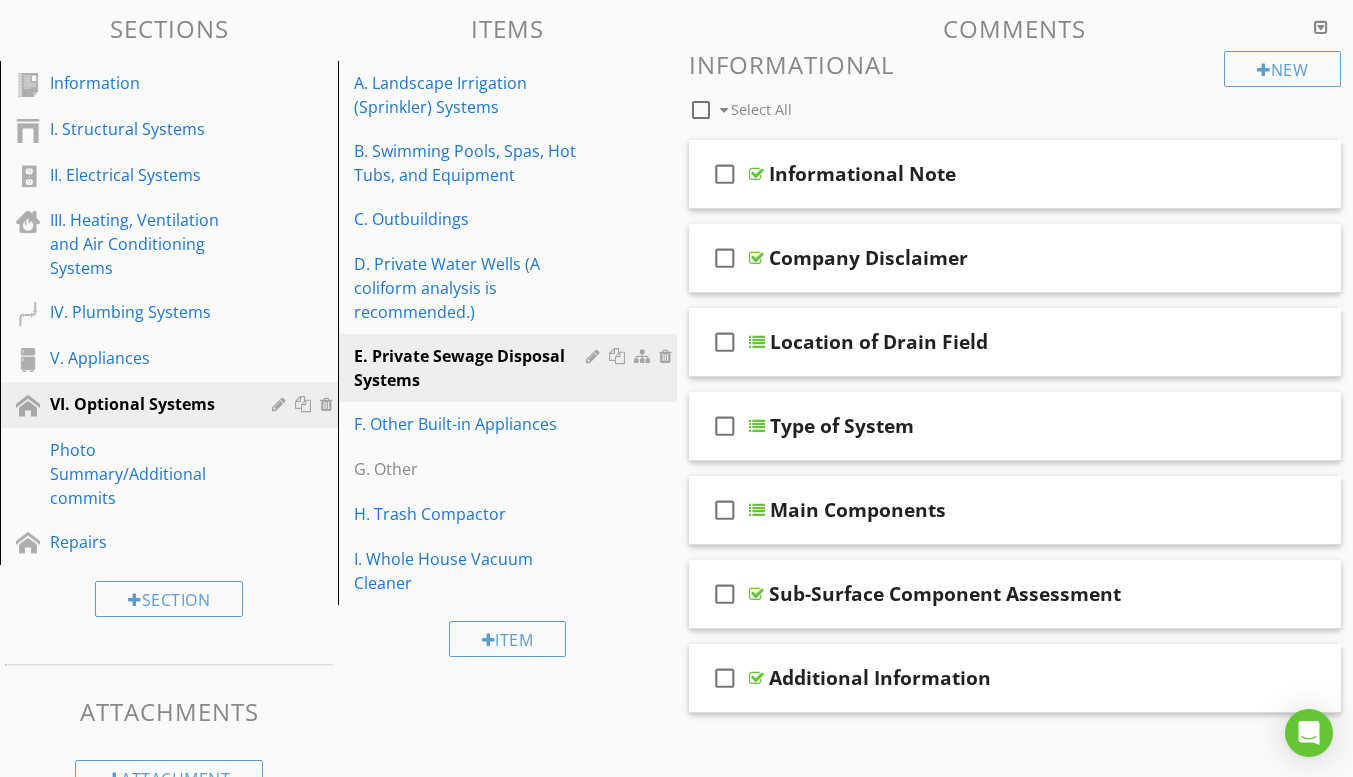 scroll, scrollTop: 240, scrollLeft: 0, axis: vertical 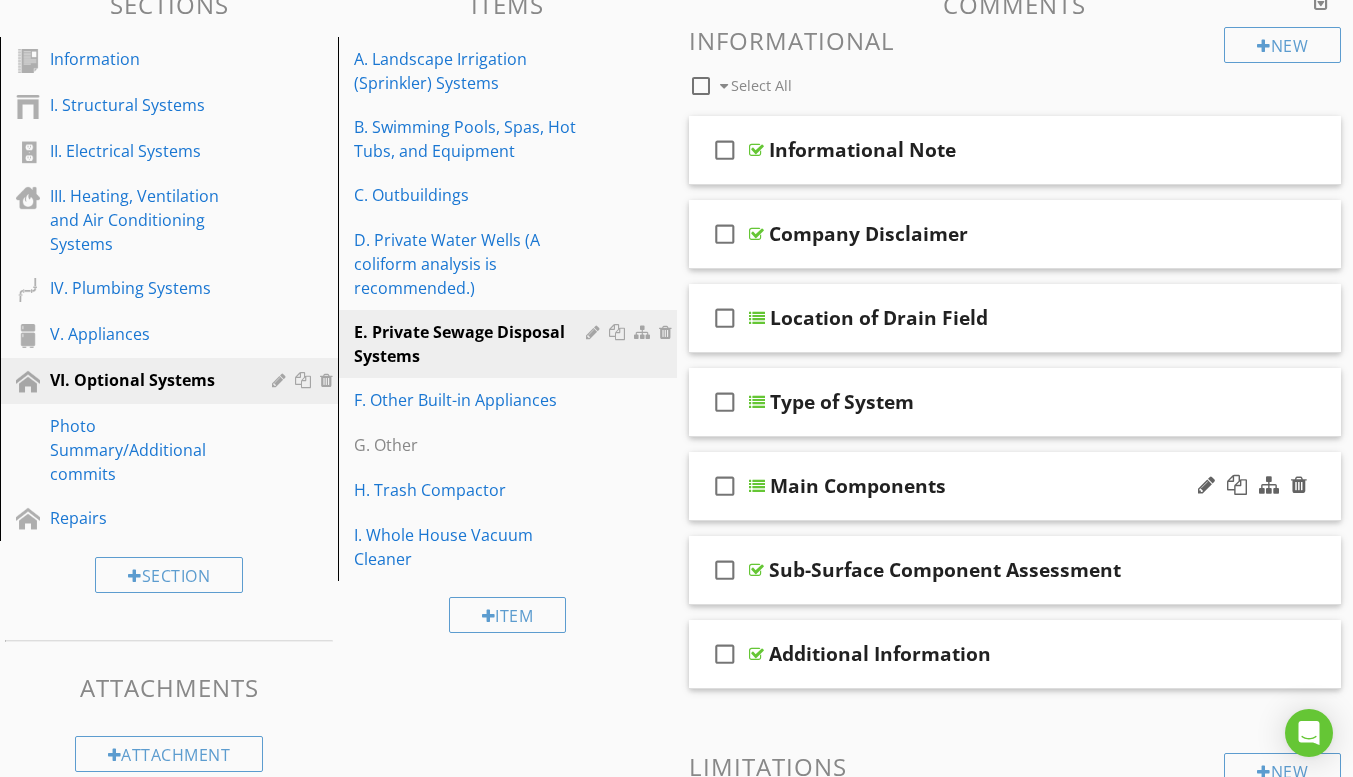 click at bounding box center [757, 486] 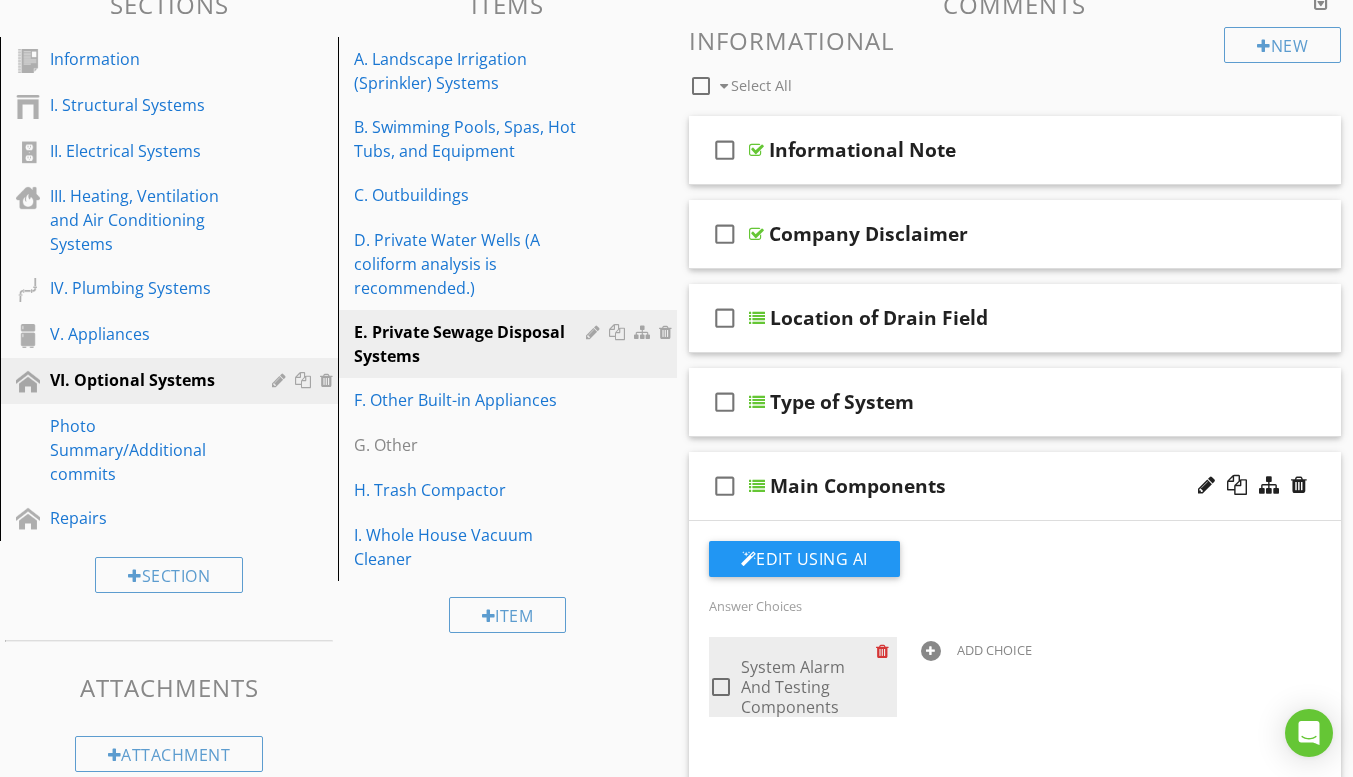 click at bounding box center [886, 651] 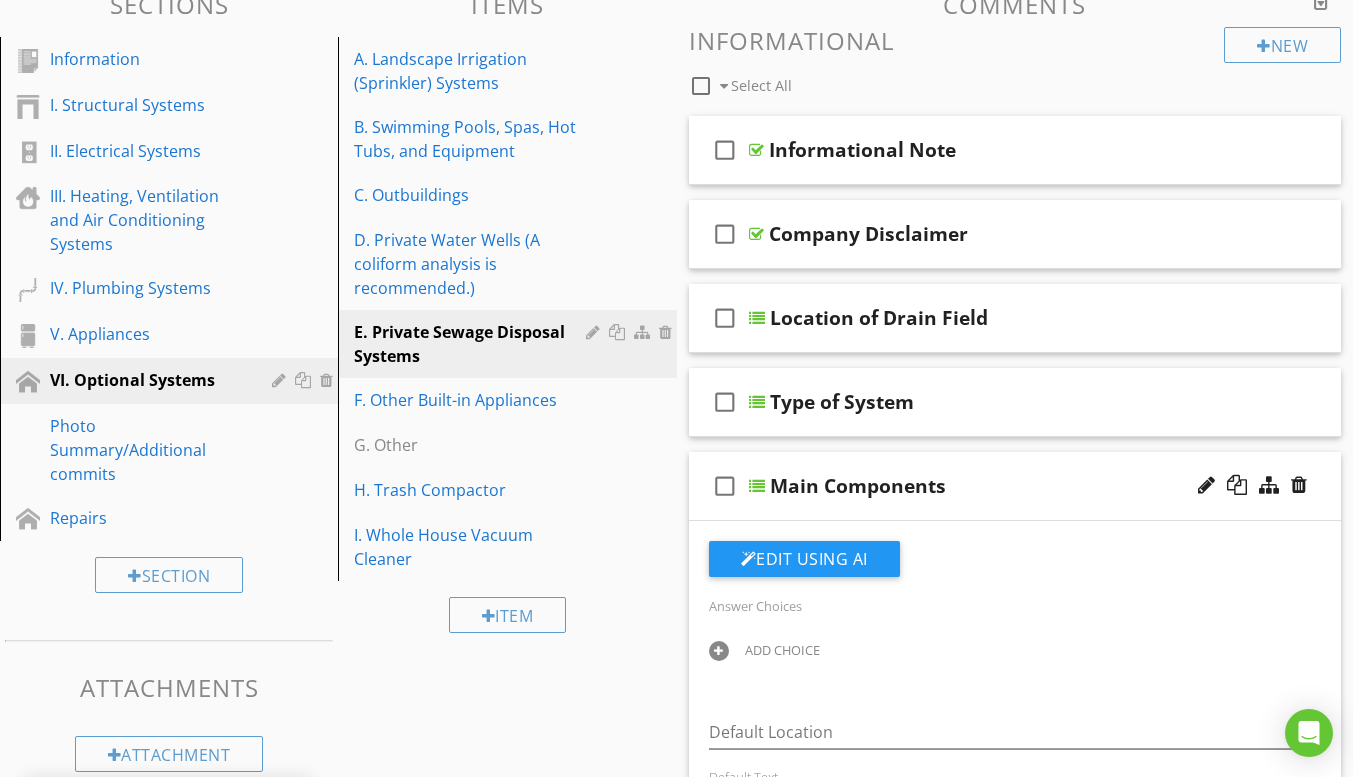 click on "Answer Choices" at bounding box center (755, 606) 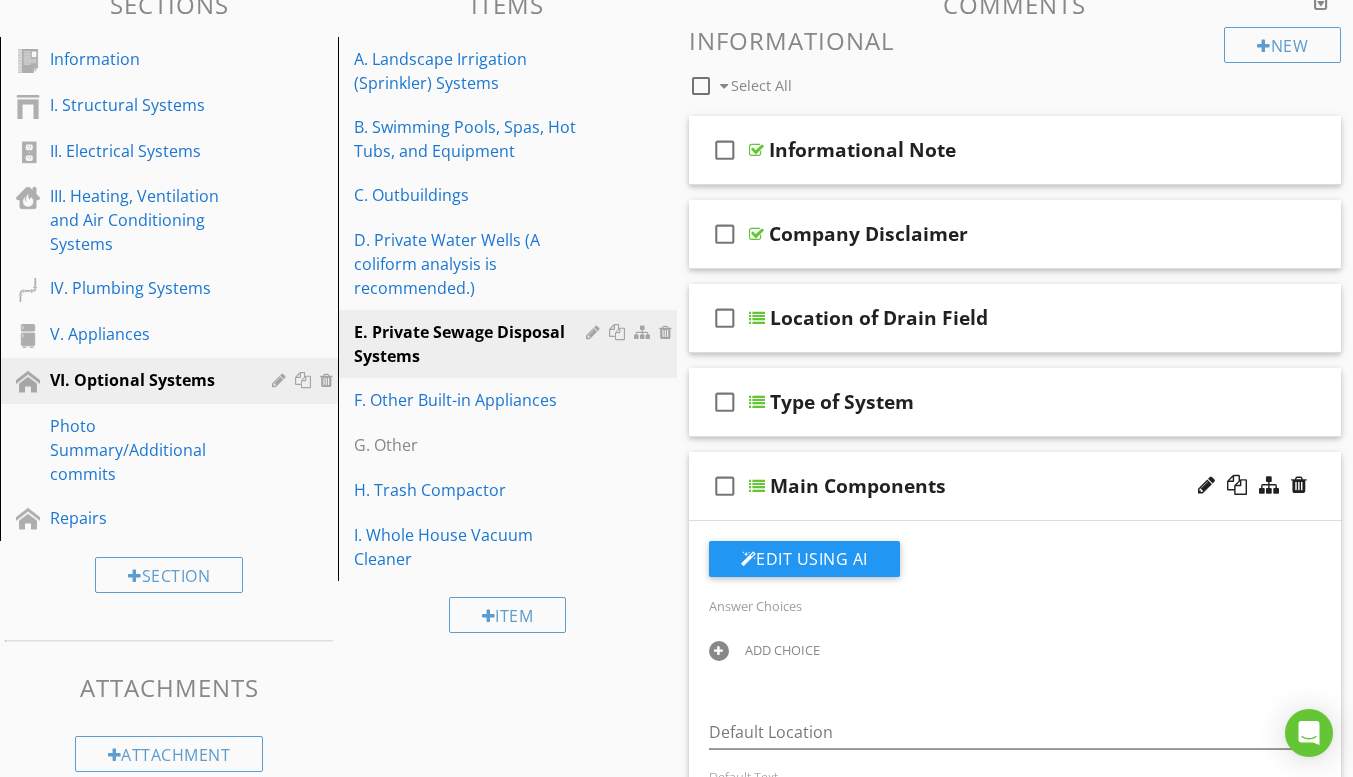 click on "Answer Choices" at bounding box center [755, 606] 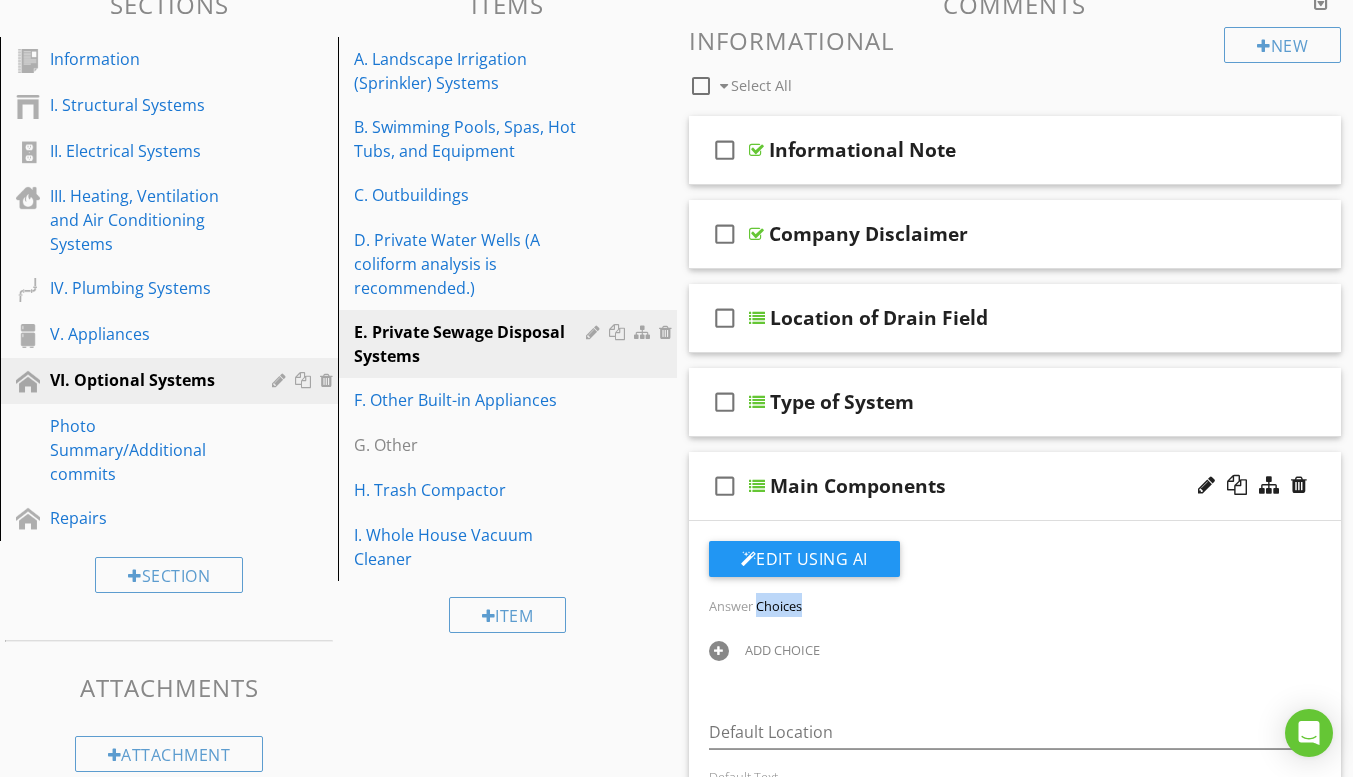 click on "Answer Choices" at bounding box center [755, 606] 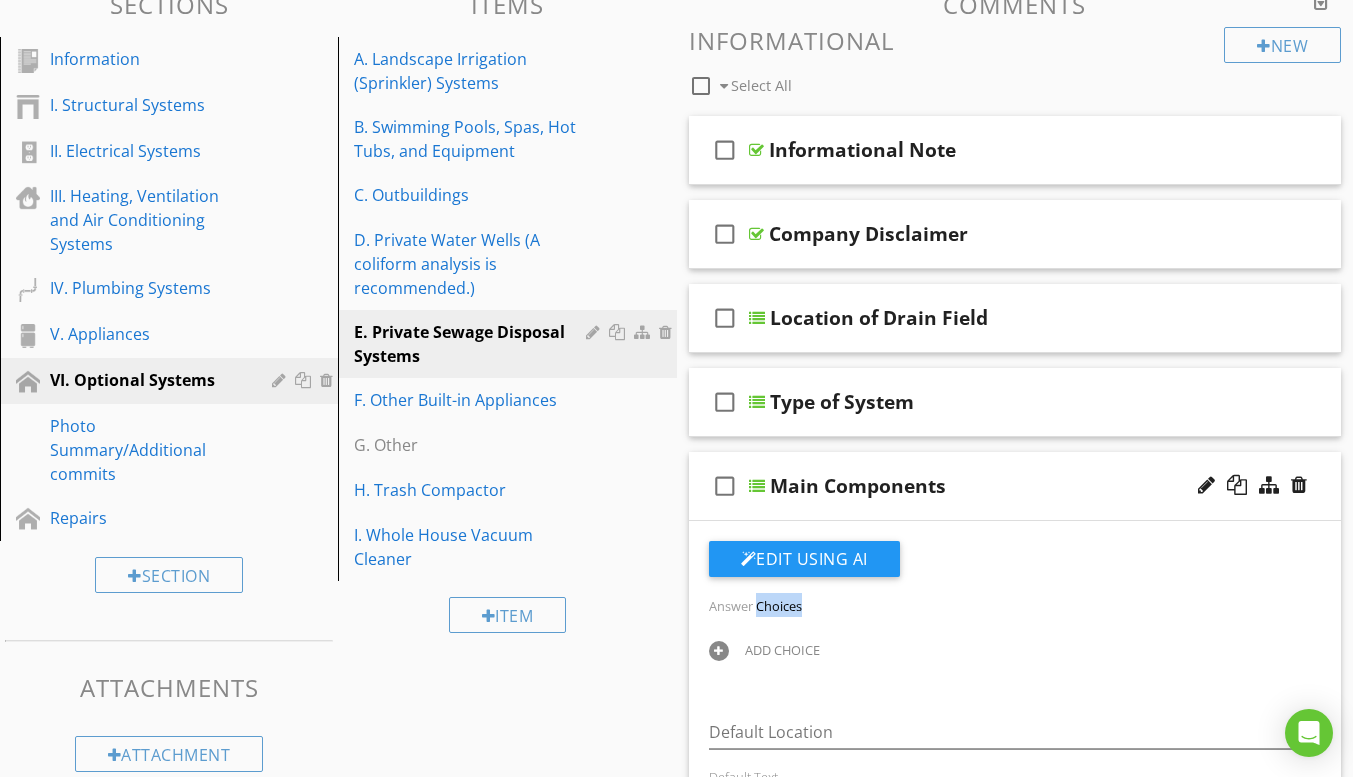 click on "Answer Choices" at bounding box center (1015, 605) 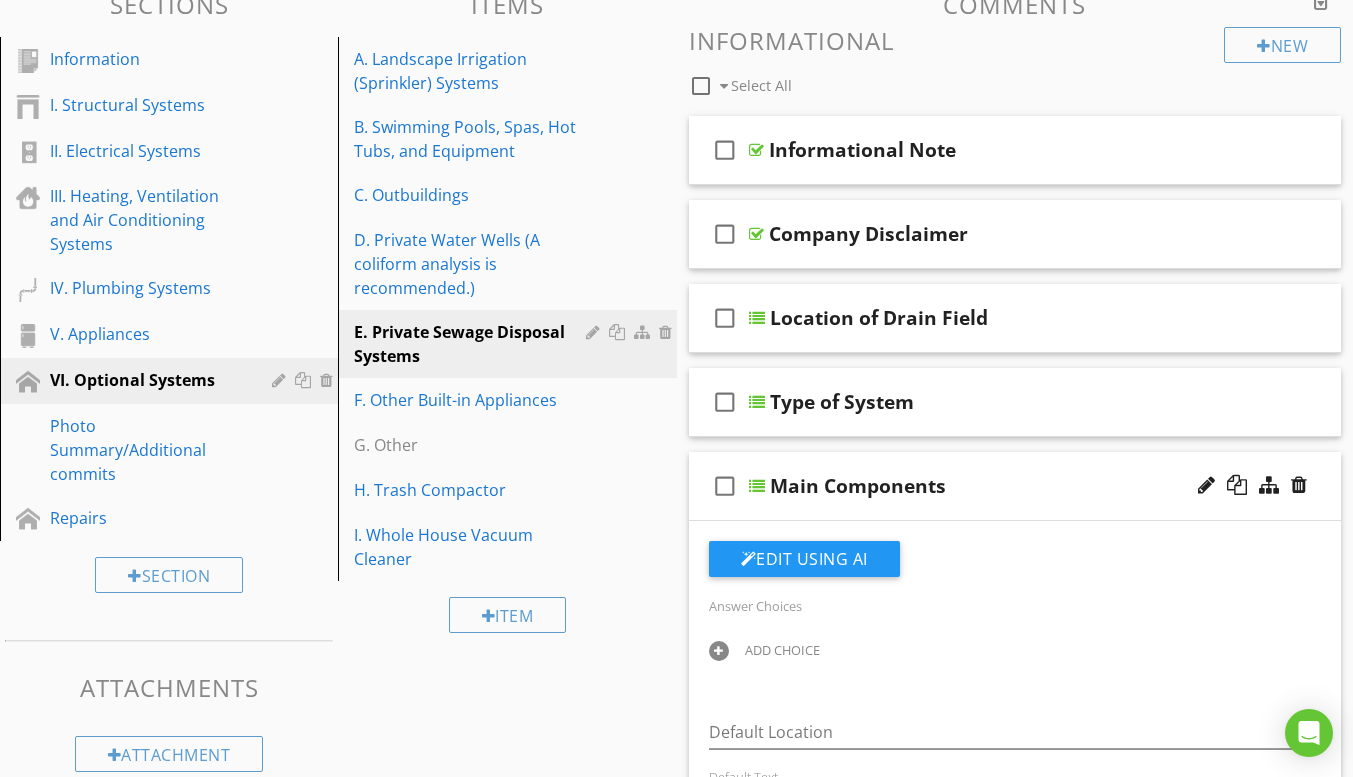 click on "Answer Choices" at bounding box center (755, 606) 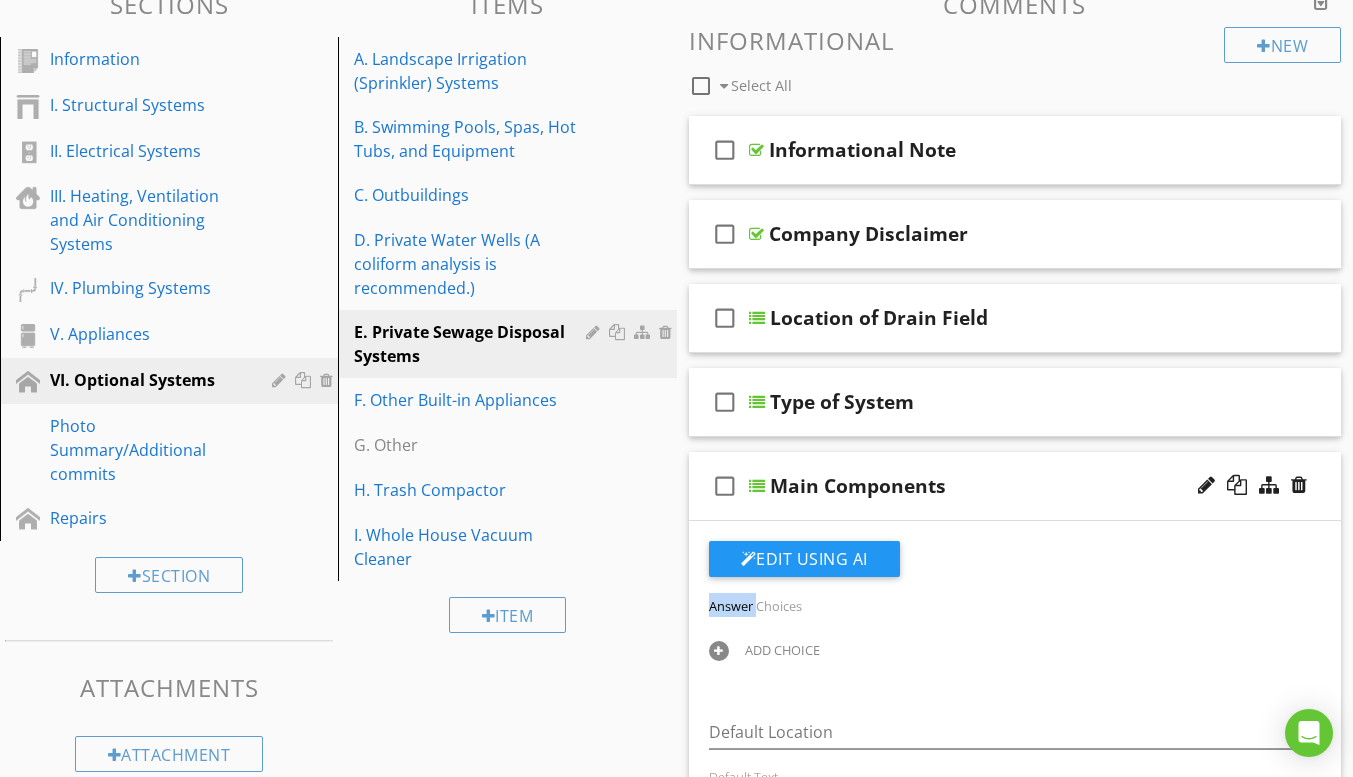 click on "Answer Choices" at bounding box center (755, 606) 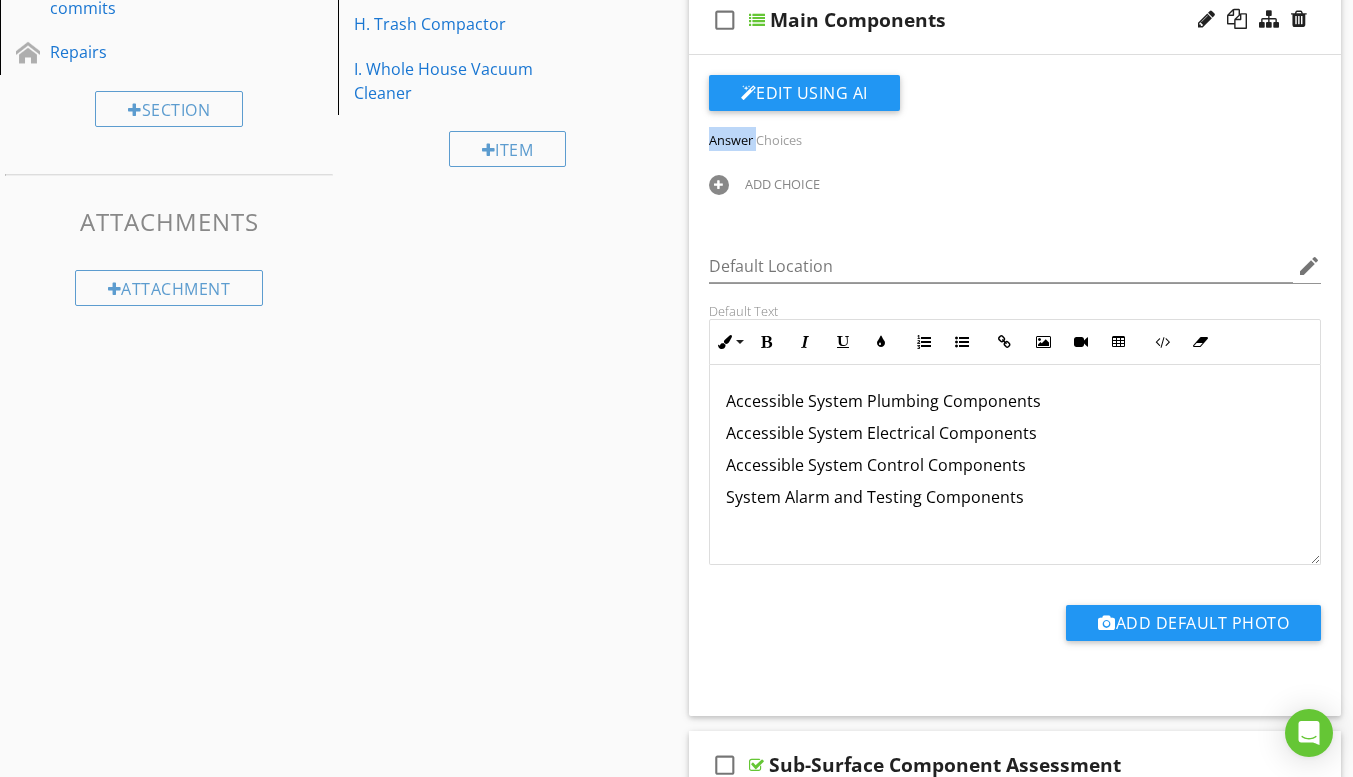 scroll, scrollTop: 740, scrollLeft: 0, axis: vertical 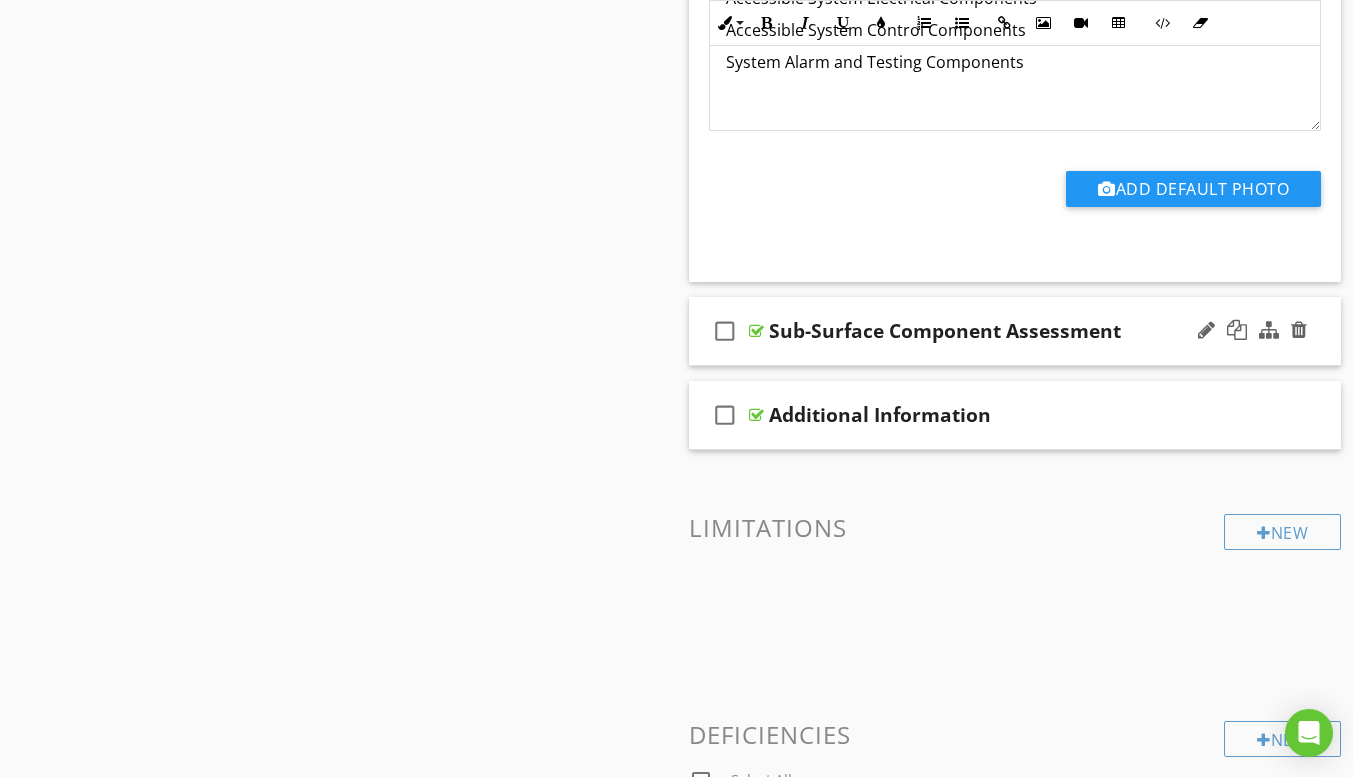 click on "check_box_outline_blank
Sub-Surface Component Assessment" at bounding box center [1015, 331] 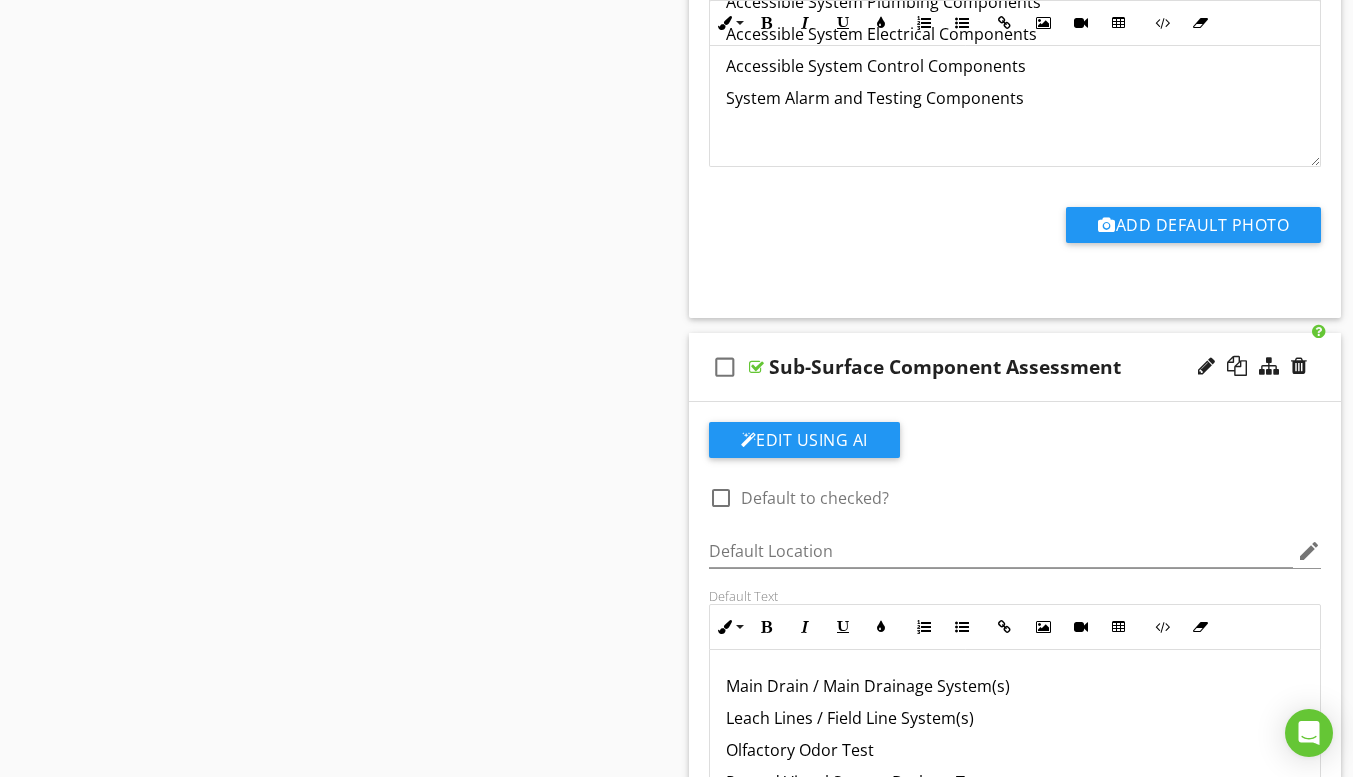 scroll, scrollTop: 1140, scrollLeft: 0, axis: vertical 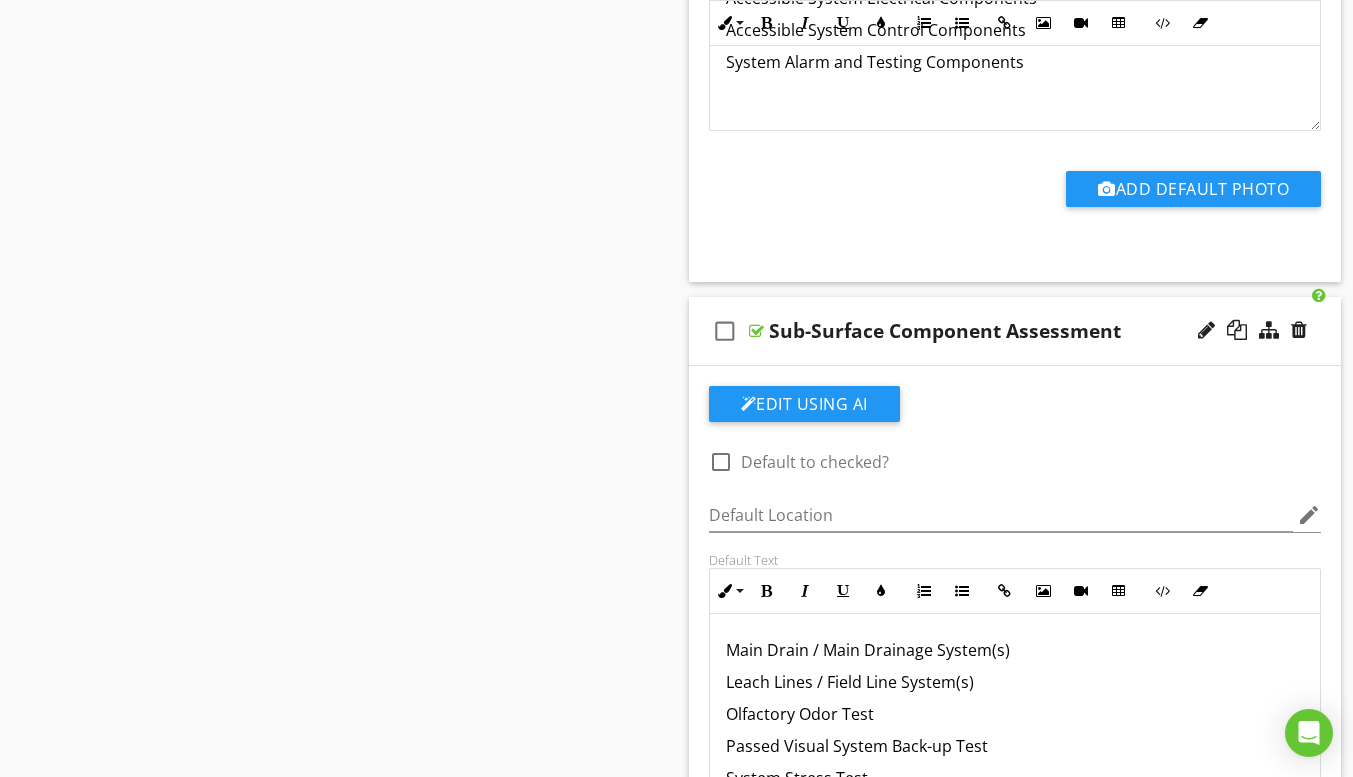 click on "check_box_outline_blank
Sub-Surface Component Assessment" at bounding box center [1015, 331] 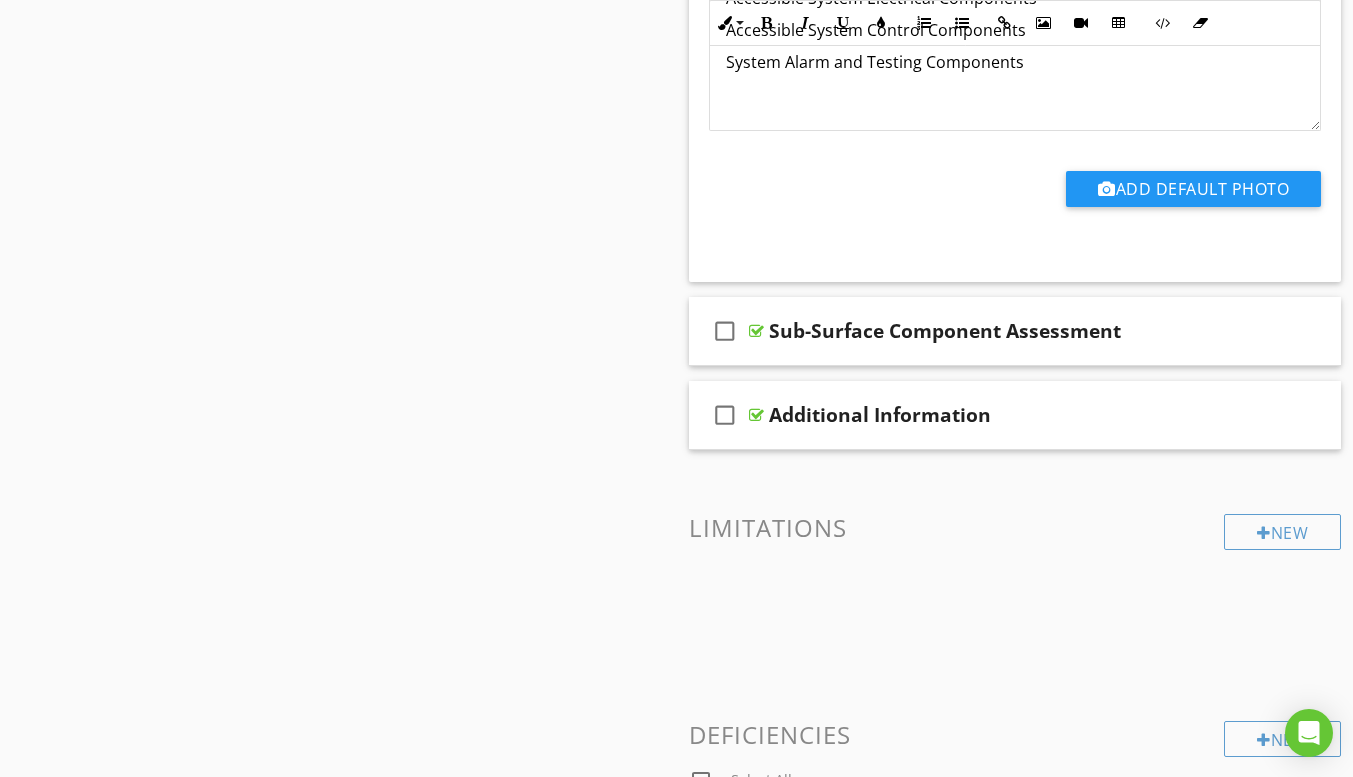 scroll, scrollTop: 940, scrollLeft: 0, axis: vertical 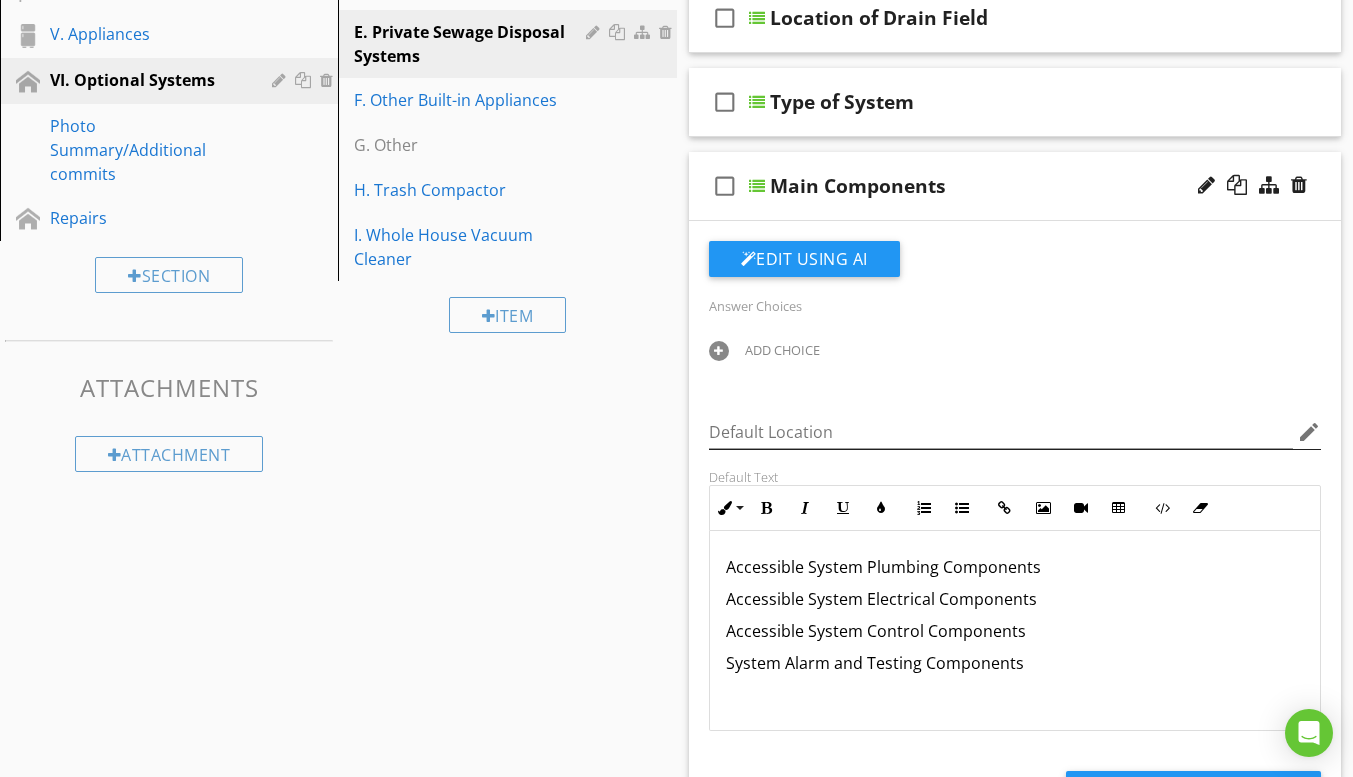 click on "edit" at bounding box center (1309, 432) 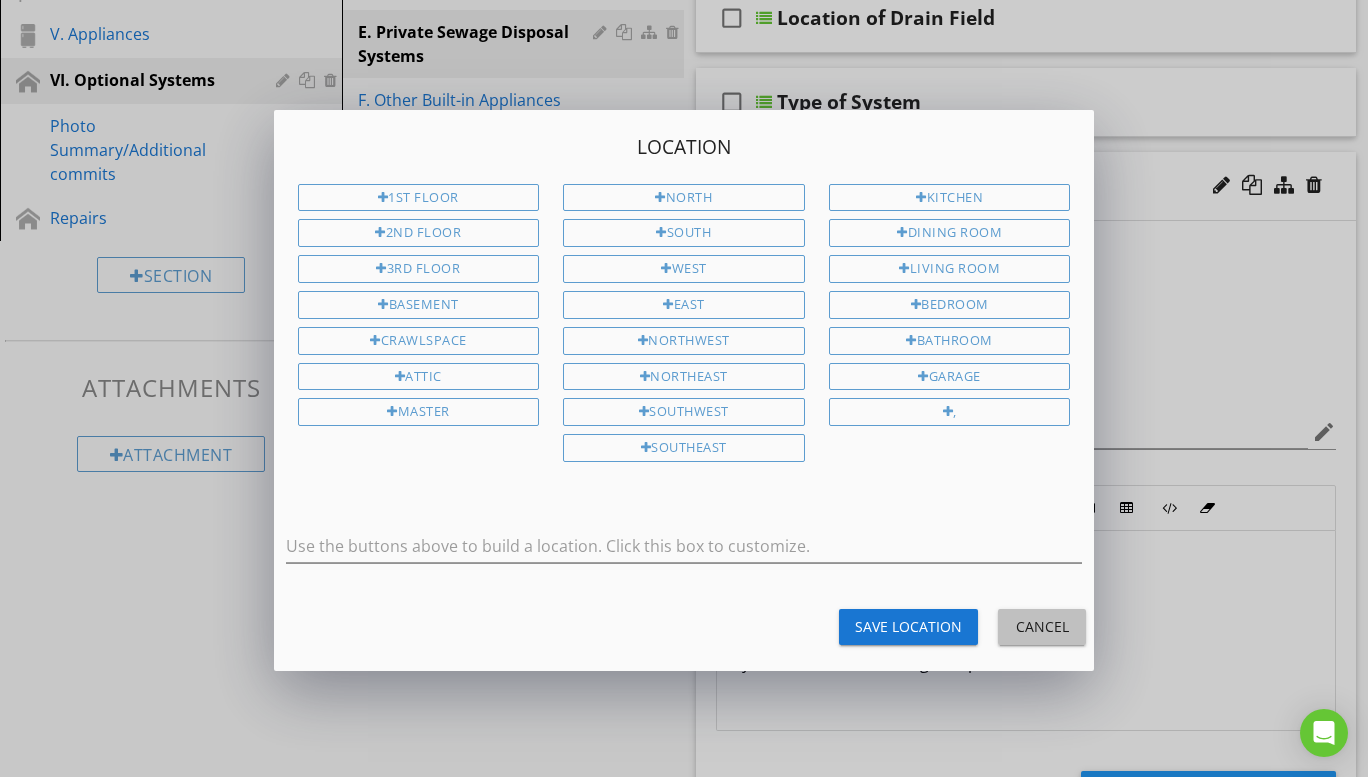 click on "Cancel" at bounding box center (1042, 626) 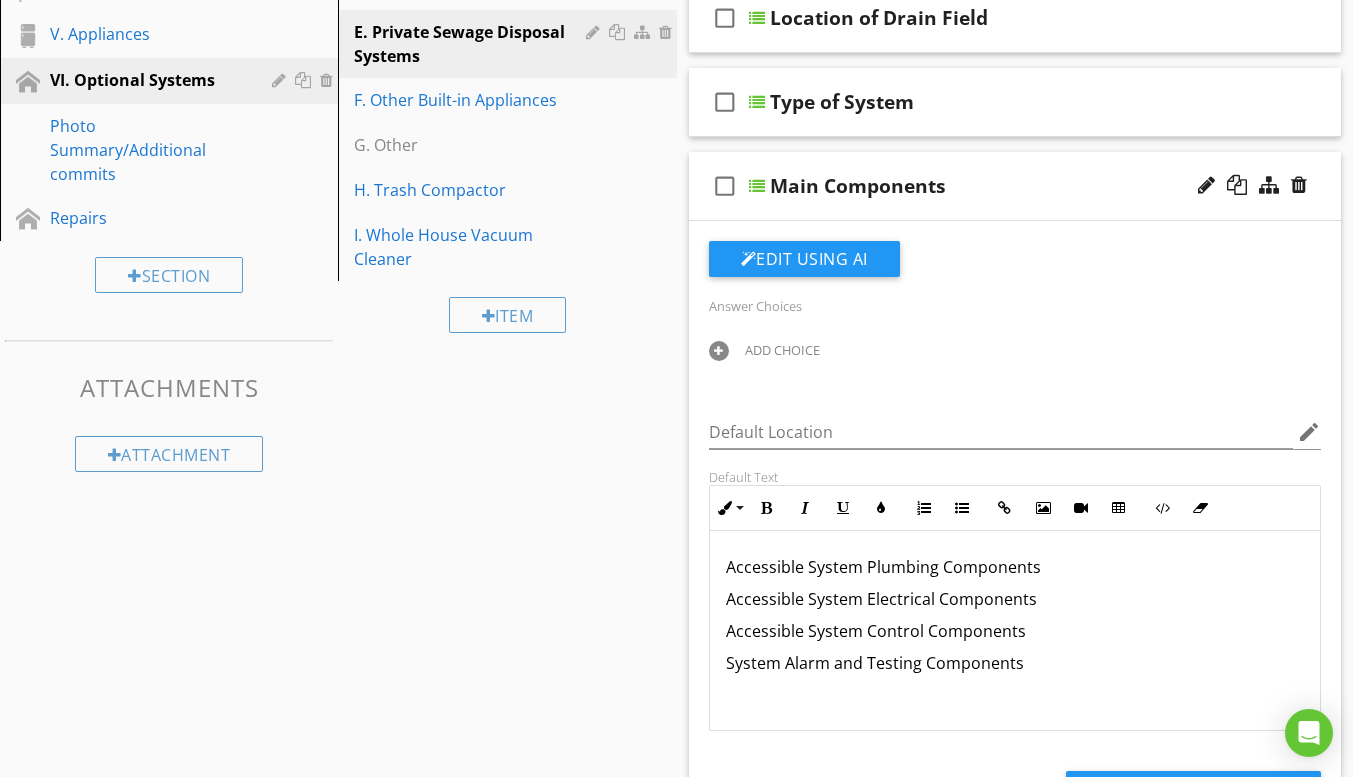 click at bounding box center (757, 186) 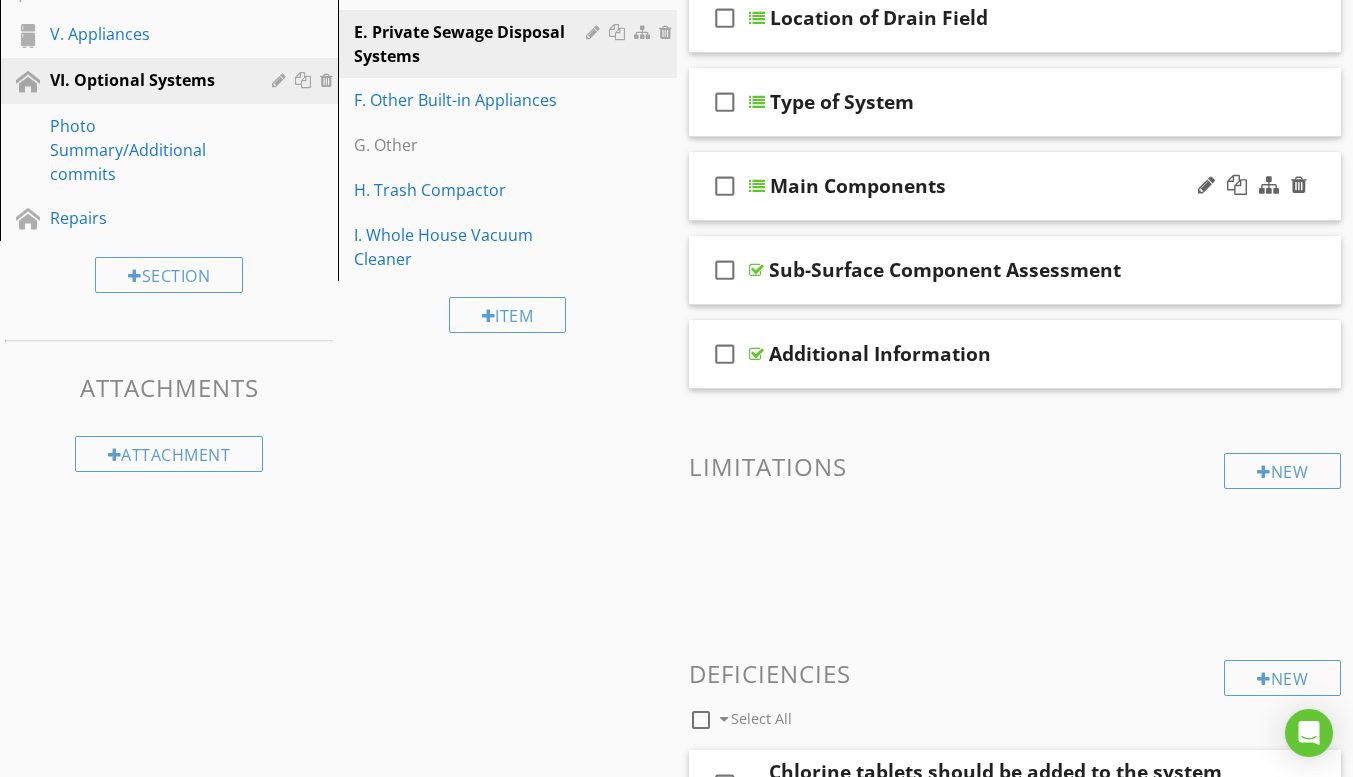 click at bounding box center (757, 186) 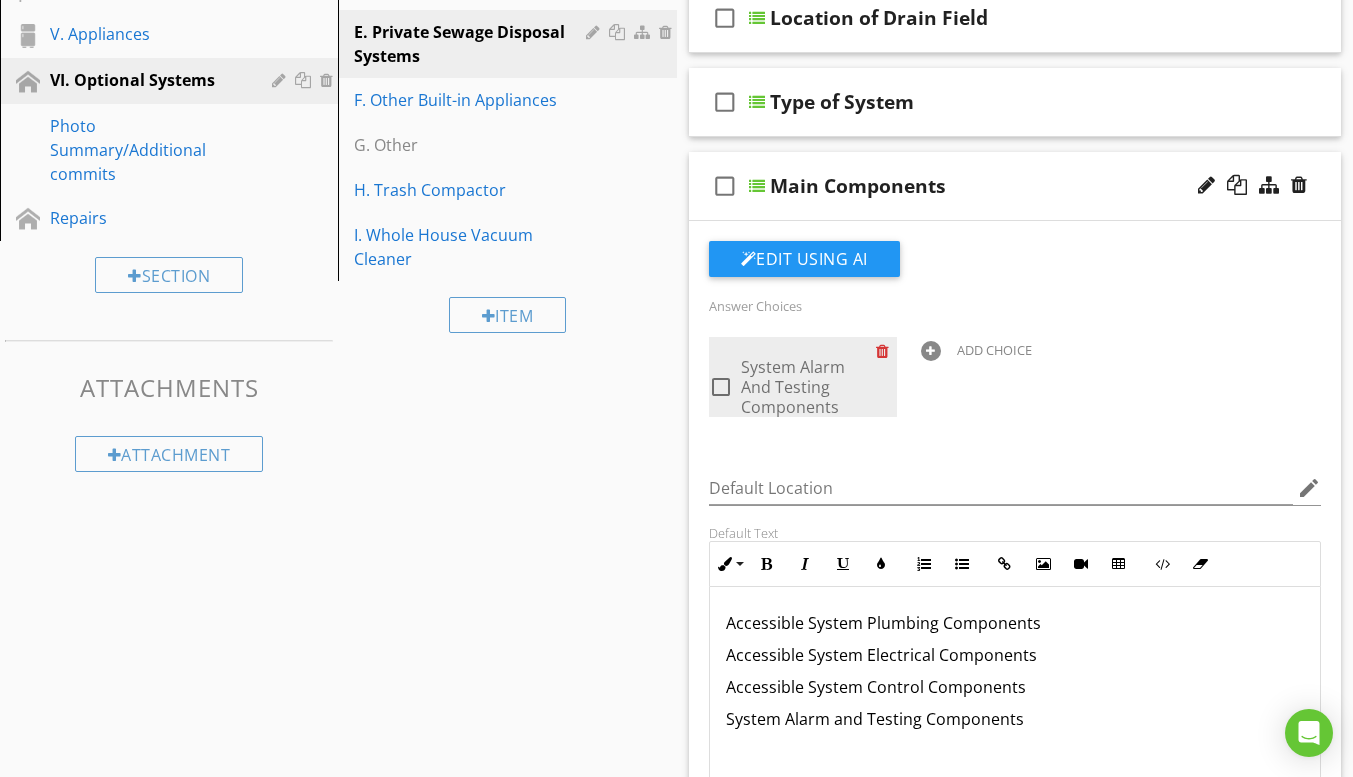 click at bounding box center [886, 351] 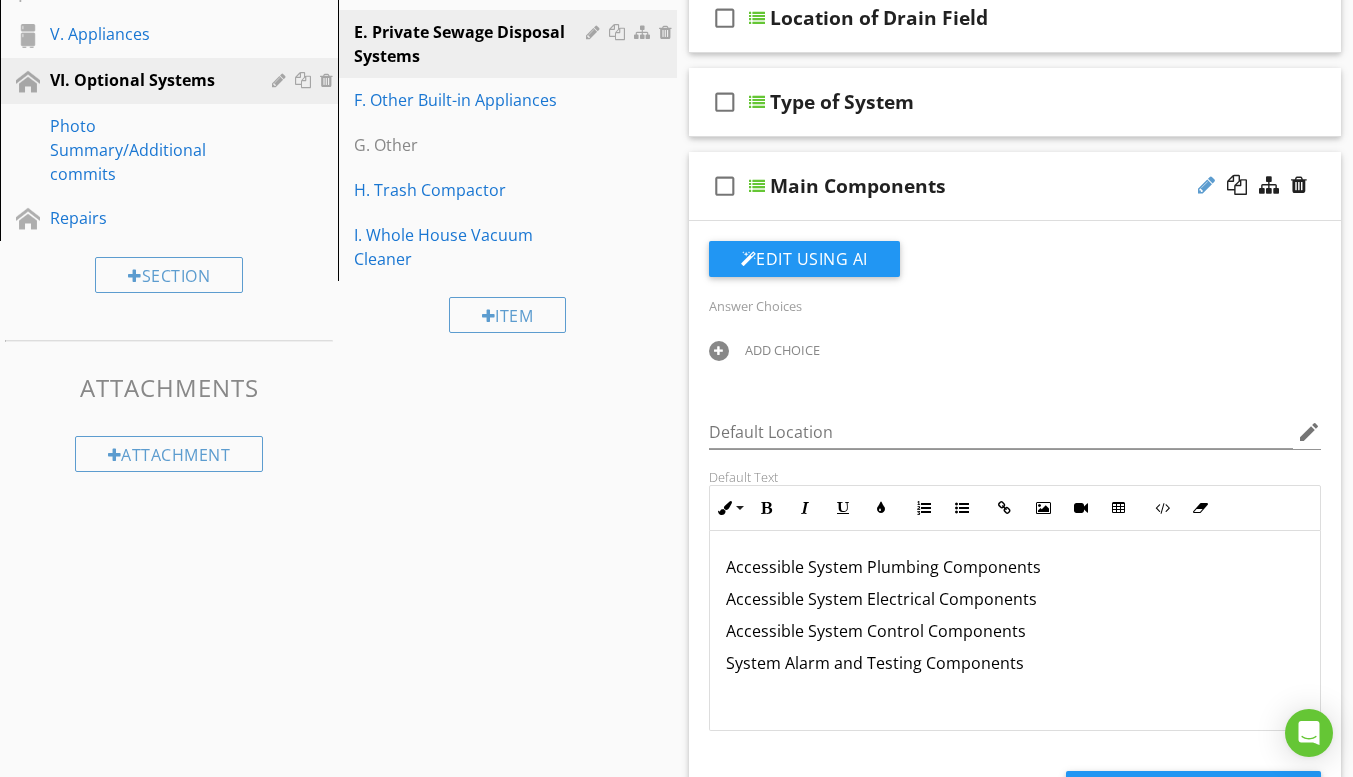 click at bounding box center (1206, 185) 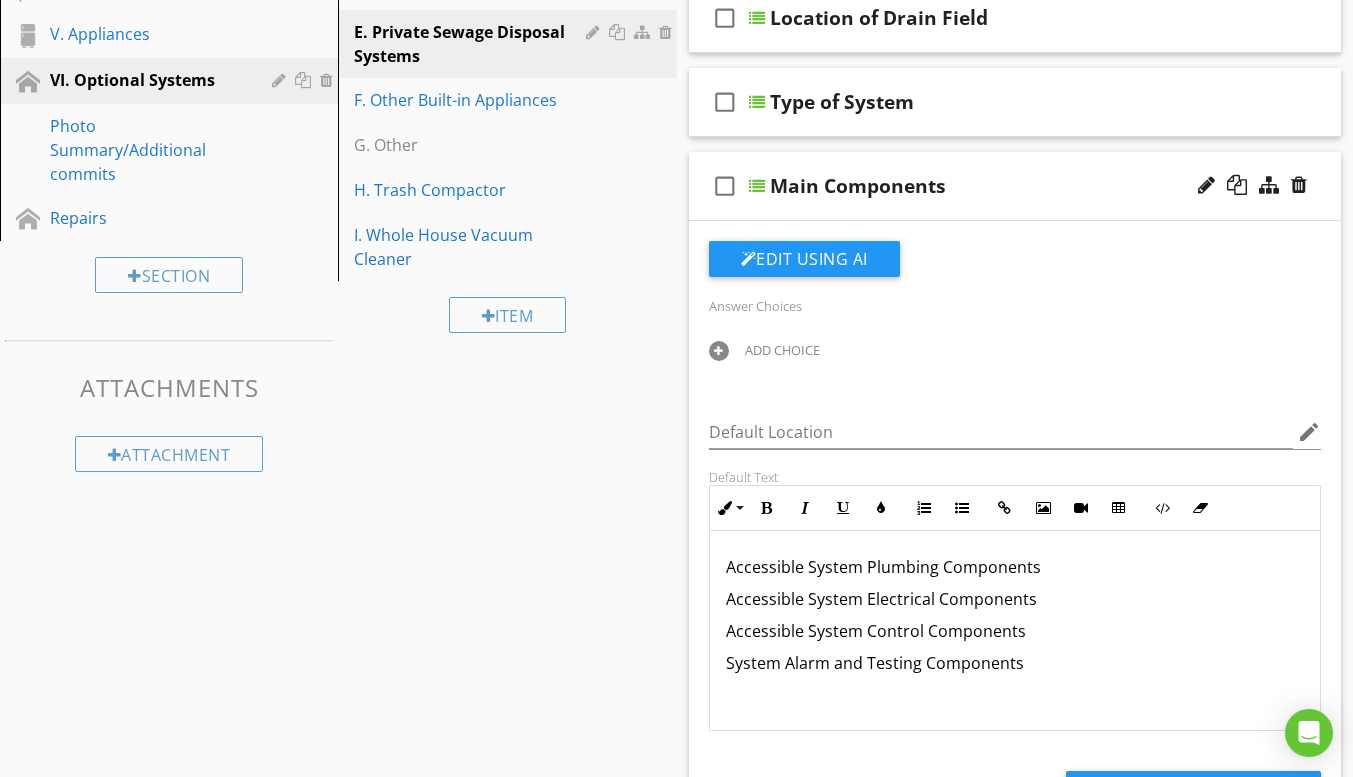 click on "check_box_outline_blank" at bounding box center [725, 186] 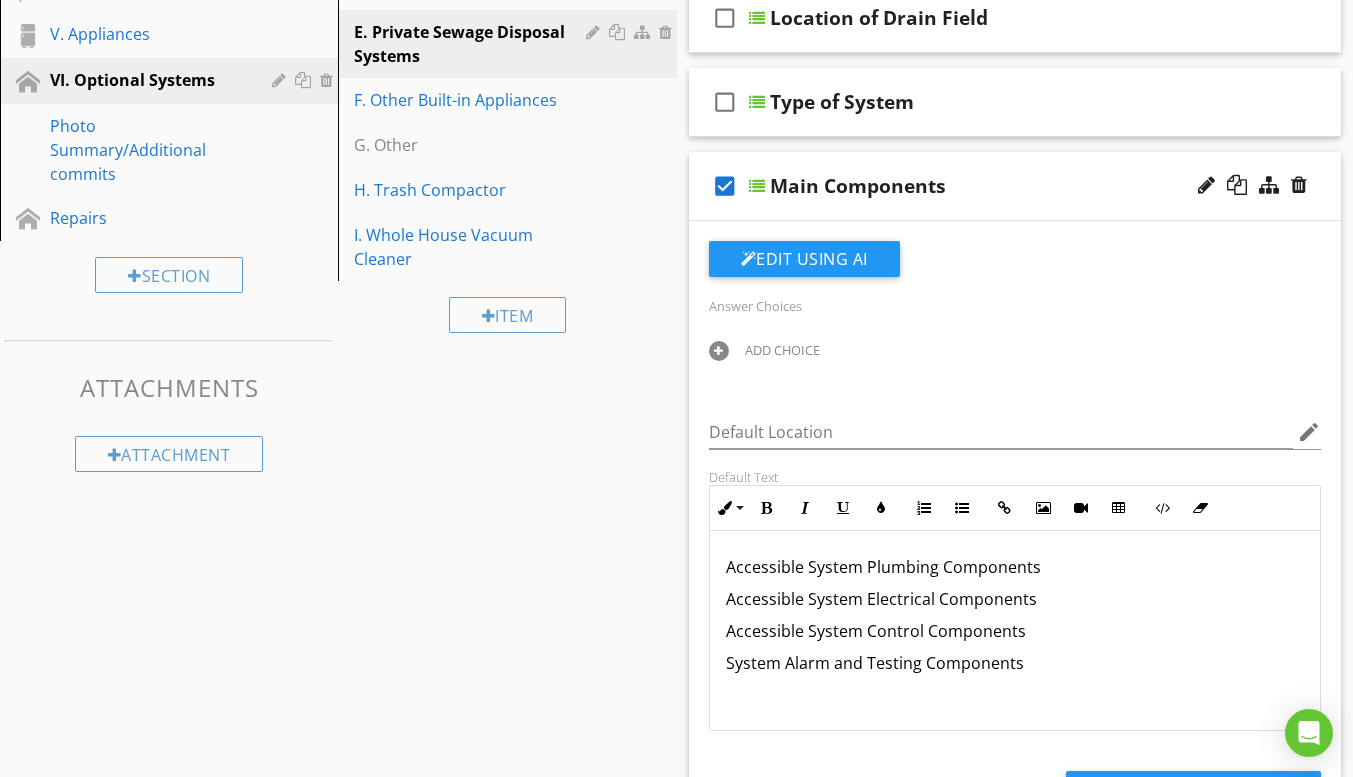click on "check_box" at bounding box center [725, 186] 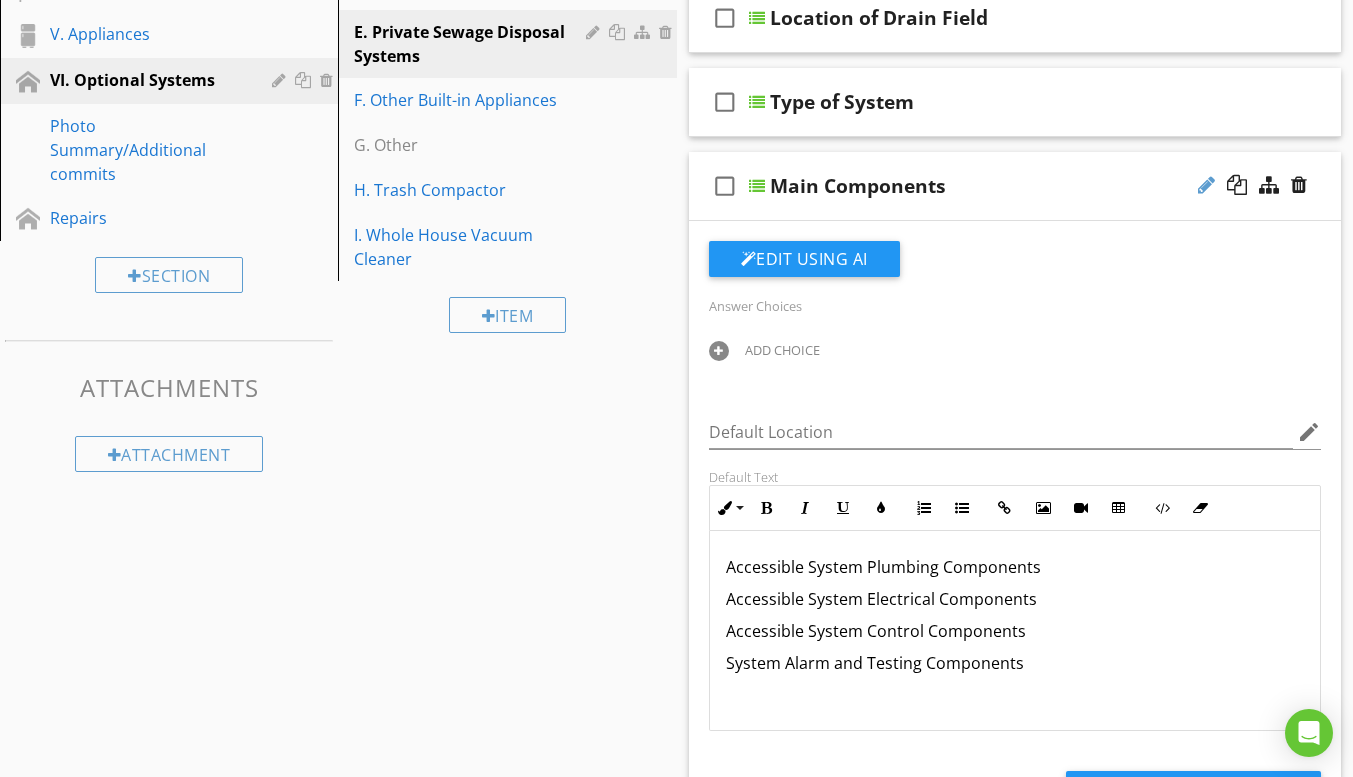 click at bounding box center (1206, 185) 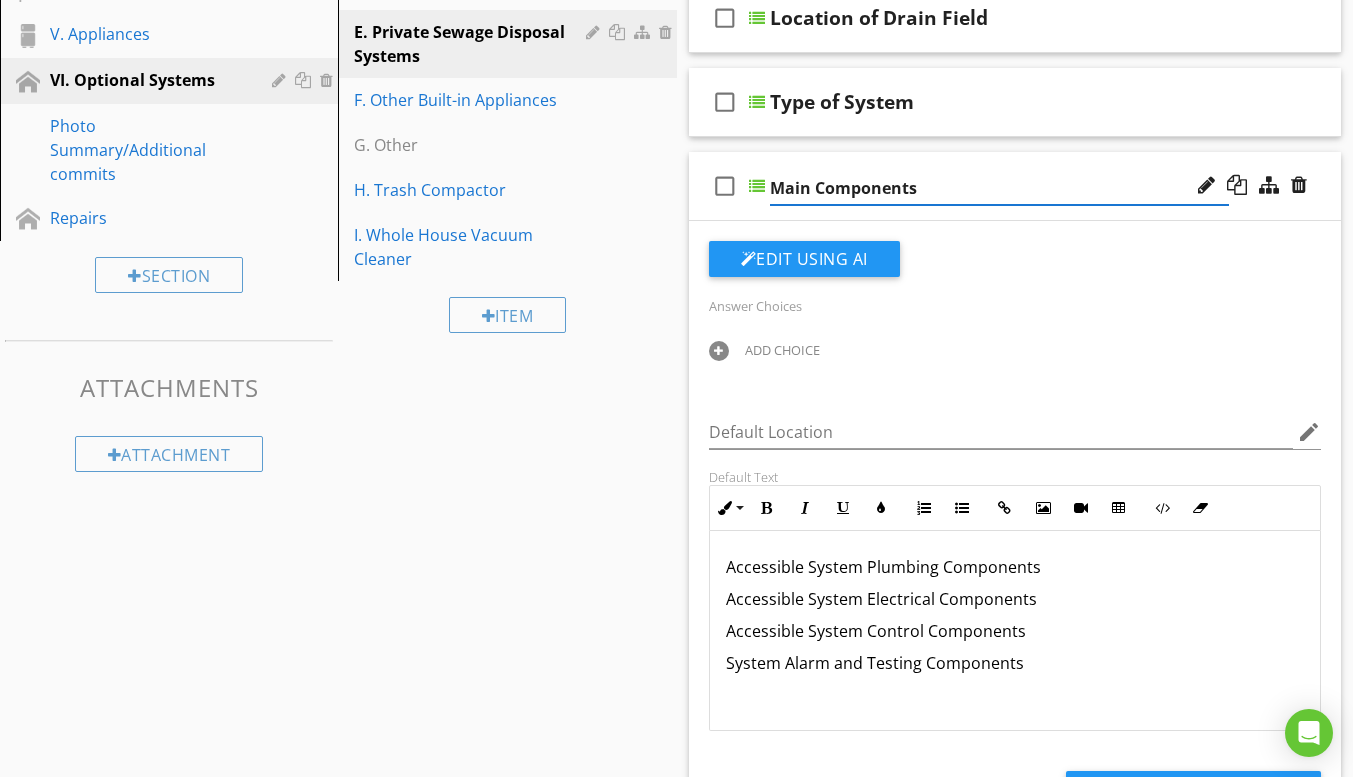 click at bounding box center [757, 186] 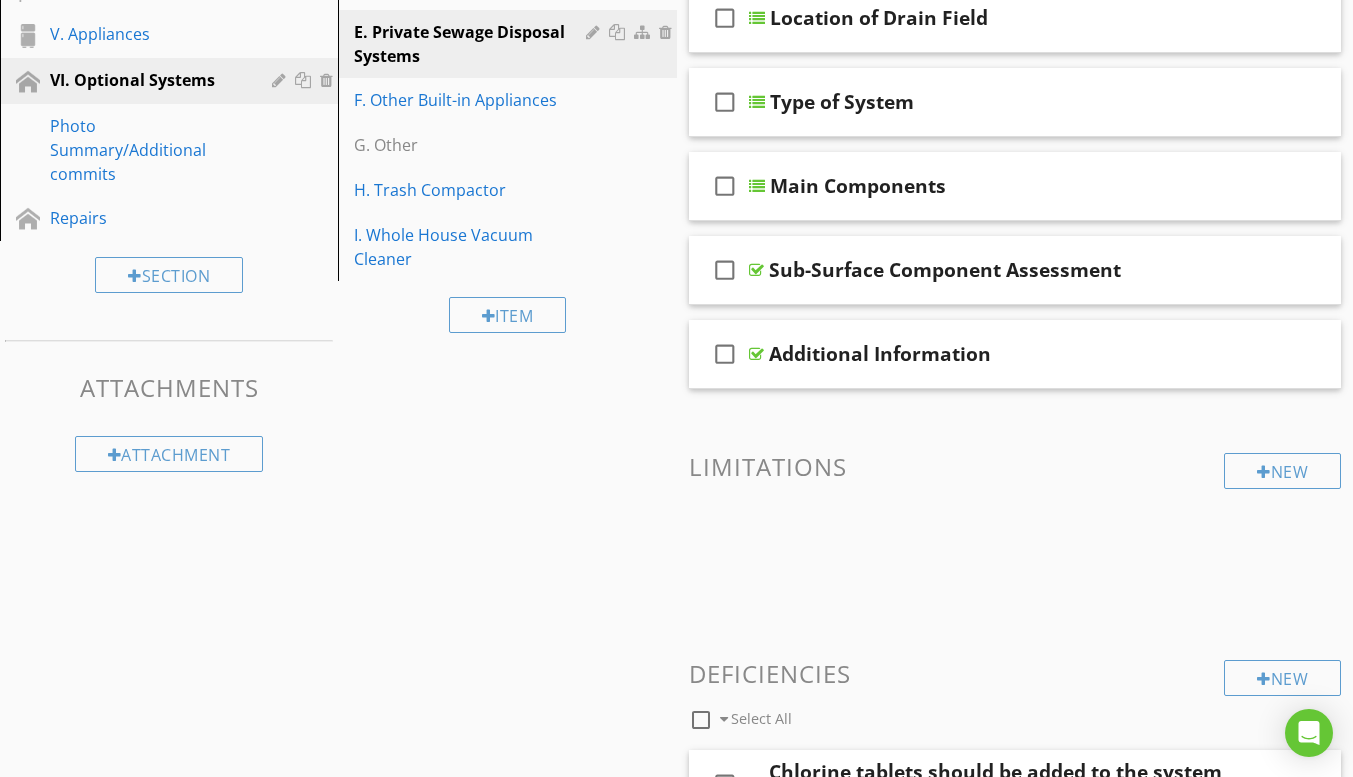 drag, startPoint x: 754, startPoint y: 184, endPoint x: 642, endPoint y: 533, distance: 366.53104 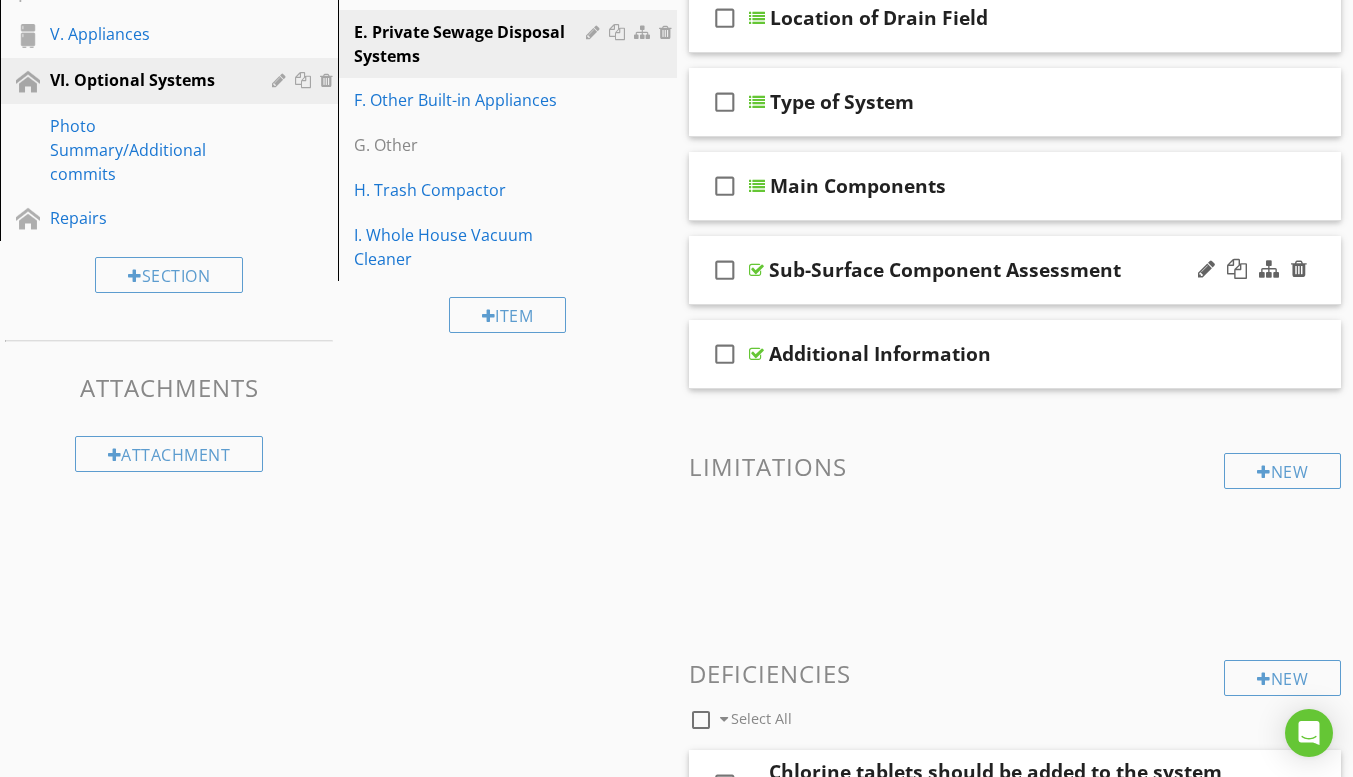 click at bounding box center (756, 270) 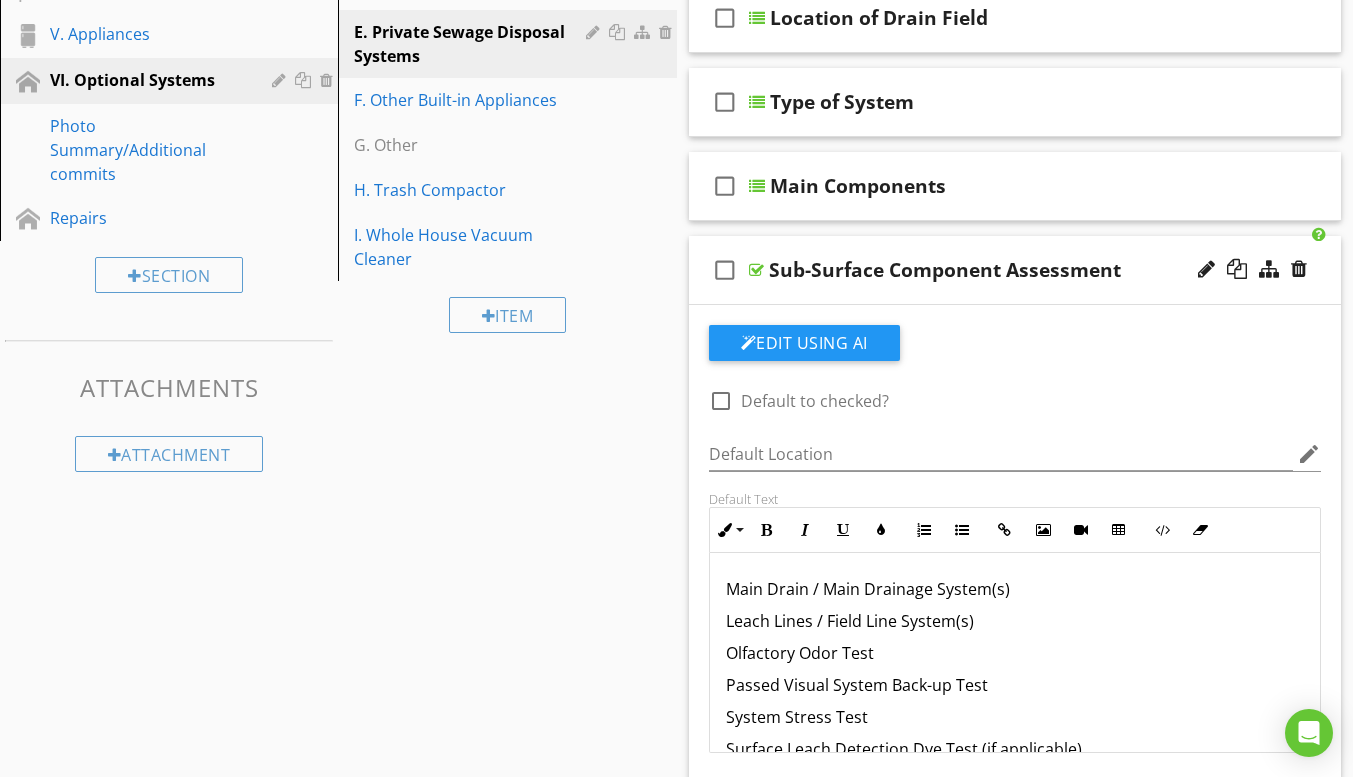 click at bounding box center (756, 270) 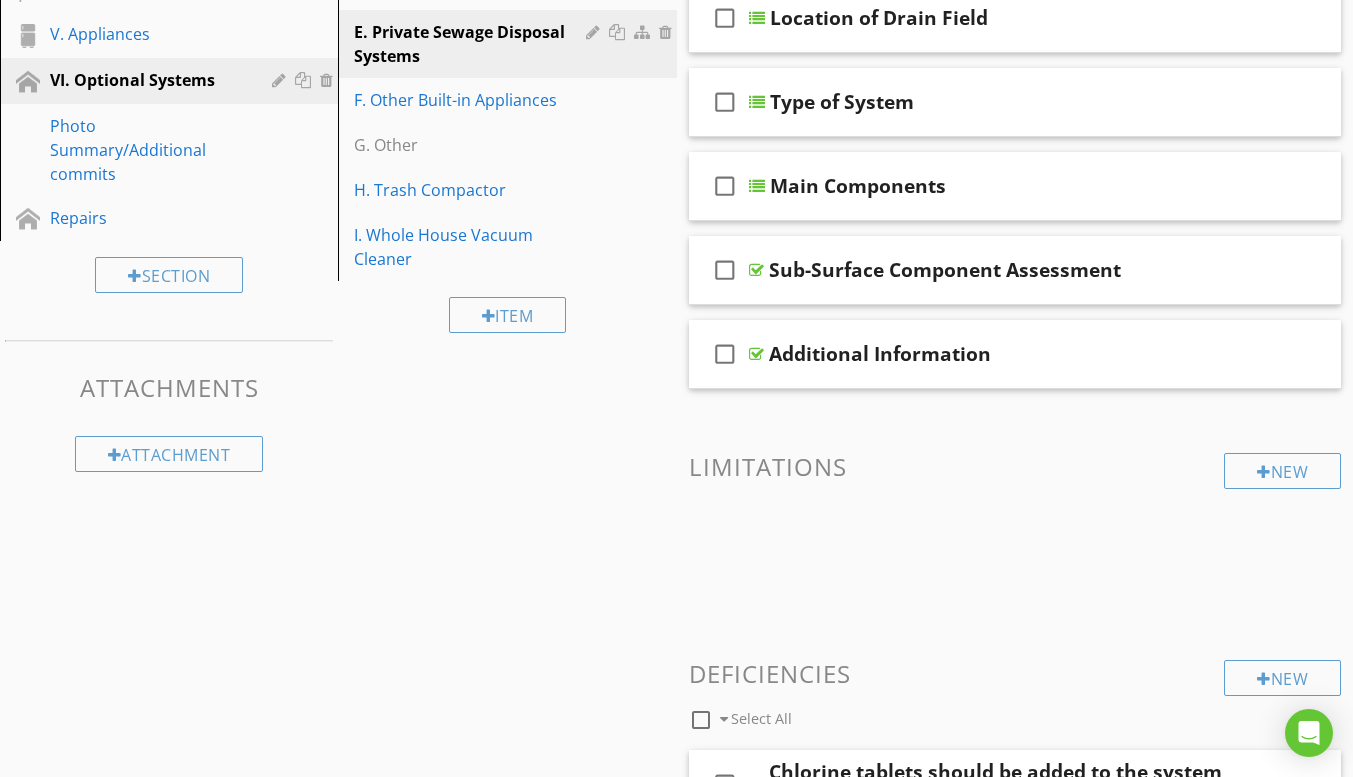 click on "check_box_outline_blank" at bounding box center [725, 186] 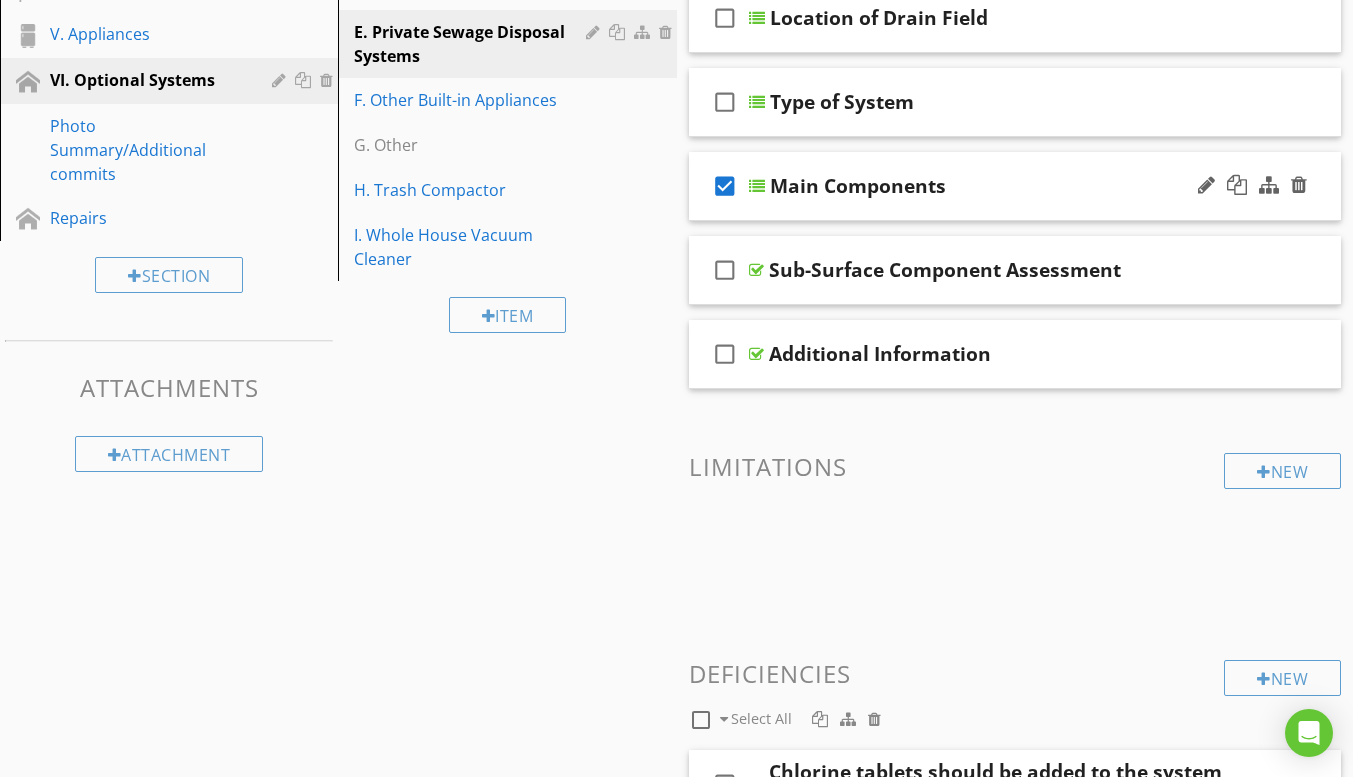 click at bounding box center (757, 186) 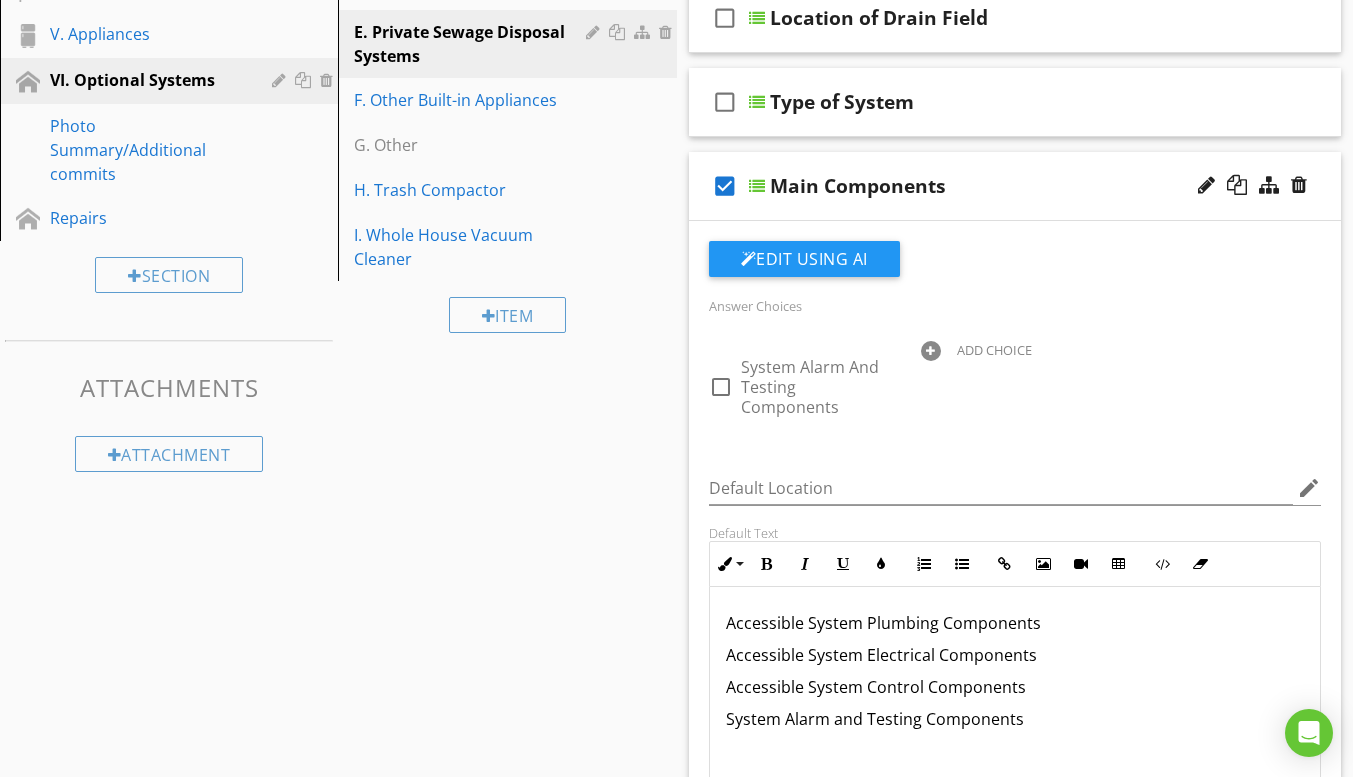 click on "check_box" at bounding box center (725, 186) 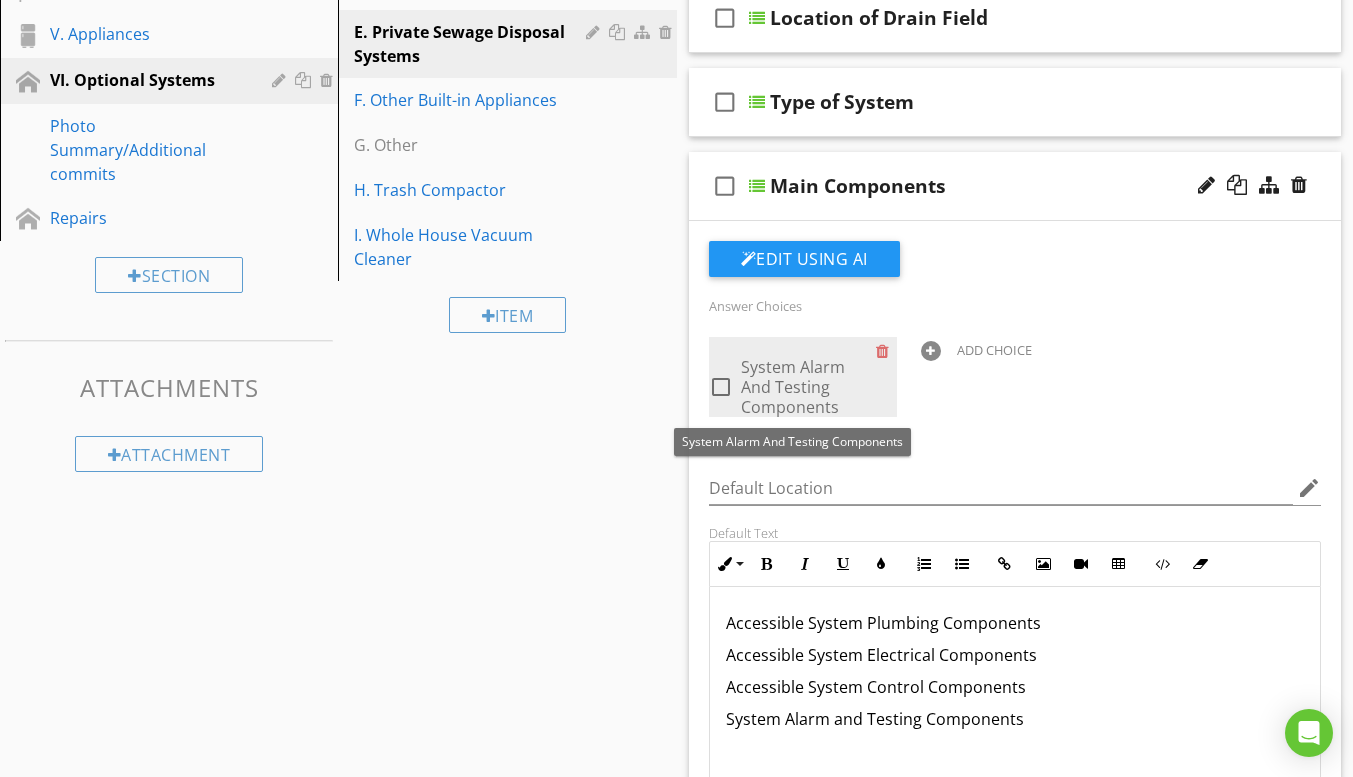 click on "System Alarm And Testing Components" at bounding box center [793, 387] 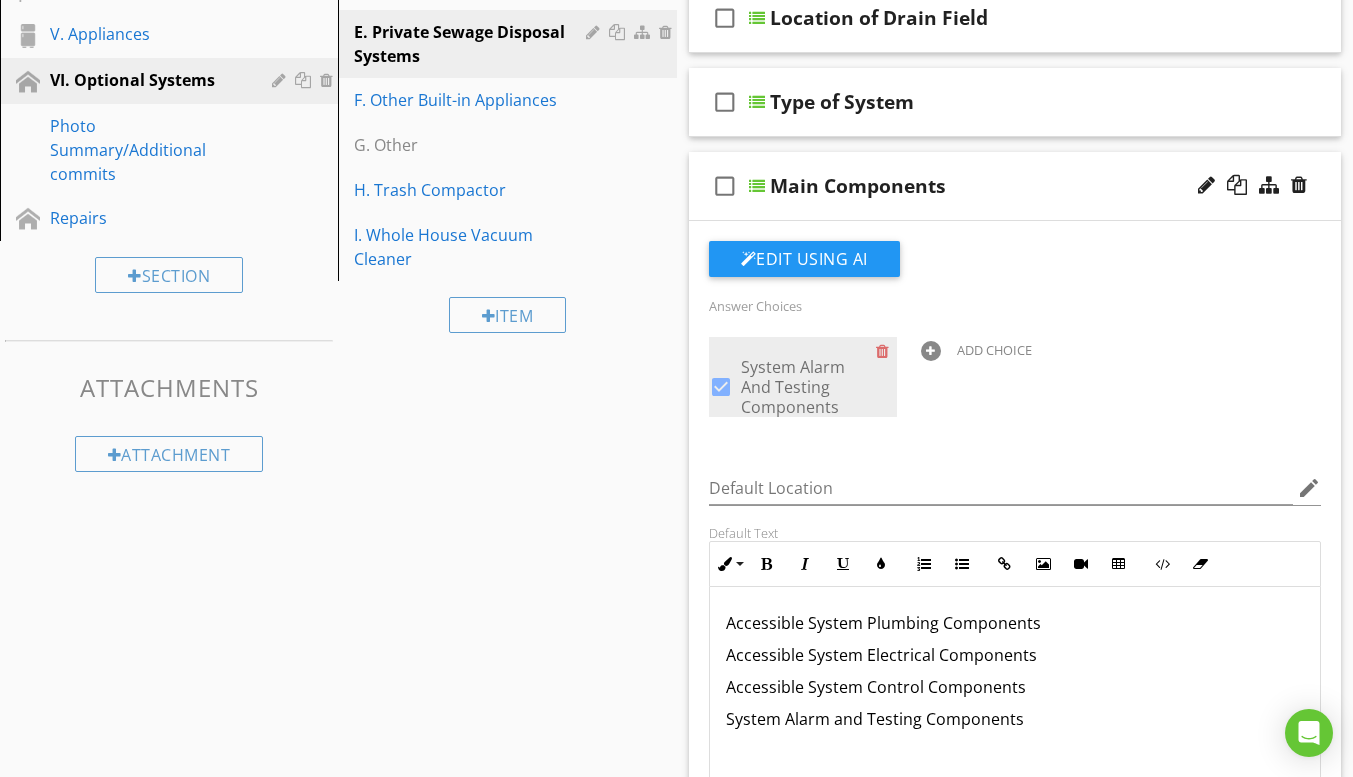 click at bounding box center (721, 387) 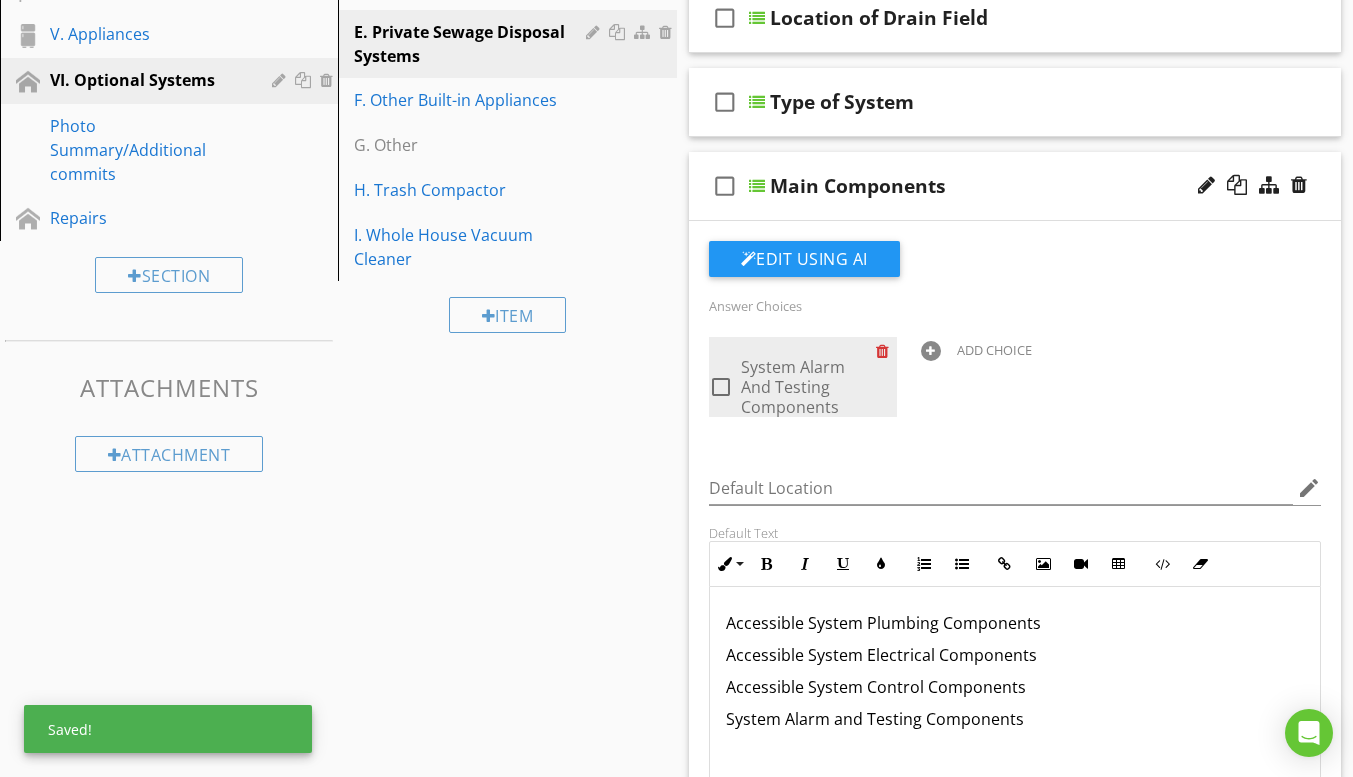 click at bounding box center (886, 351) 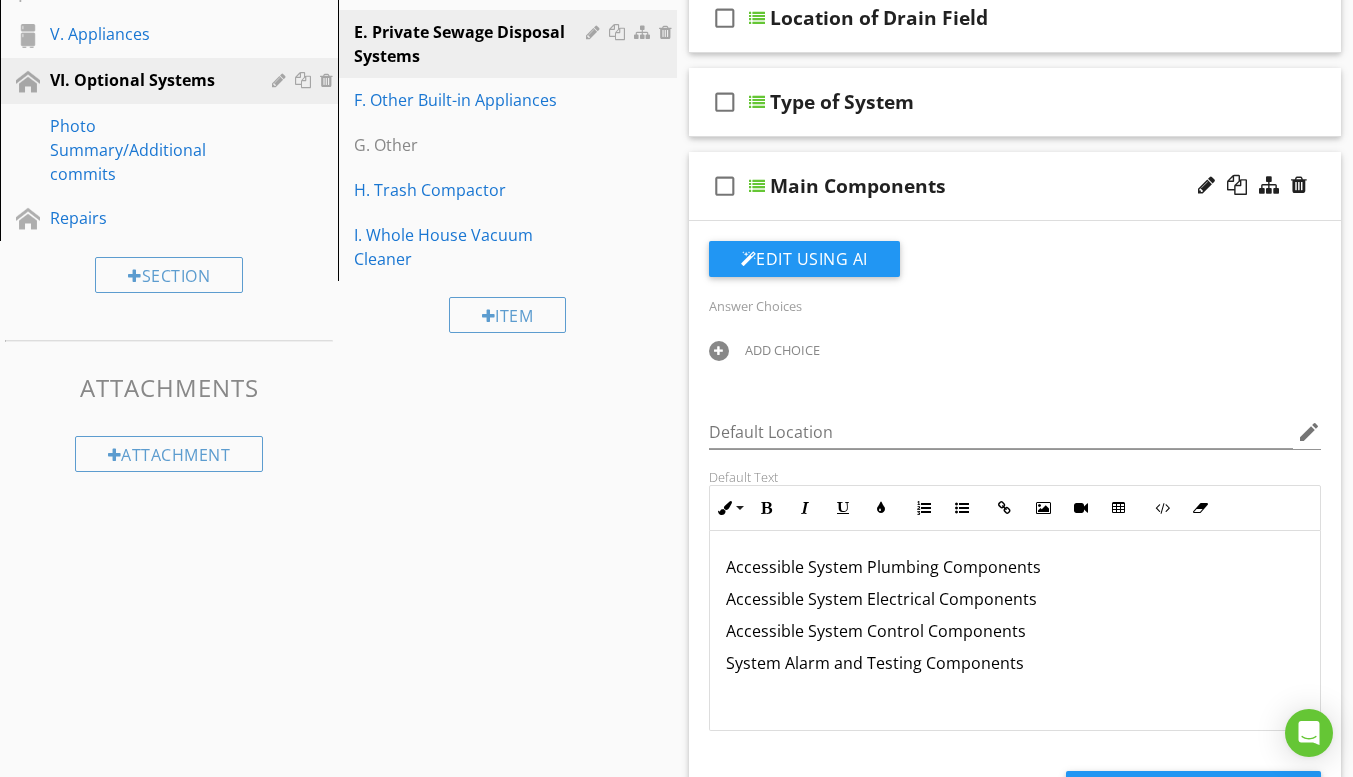 click on "ADD CHOICE" at bounding box center (782, 350) 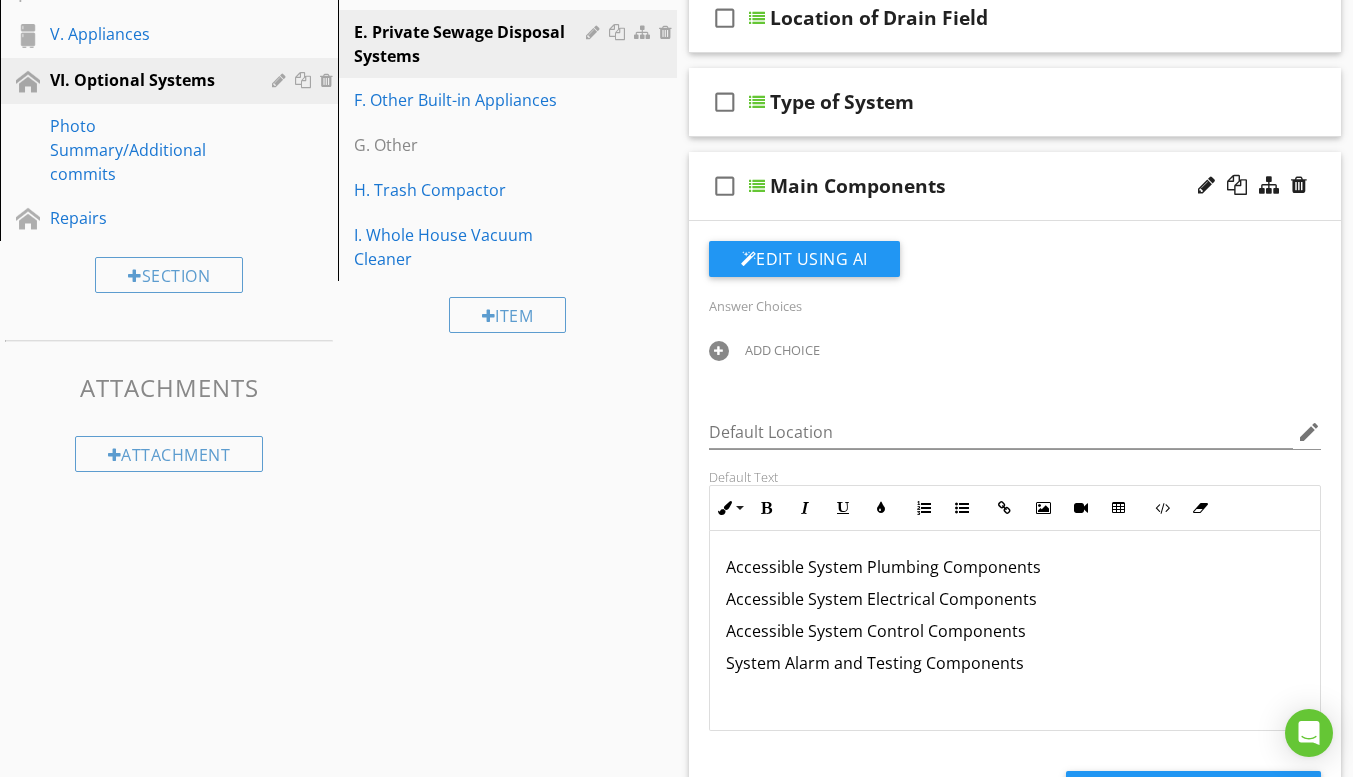 click on "Answer Choices" at bounding box center (755, 306) 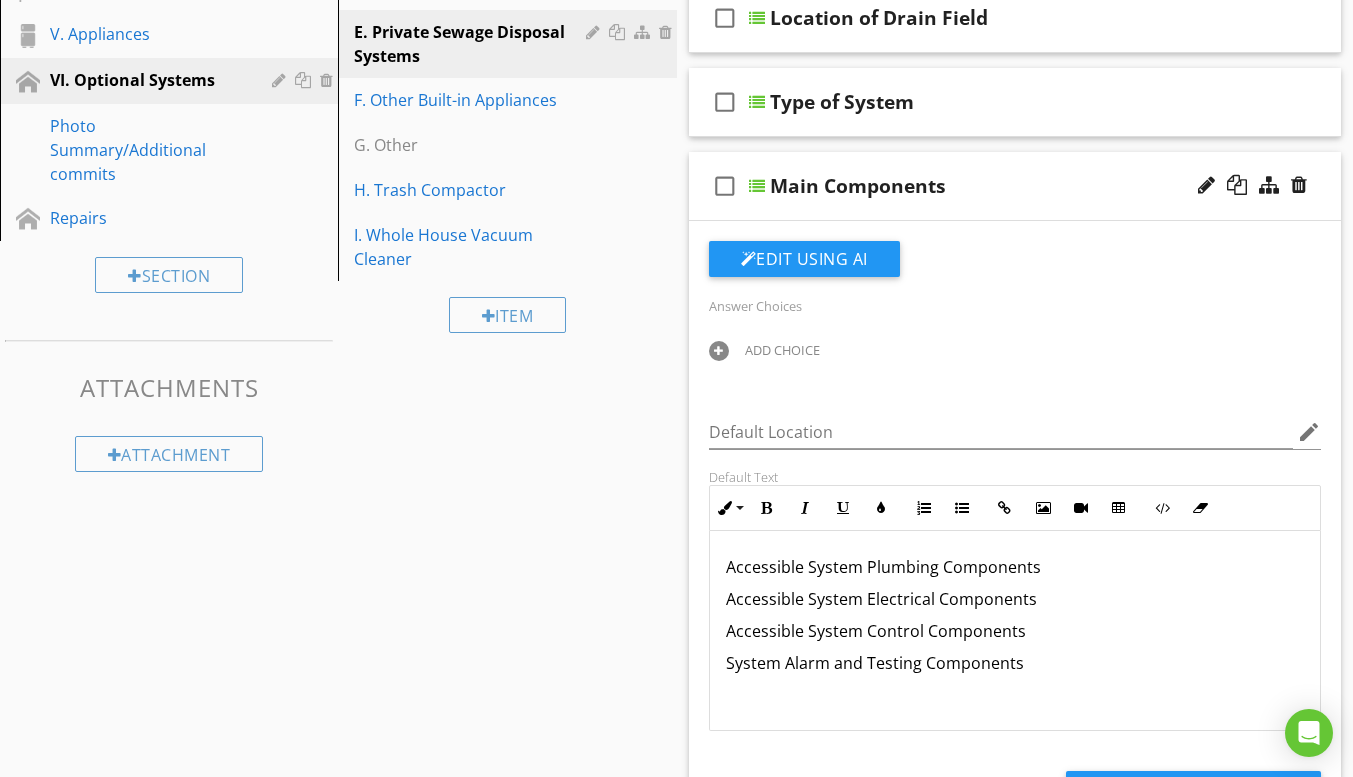 click on "Answer Choices" at bounding box center [755, 306] 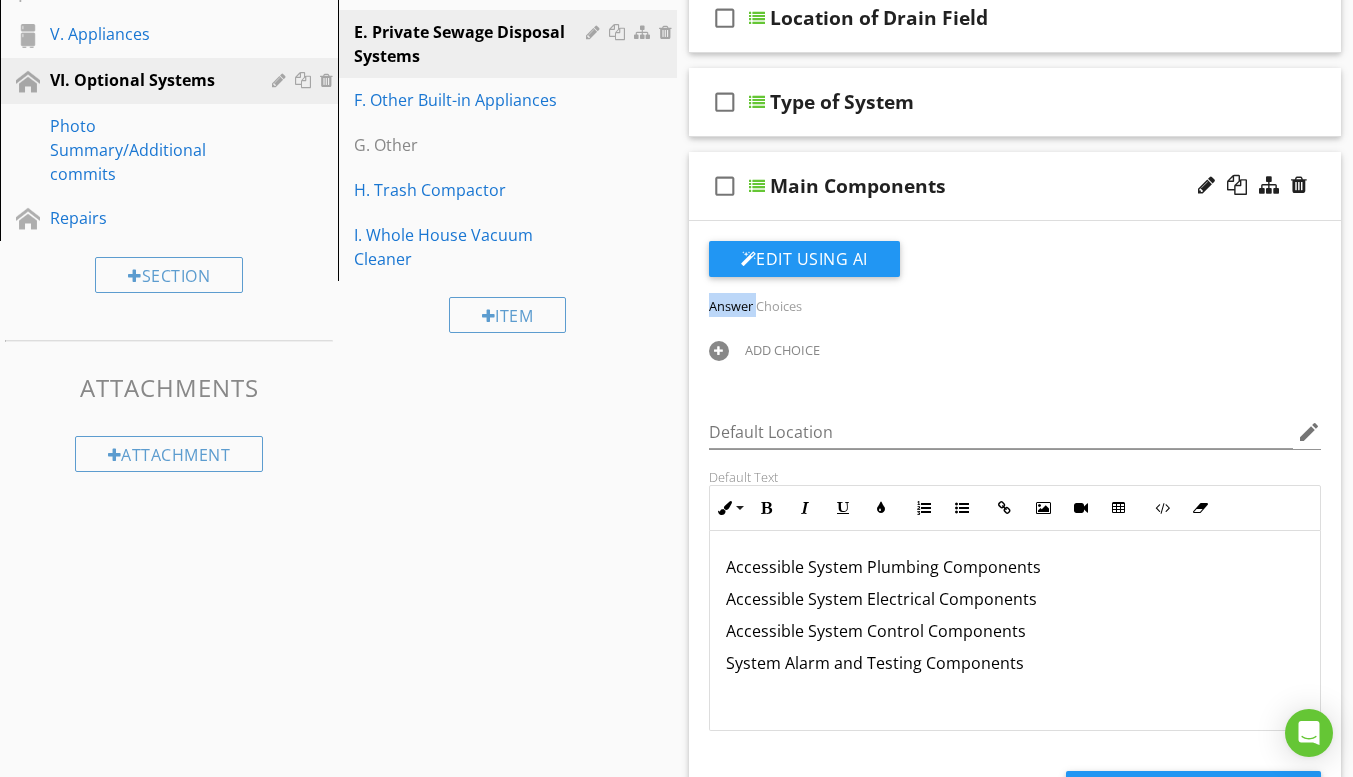 click on "Answer Choices" at bounding box center [755, 306] 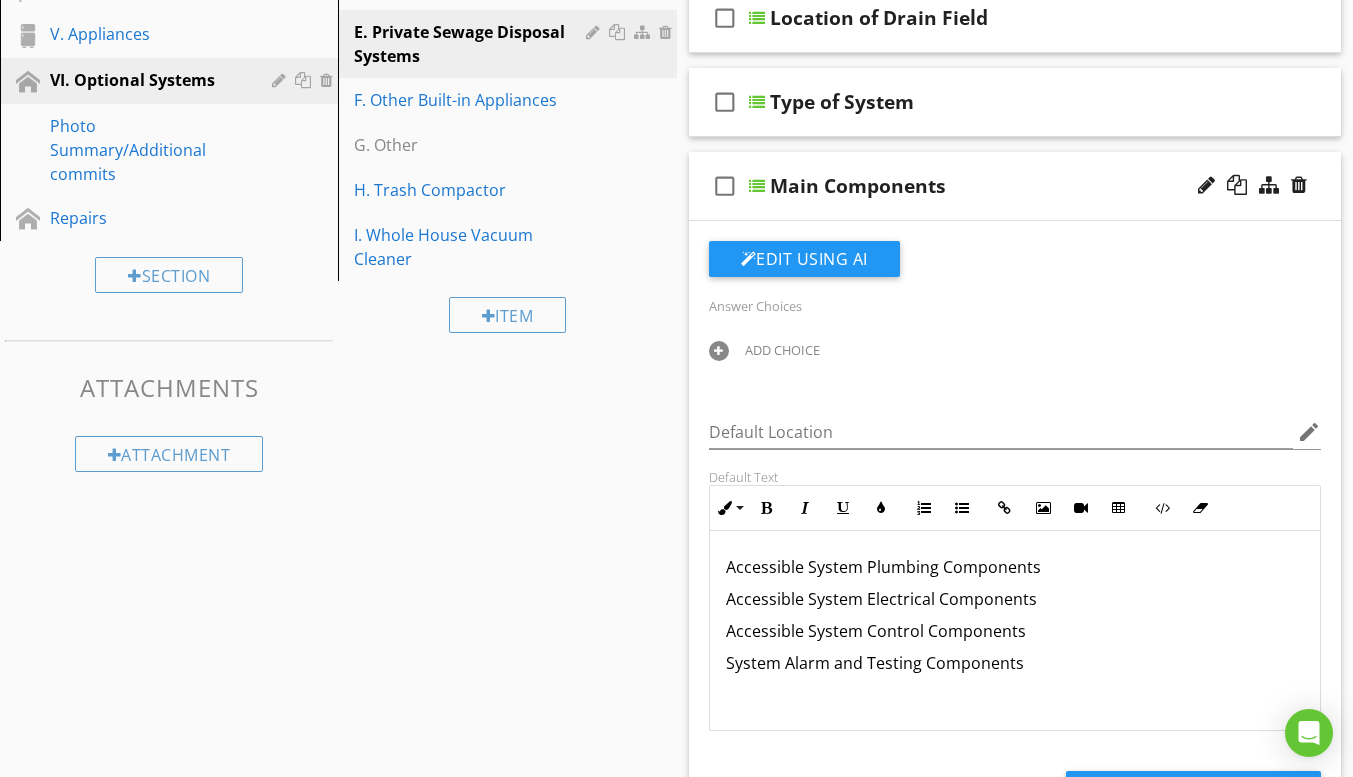click on "Answer Choices" at bounding box center [755, 306] 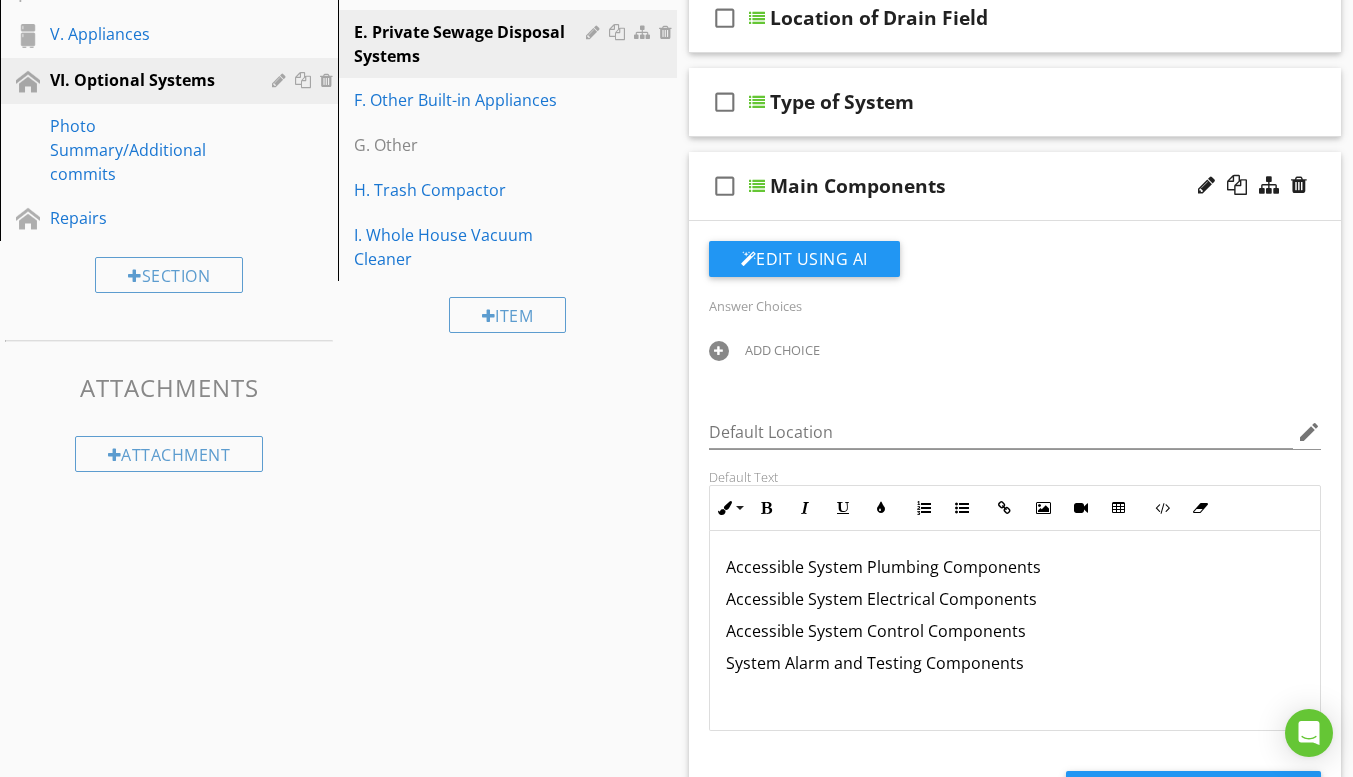drag, startPoint x: 772, startPoint y: 346, endPoint x: 1127, endPoint y: 343, distance: 355.01266 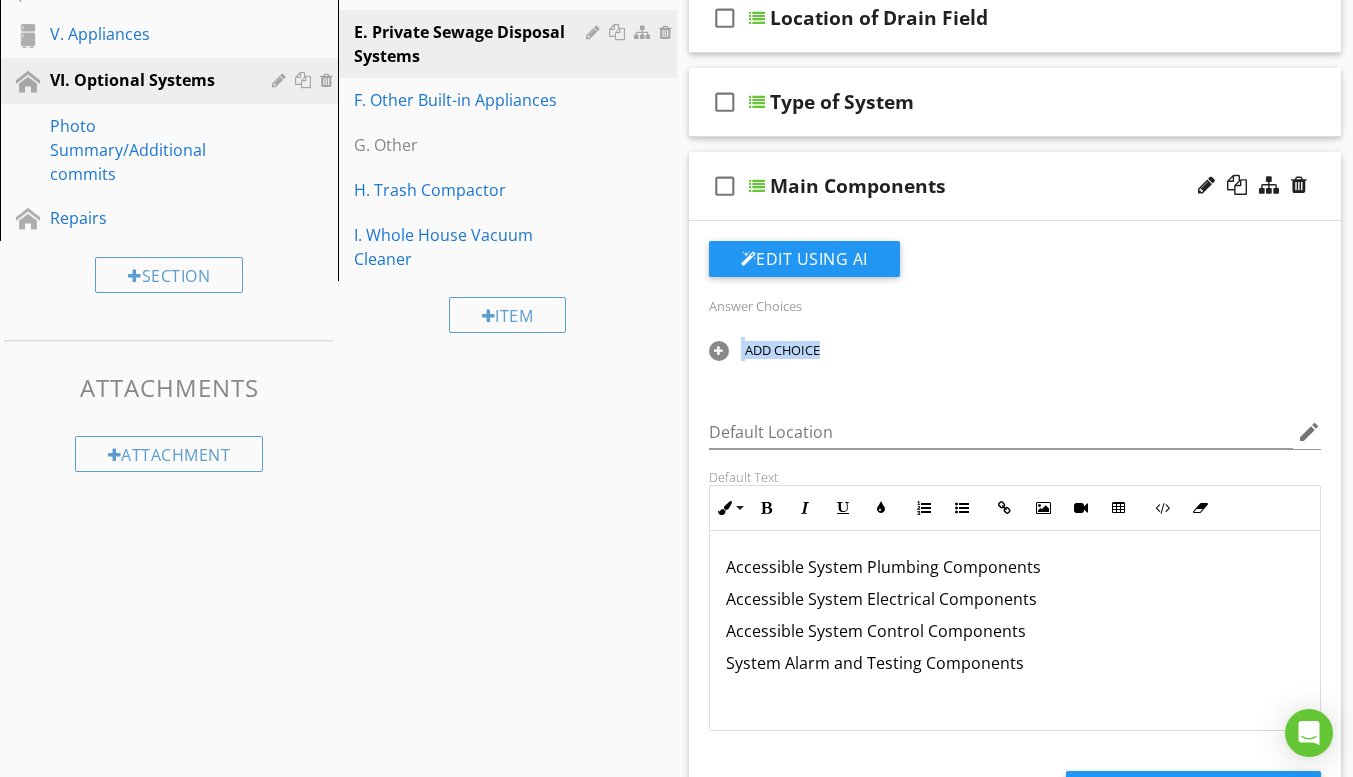 drag, startPoint x: 737, startPoint y: 353, endPoint x: 820, endPoint y: 355, distance: 83.02409 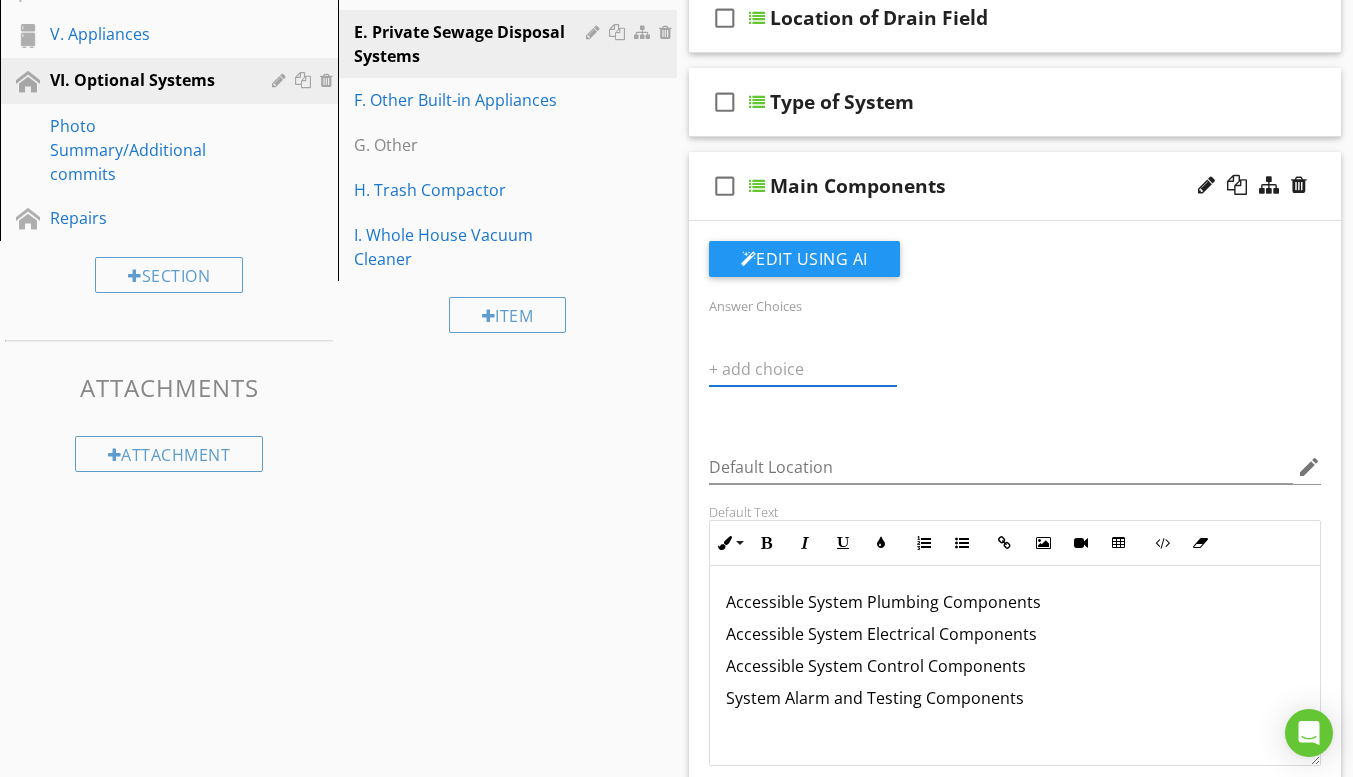 click at bounding box center (803, 369) 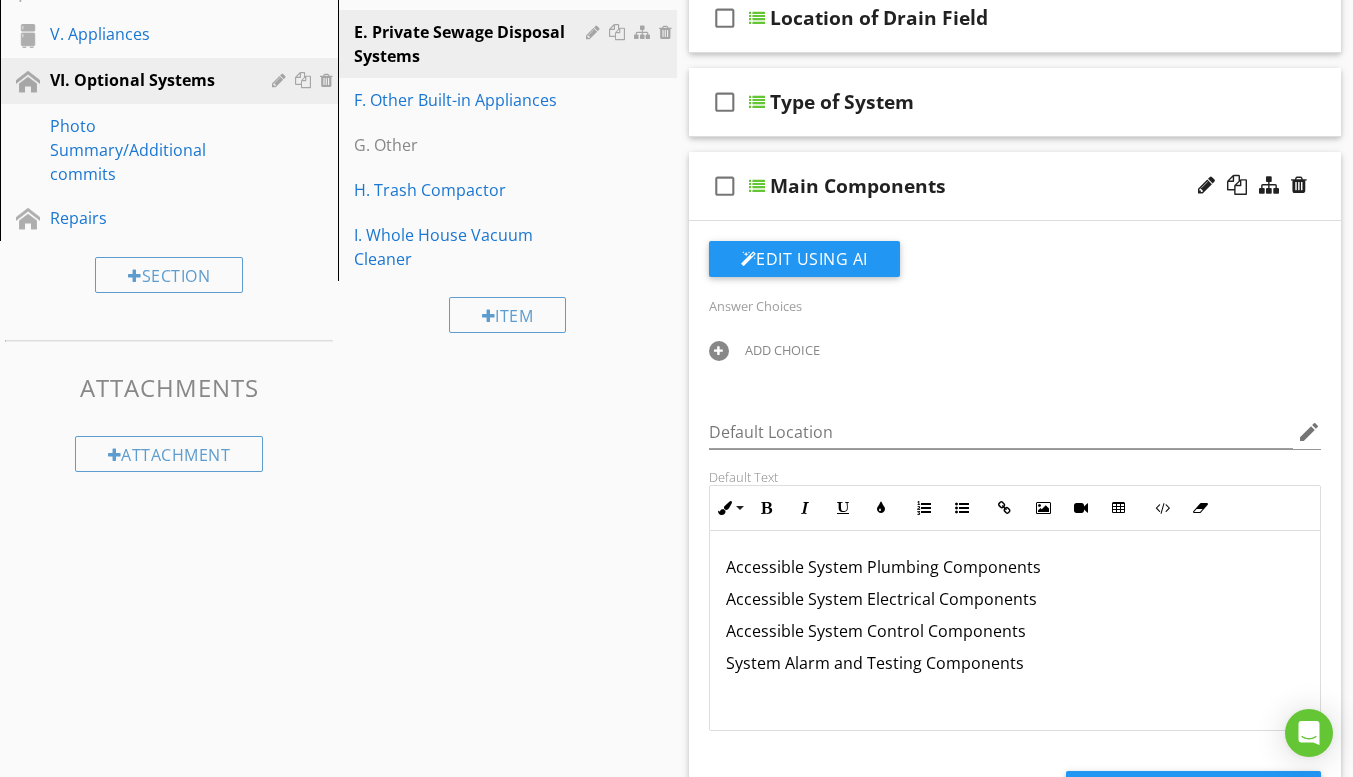 click on "Answer Choices" at bounding box center (755, 306) 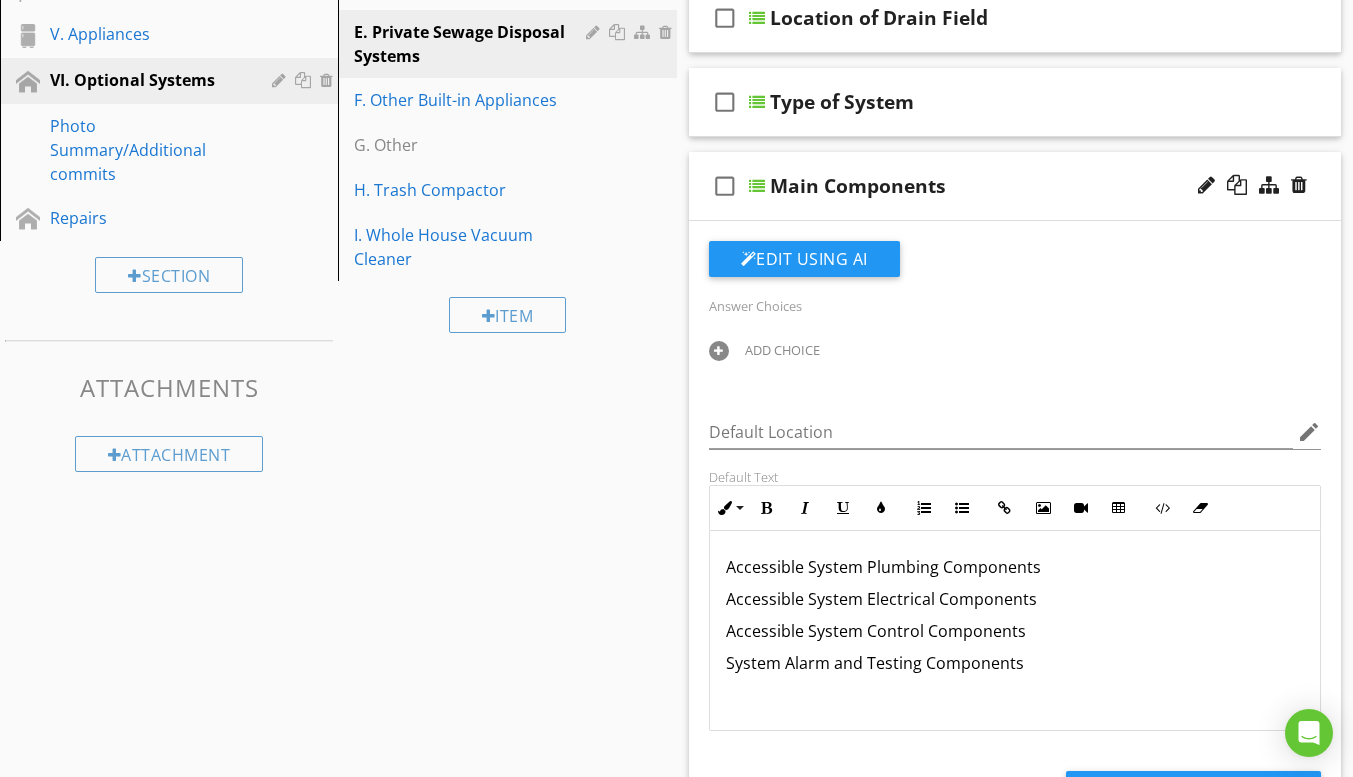 click on "Answer Choices" at bounding box center [755, 306] 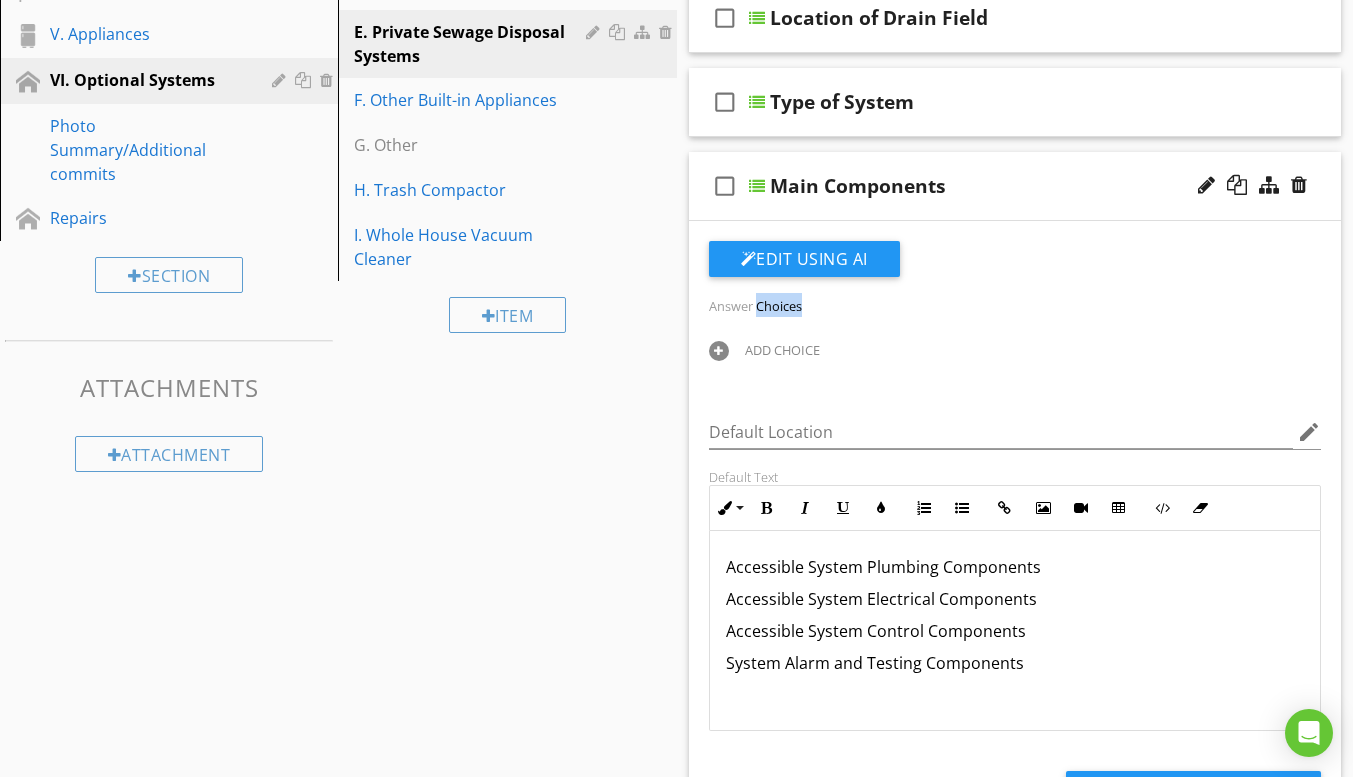 click on "Answer Choices" at bounding box center (755, 306) 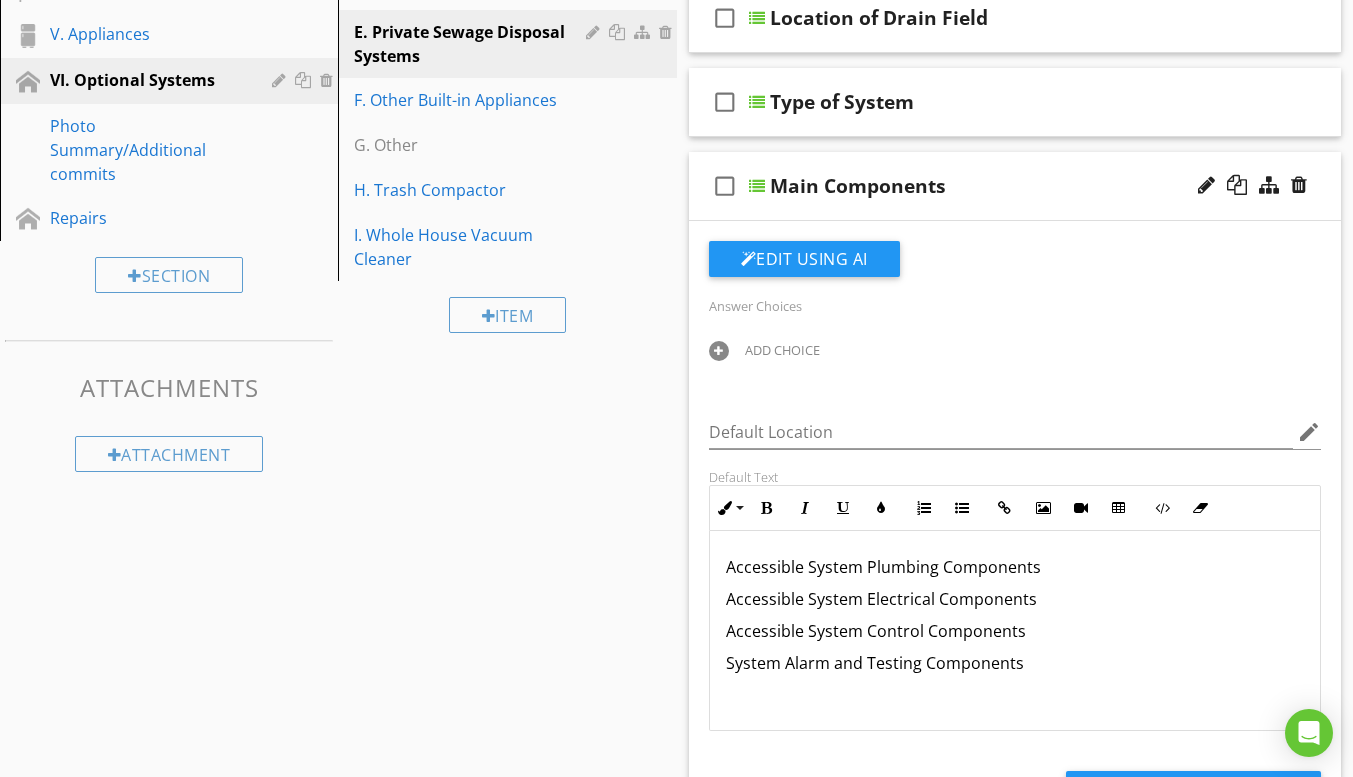 click at bounding box center (757, 186) 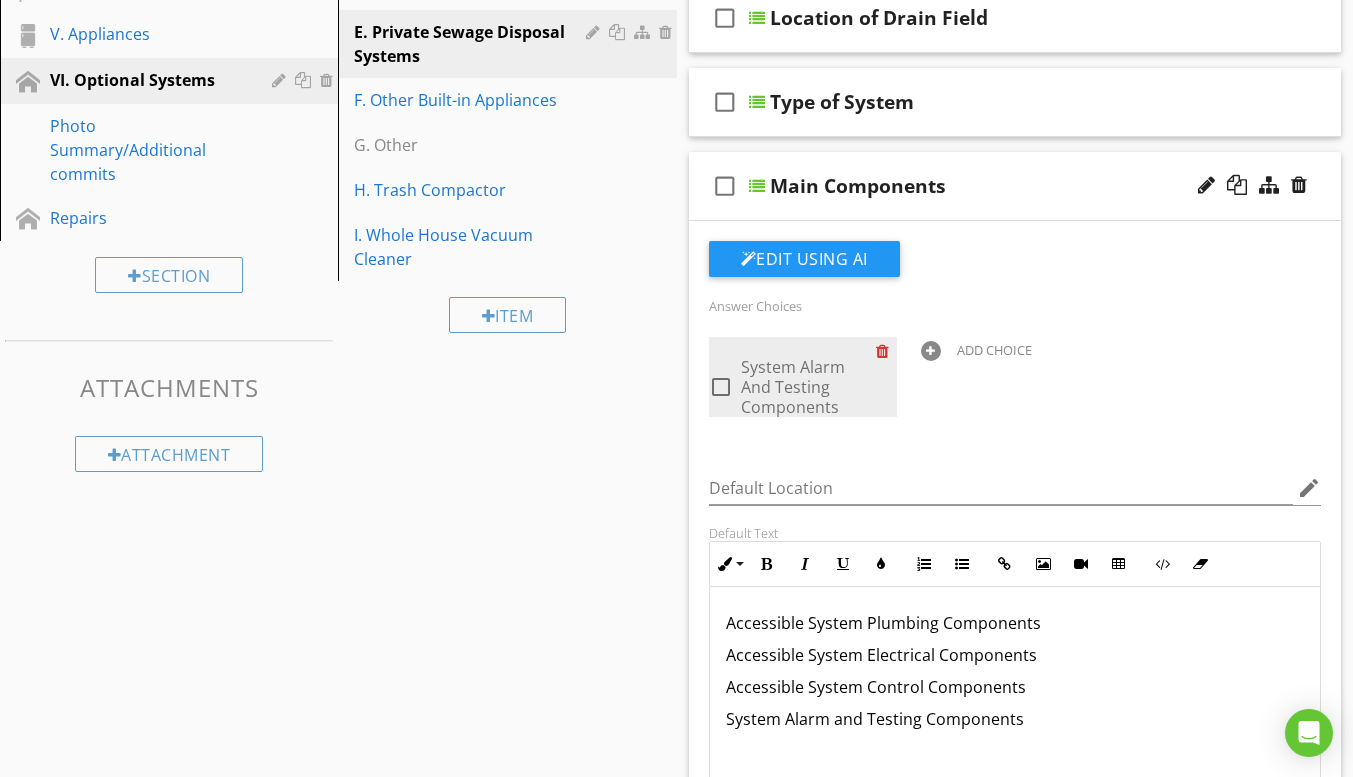 click at bounding box center [886, 351] 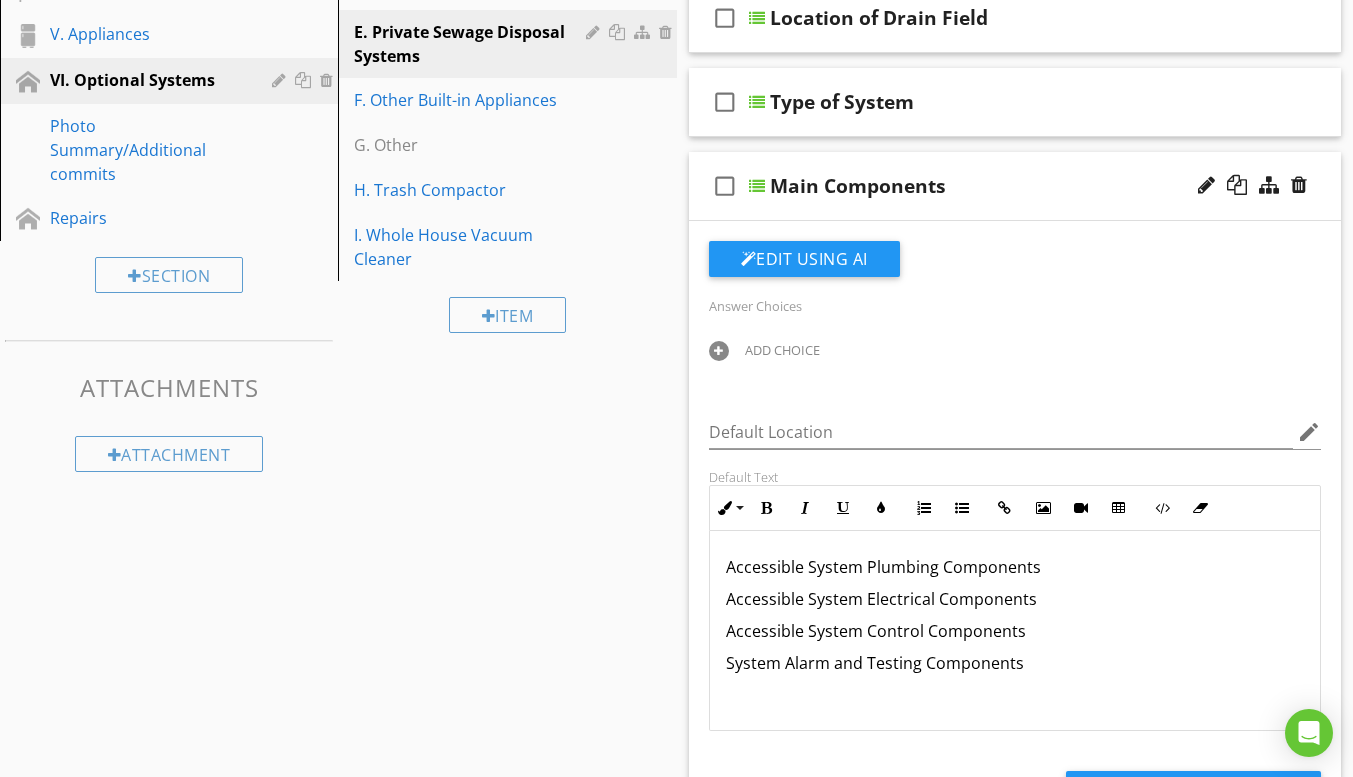 click at bounding box center (757, 186) 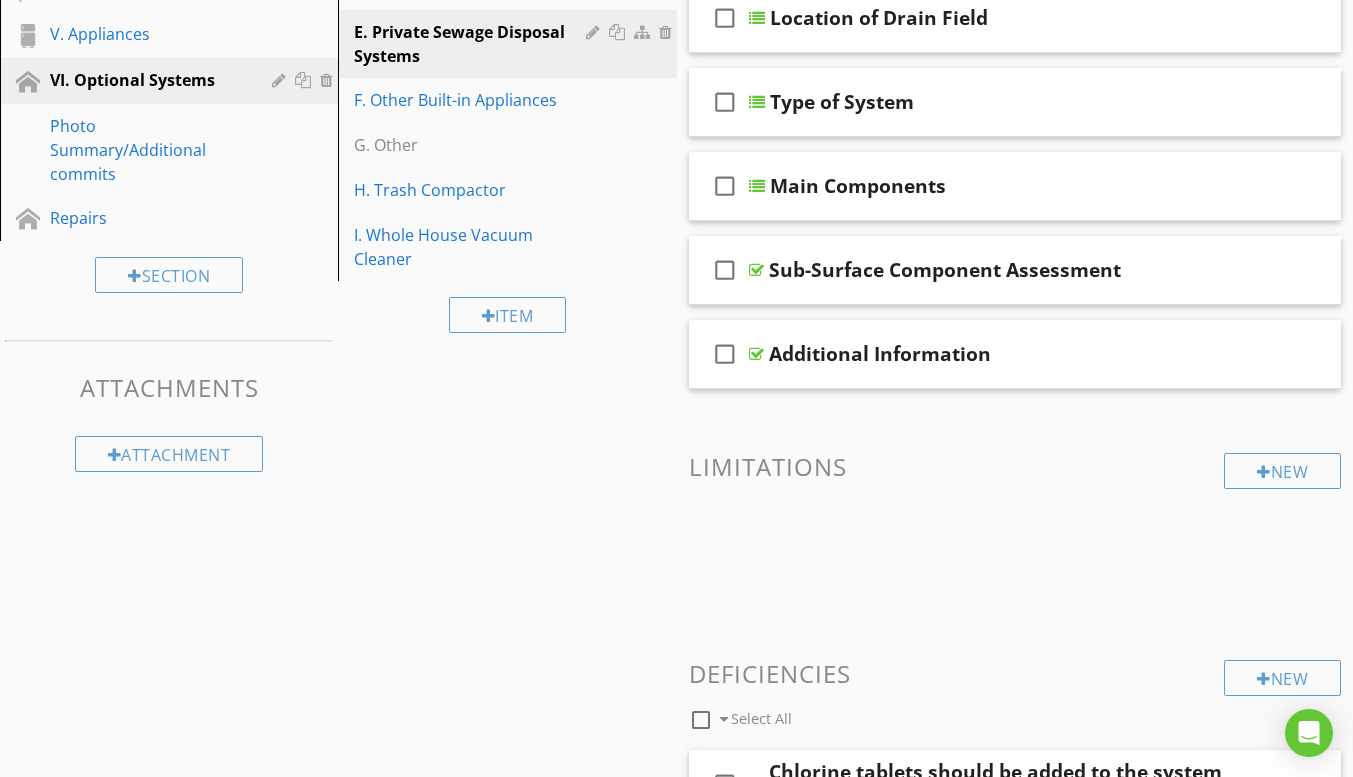 drag, startPoint x: 724, startPoint y: 183, endPoint x: 596, endPoint y: 438, distance: 285.32263 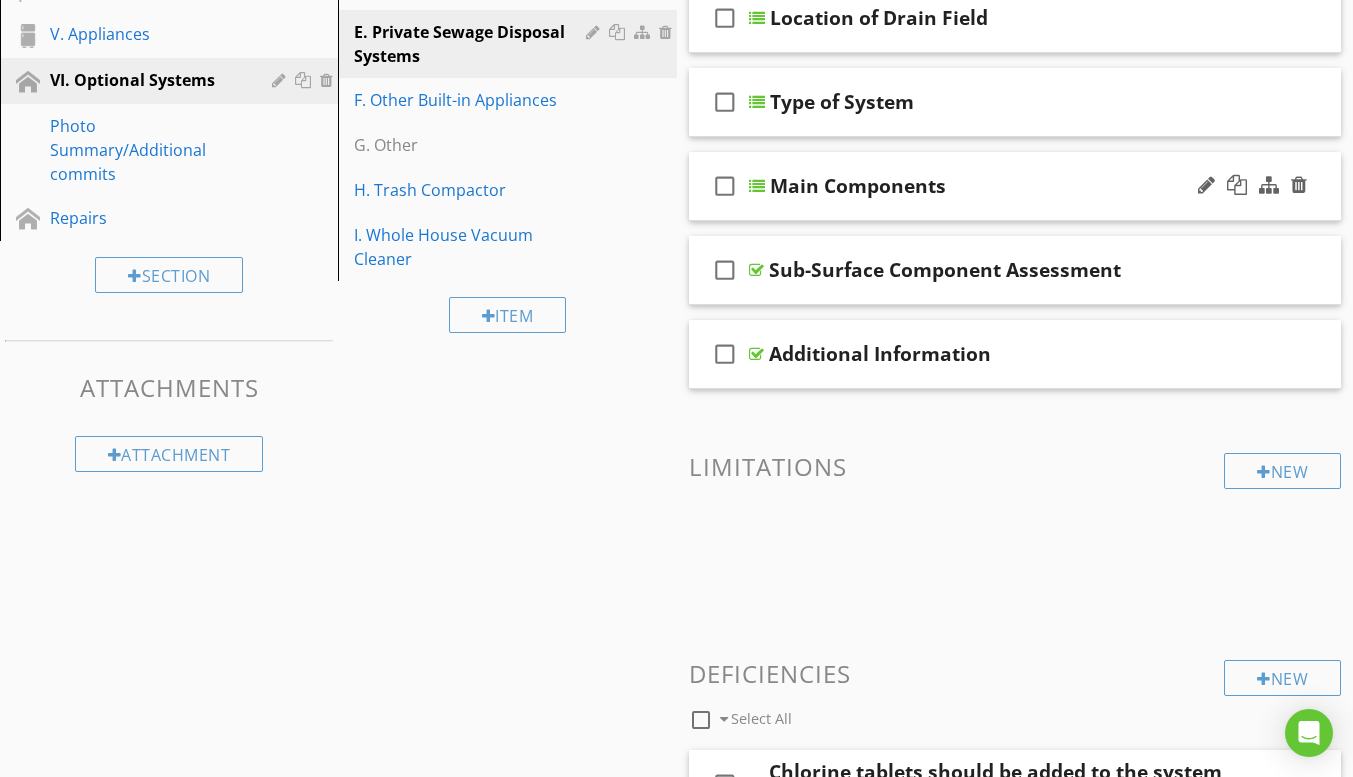 click on "check_box_outline_blank" at bounding box center [725, 186] 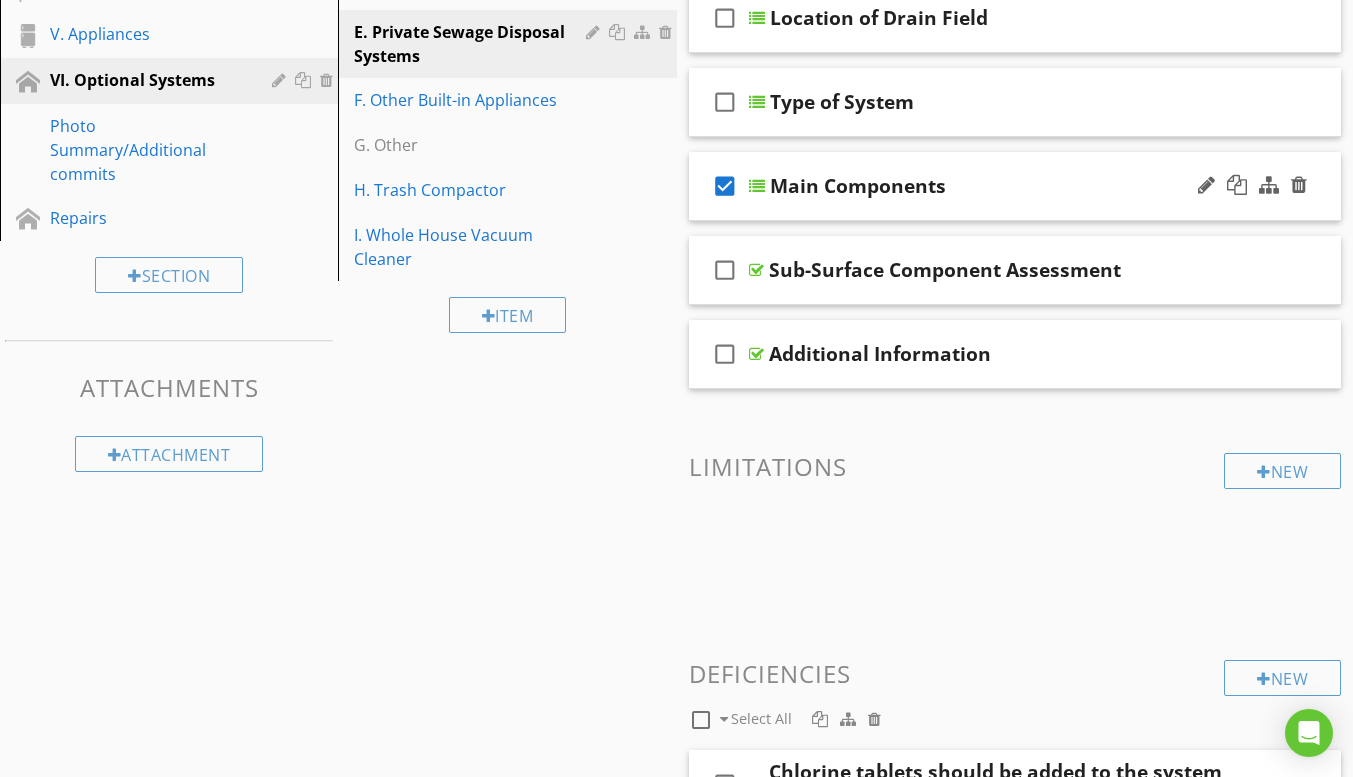 click on "check_box" at bounding box center (725, 186) 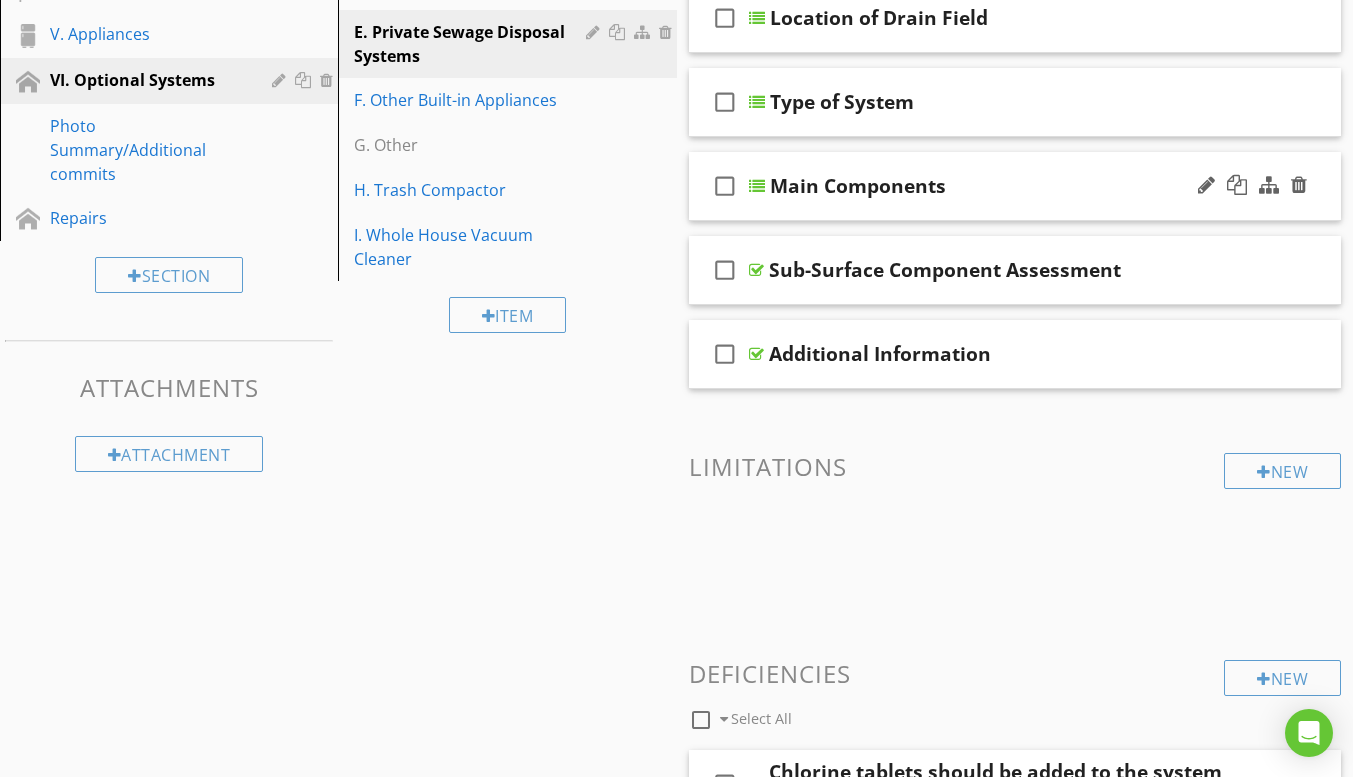 click at bounding box center (757, 186) 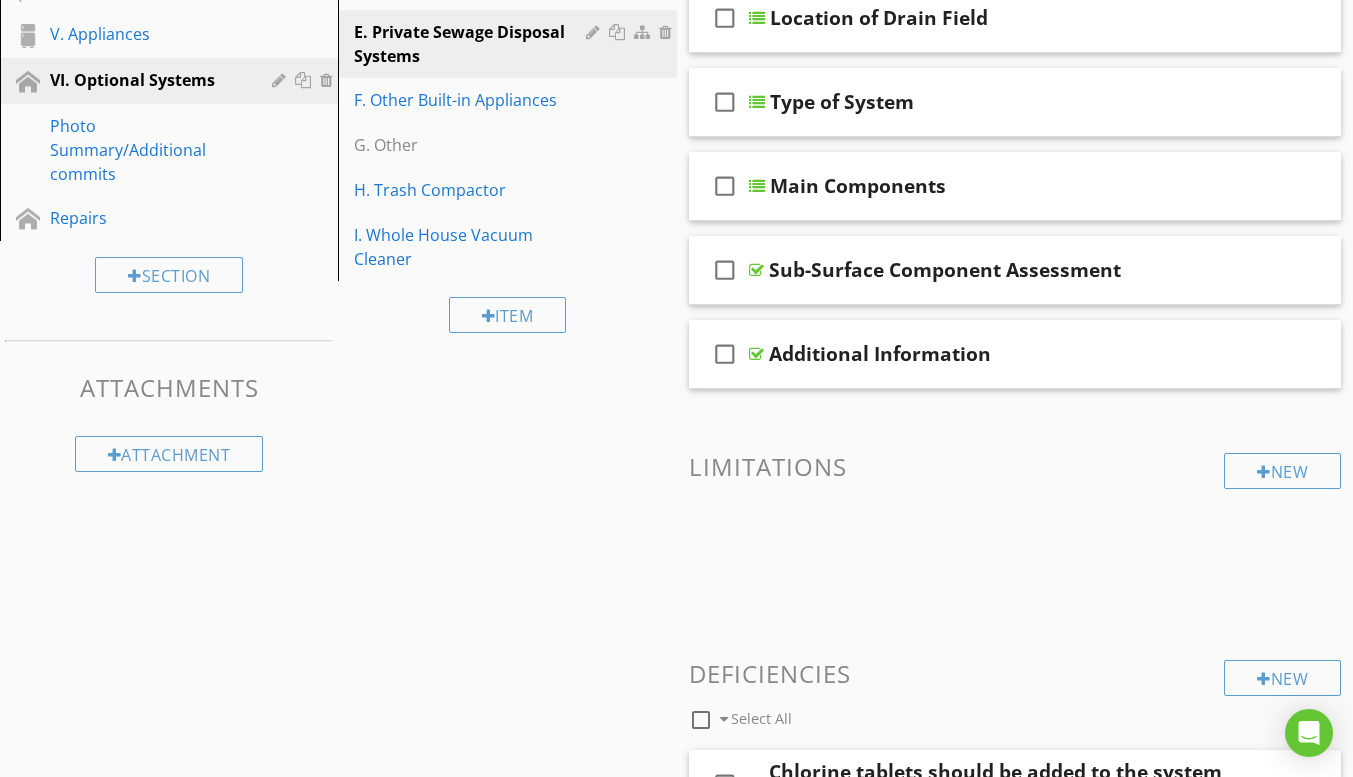 click on "Main Components" at bounding box center [858, 186] 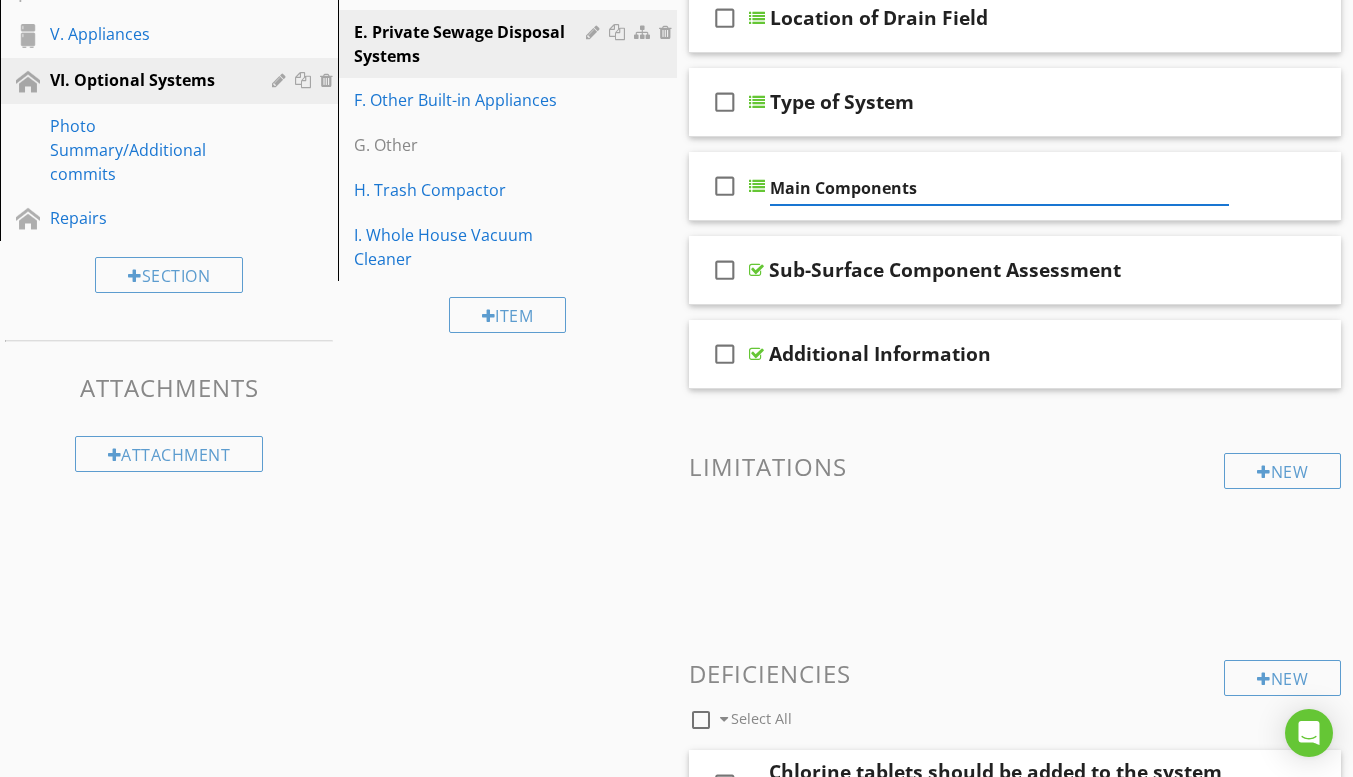 click on "Main Components" at bounding box center (999, 188) 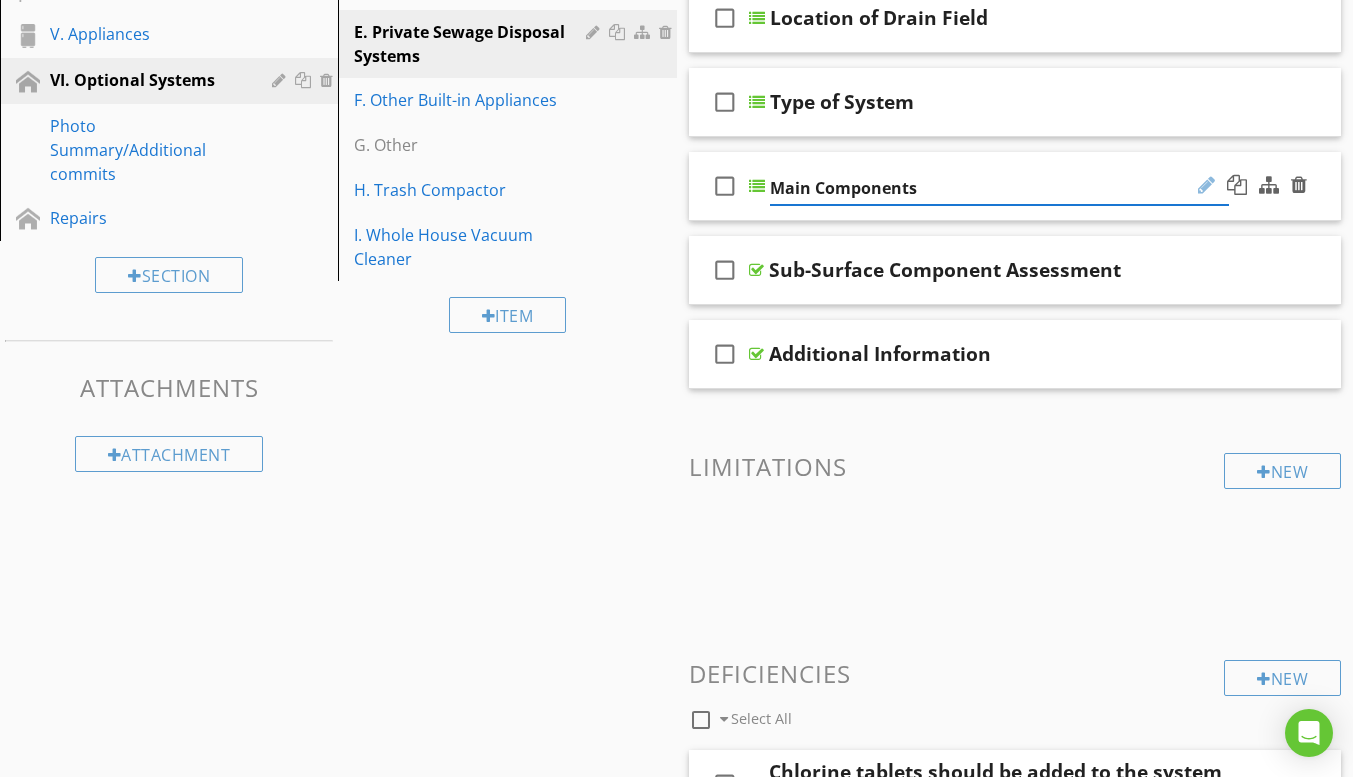click at bounding box center (1206, 185) 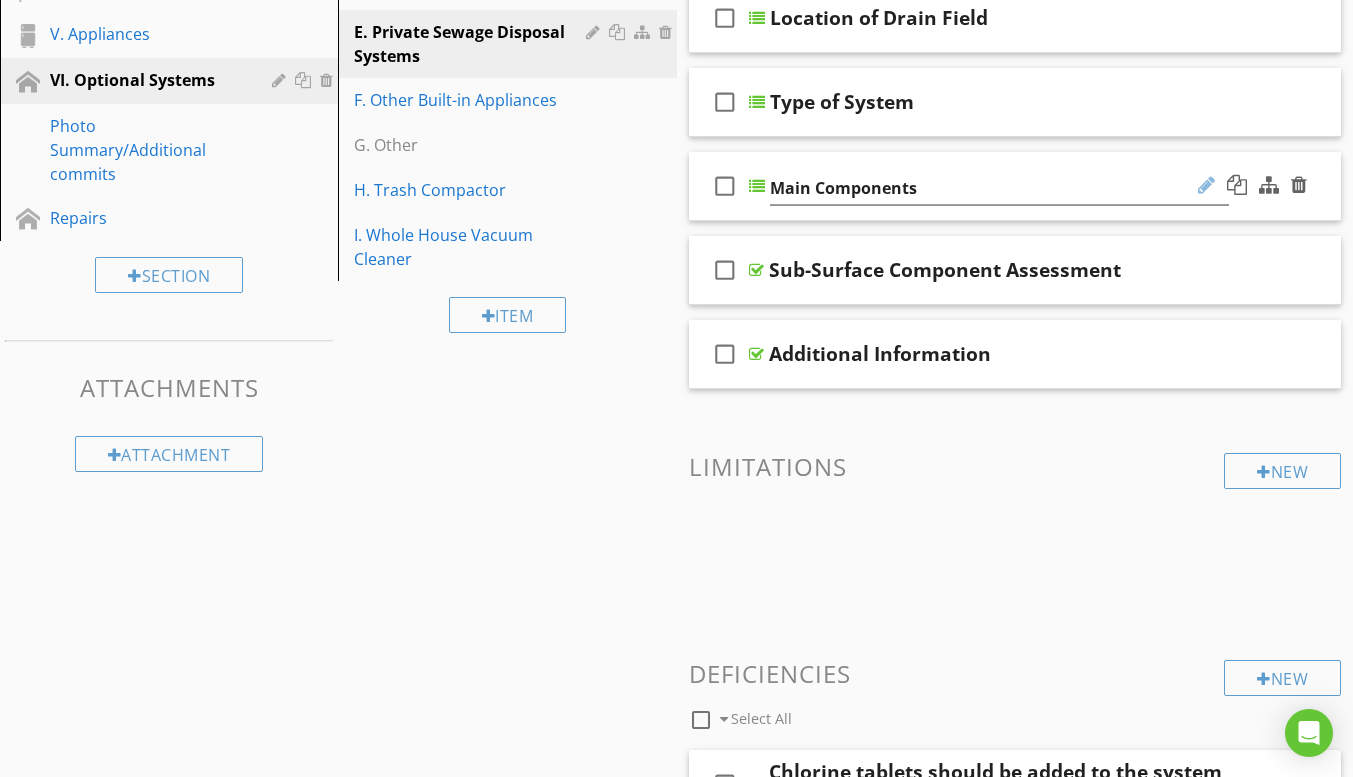 click at bounding box center [1206, 185] 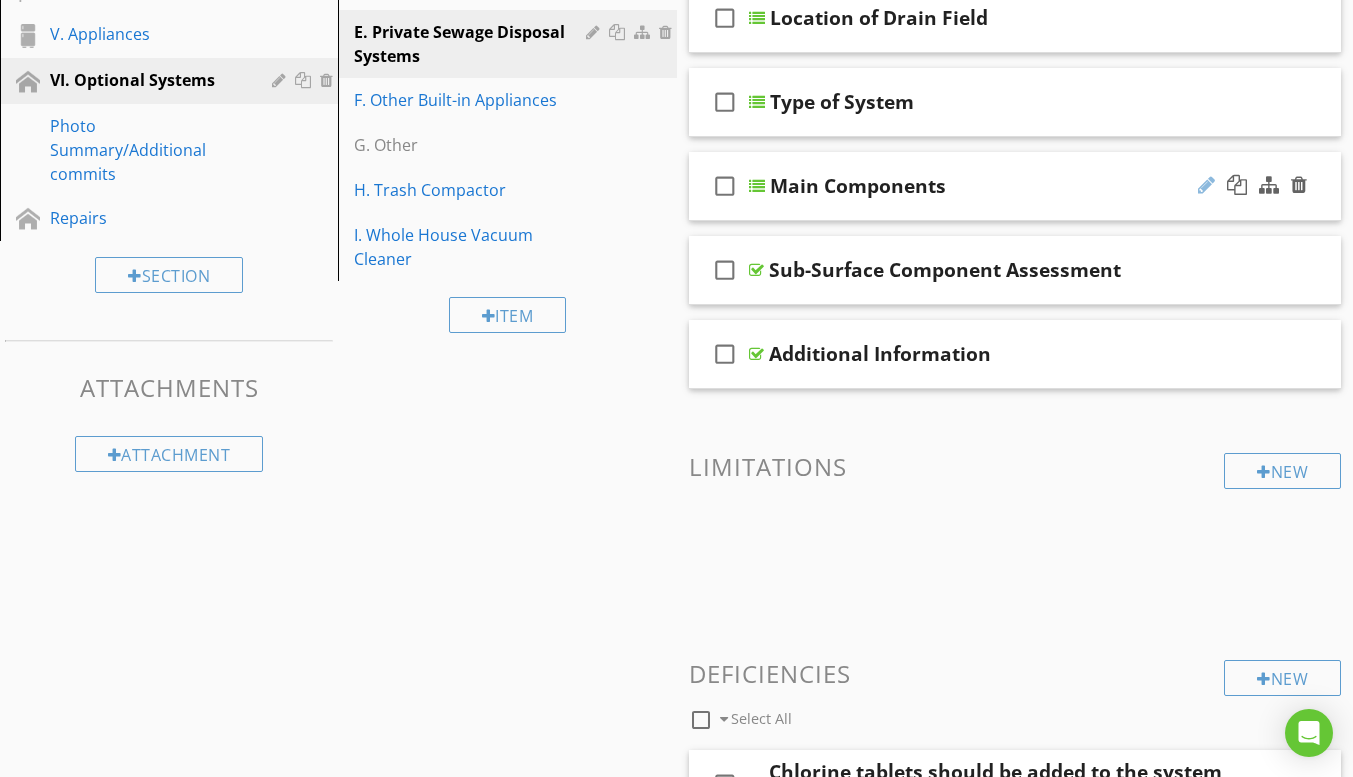 click at bounding box center (1206, 185) 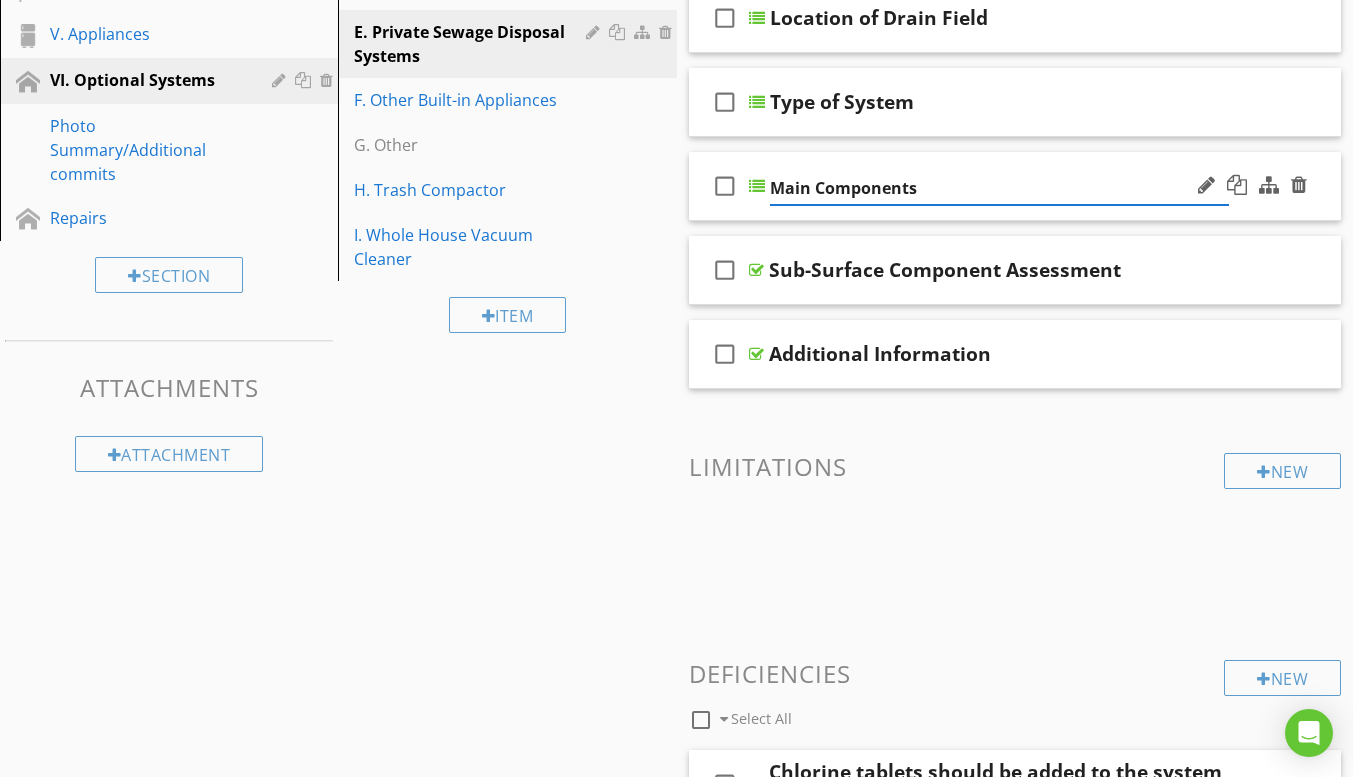 click at bounding box center [757, 186] 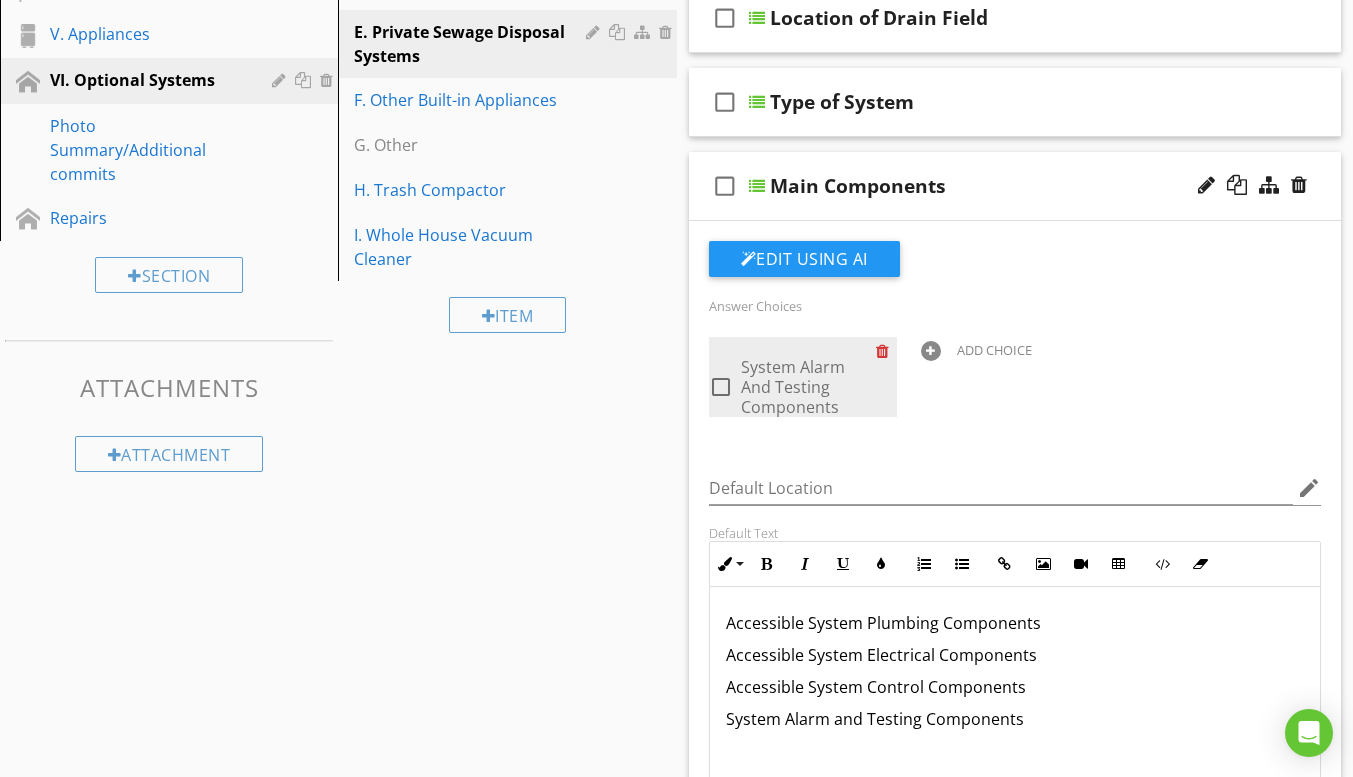 click at bounding box center (886, 351) 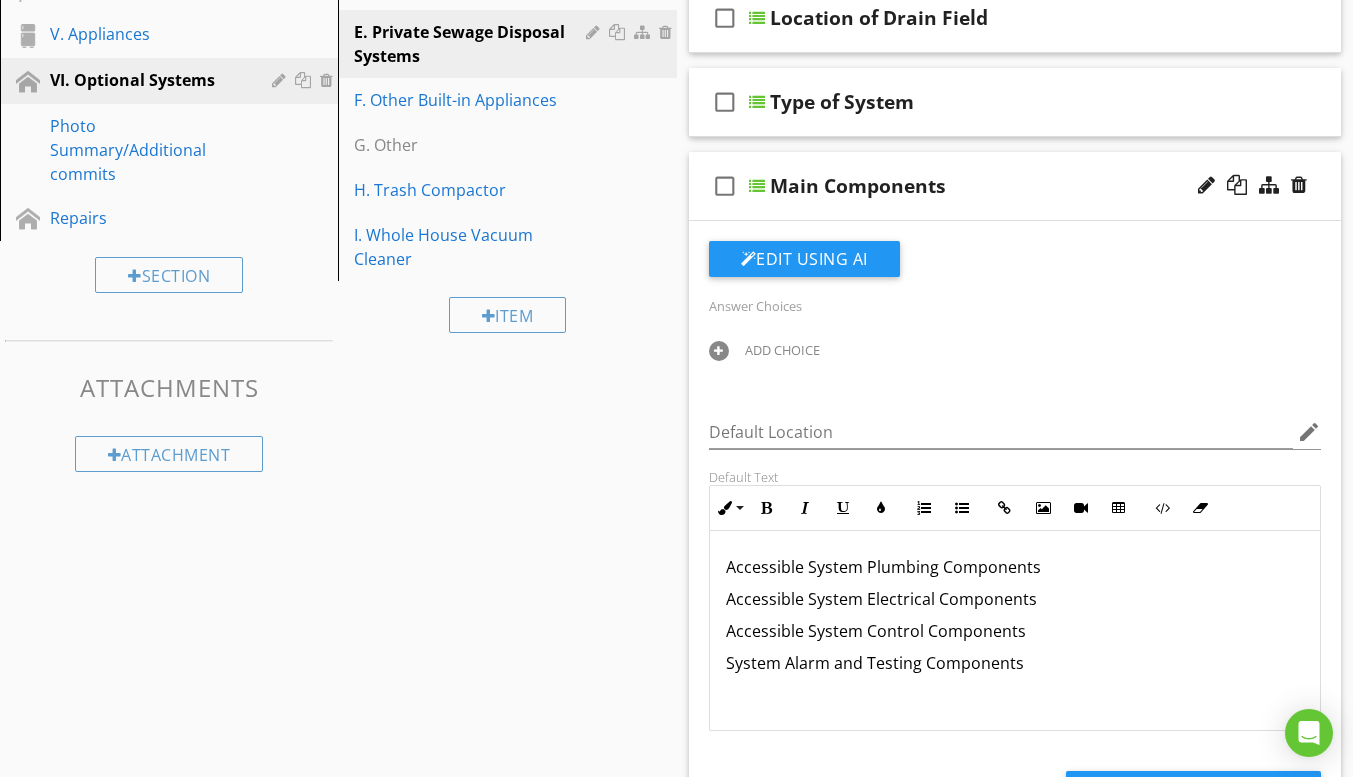 scroll, scrollTop: 1, scrollLeft: 0, axis: vertical 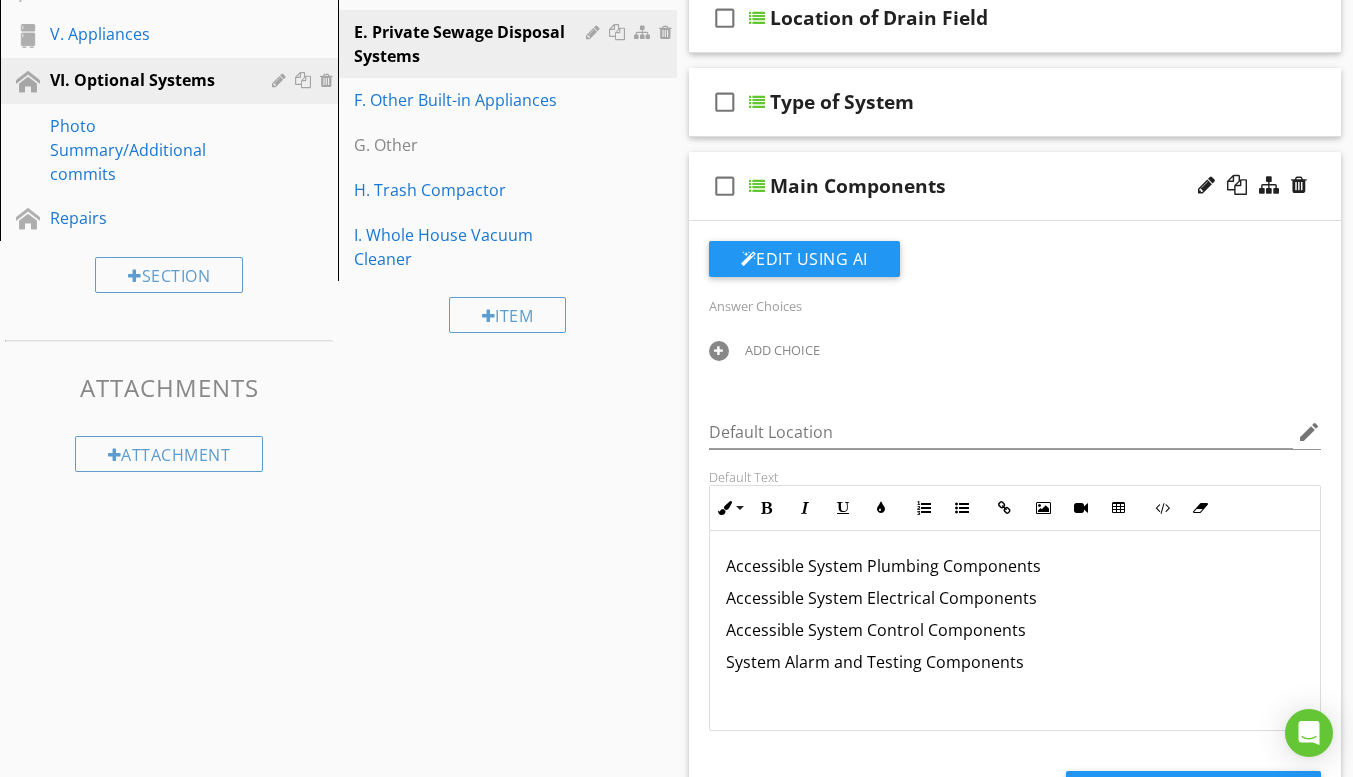click at bounding box center [757, 186] 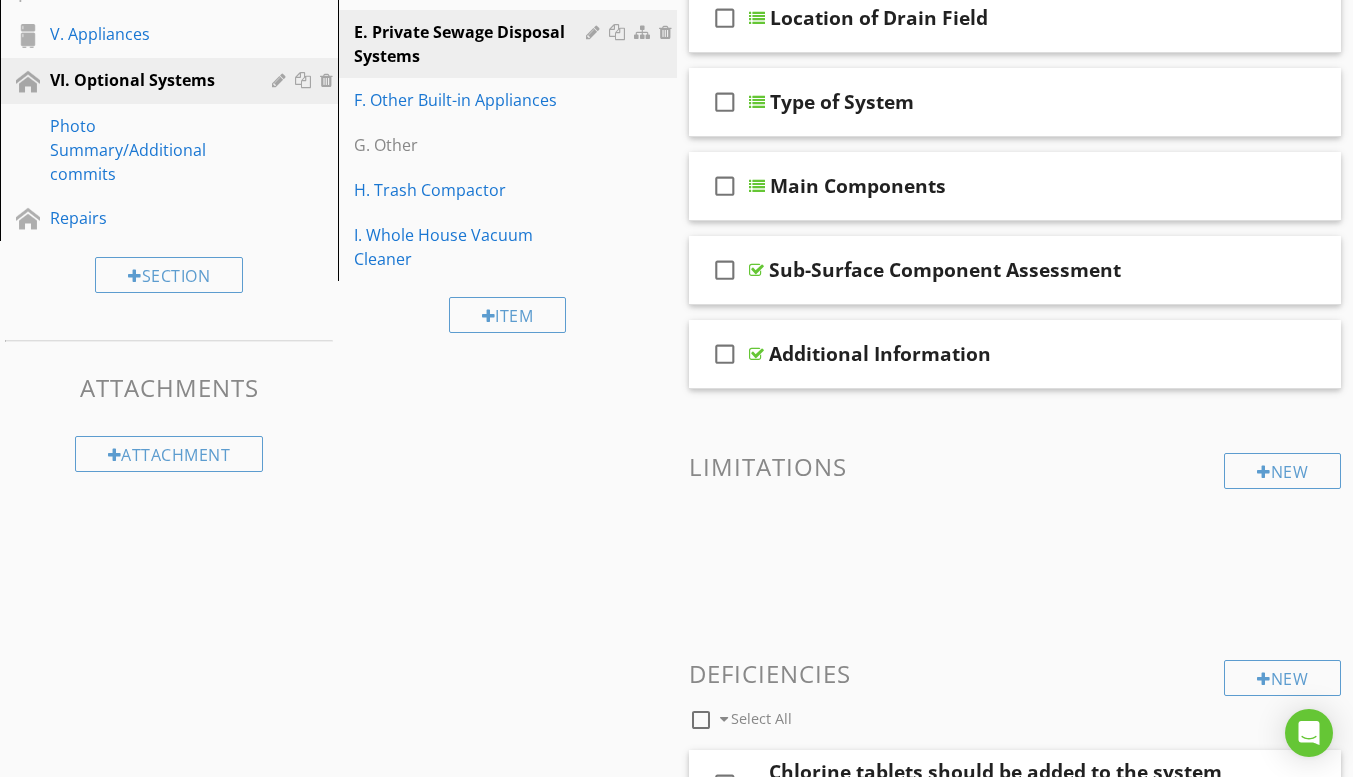 click at bounding box center (757, 186) 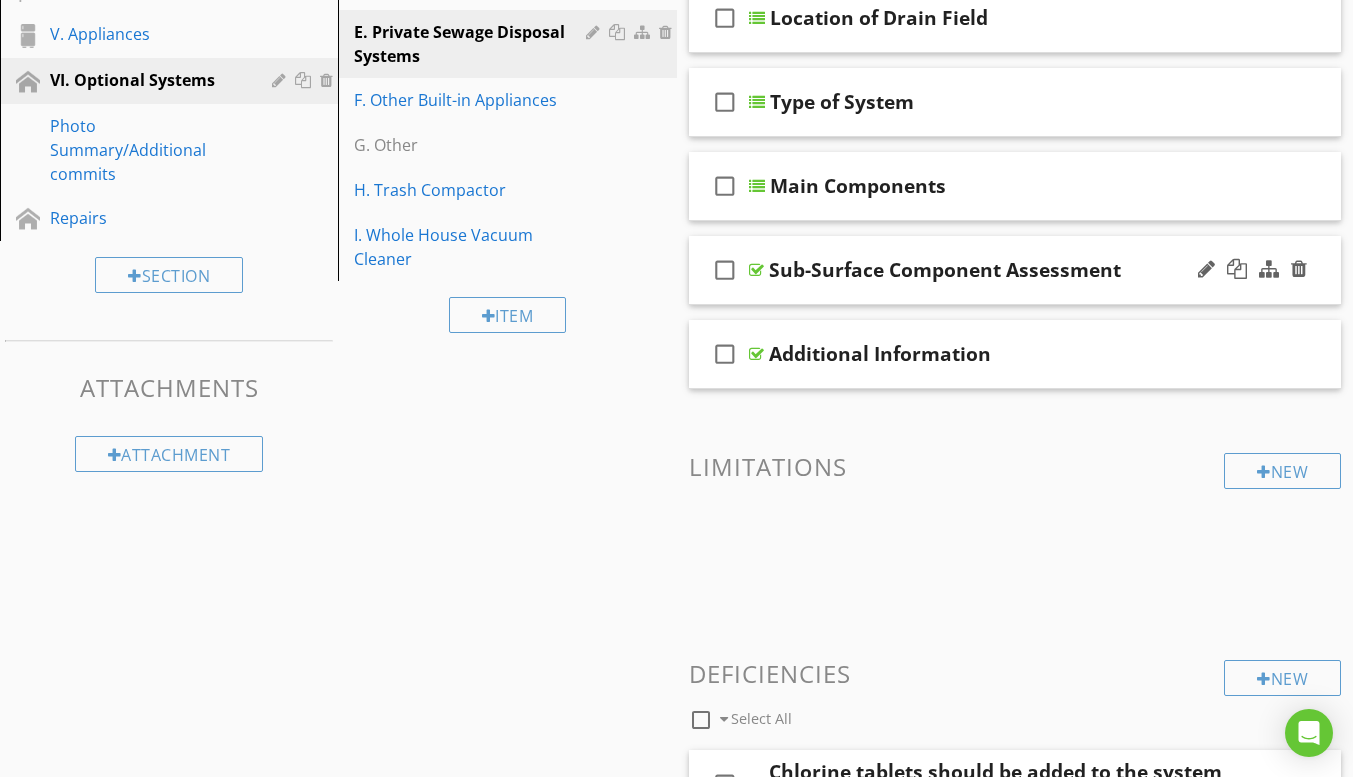 click at bounding box center (756, 270) 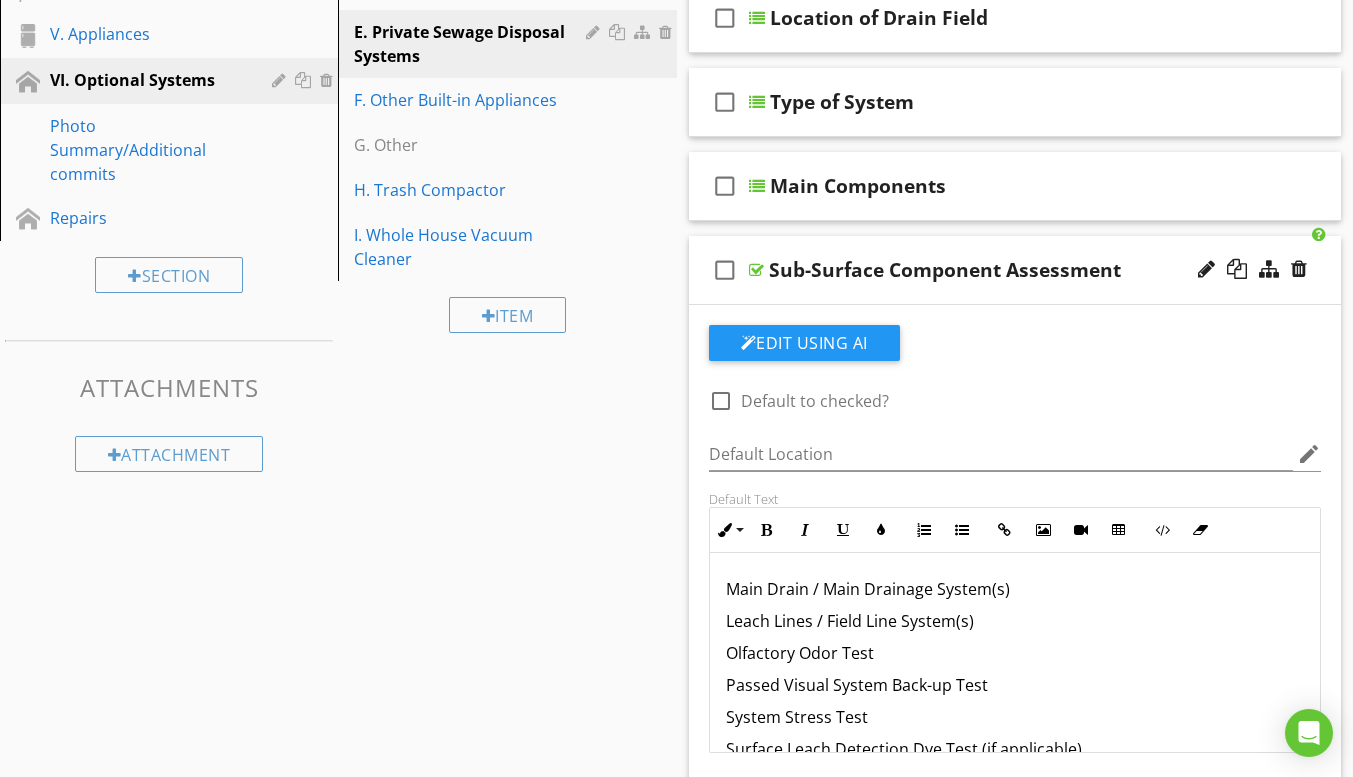 click at bounding box center (756, 270) 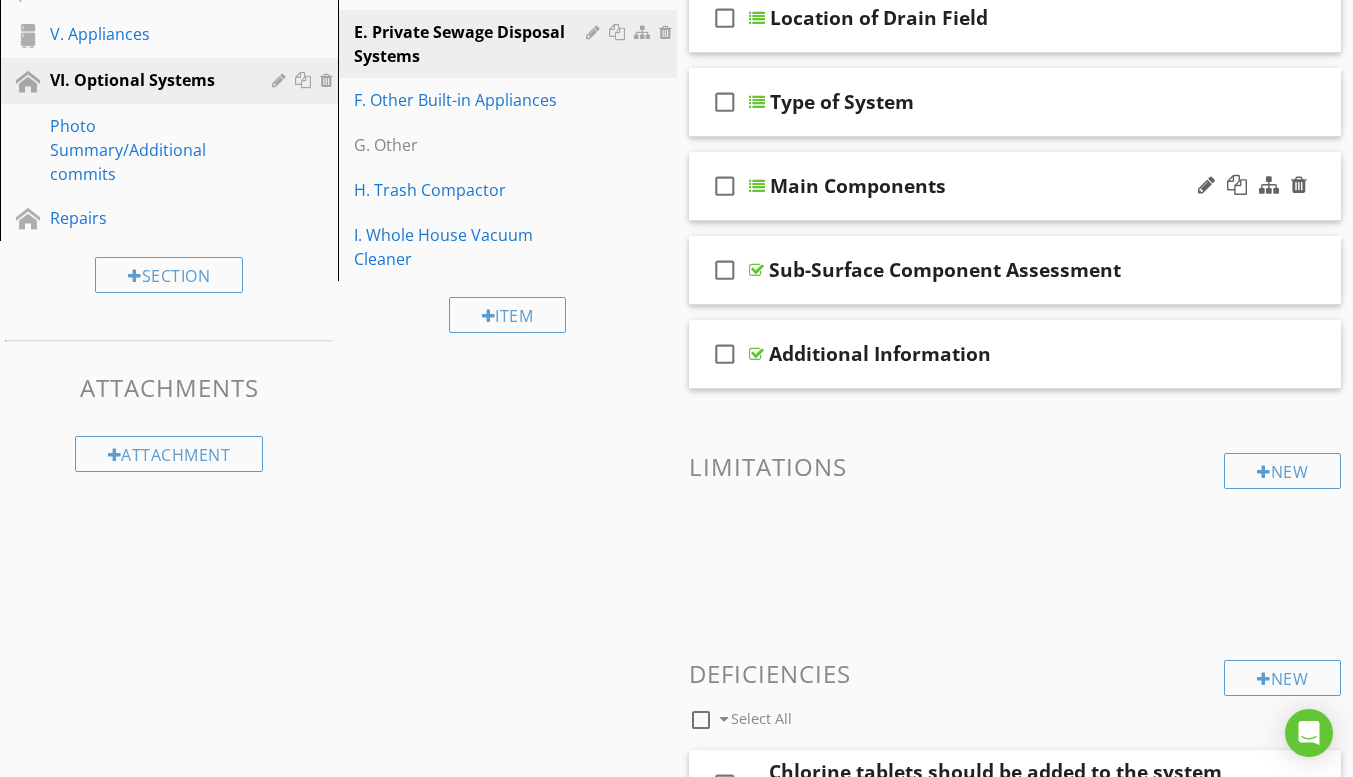 click at bounding box center [757, 186] 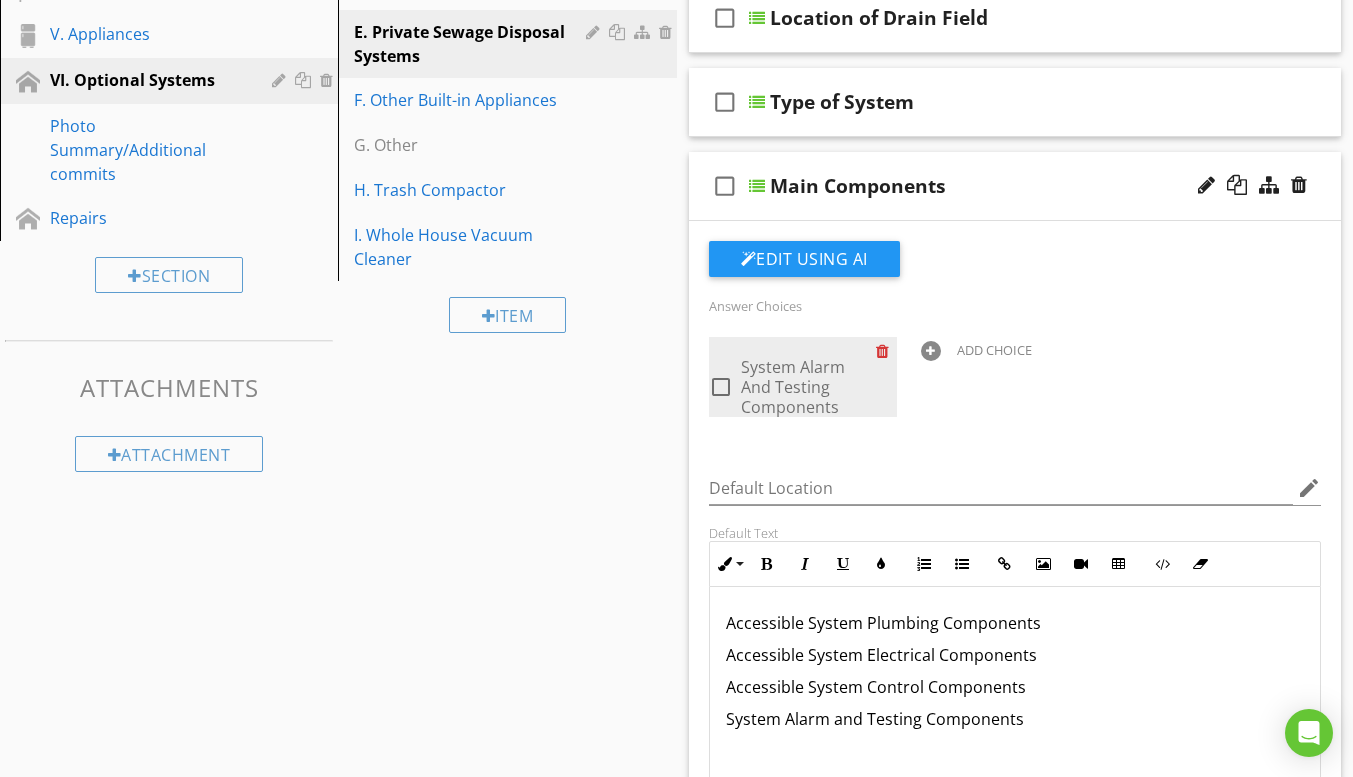 click at bounding box center (886, 351) 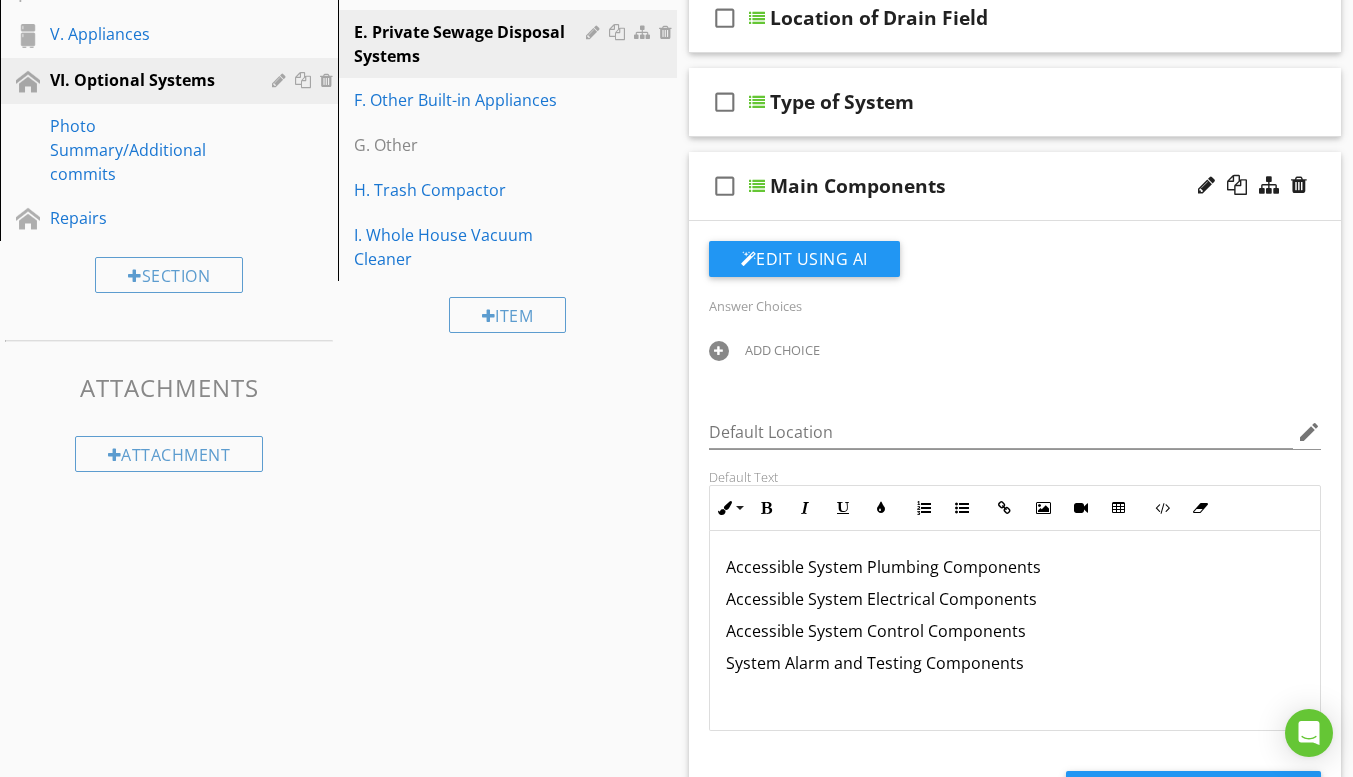click on "check_box_outline_blank" at bounding box center [725, 186] 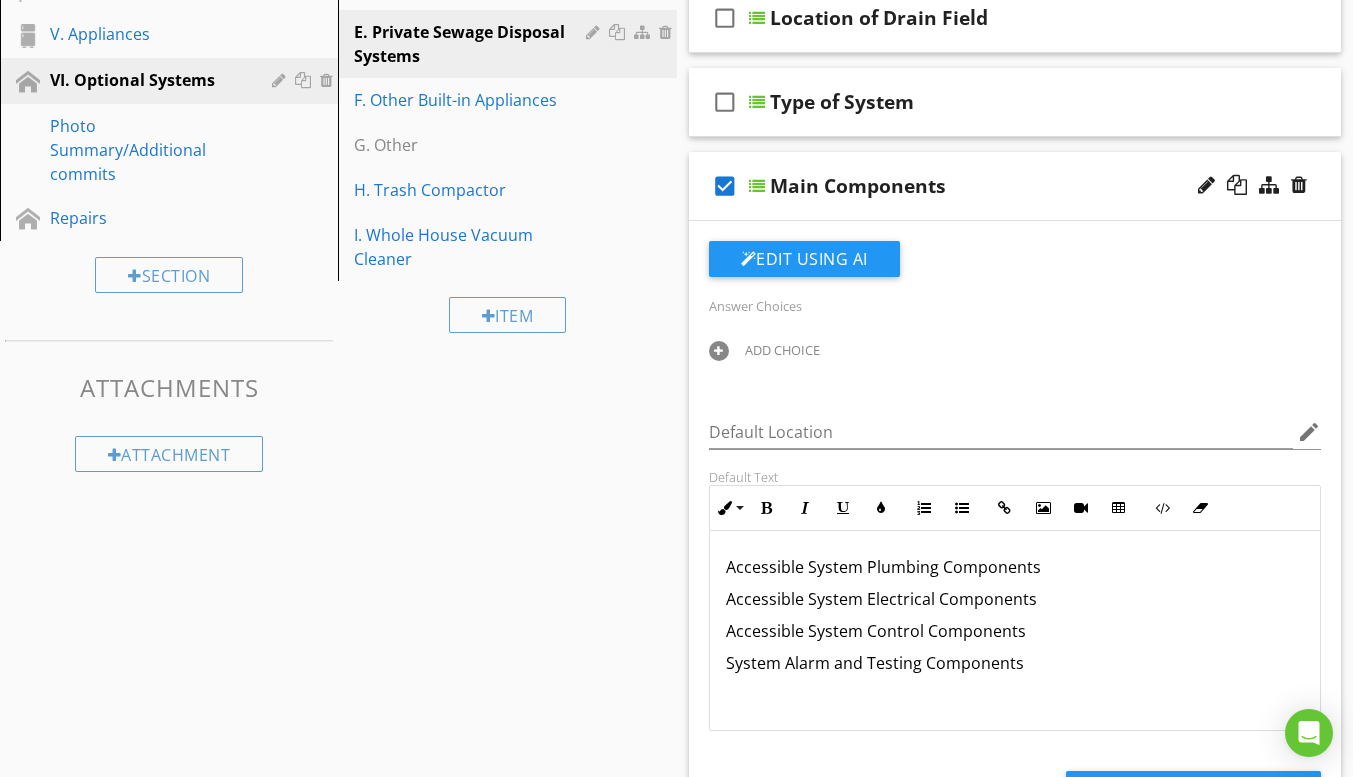 click at bounding box center (757, 186) 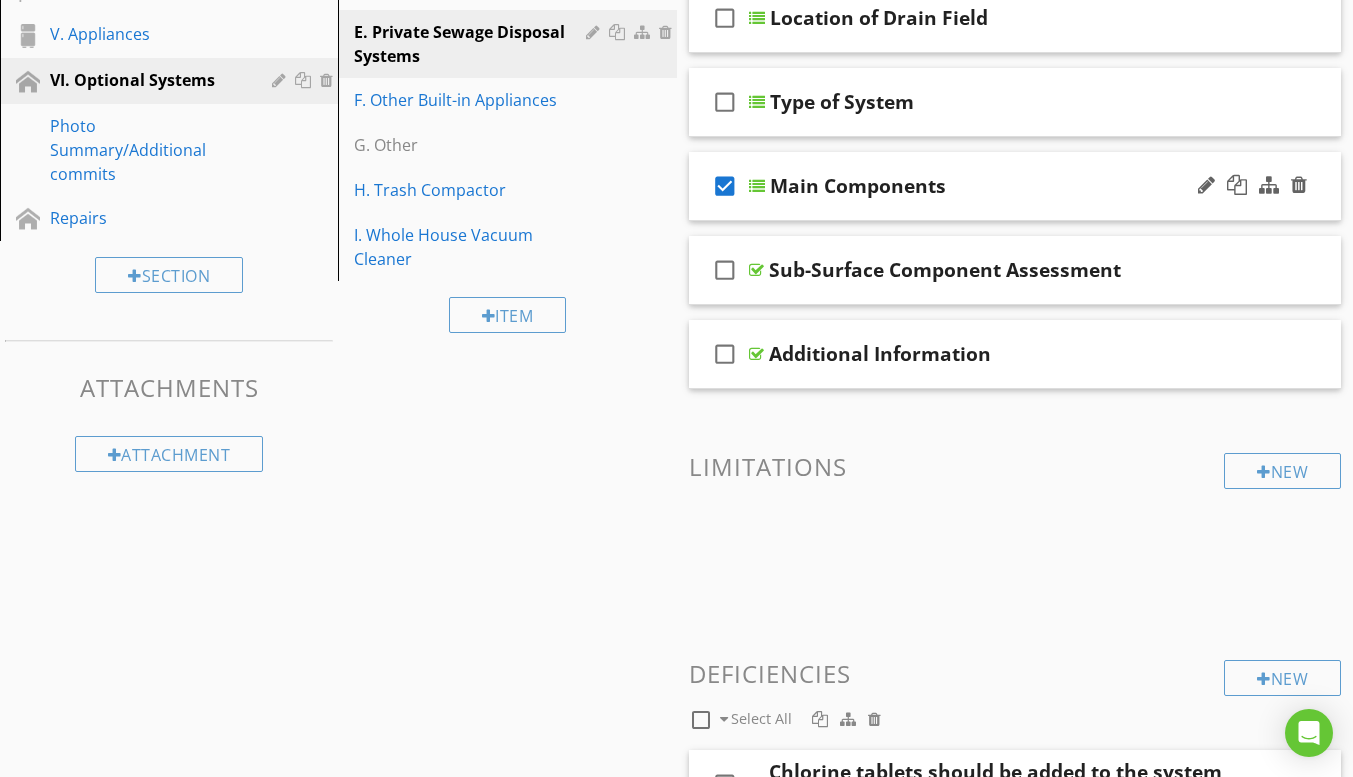 click at bounding box center [757, 186] 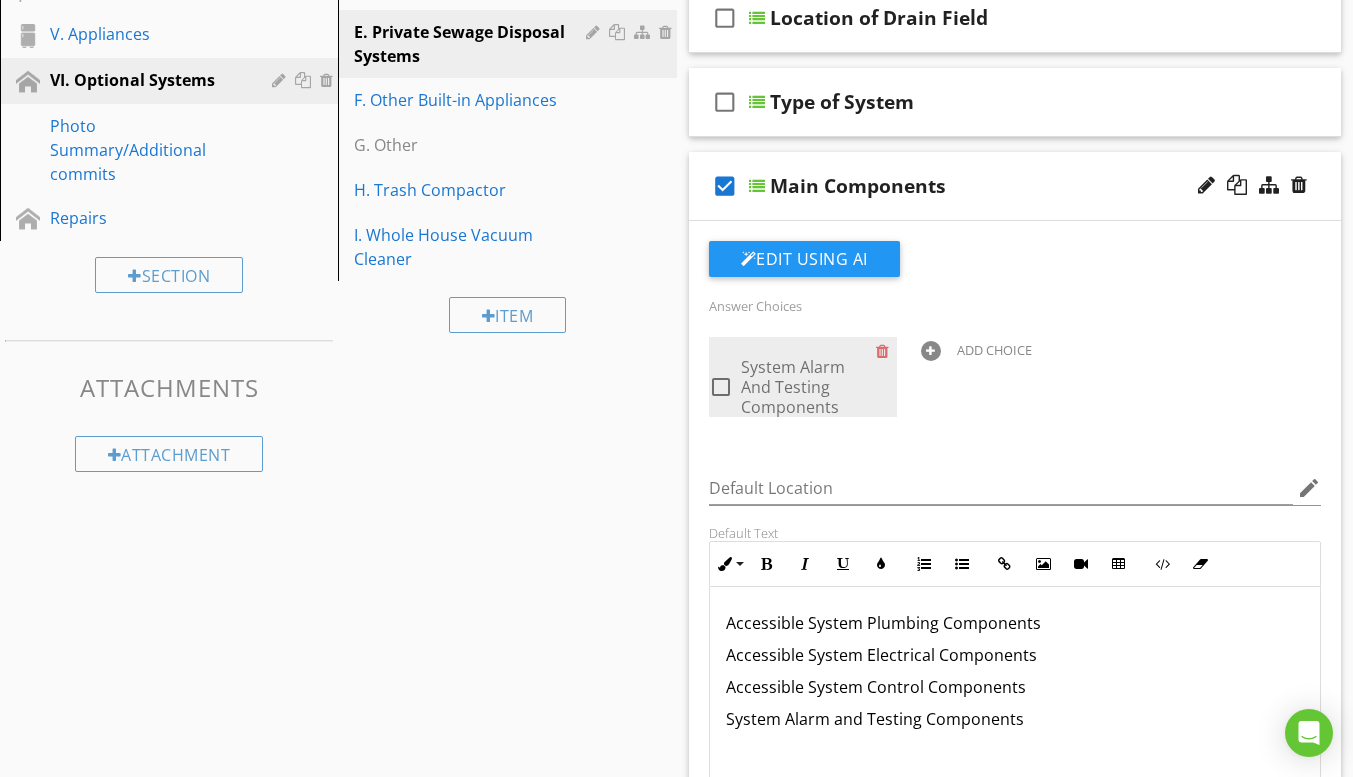 click on "check_box_outline_blank System Alarm And Testing Components" at bounding box center [803, 377] 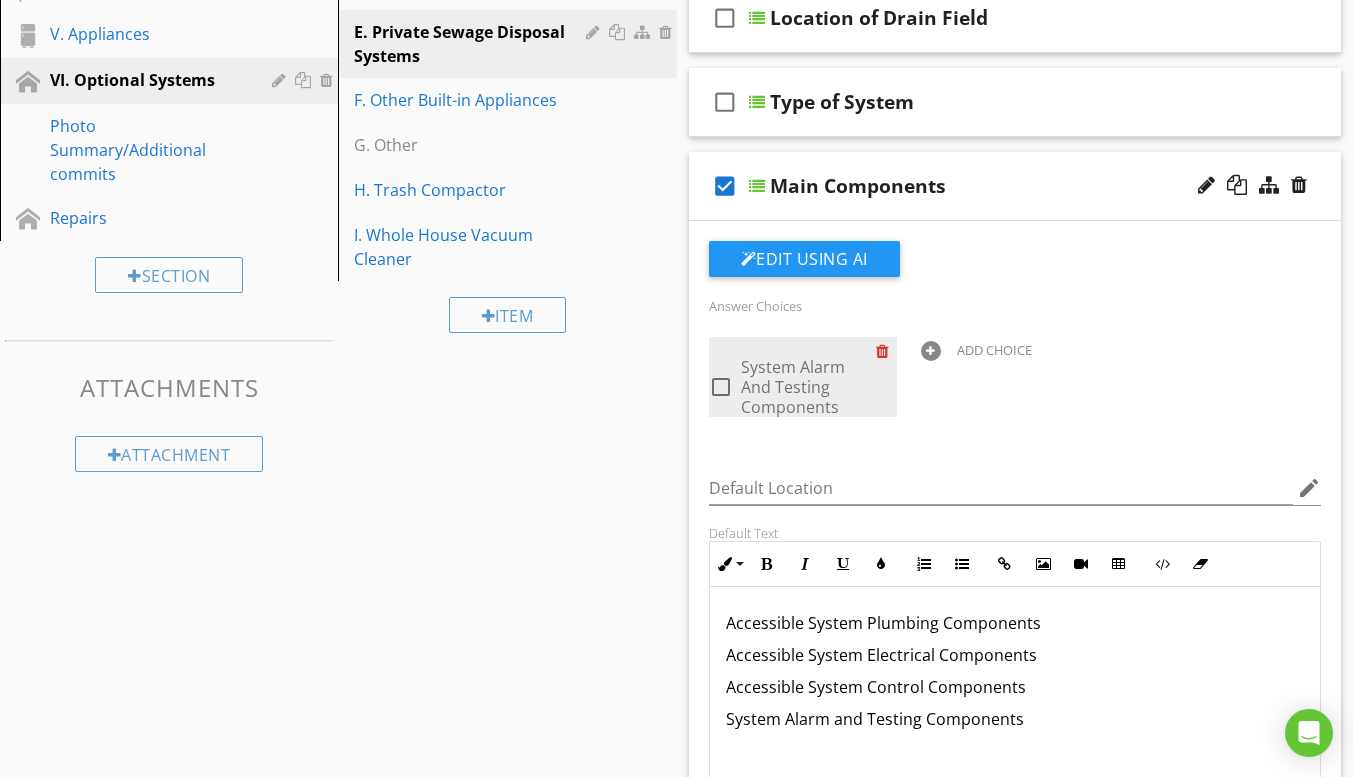 click at bounding box center (886, 351) 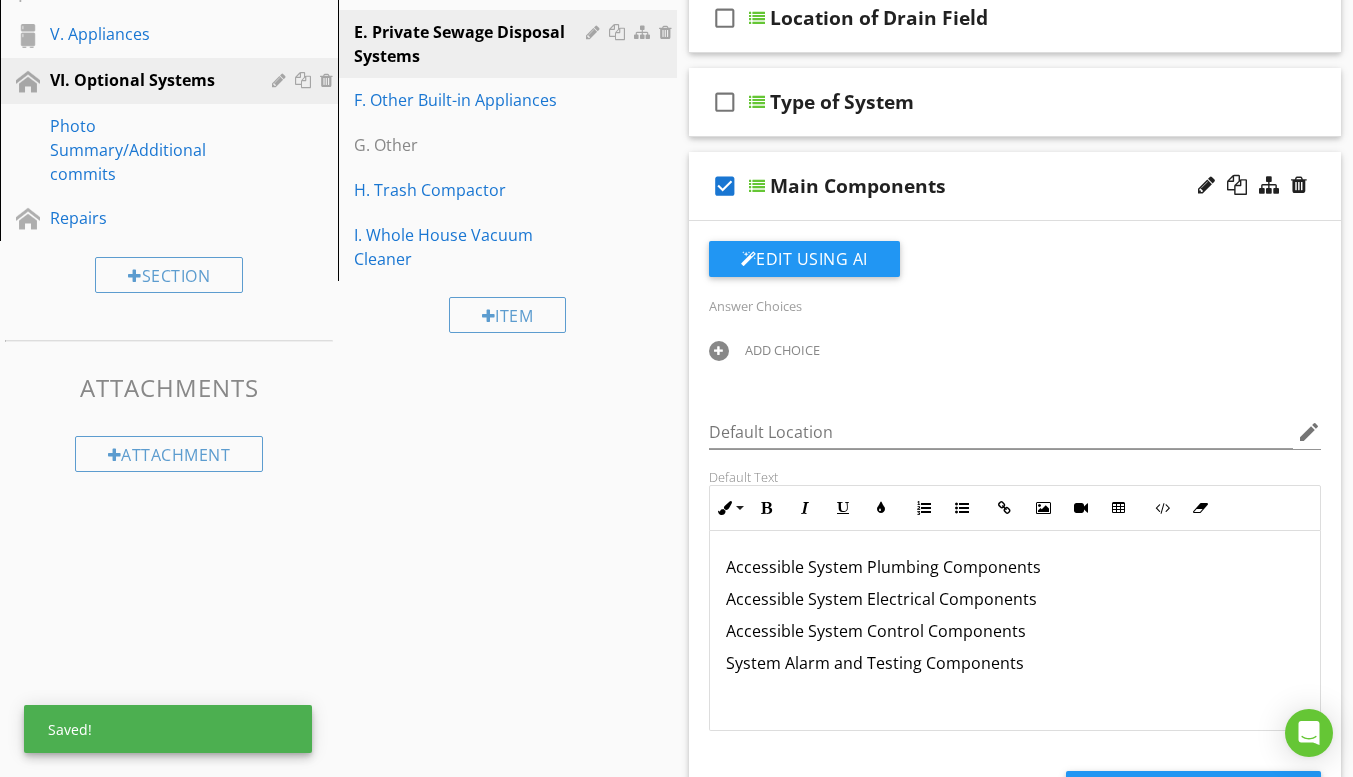 click on "Answer Choices" at bounding box center (755, 306) 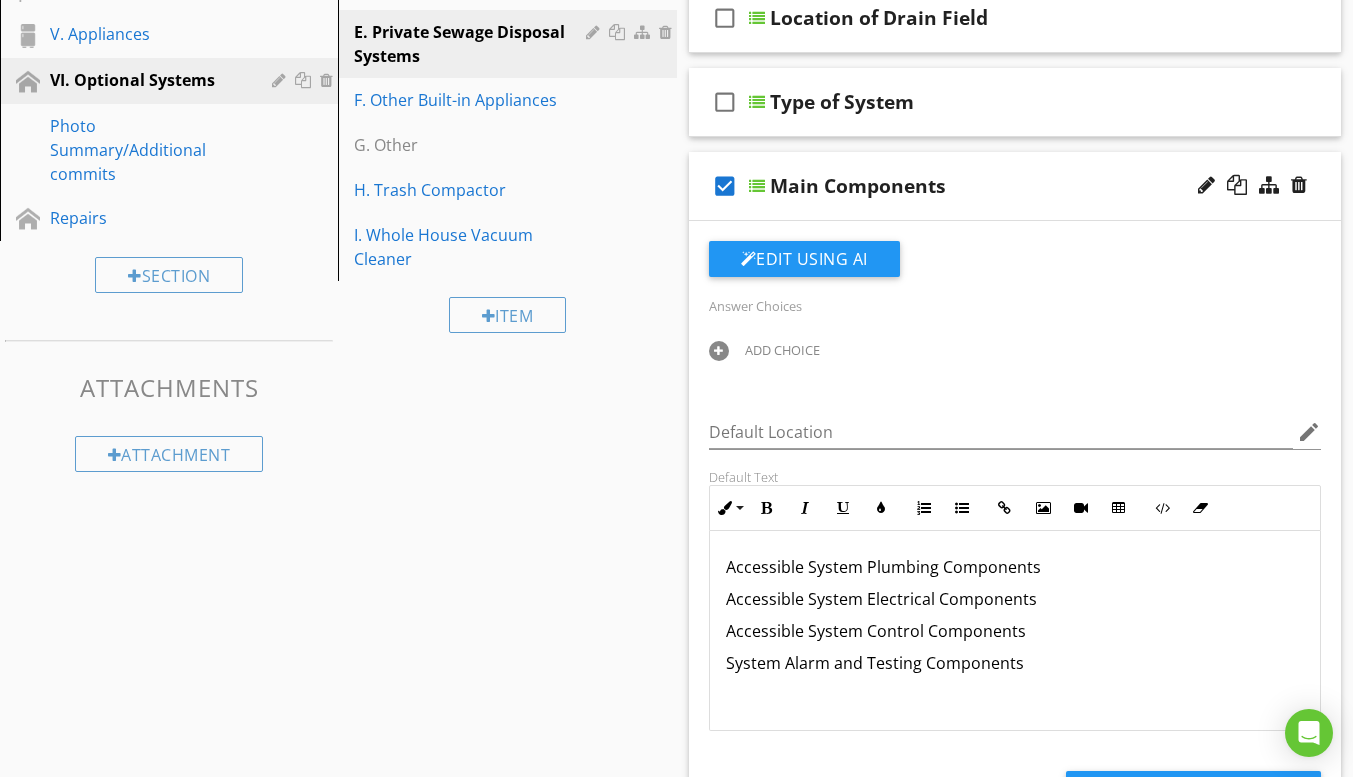 click at bounding box center [757, 186] 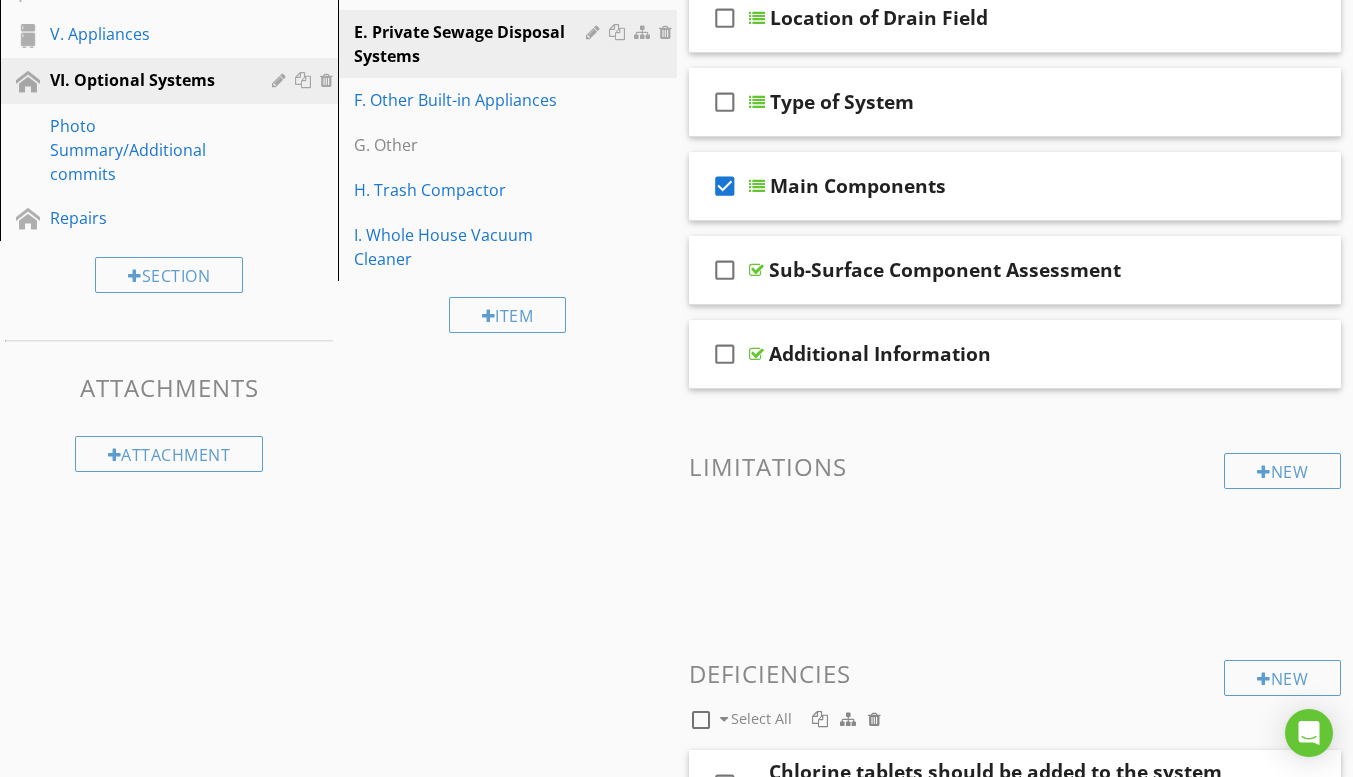 click on "check_box" at bounding box center (725, 186) 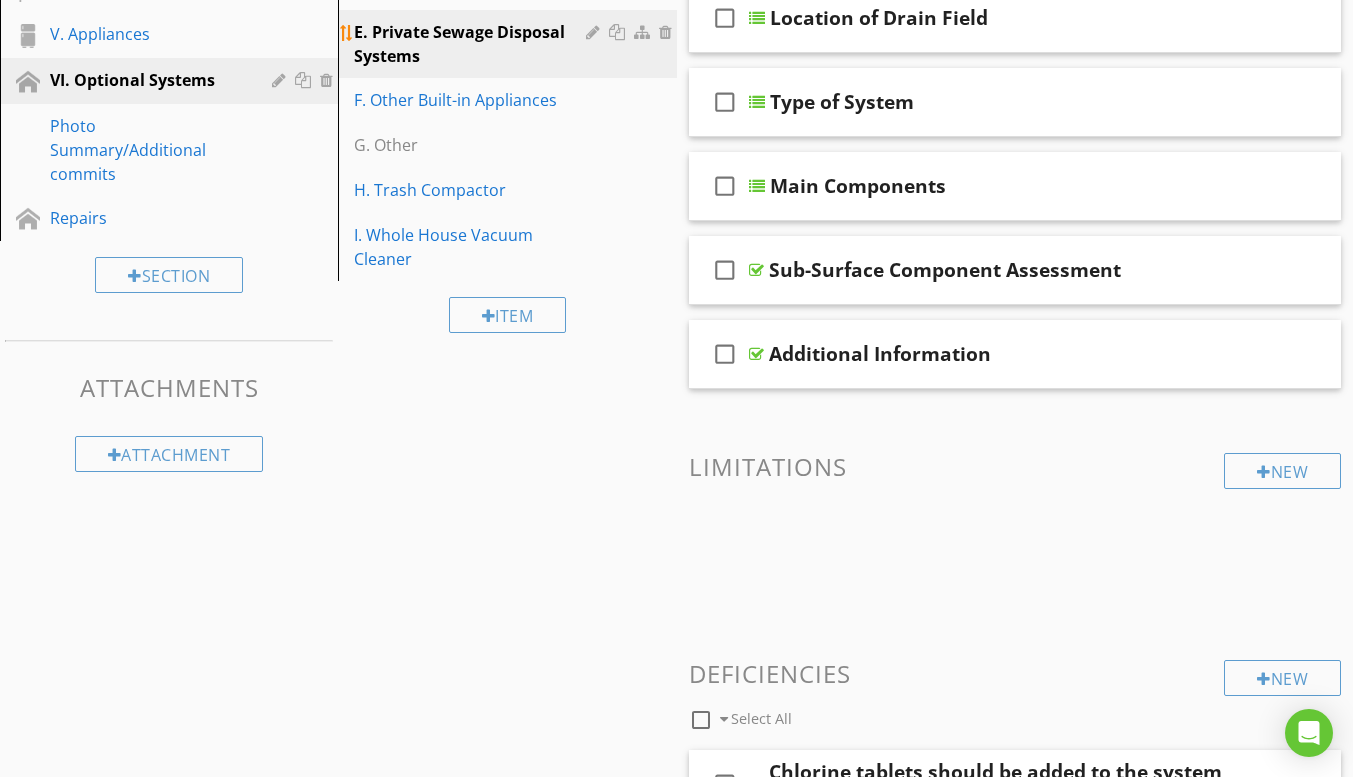 click on "E. Private Sewage Disposal Systems" at bounding box center (472, 44) 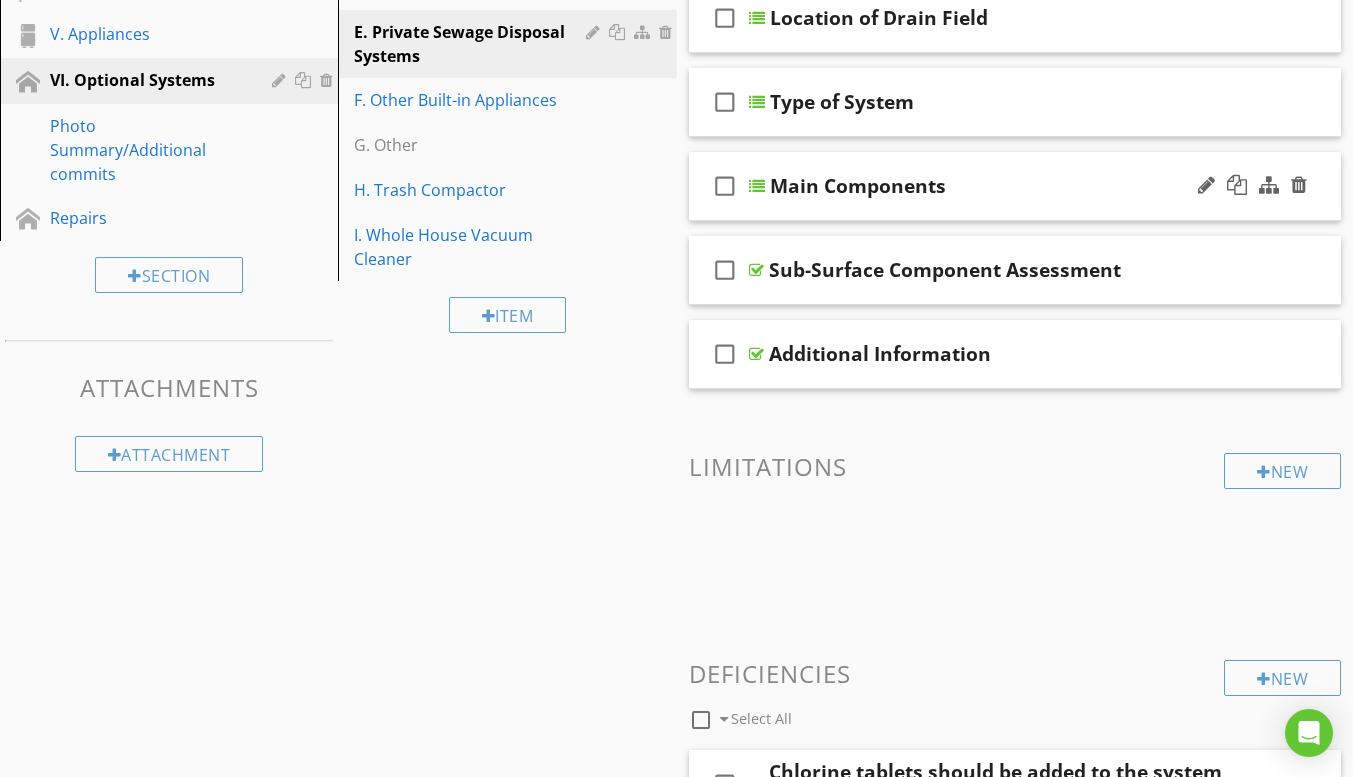 click at bounding box center (757, 186) 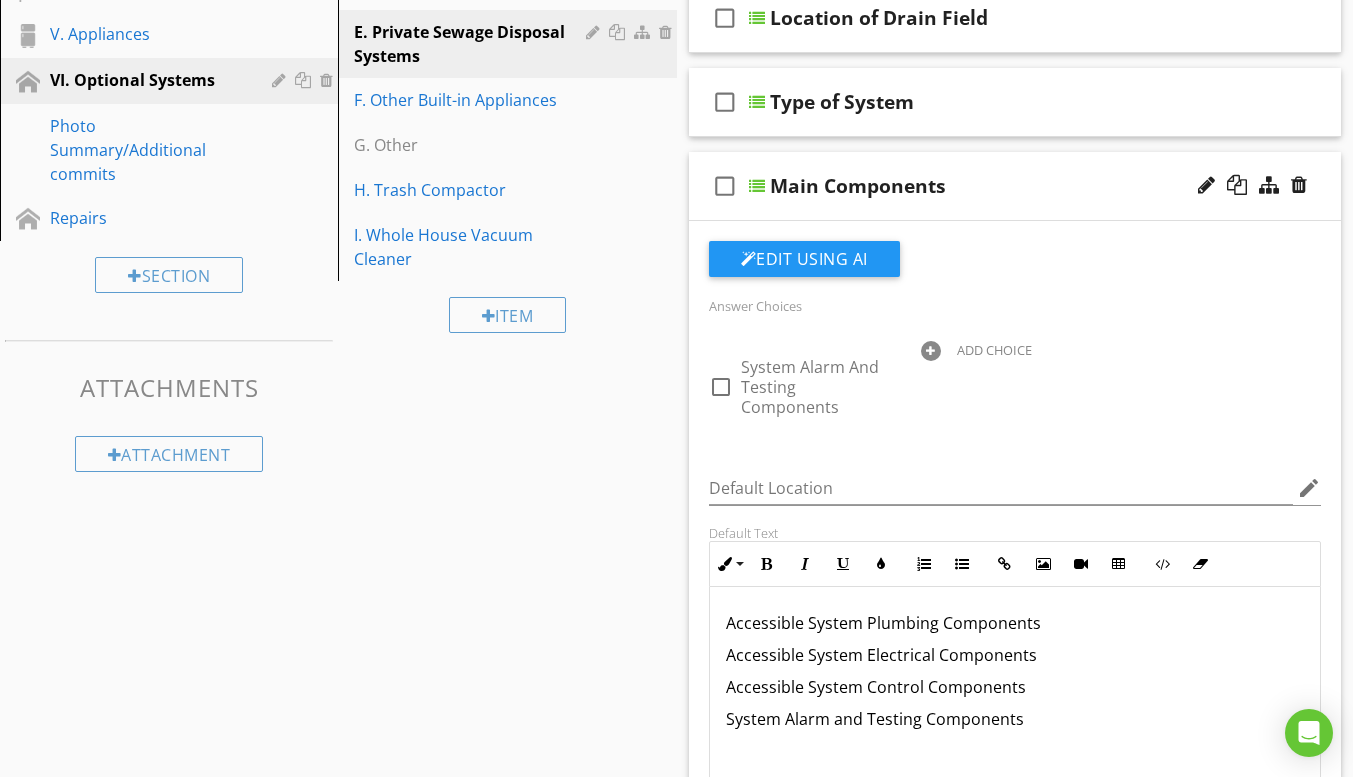 click at bounding box center [757, 186] 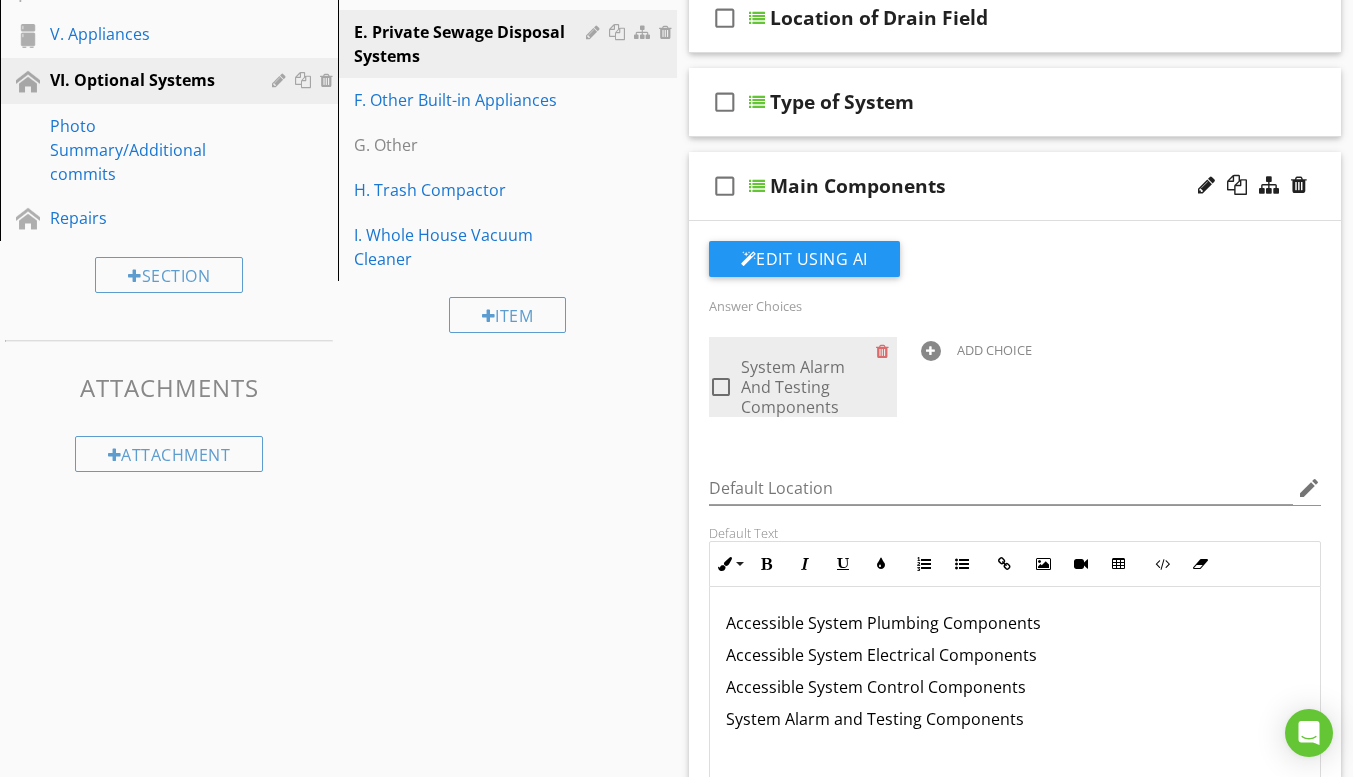 click on "check_box_outline_blank System Alarm And Testing Components" at bounding box center (803, 377) 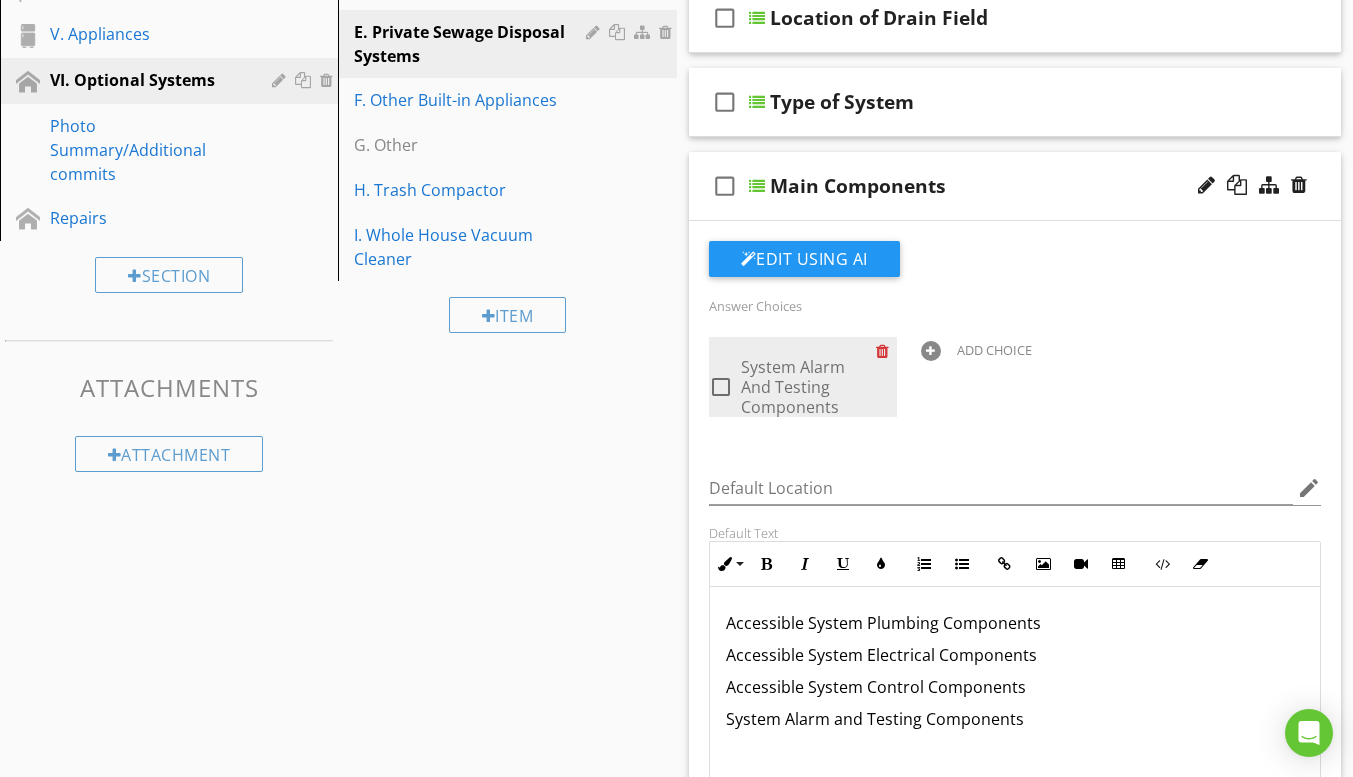 click at bounding box center [886, 351] 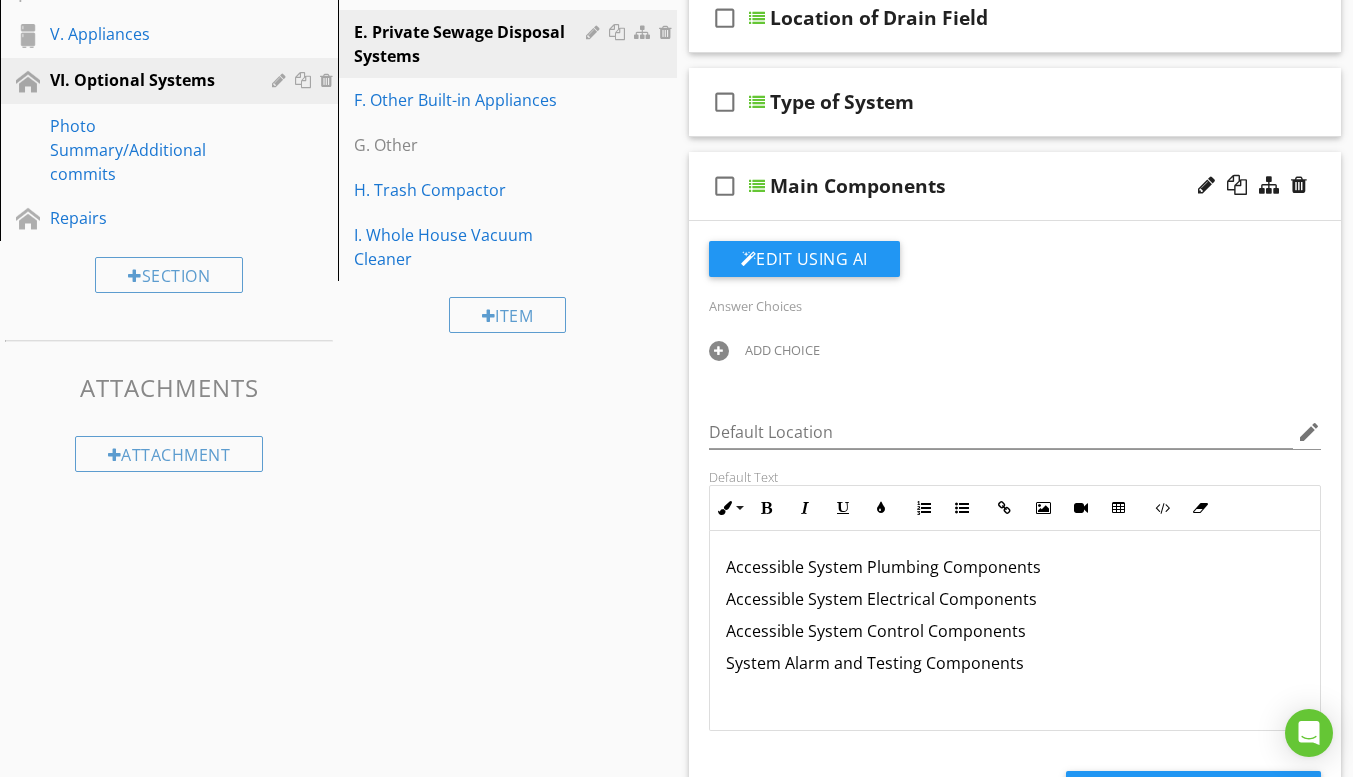 click at bounding box center (757, 186) 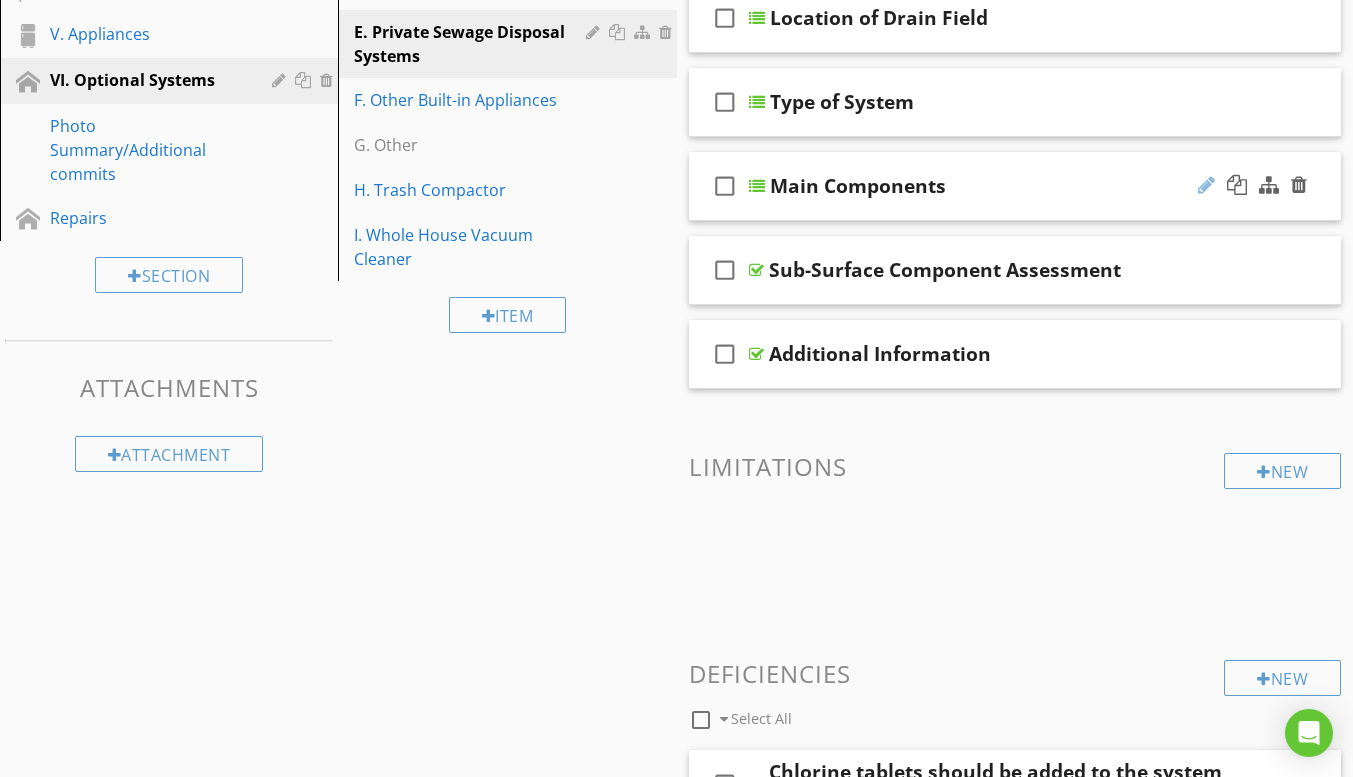 click at bounding box center (1206, 185) 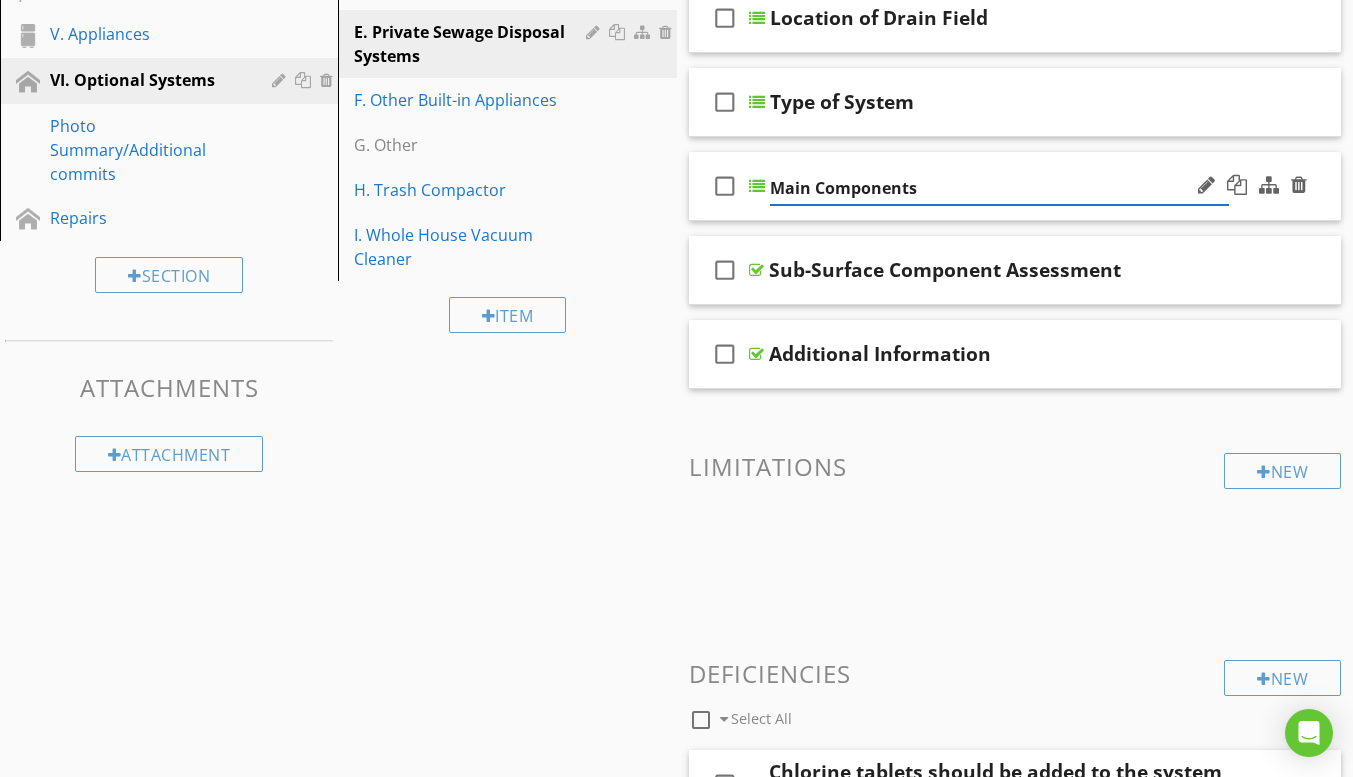 click at bounding box center (757, 186) 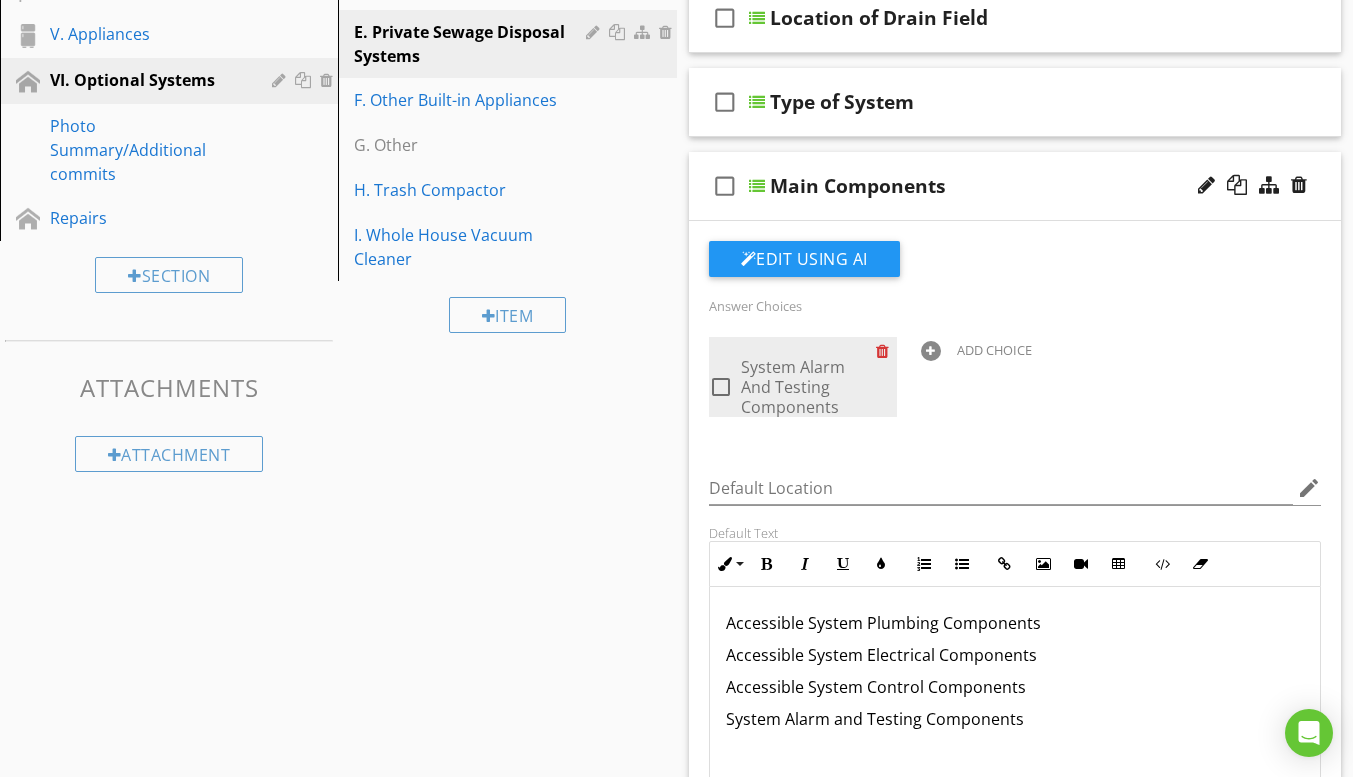 click at bounding box center [886, 351] 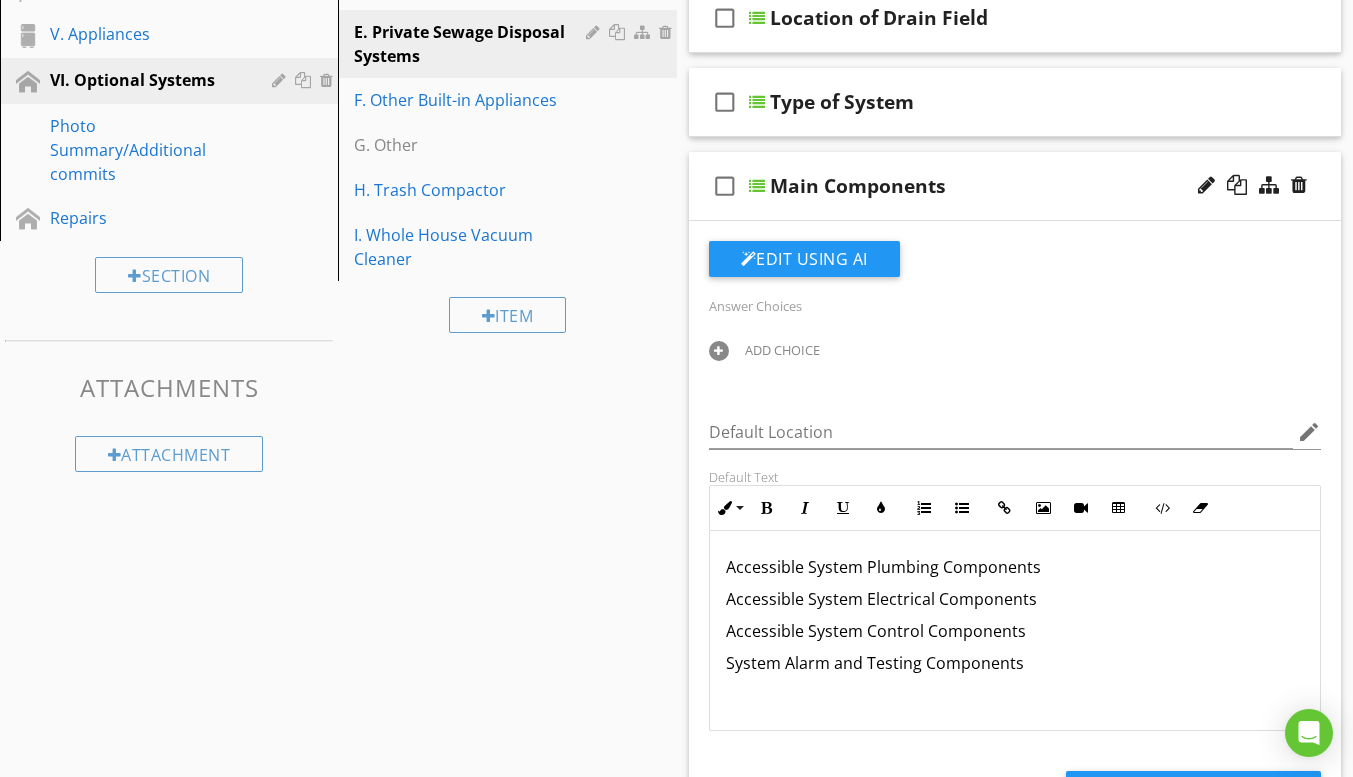 click on "Answer Choices" at bounding box center [755, 306] 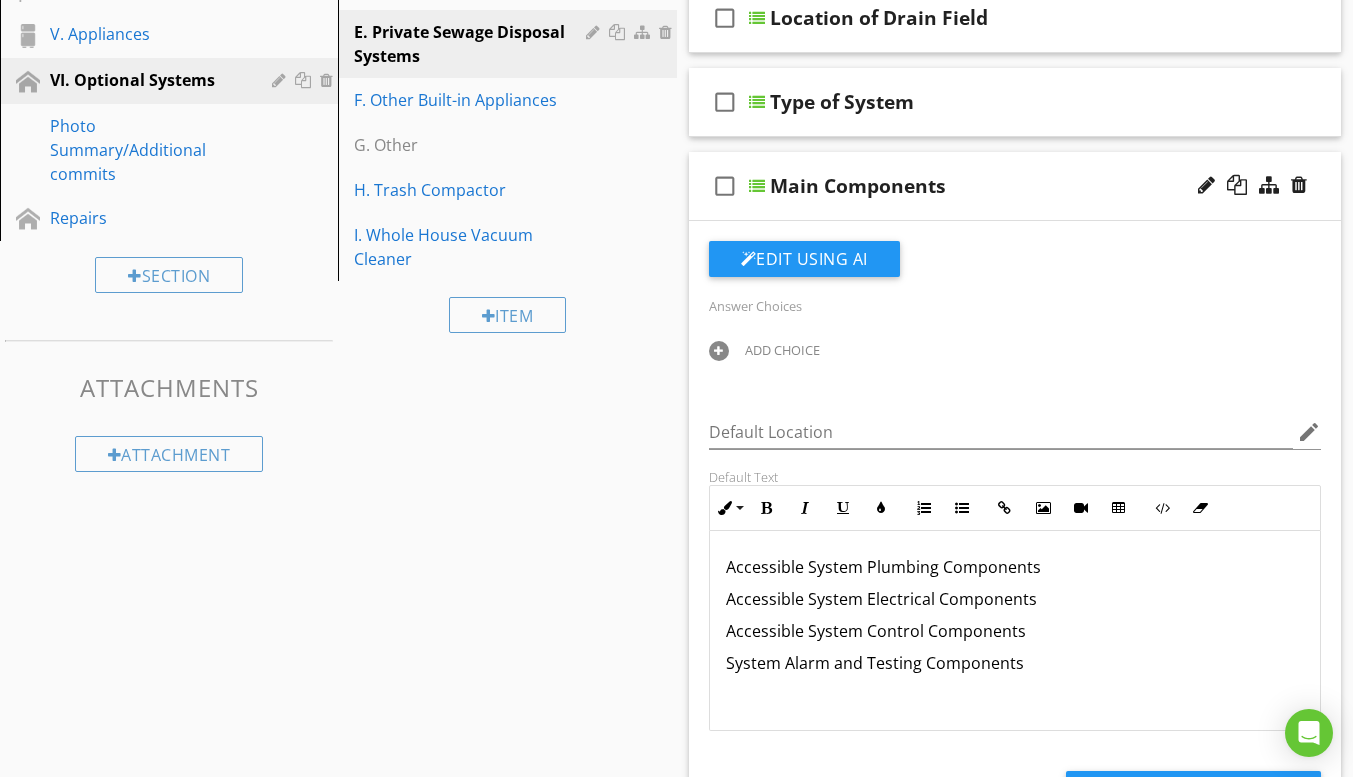 click on "Answer Choices" at bounding box center (755, 306) 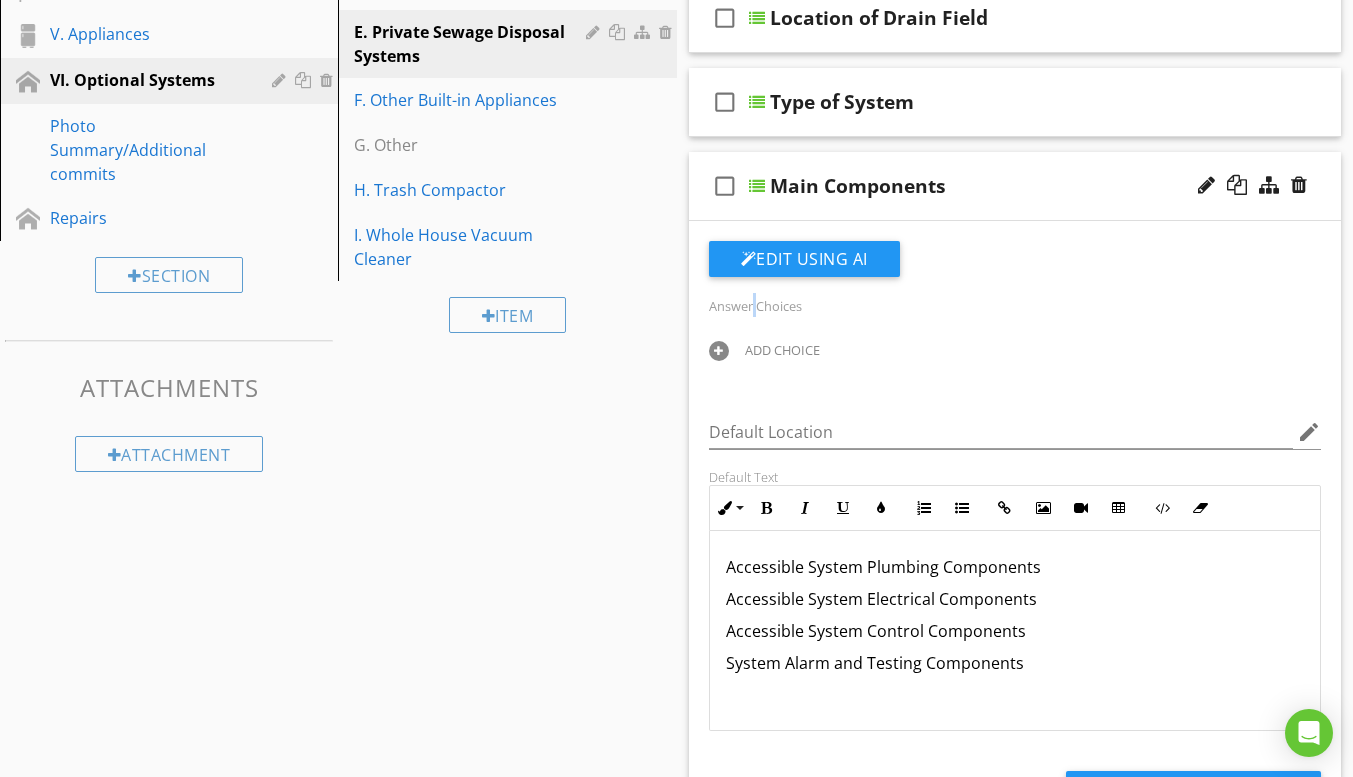 click on "Answer Choices" at bounding box center [755, 306] 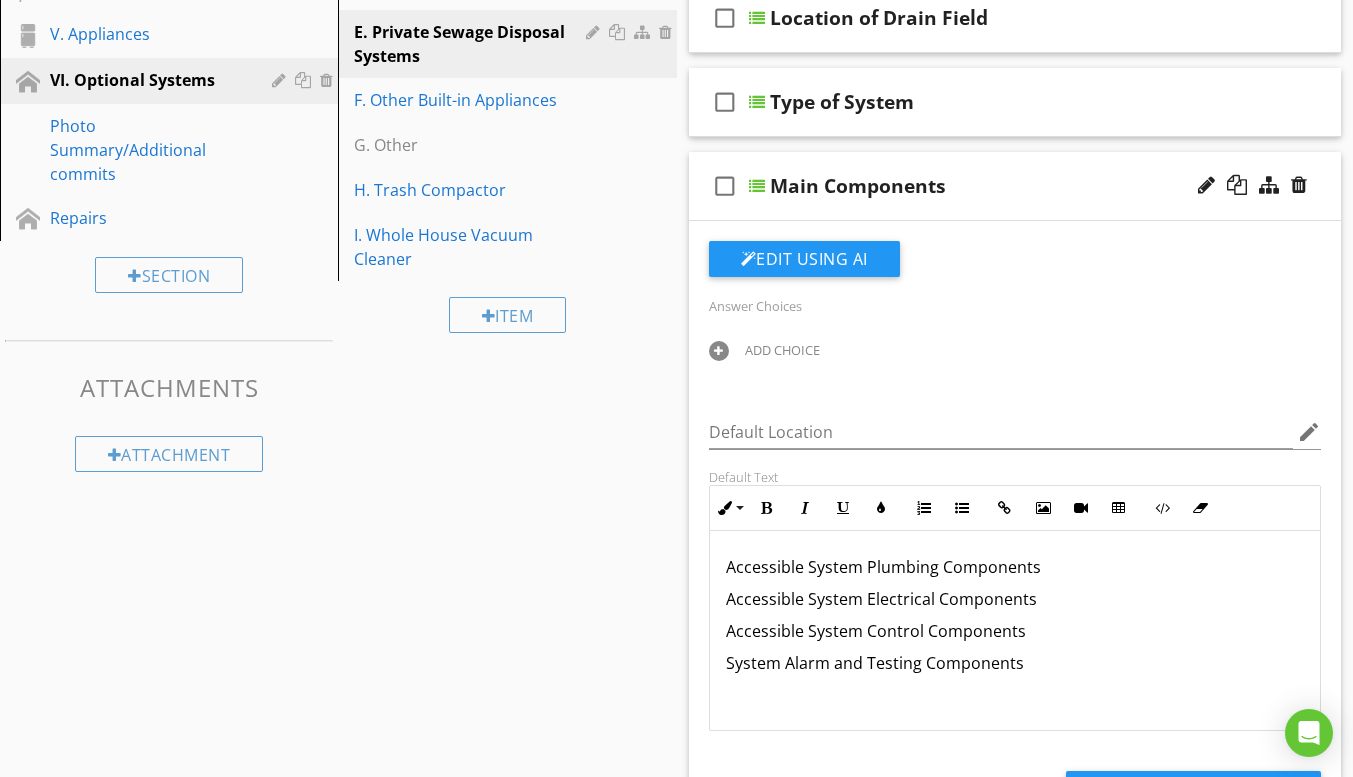 drag, startPoint x: 775, startPoint y: 211, endPoint x: 765, endPoint y: 213, distance: 10.198039 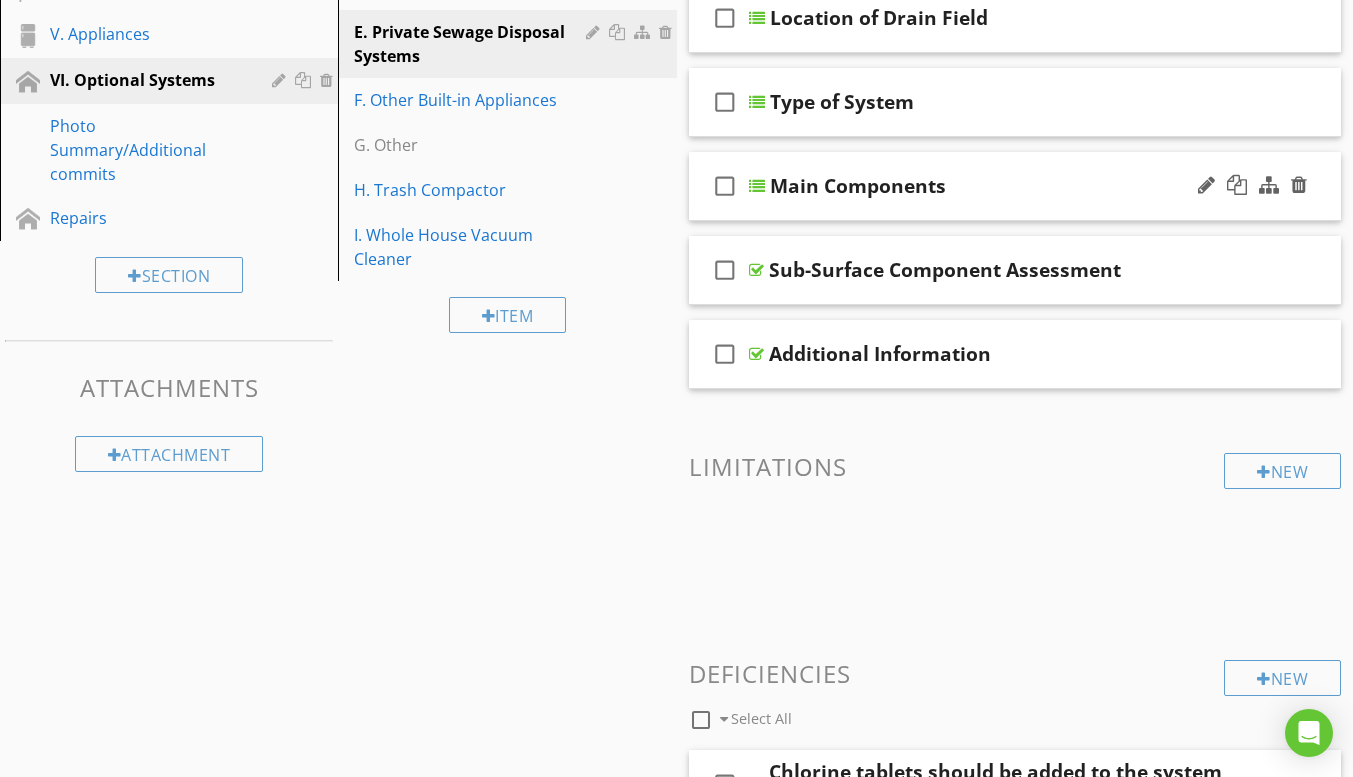 click on "check_box_outline_blank
Main Components" at bounding box center [1015, 186] 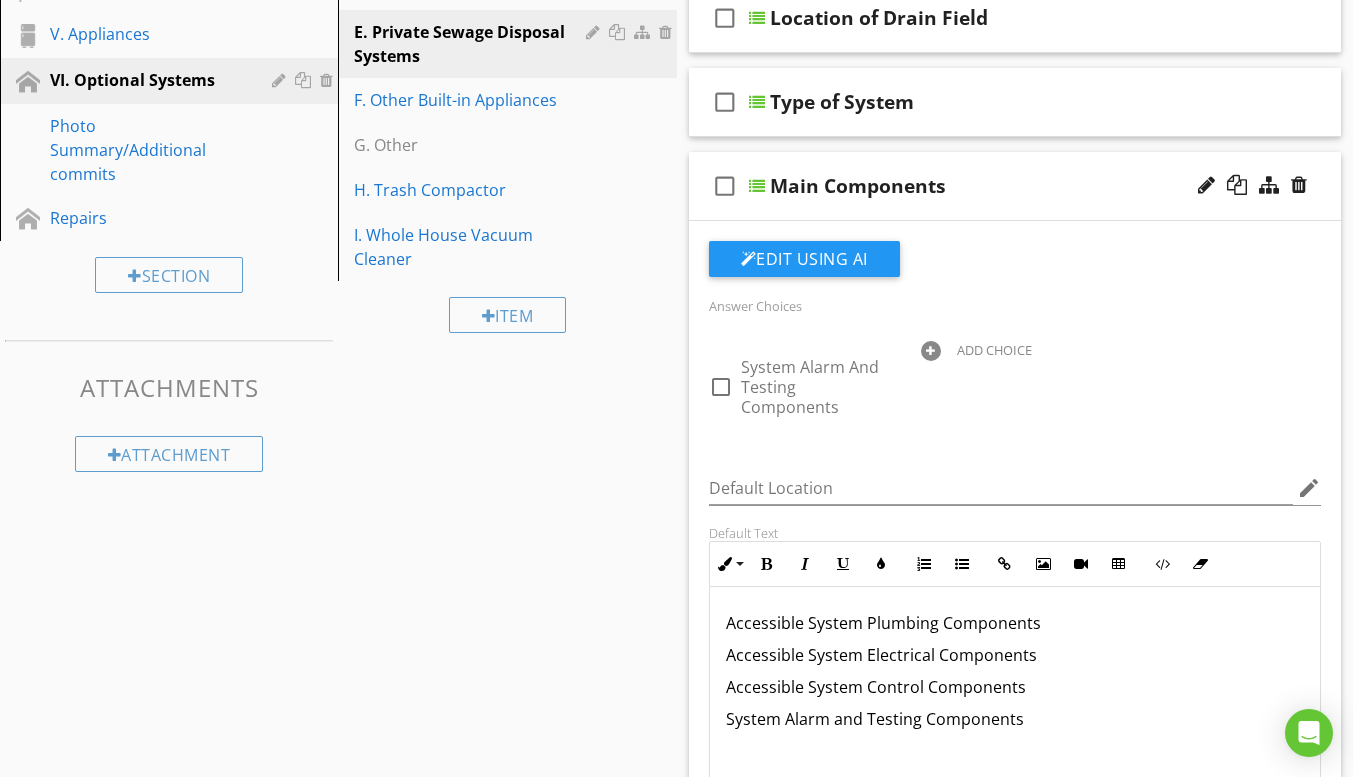 click at bounding box center [757, 186] 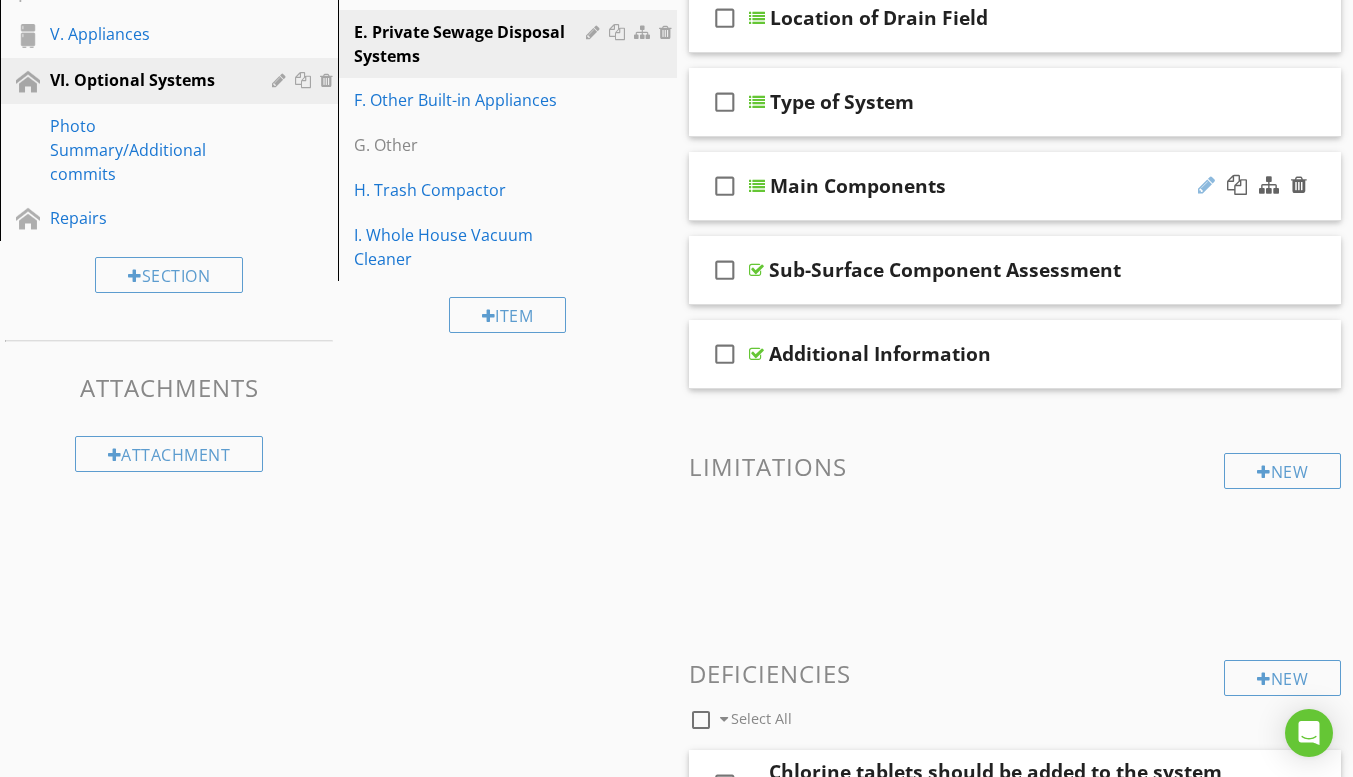 click at bounding box center [1206, 185] 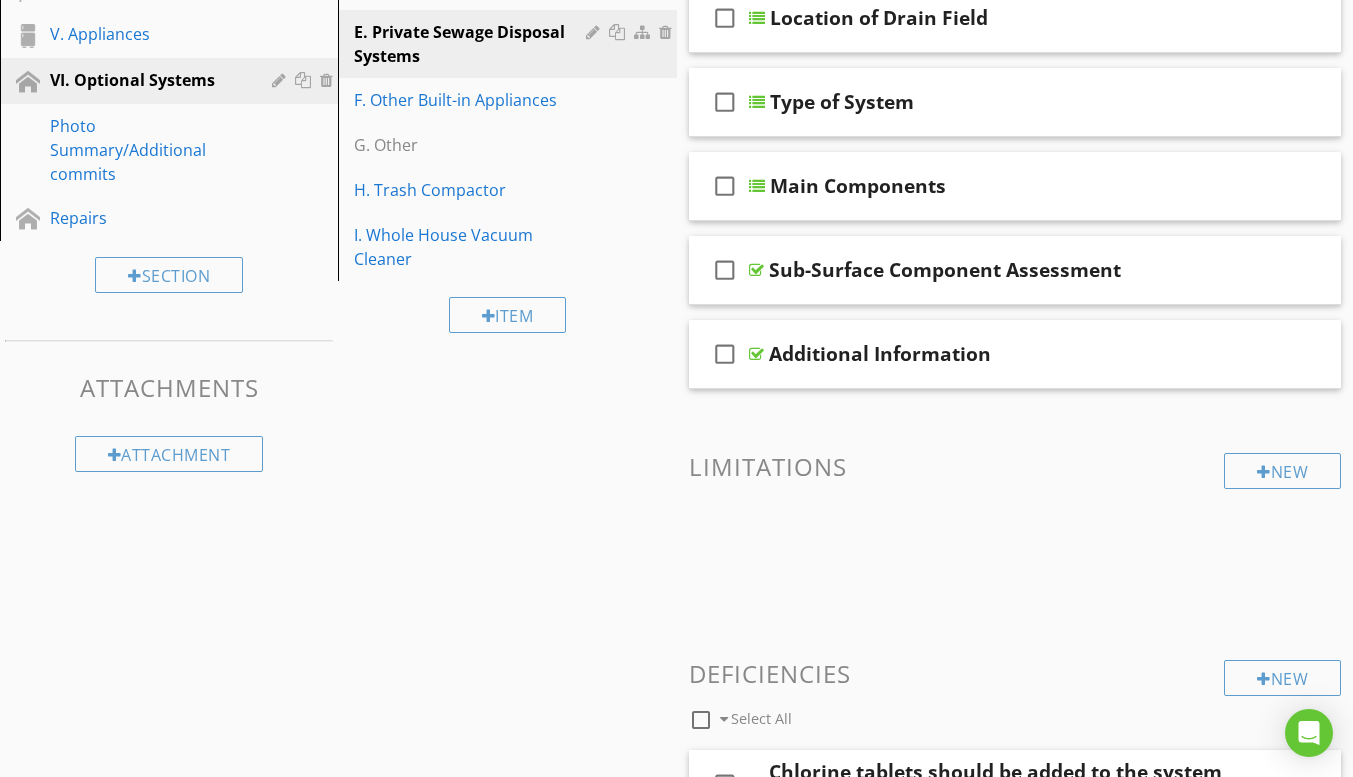 drag, startPoint x: 753, startPoint y: 182, endPoint x: 592, endPoint y: 372, distance: 249.04016 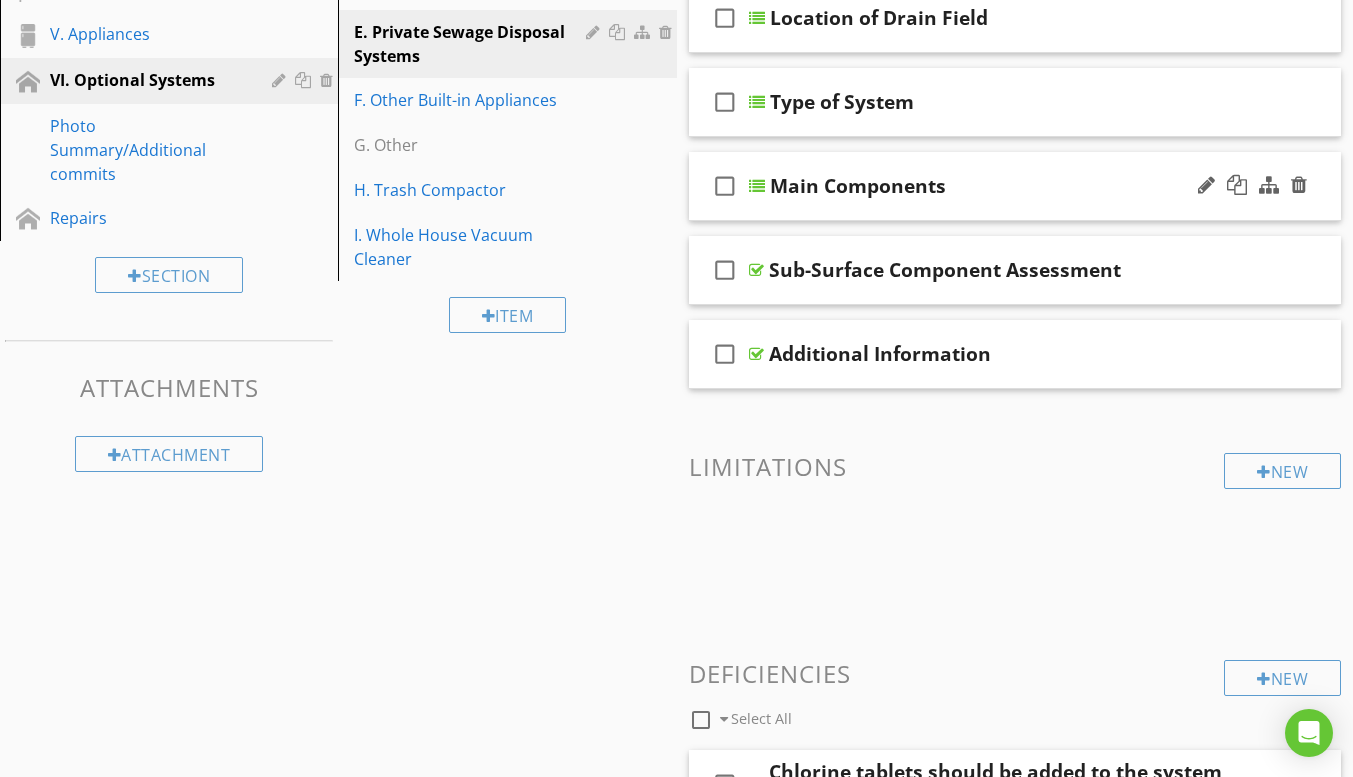 click at bounding box center (757, 186) 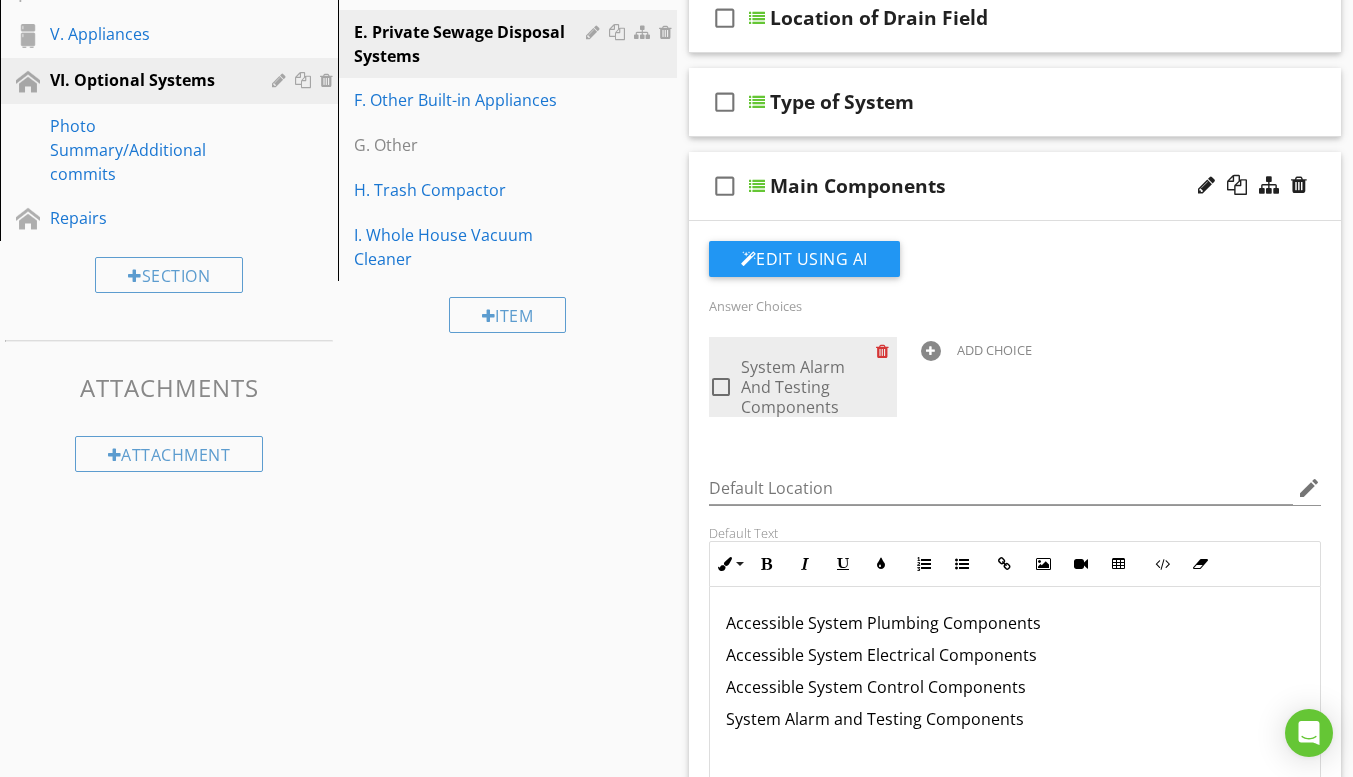 click at bounding box center [886, 351] 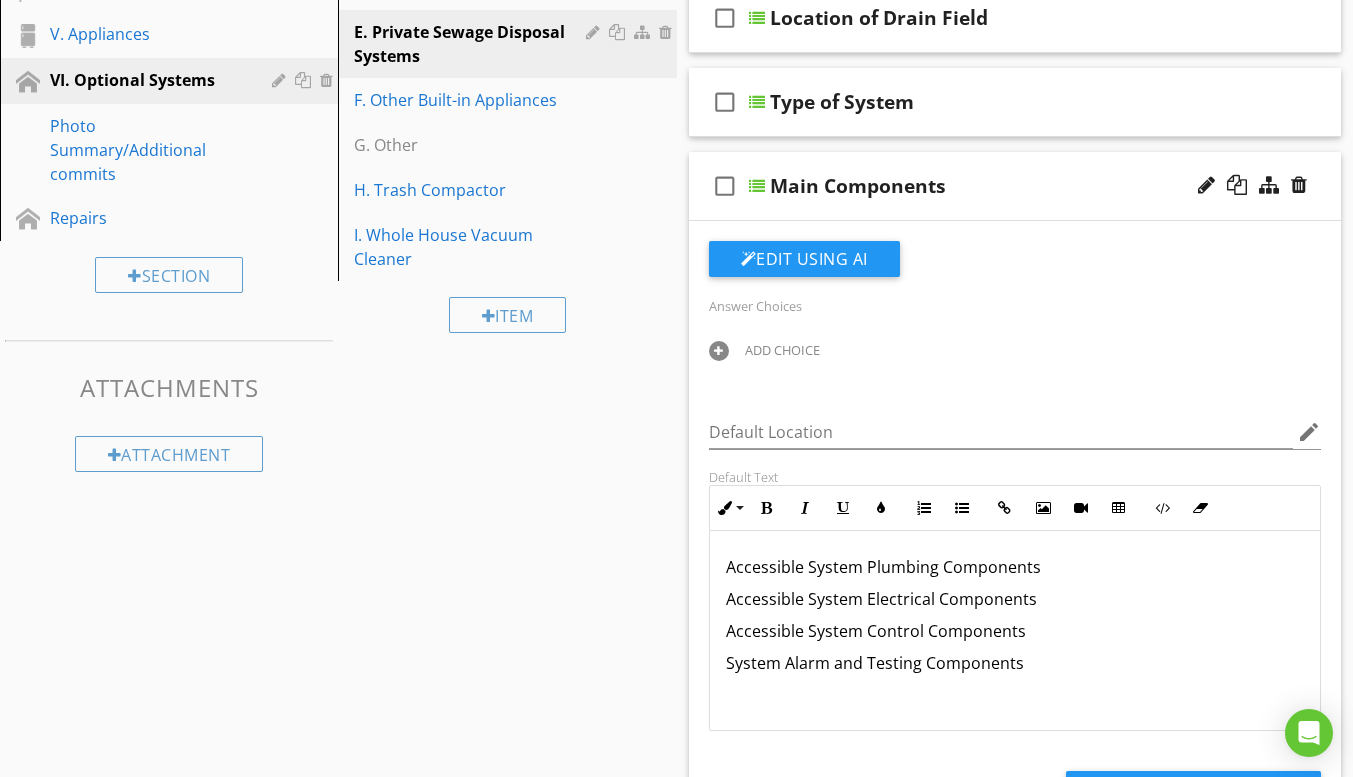 click at bounding box center (757, 186) 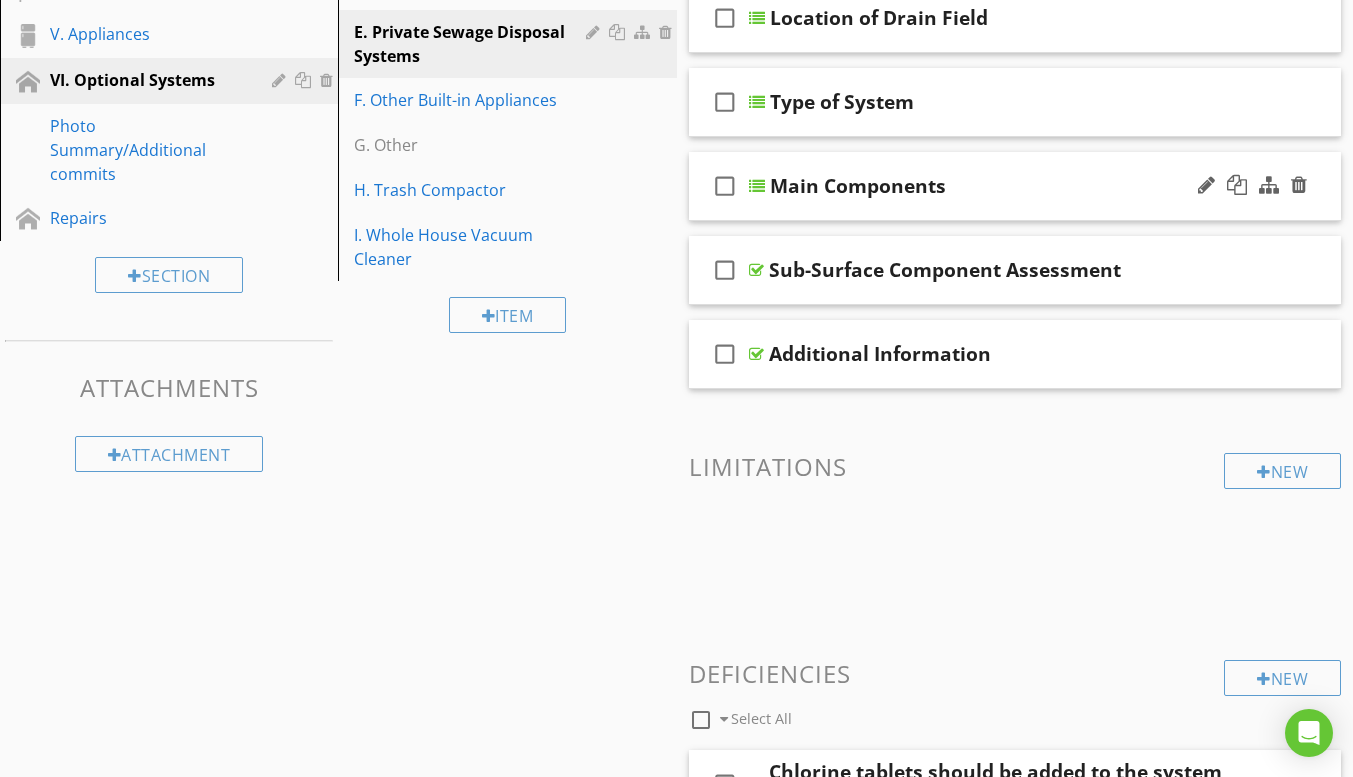 click at bounding box center [757, 186] 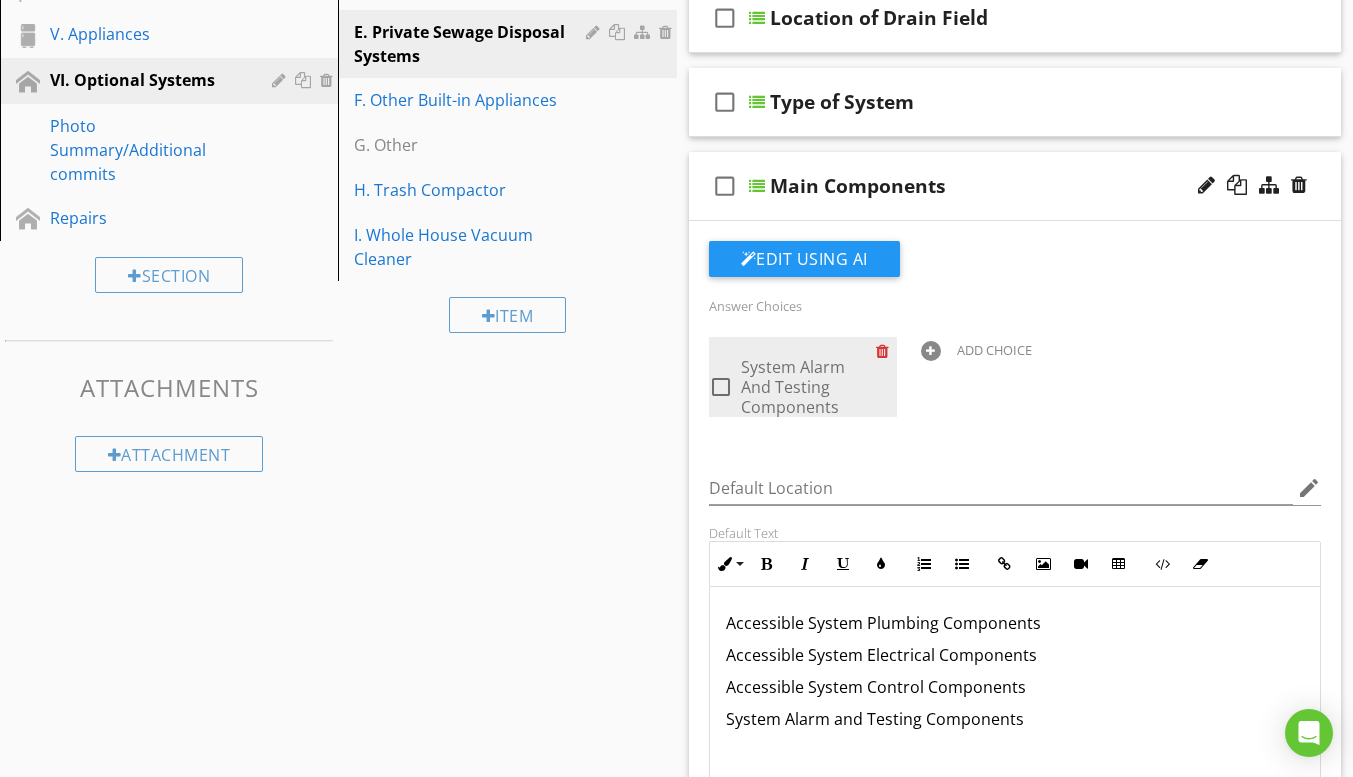 click at bounding box center (886, 351) 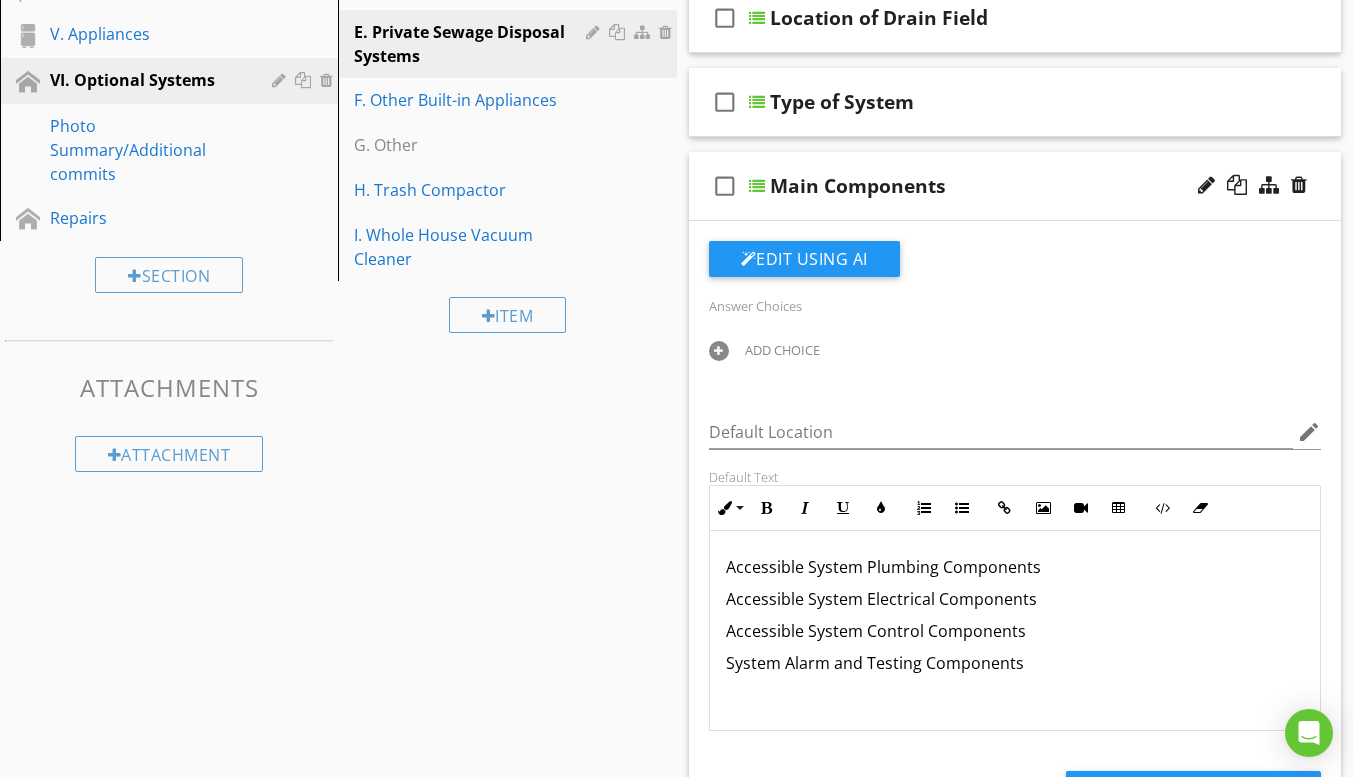 click at bounding box center (719, 351) 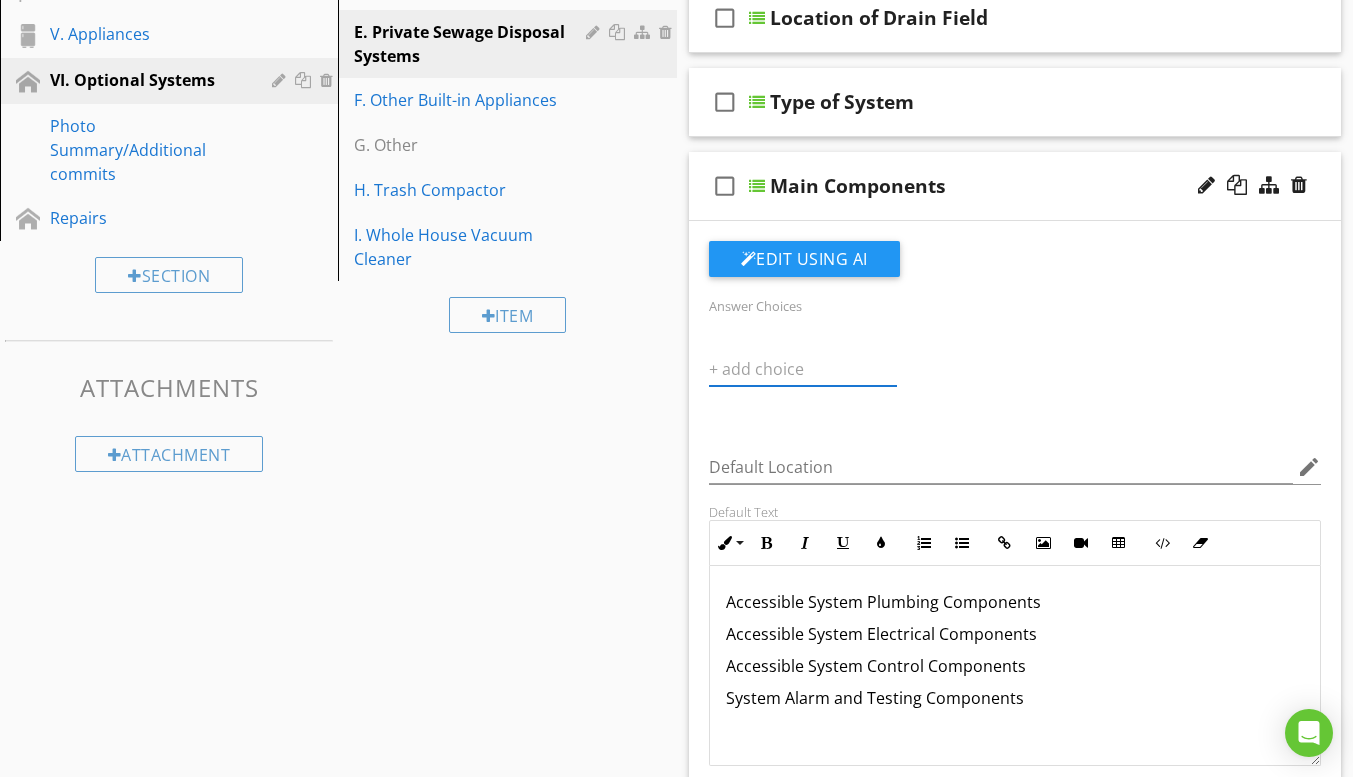 click on "Answer Choices" at bounding box center (755, 306) 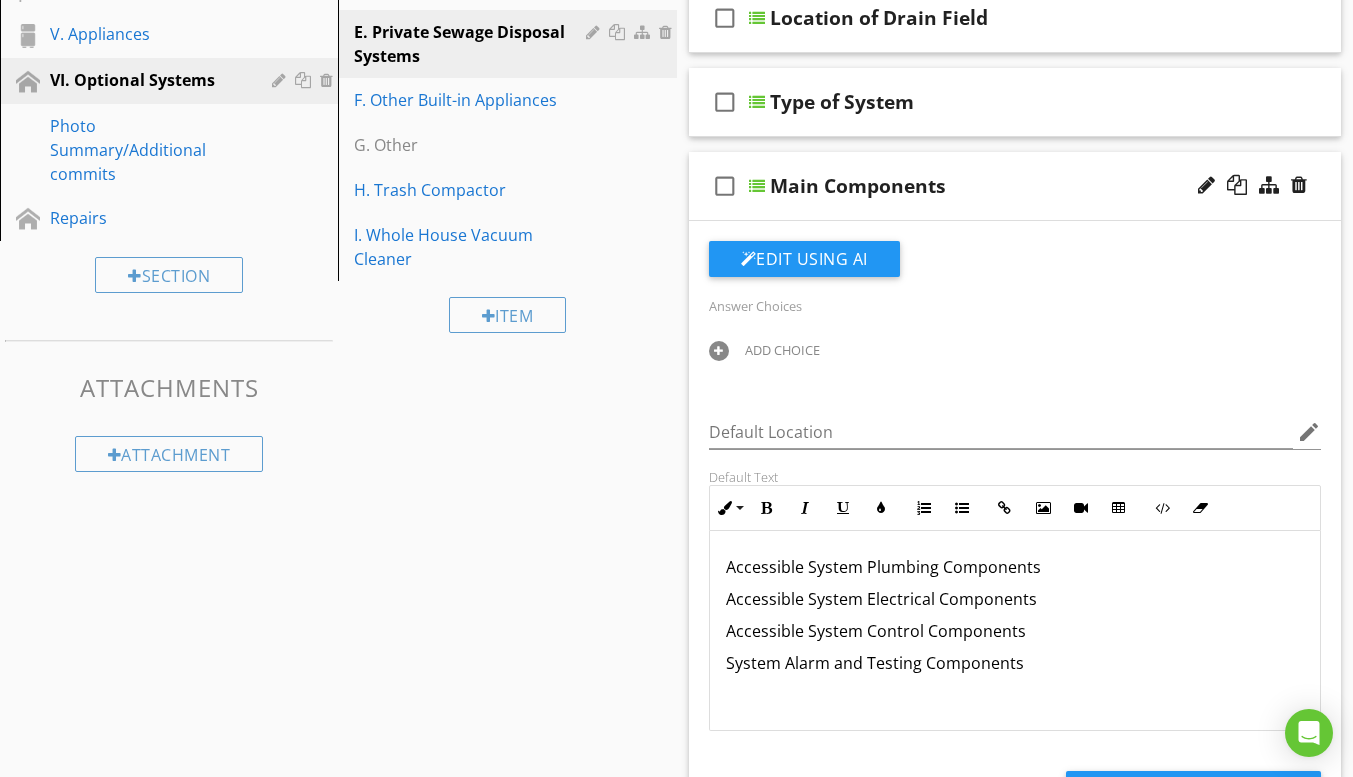 click on "Answer Choices" at bounding box center (755, 306) 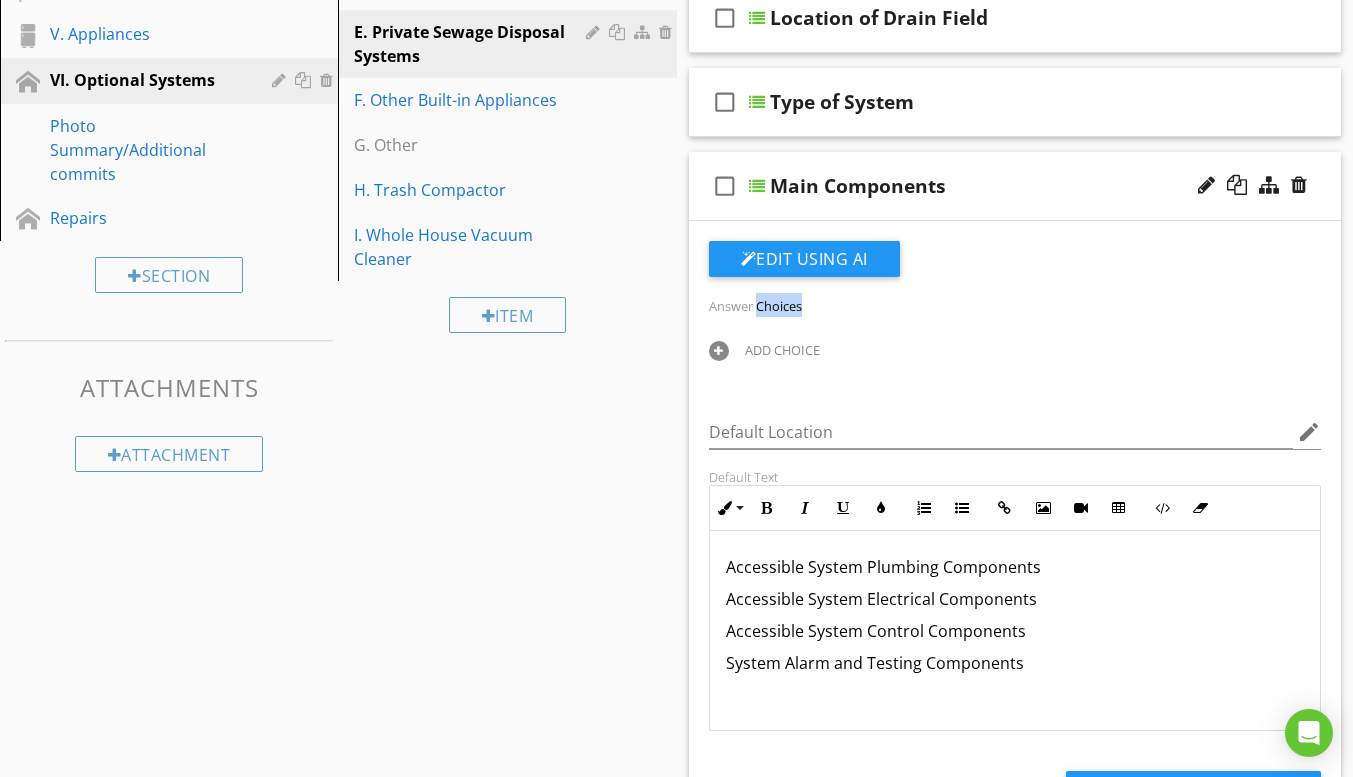 click on "Answer Choices" at bounding box center [755, 306] 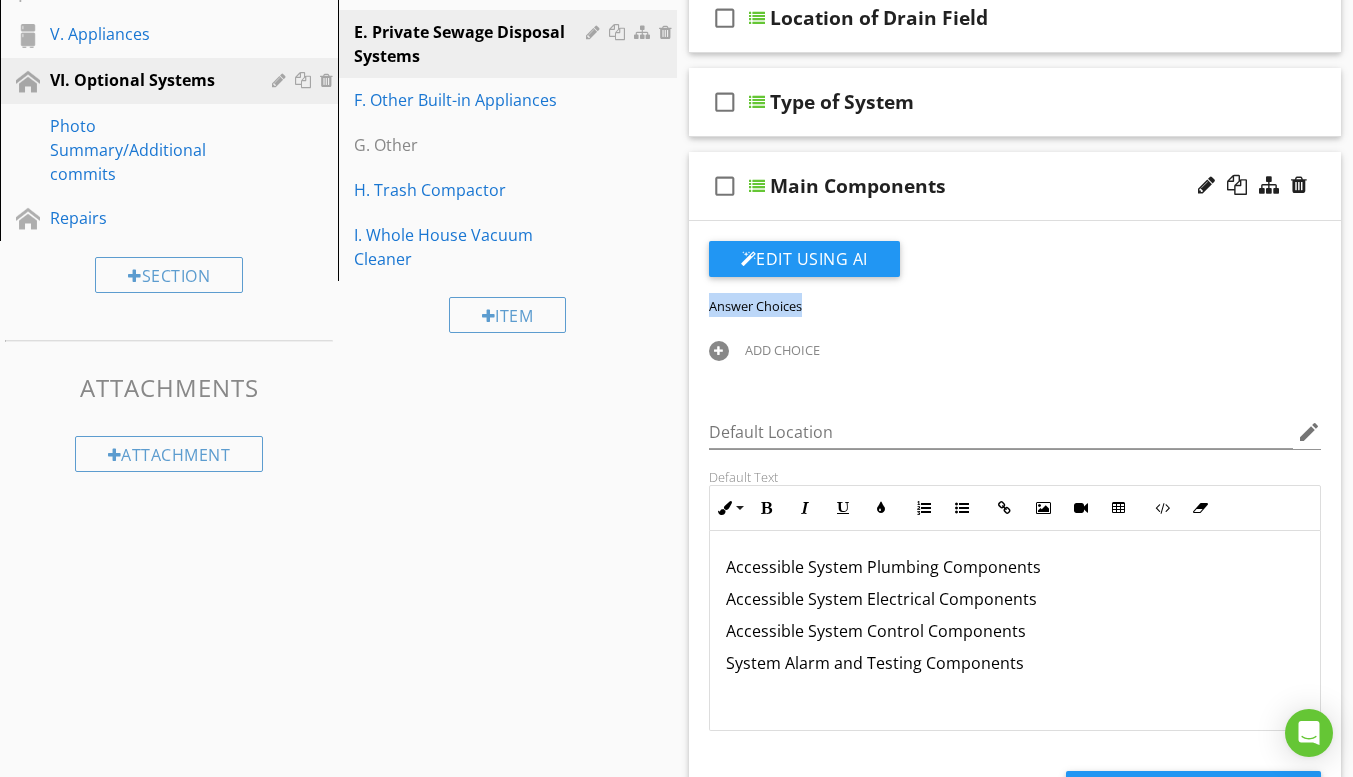 drag, startPoint x: 708, startPoint y: 312, endPoint x: 813, endPoint y: 313, distance: 105.00476 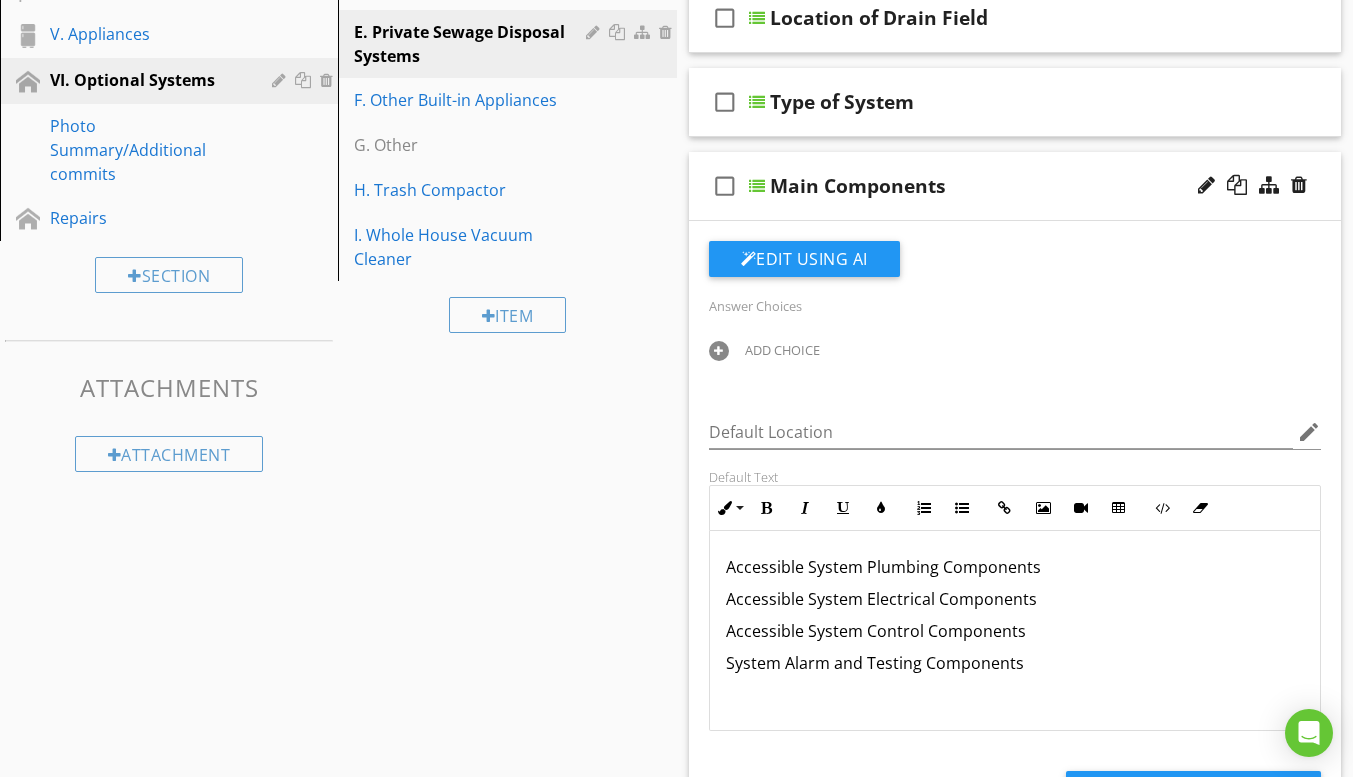 drag, startPoint x: 760, startPoint y: 303, endPoint x: 1002, endPoint y: 286, distance: 242.59637 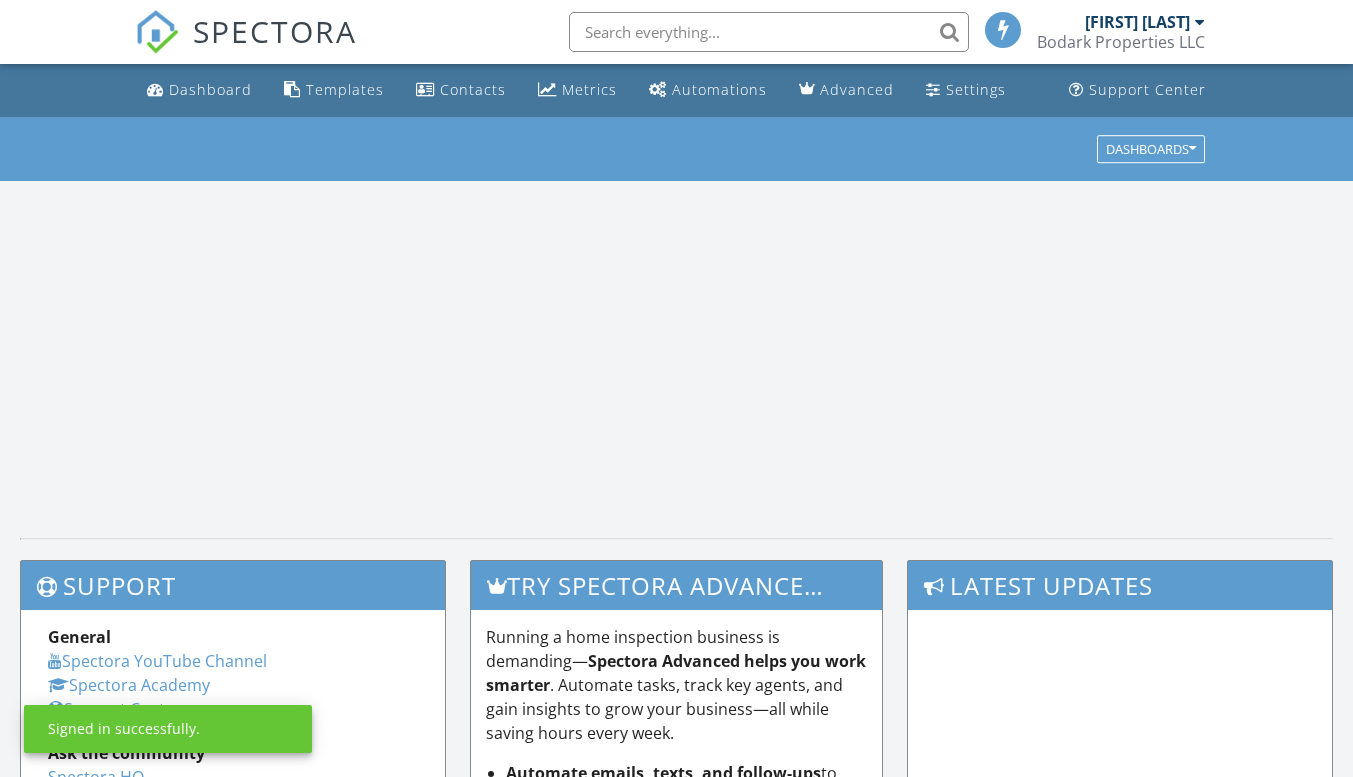 scroll, scrollTop: 0, scrollLeft: 0, axis: both 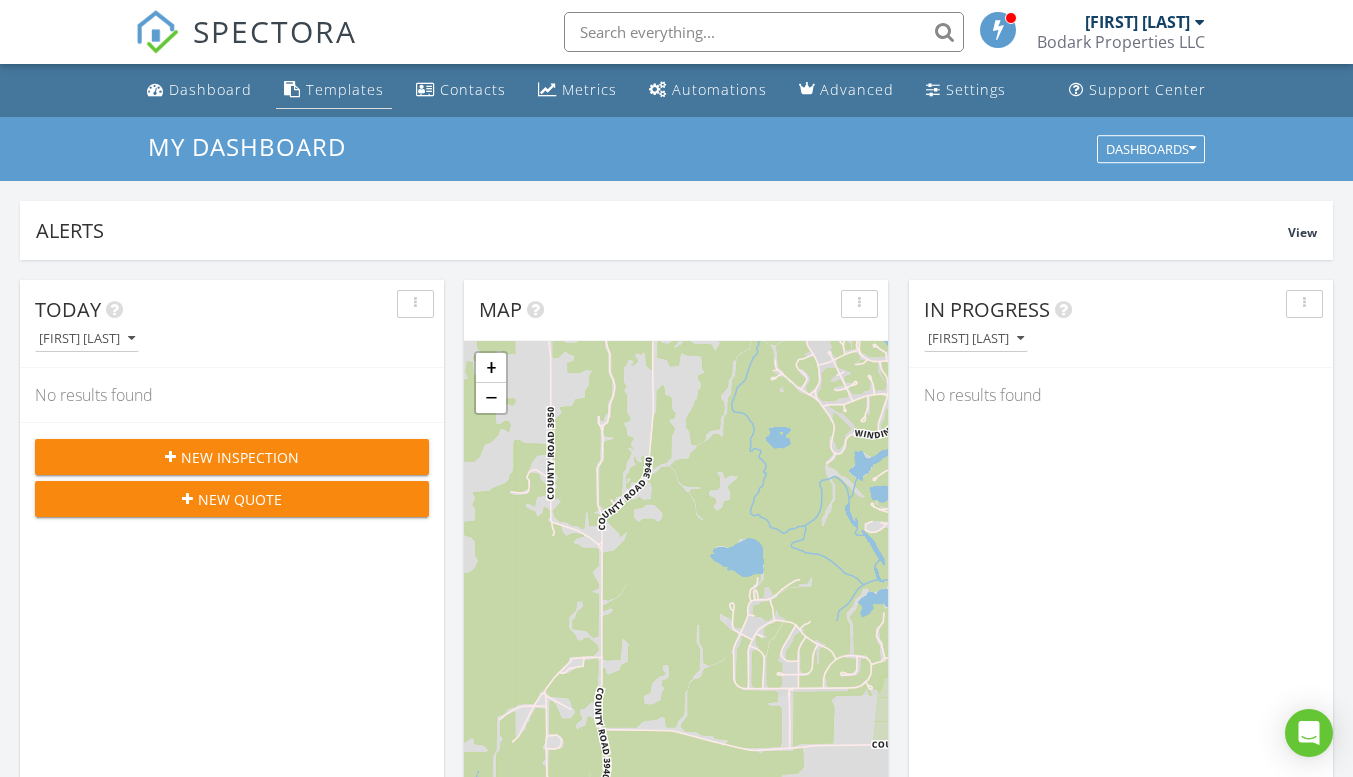 click on "Templates" at bounding box center [345, 89] 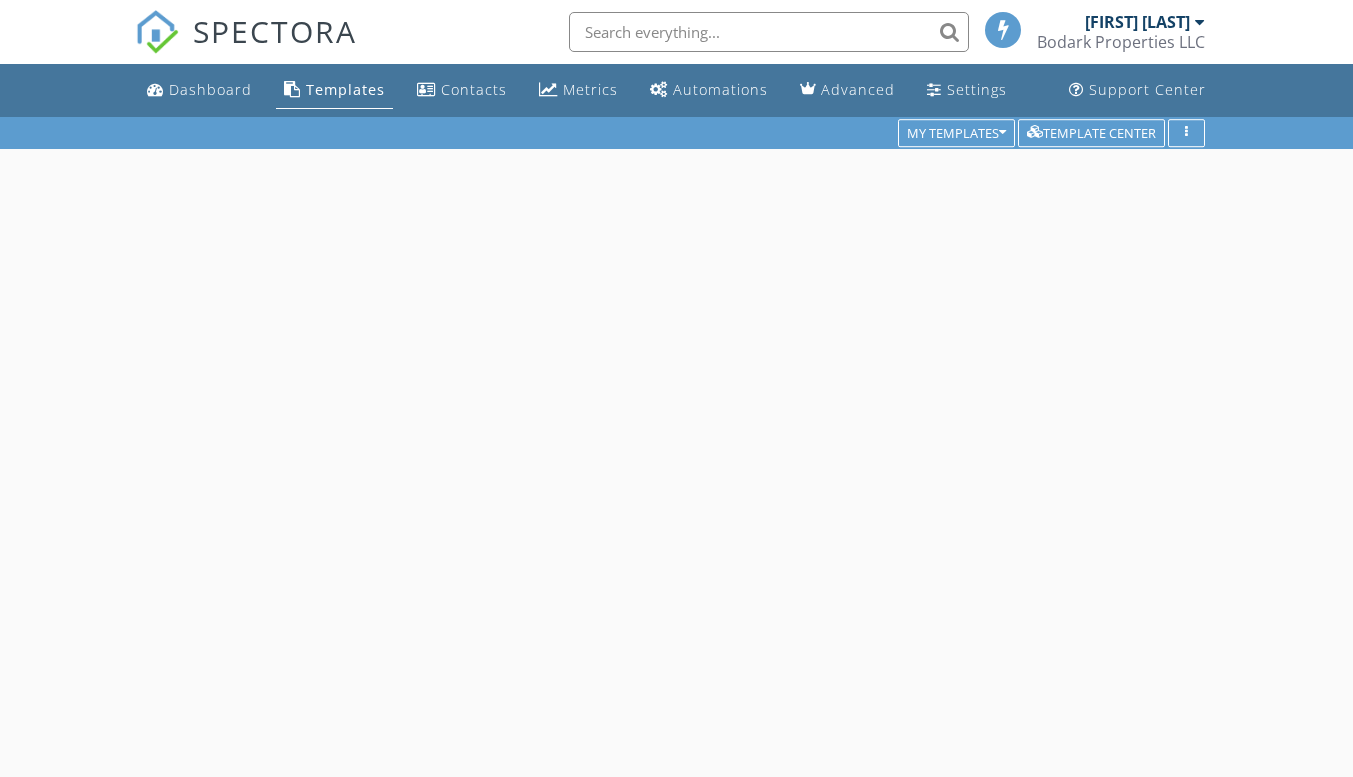 scroll, scrollTop: 0, scrollLeft: 0, axis: both 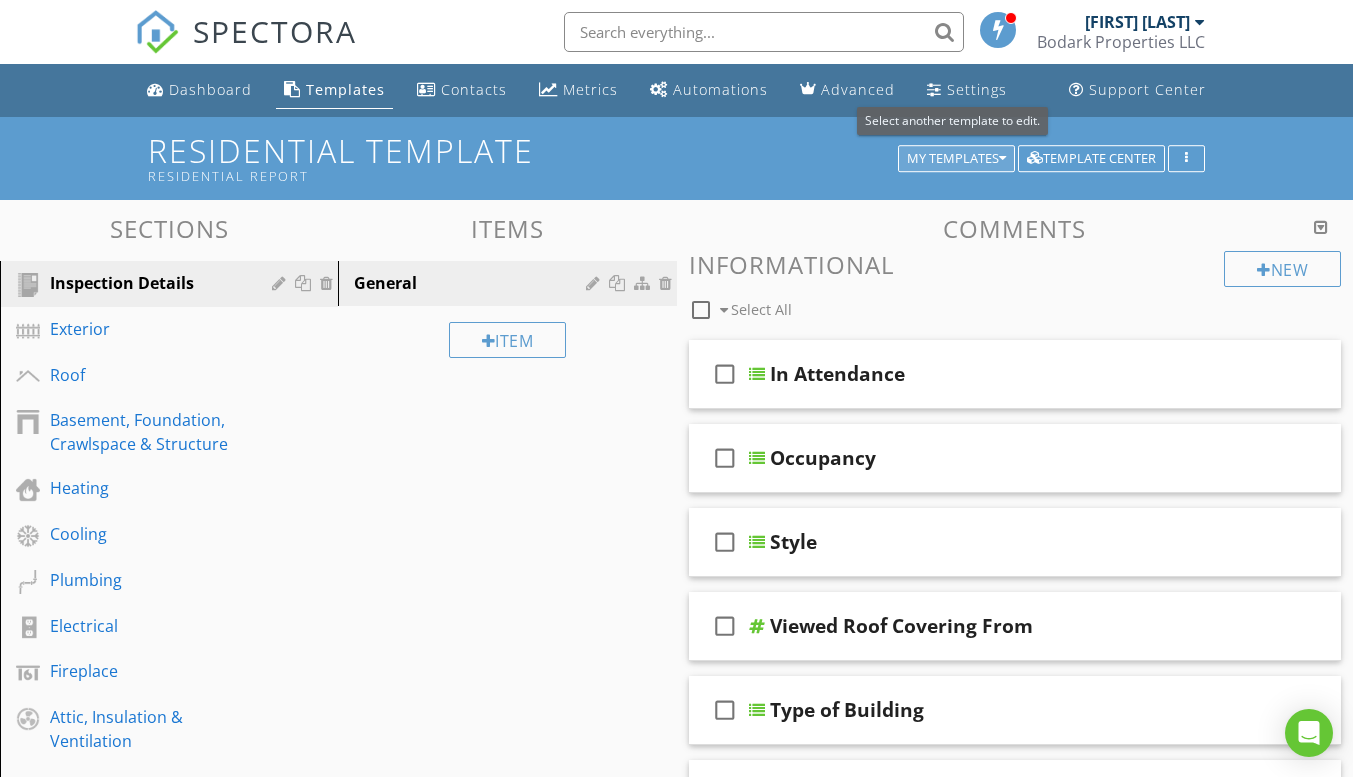 click on "My Templates" at bounding box center (956, 159) 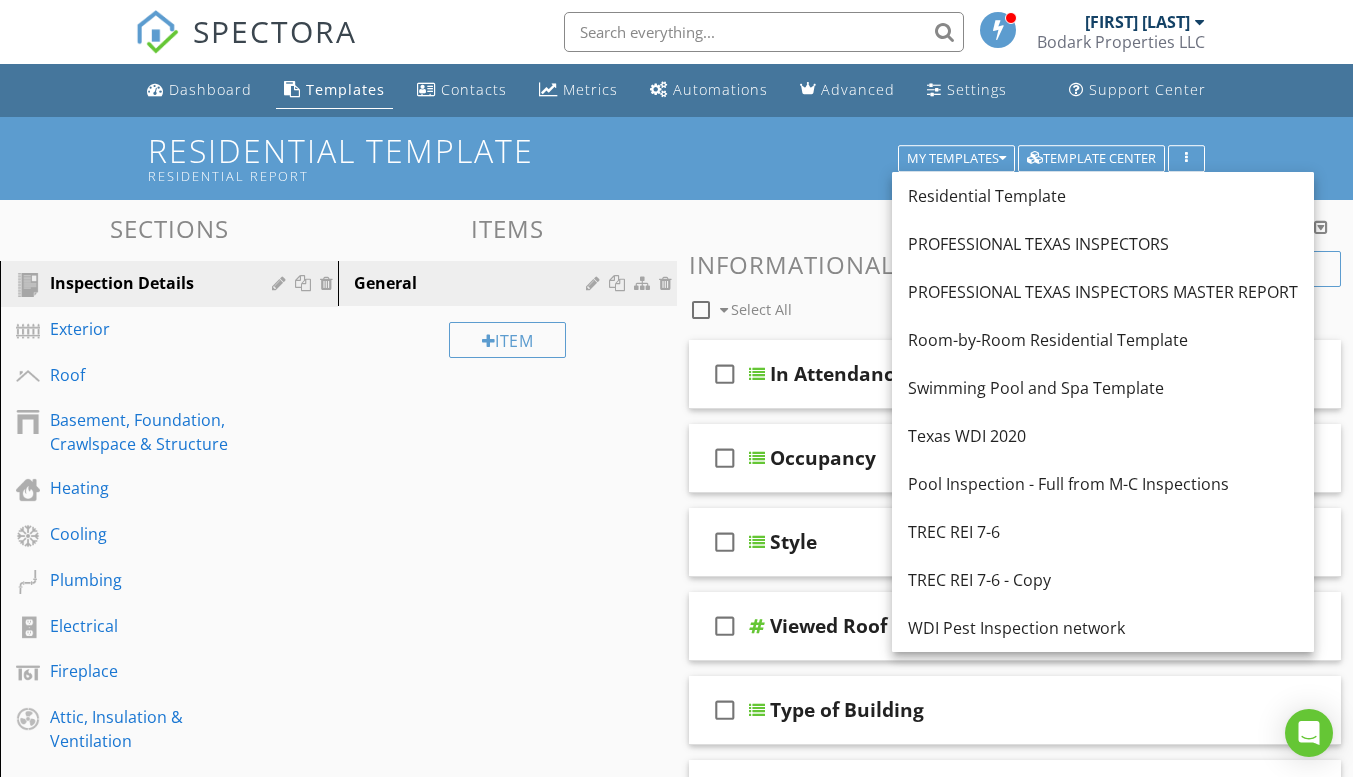 click on "PROFESSIONAL TEXAS INSPECTORS MASTER REPORT" at bounding box center (1103, 292) 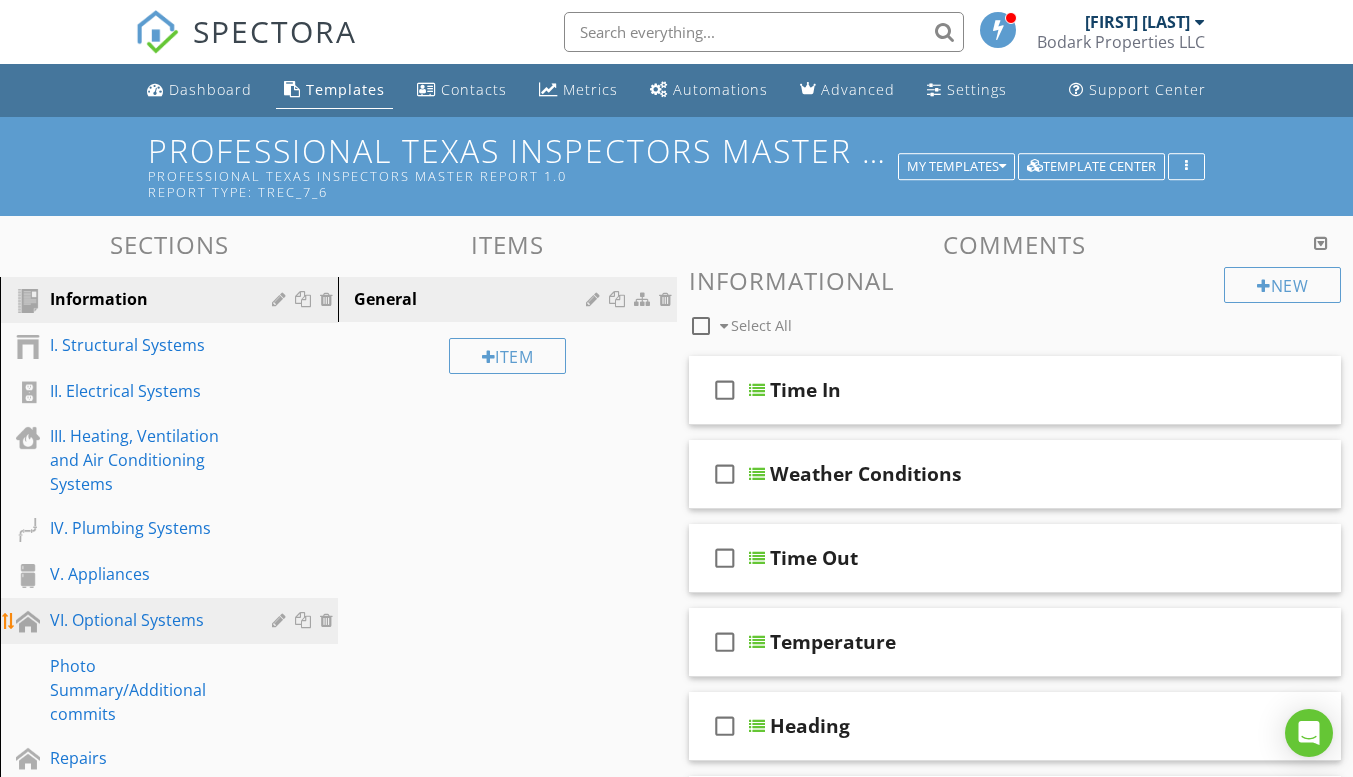 click on "VI. Optional Systems" at bounding box center [146, 620] 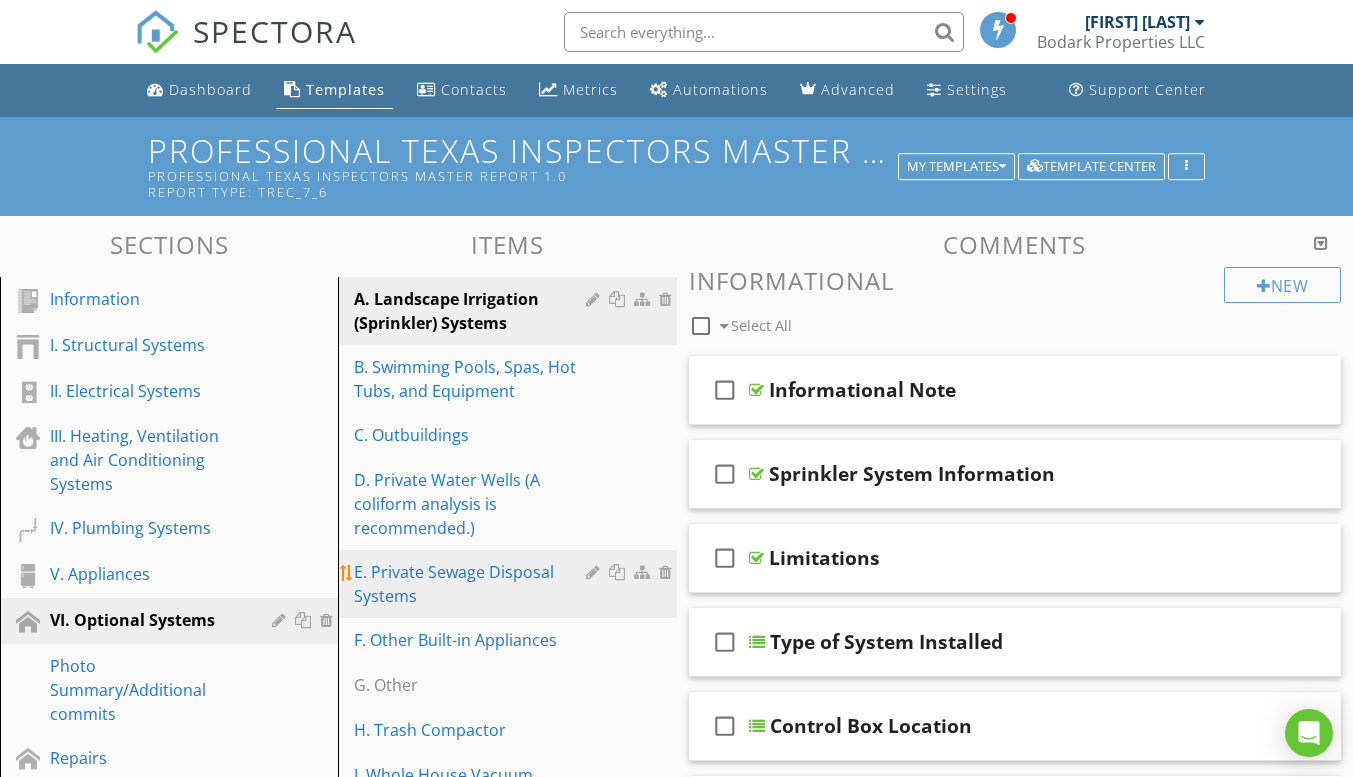 click on "E. Private Sewage Disposal Systems" at bounding box center (472, 584) 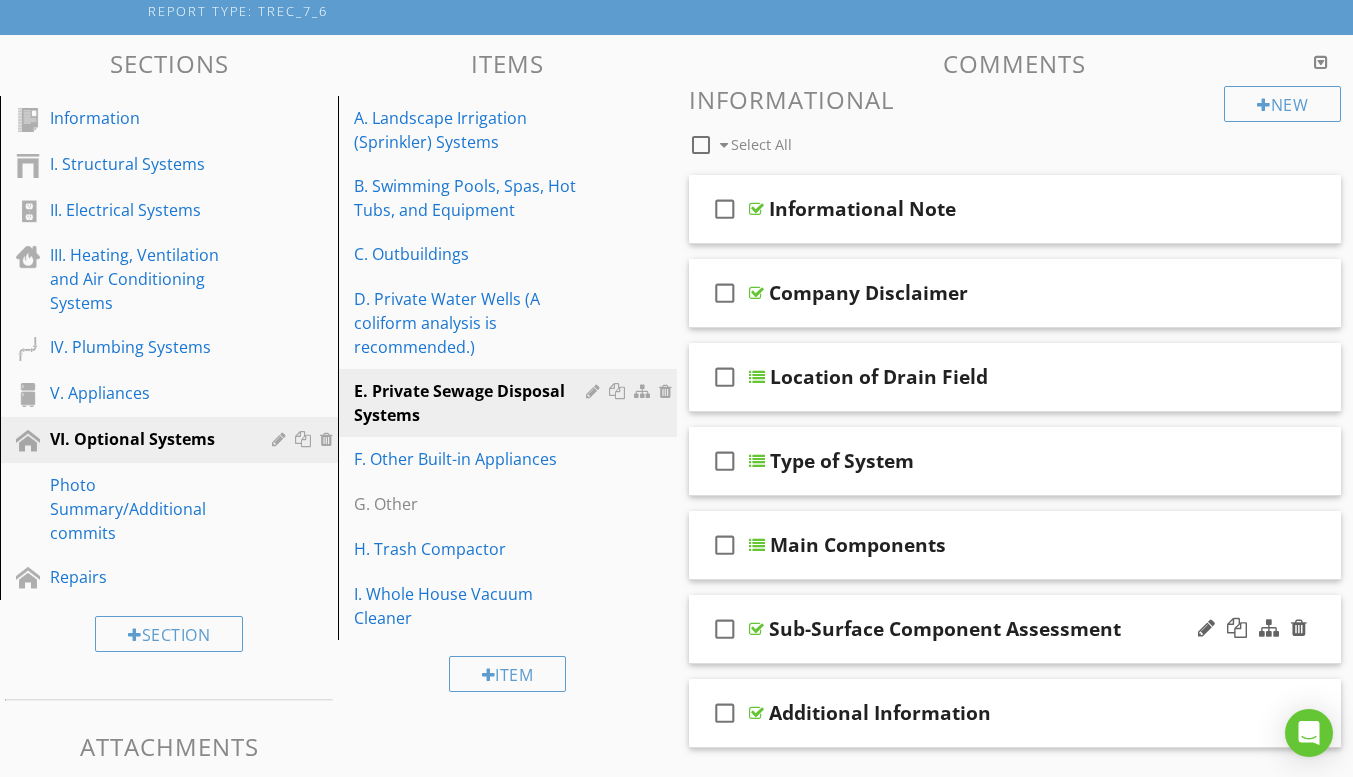 scroll, scrollTop: 300, scrollLeft: 0, axis: vertical 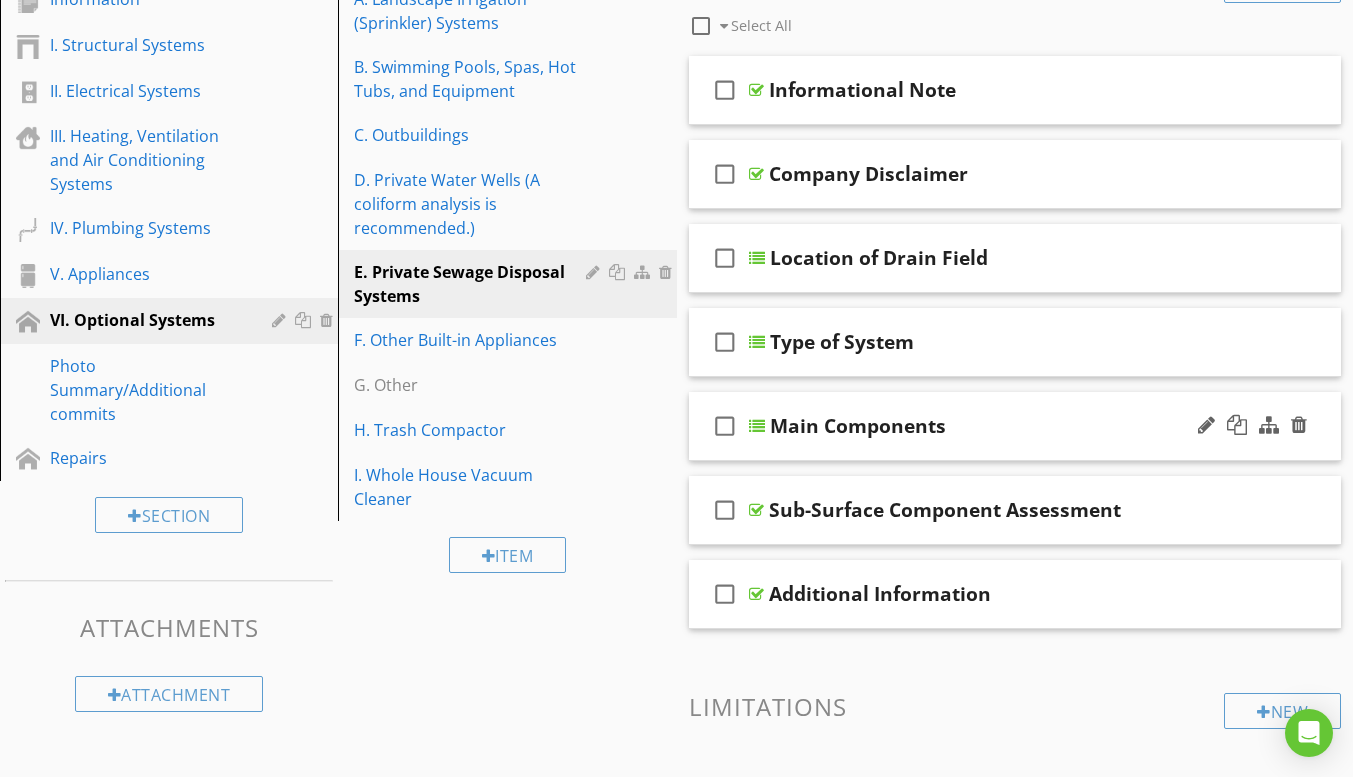 click at bounding box center [757, 426] 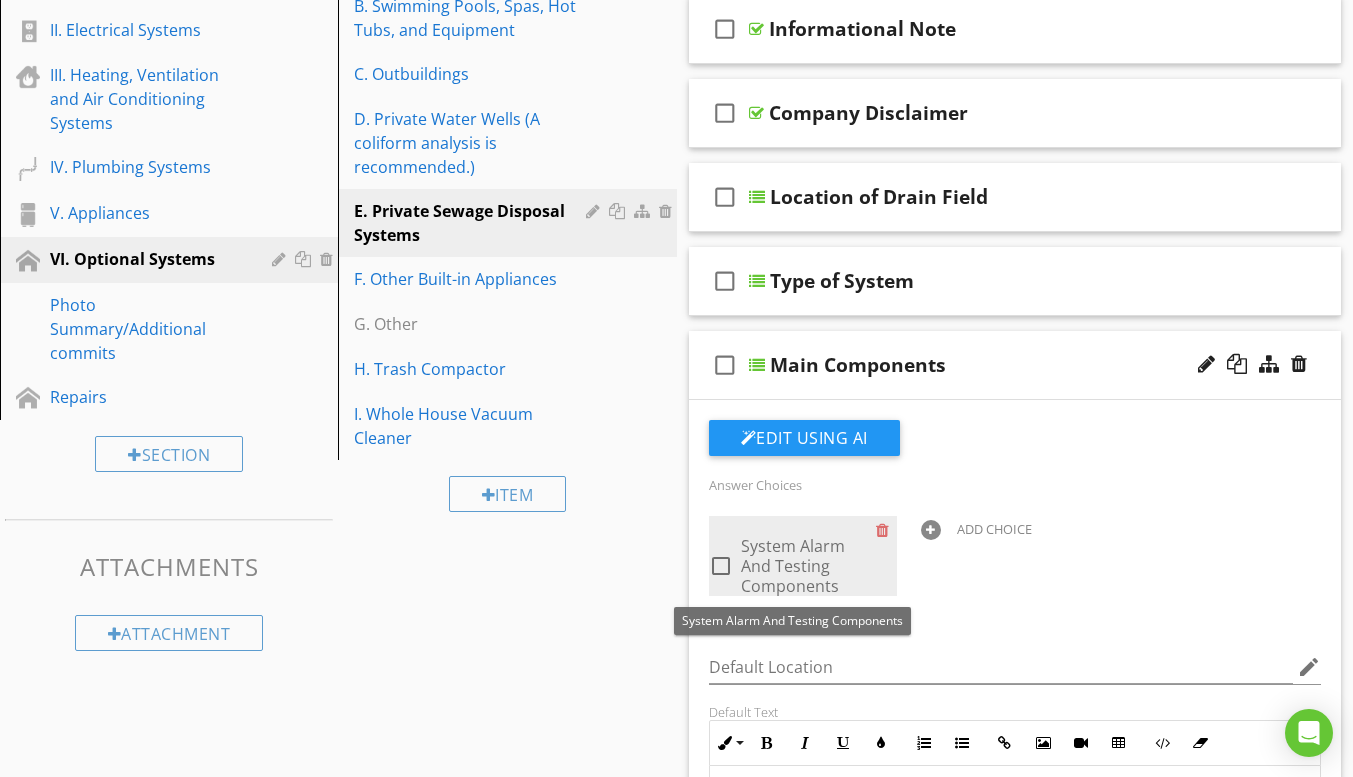 scroll, scrollTop: 400, scrollLeft: 0, axis: vertical 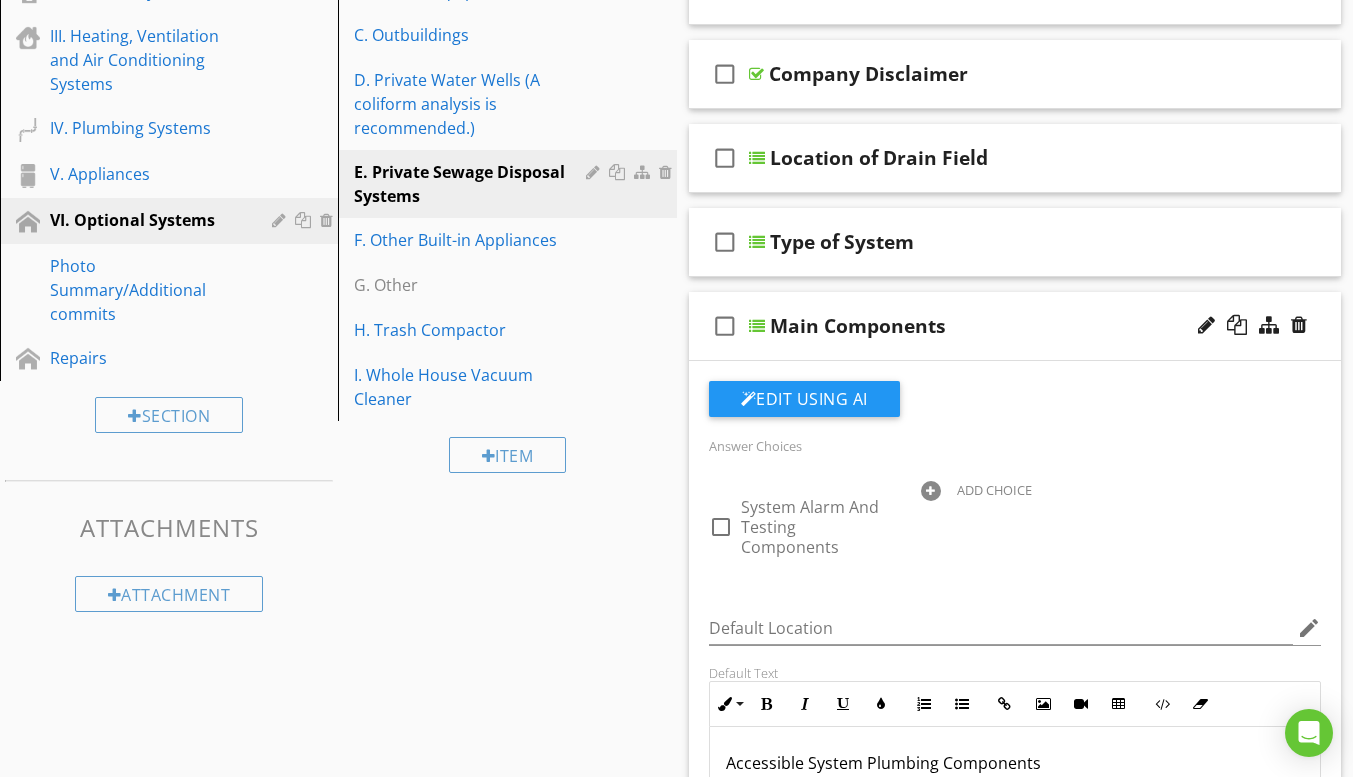 click on "Answer Choices" at bounding box center [755, 446] 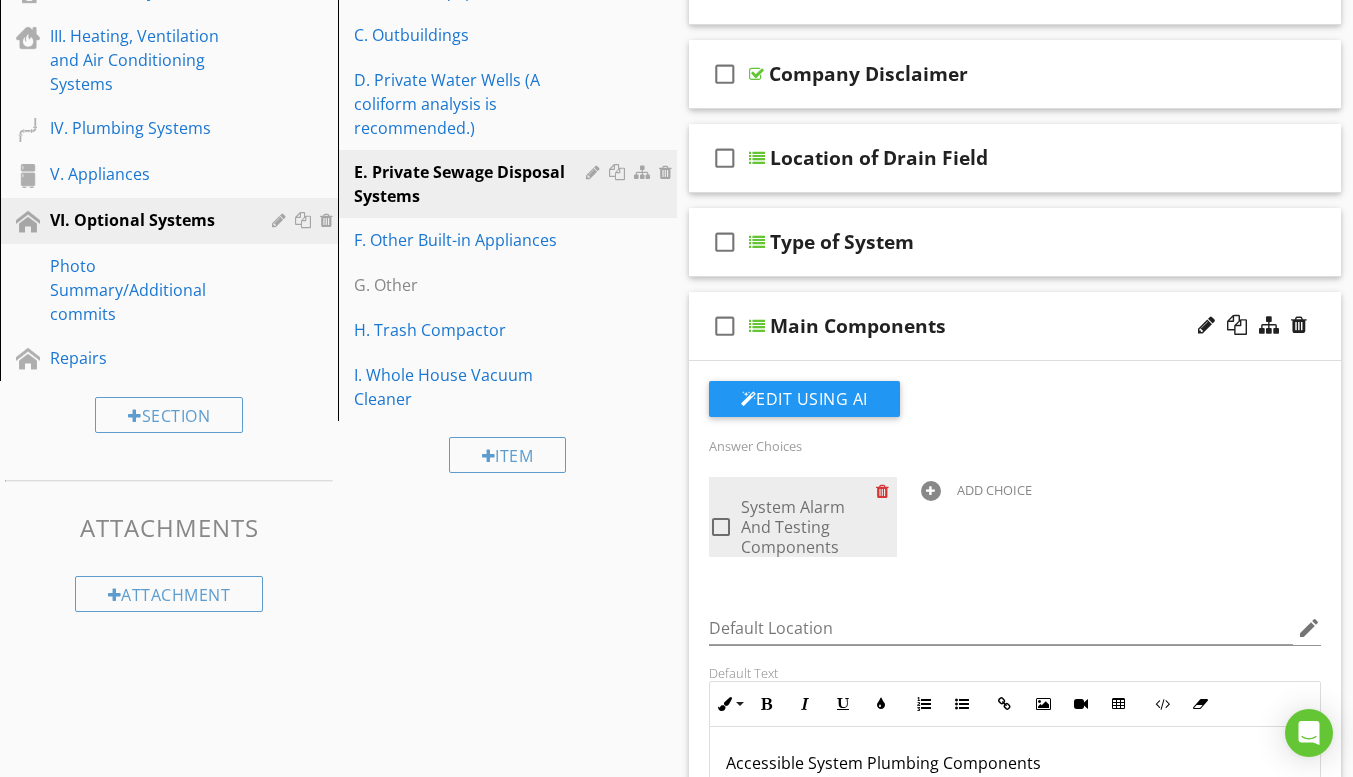 click at bounding box center [886, 491] 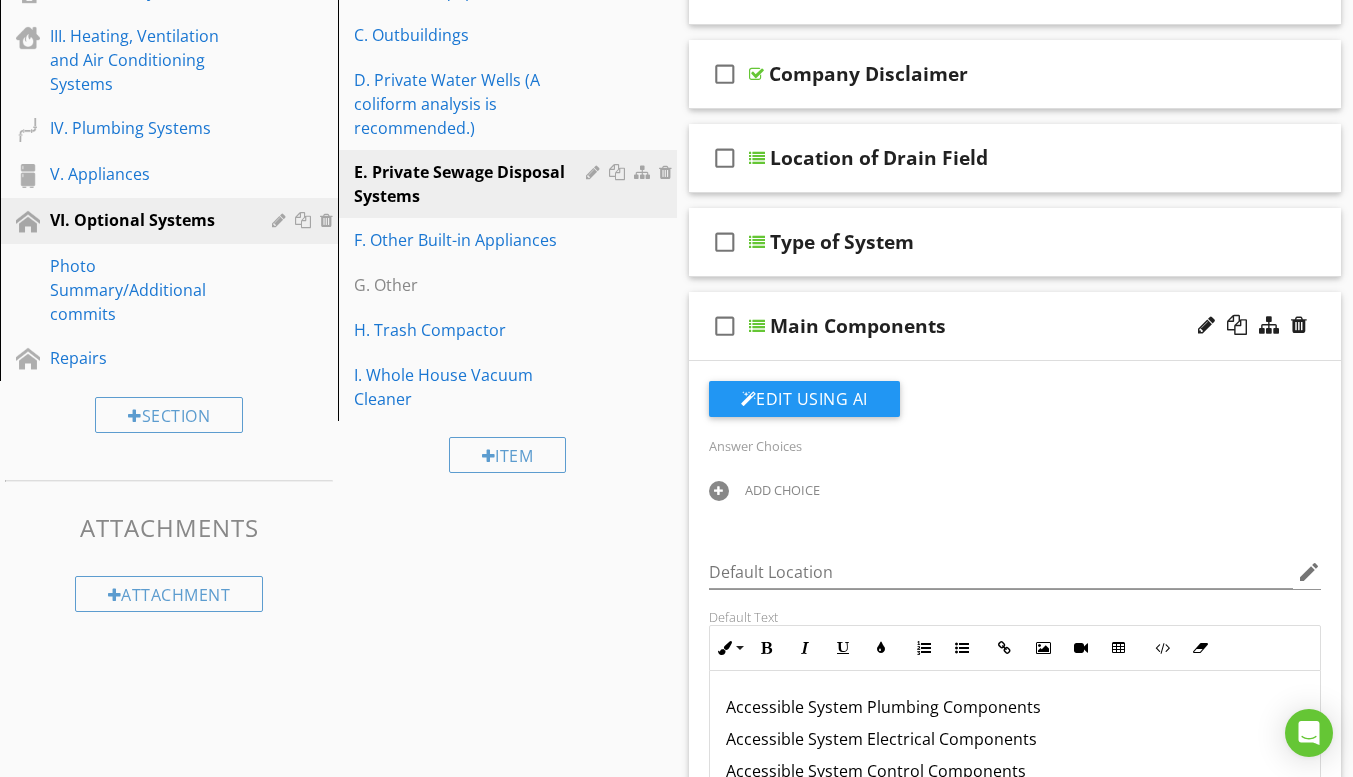 click at bounding box center (757, 326) 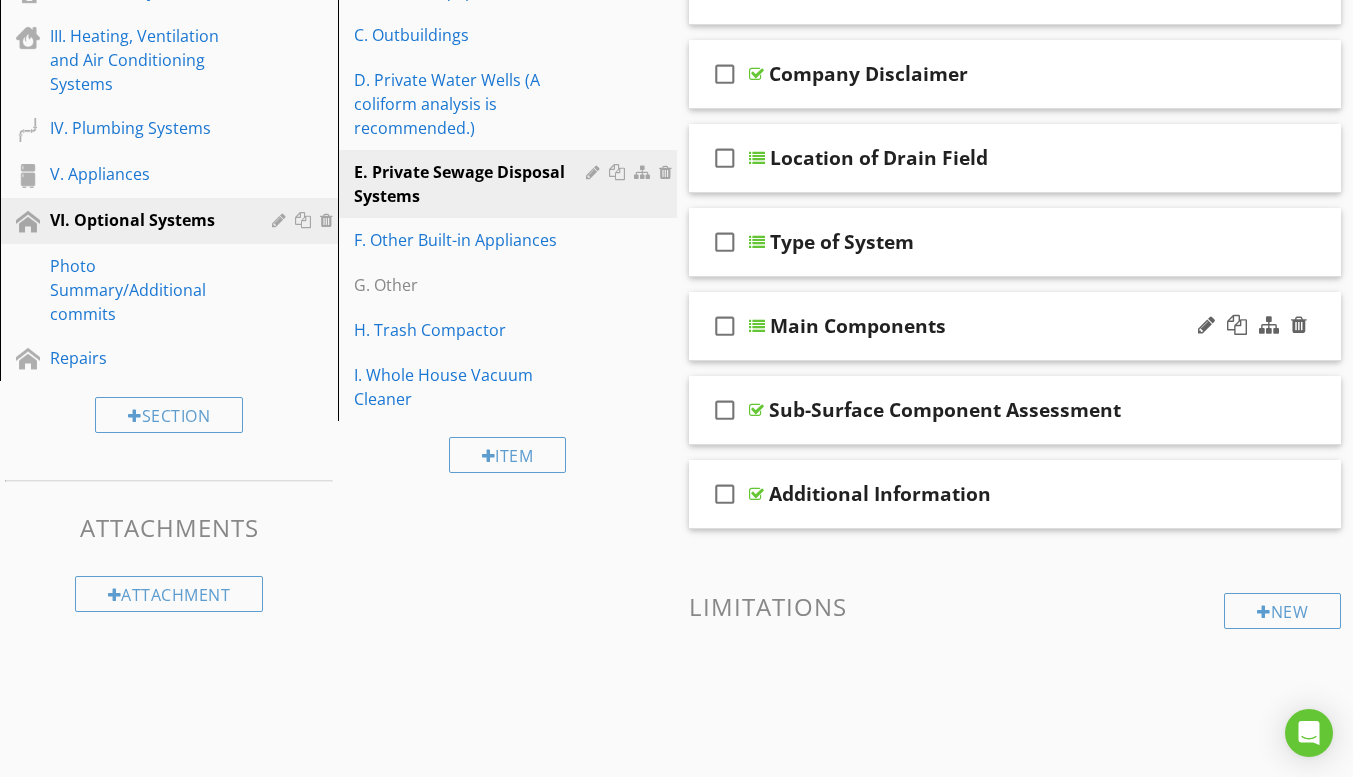click at bounding box center [757, 326] 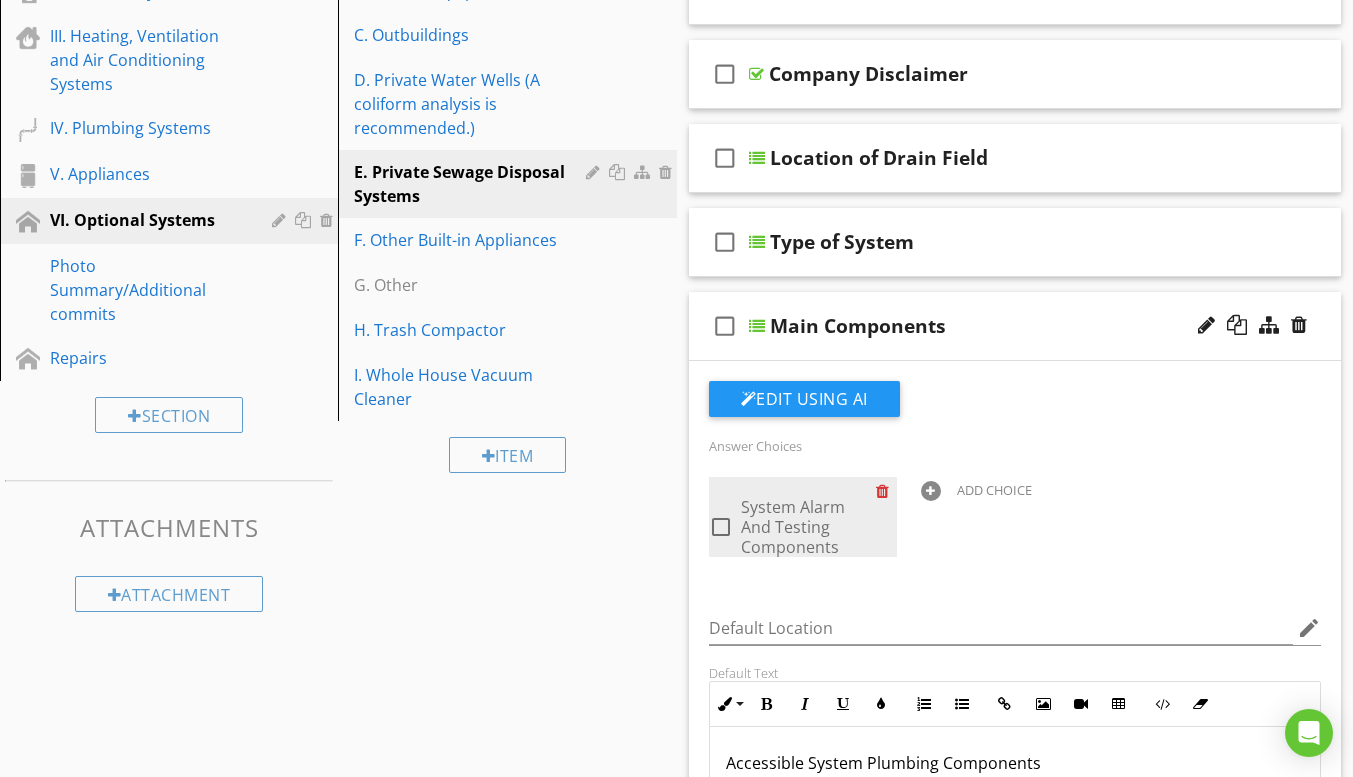 click at bounding box center [886, 491] 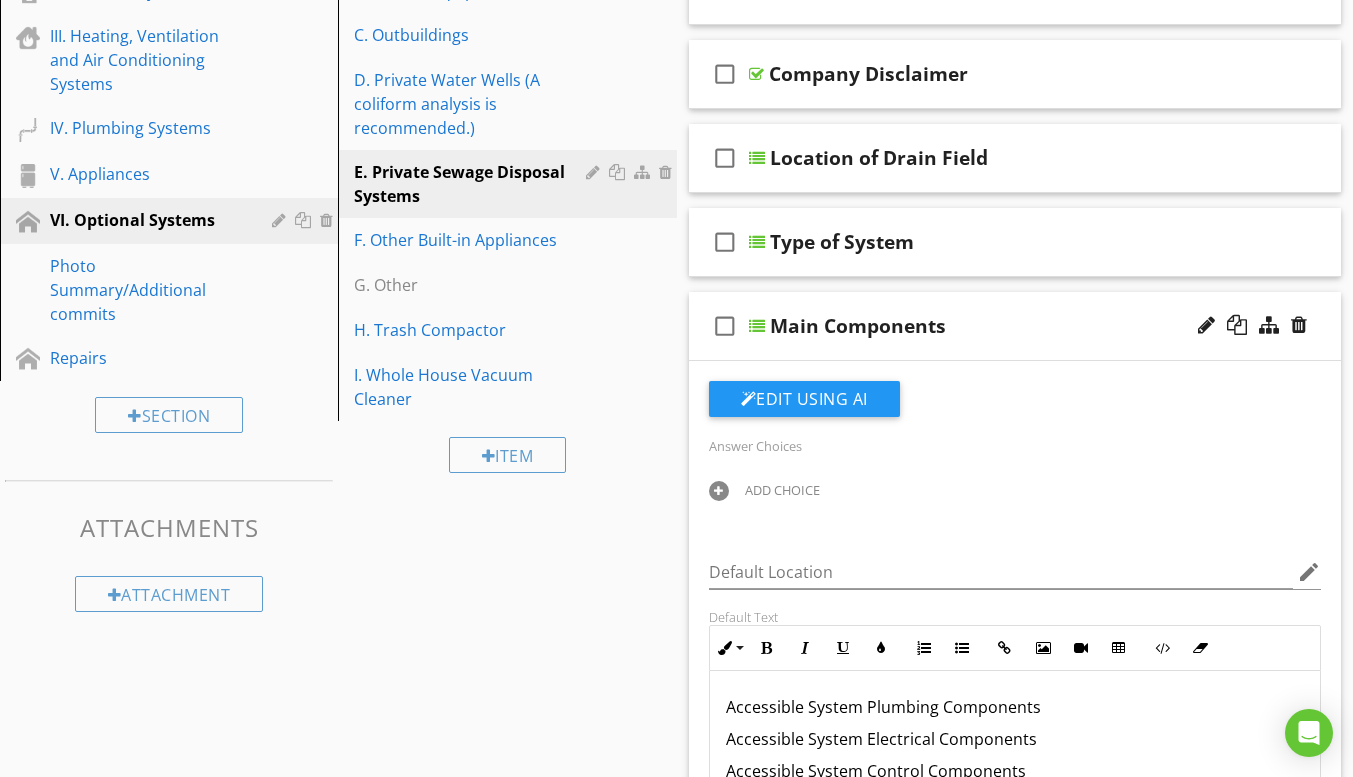 click on "check_box_outline_blank" at bounding box center (725, 326) 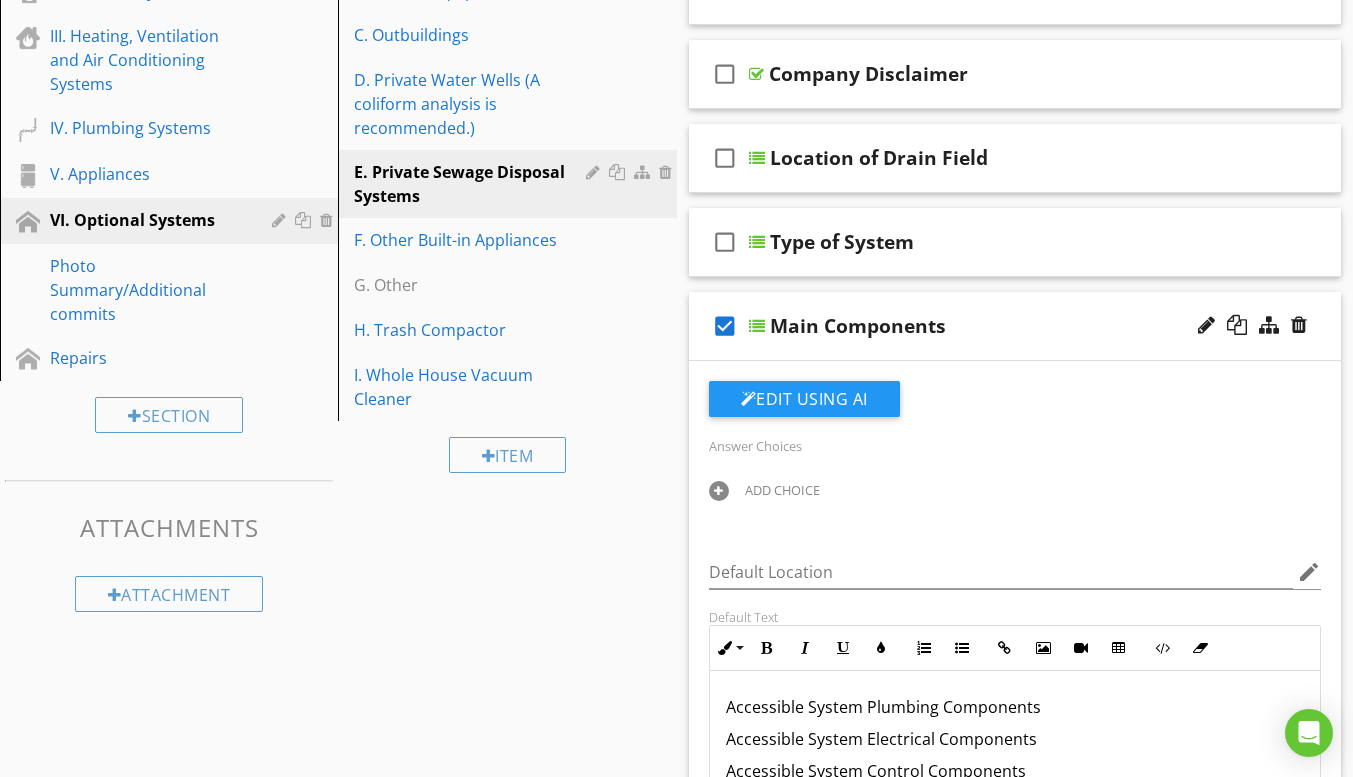 click on "check_box" at bounding box center [725, 326] 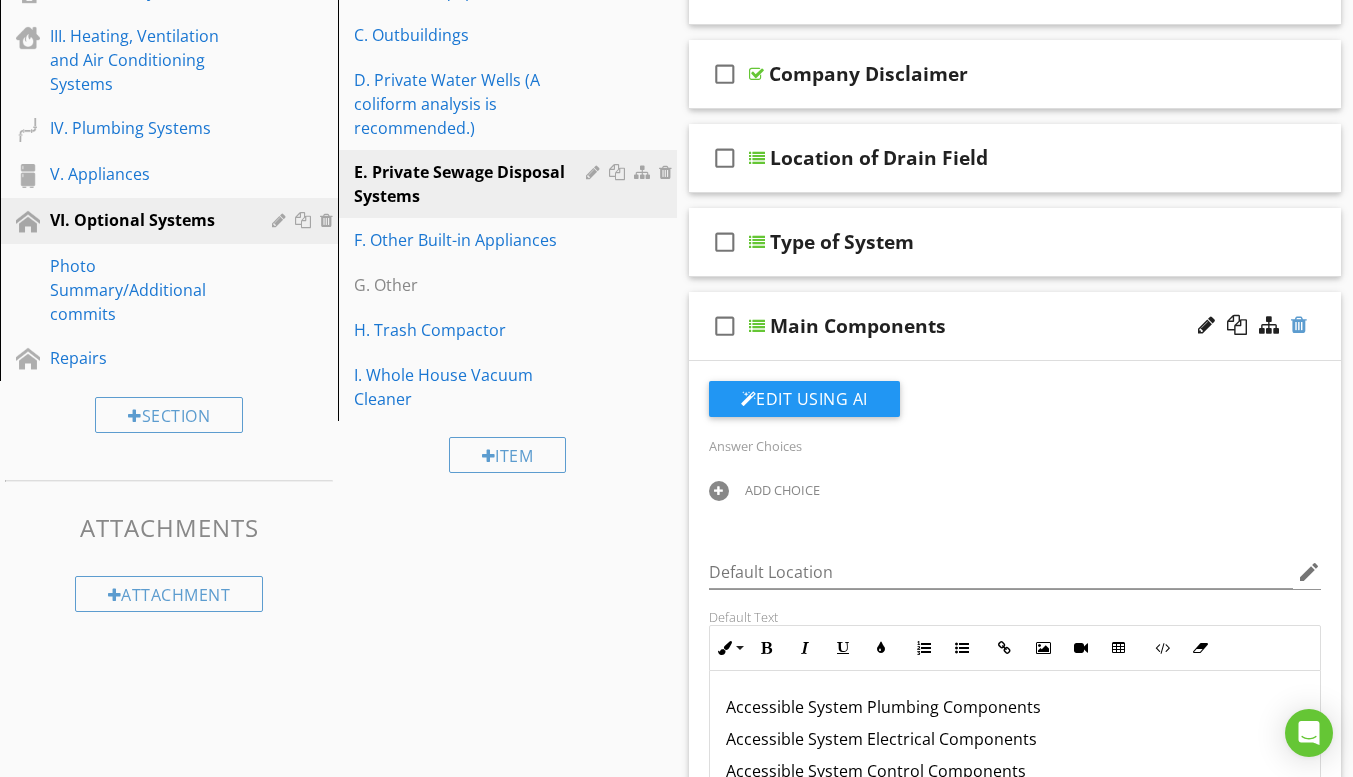 click at bounding box center [1299, 325] 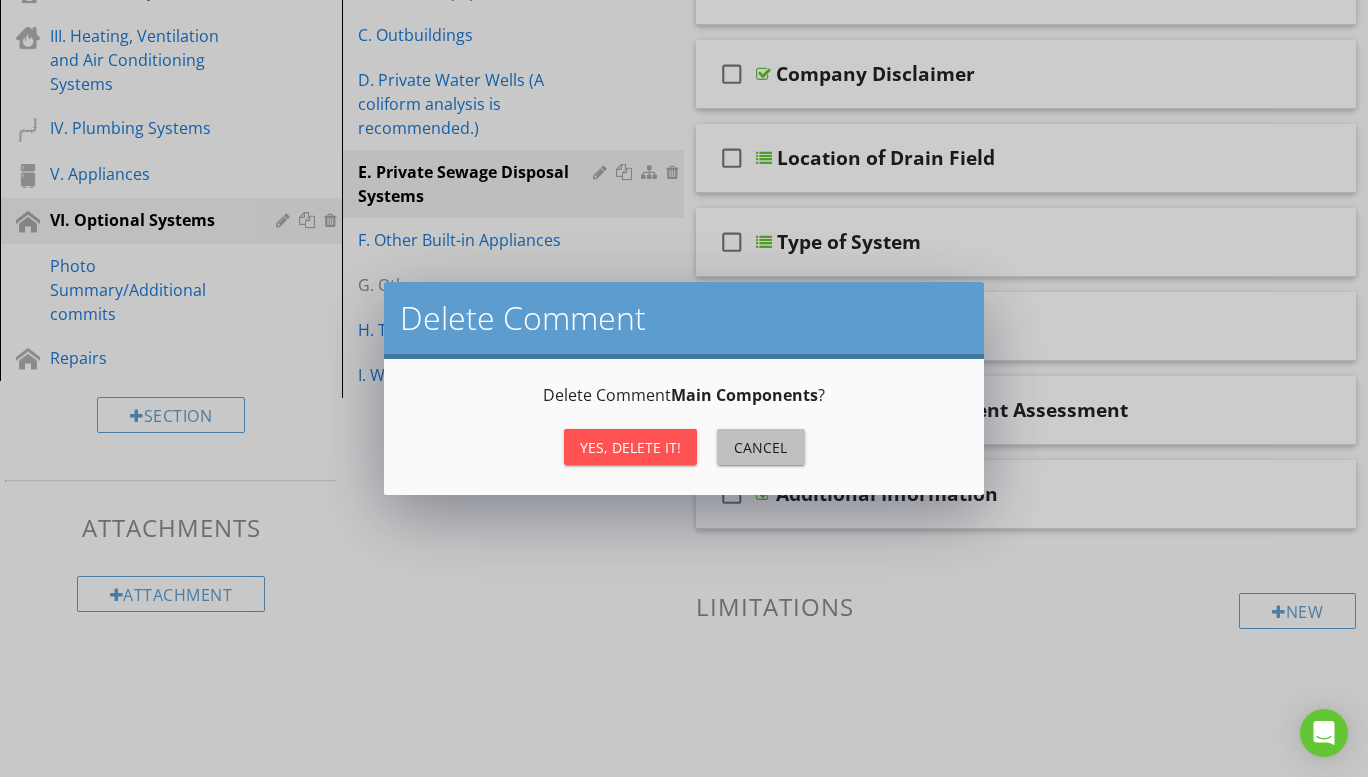 click on "Cancel" at bounding box center (761, 447) 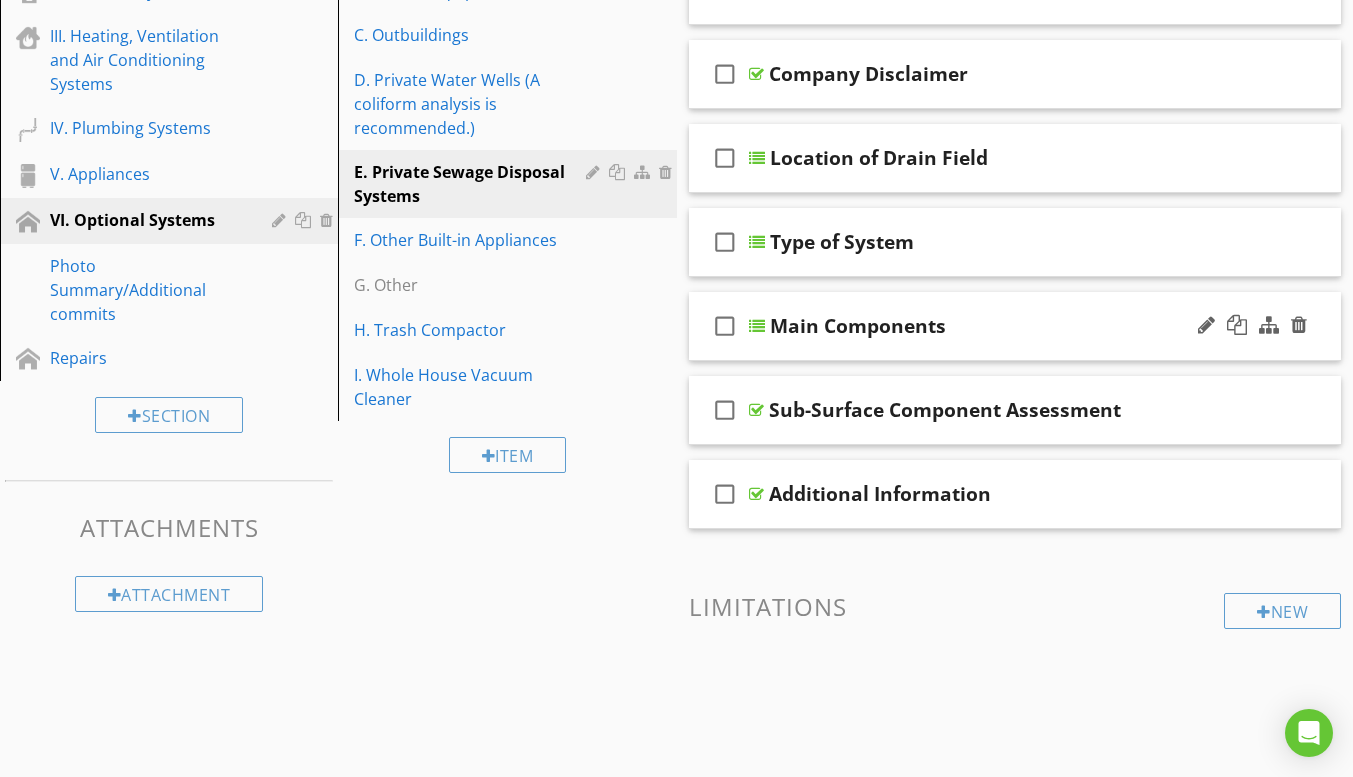 click at bounding box center (757, 326) 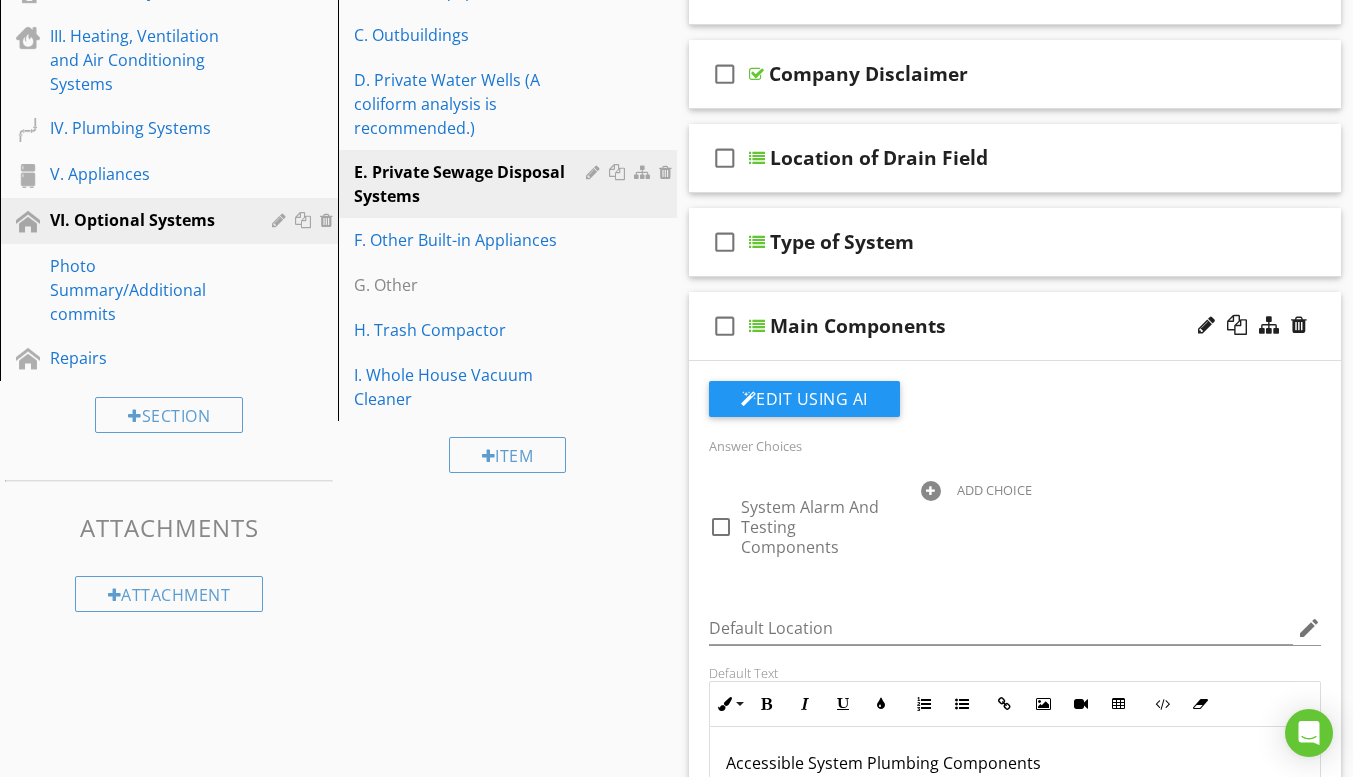 click at bounding box center (0, 0) 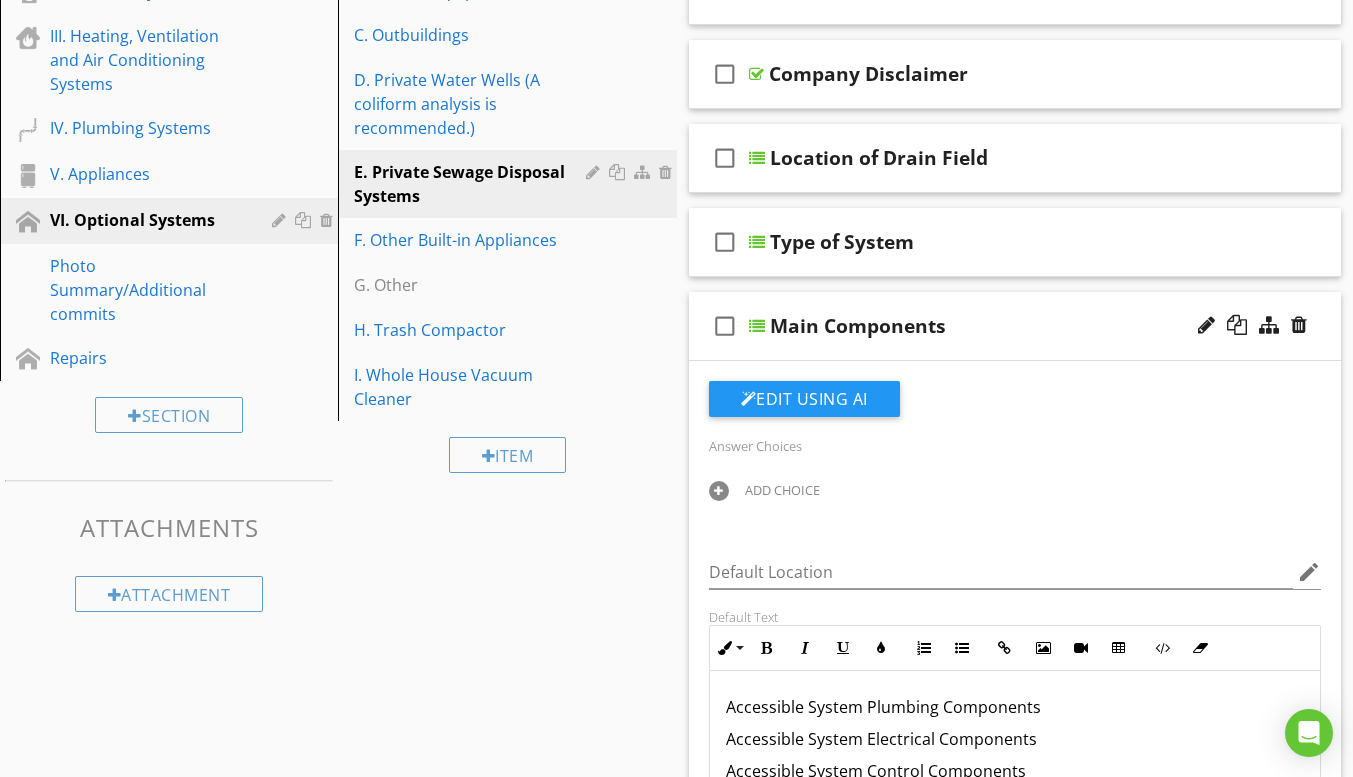 click on "Answer Choices" at bounding box center (755, 446) 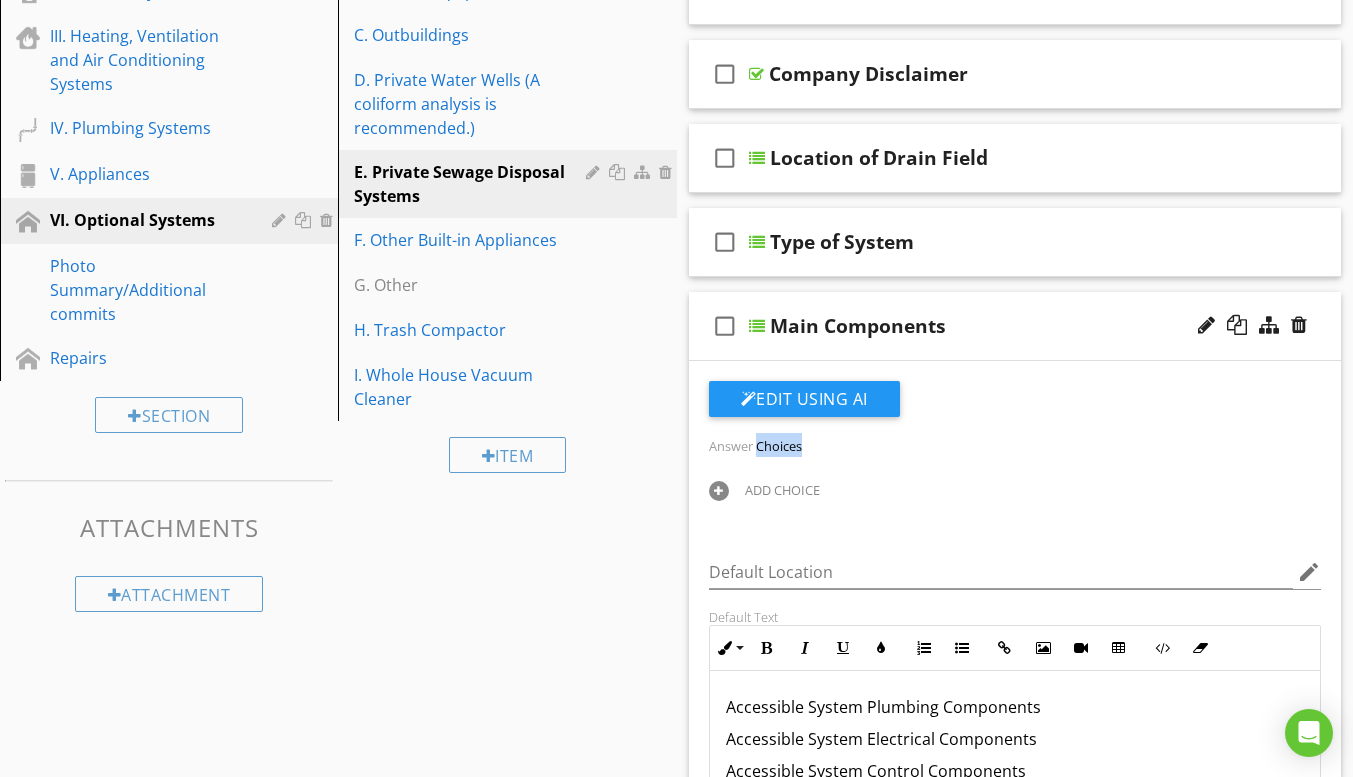 click on "Answer Choices" at bounding box center [755, 446] 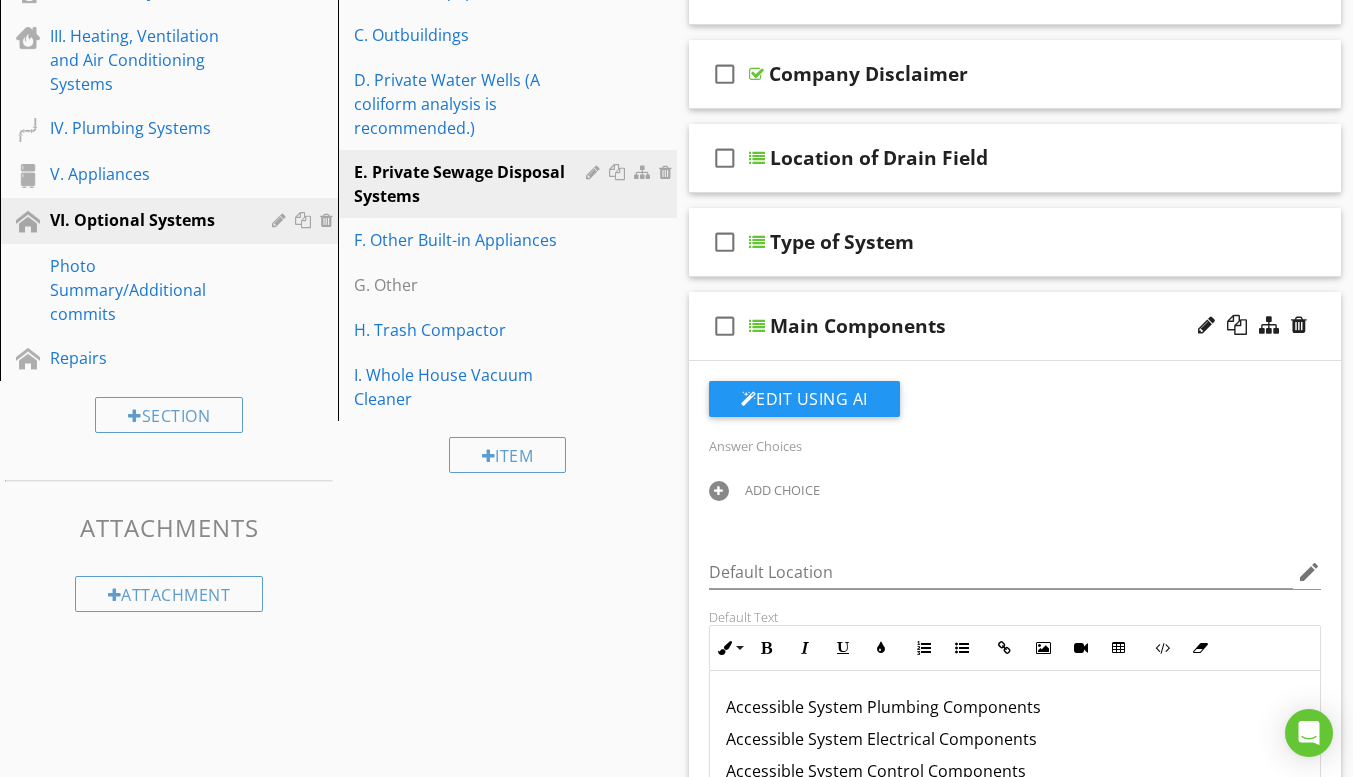 click on "Answer Choices" at bounding box center [755, 446] 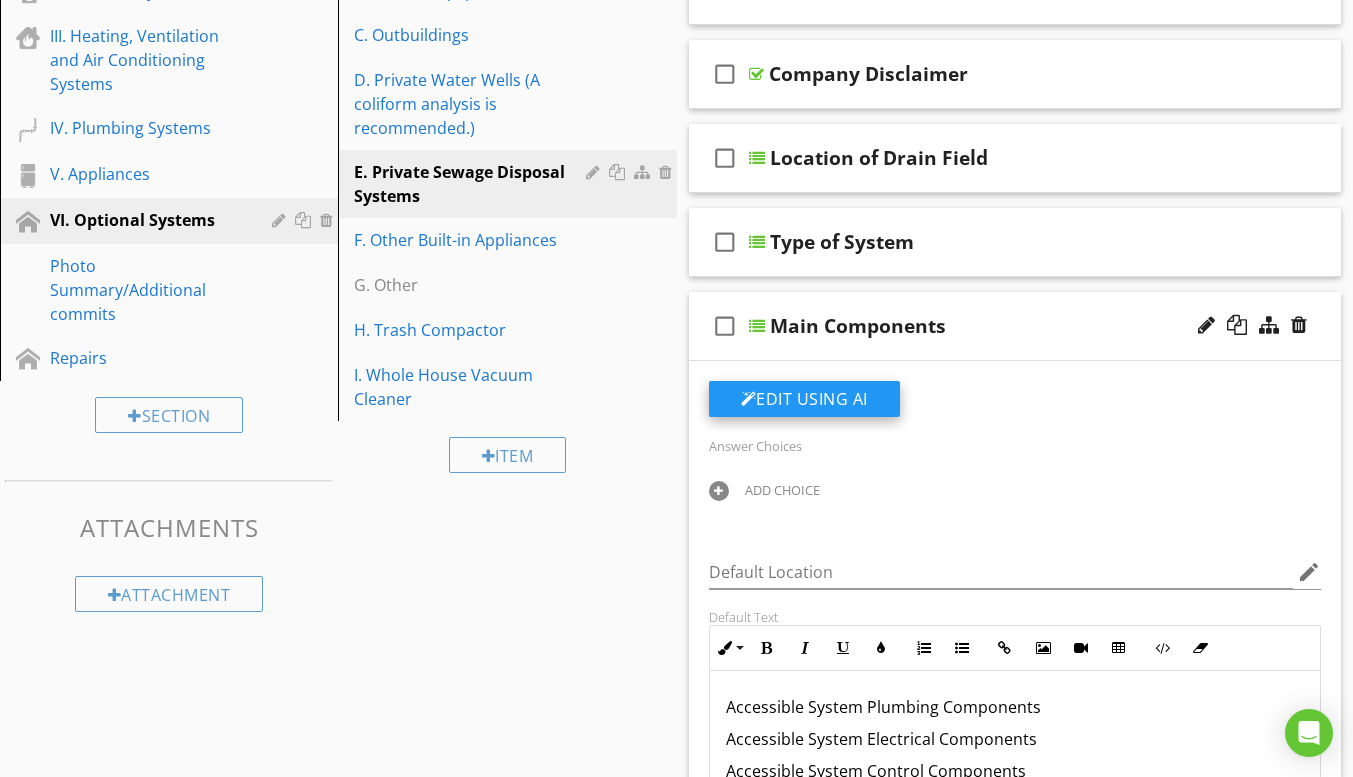 click on "Edit Using AI" at bounding box center (804, 399) 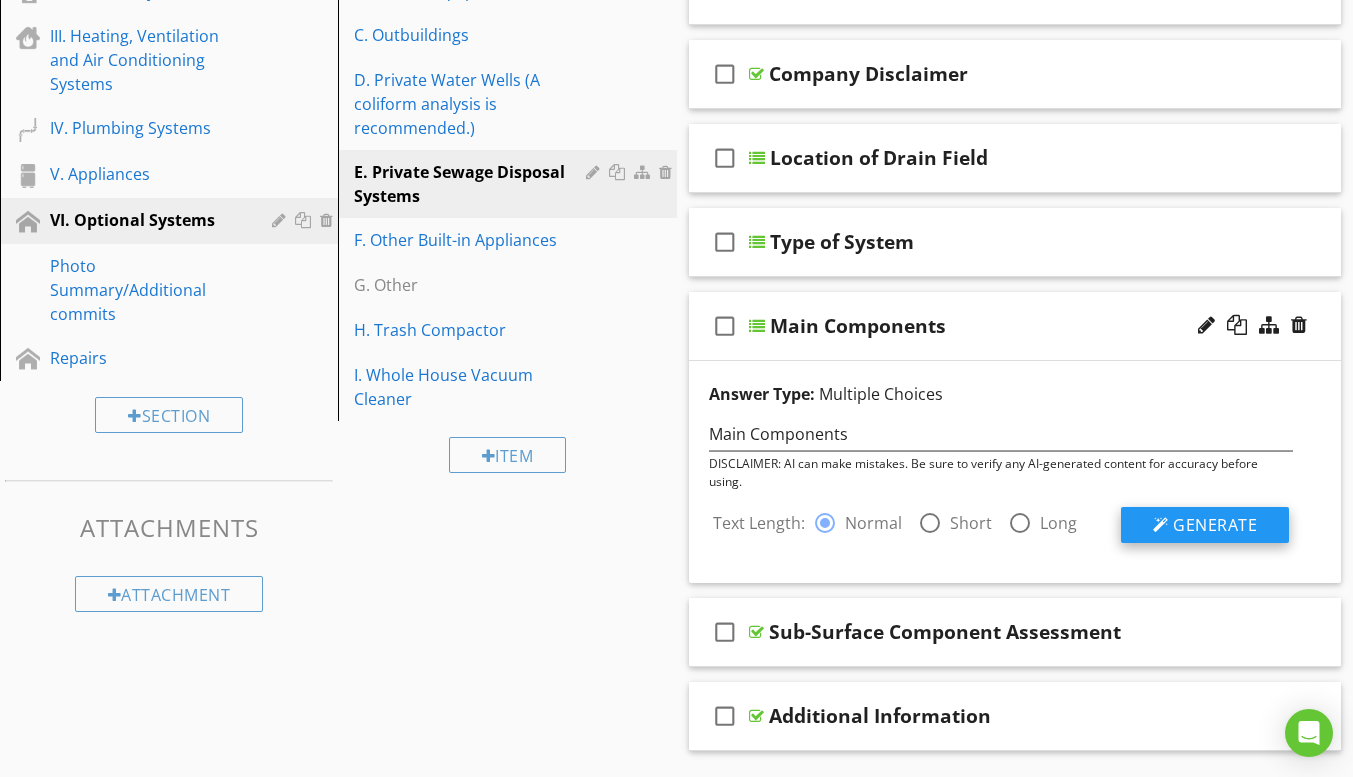 click on "Generate" at bounding box center (1205, 525) 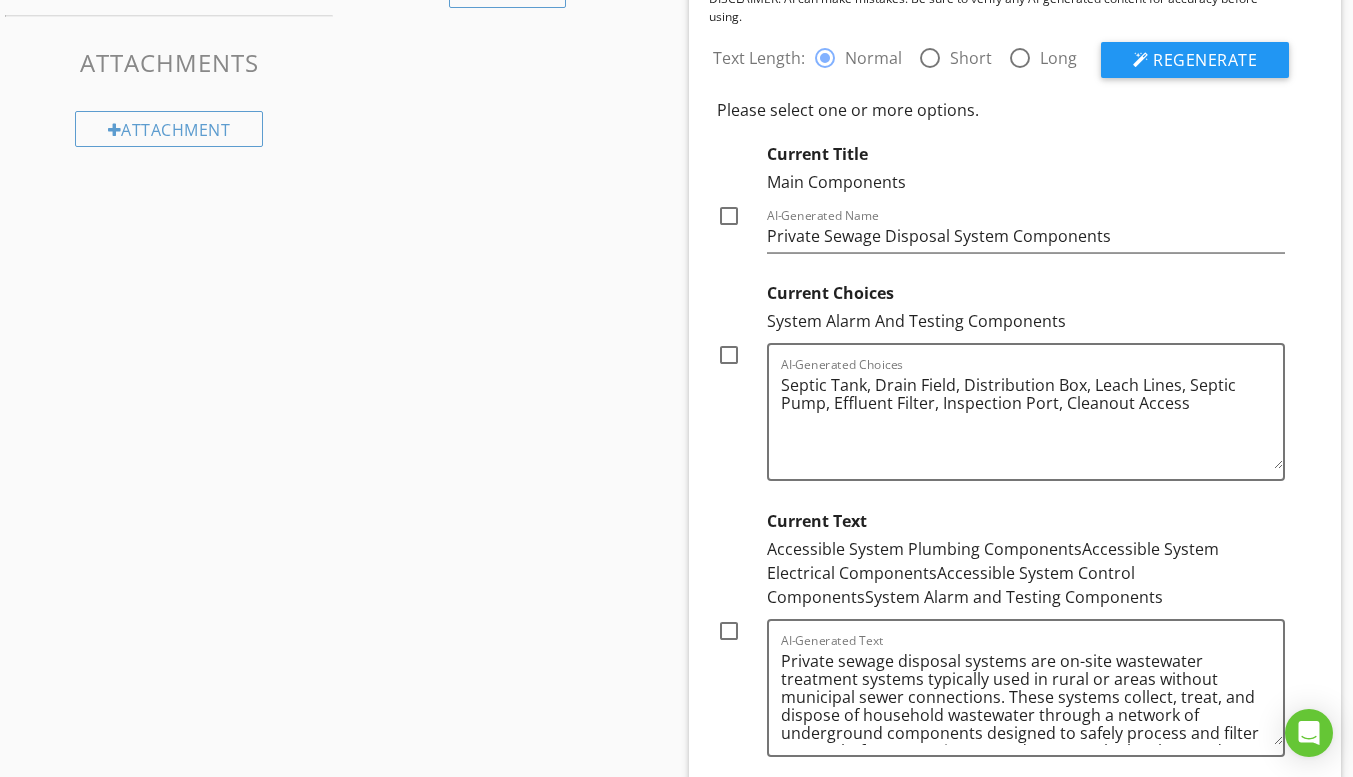 scroll, scrollTop: 900, scrollLeft: 0, axis: vertical 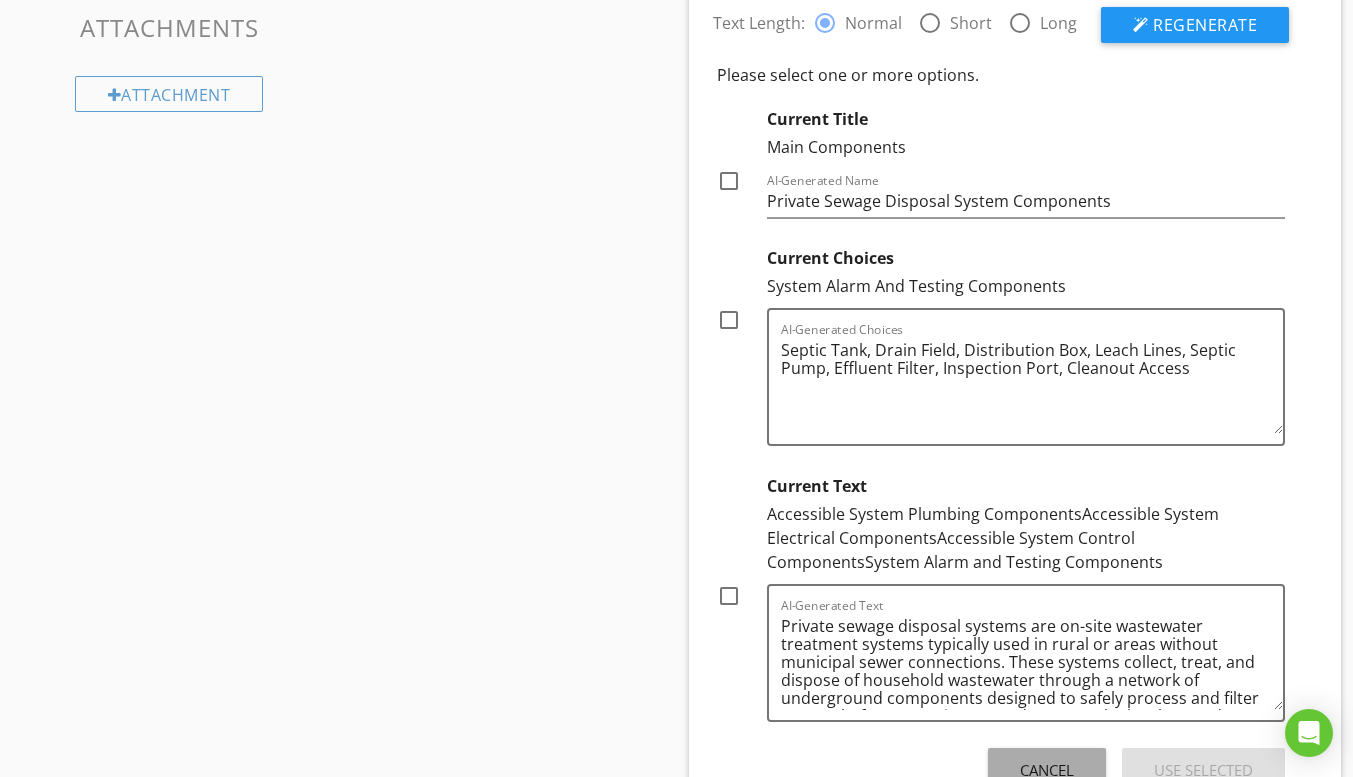 click on "Cancel" at bounding box center (1047, 770) 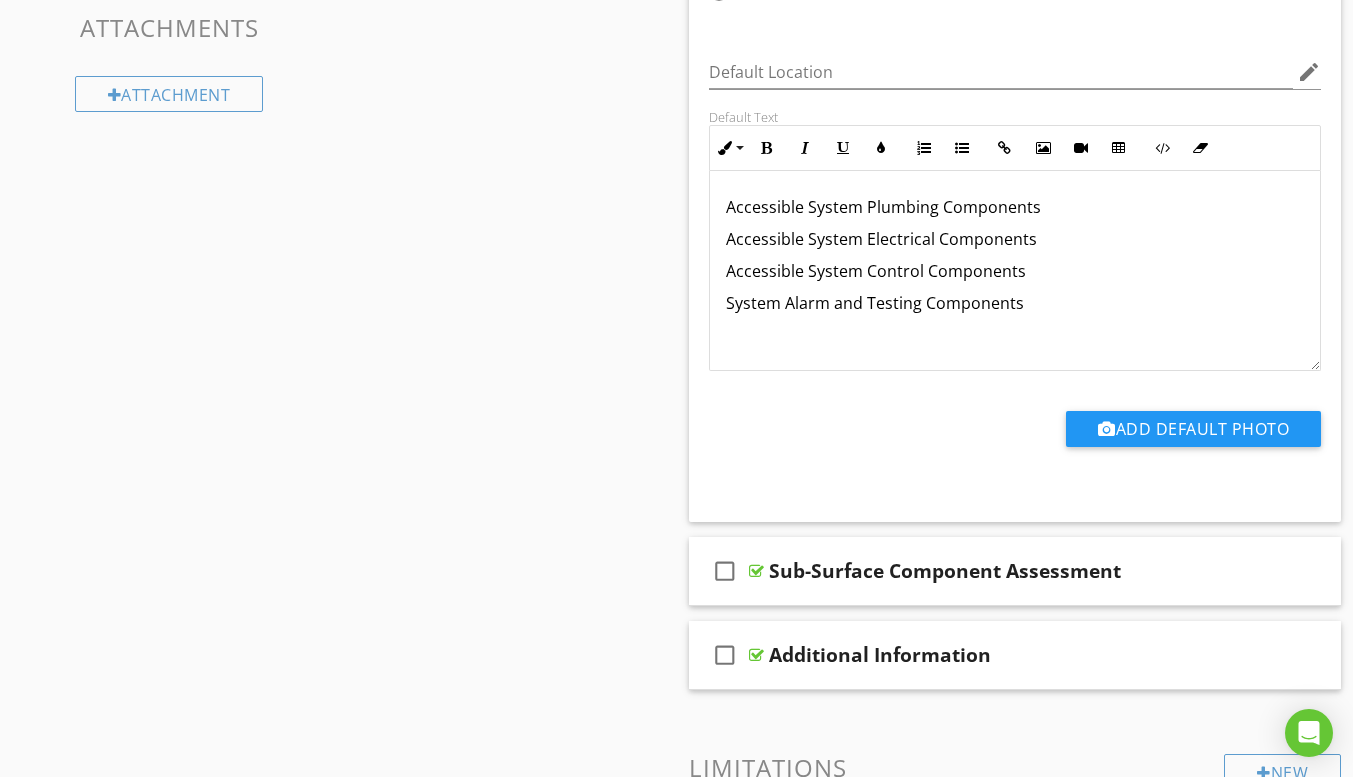 scroll, scrollTop: 1, scrollLeft: 0, axis: vertical 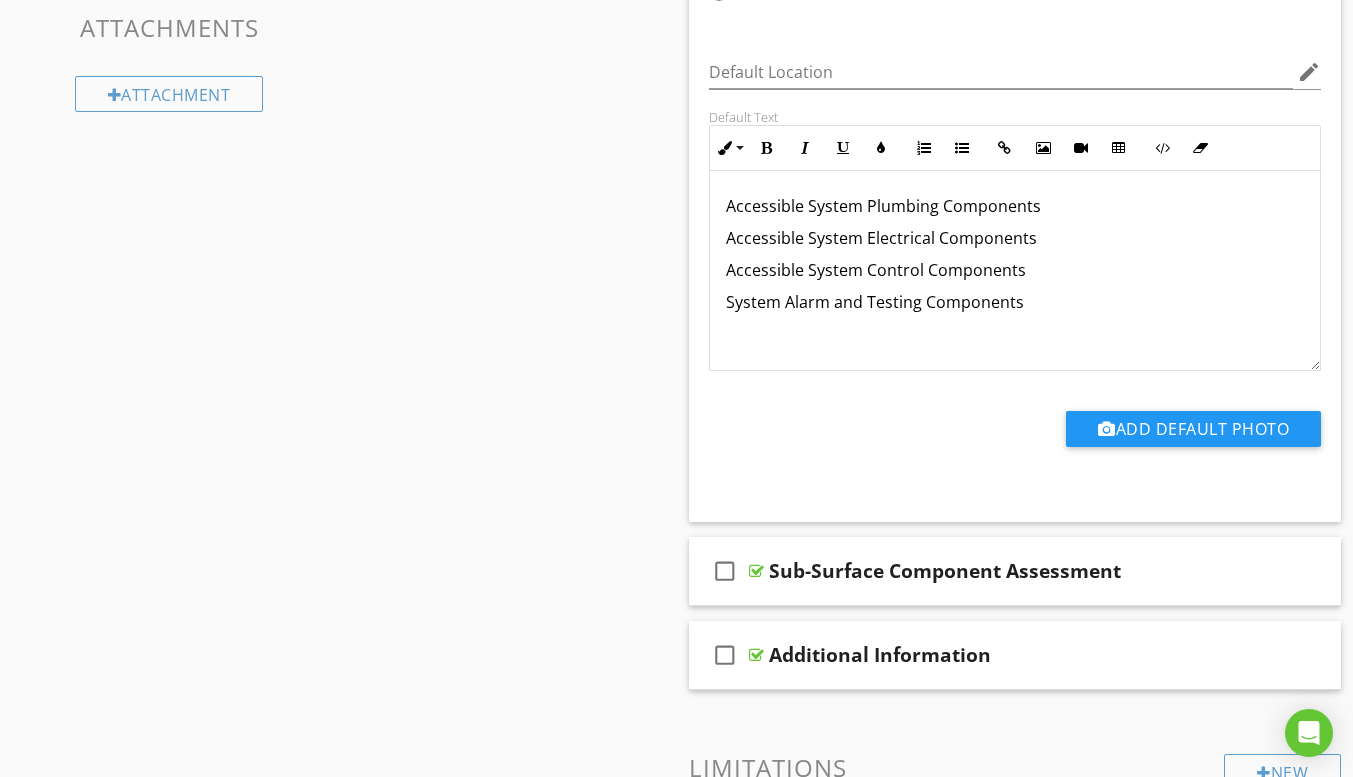 click on "Accessible System Plumbing Components Accessible System Electrical Components Accessible System Control Components System Alarm and Testing Components" at bounding box center (1015, 270) 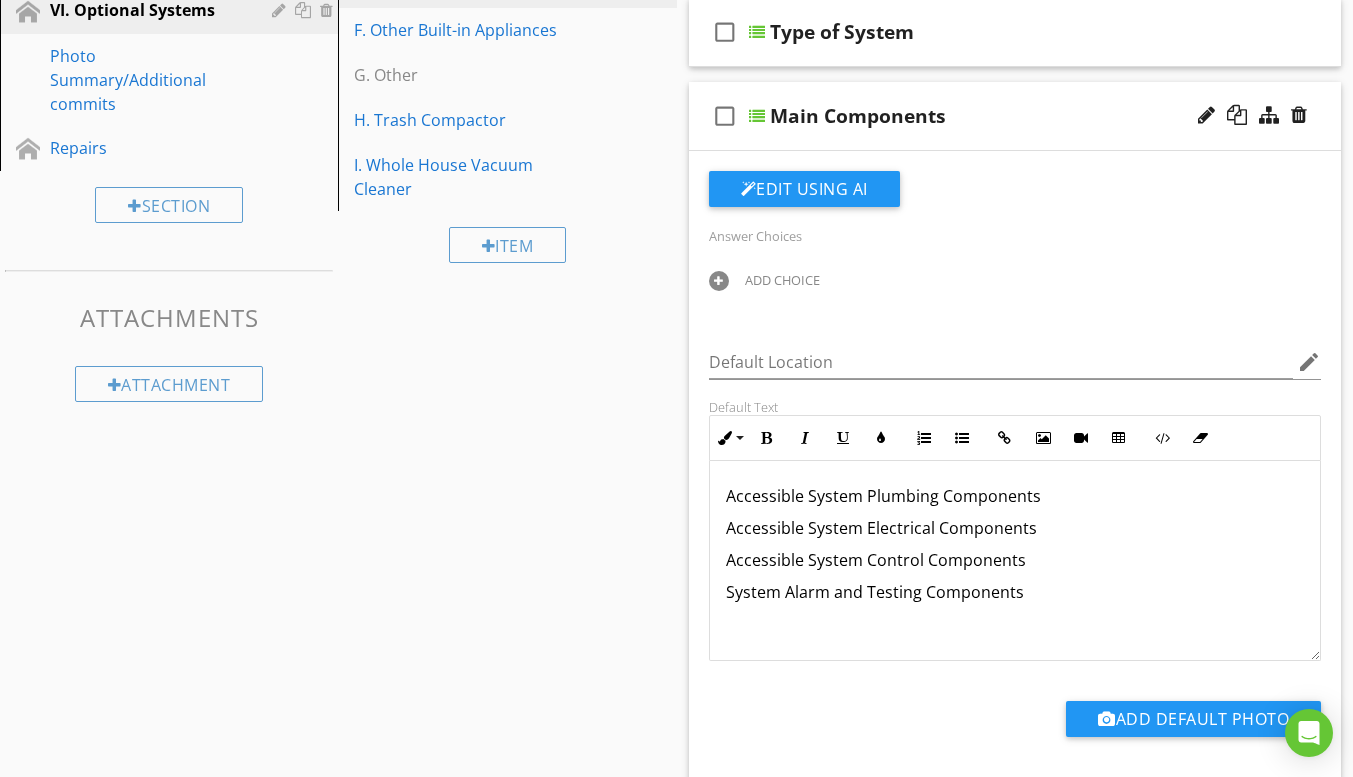scroll, scrollTop: 600, scrollLeft: 0, axis: vertical 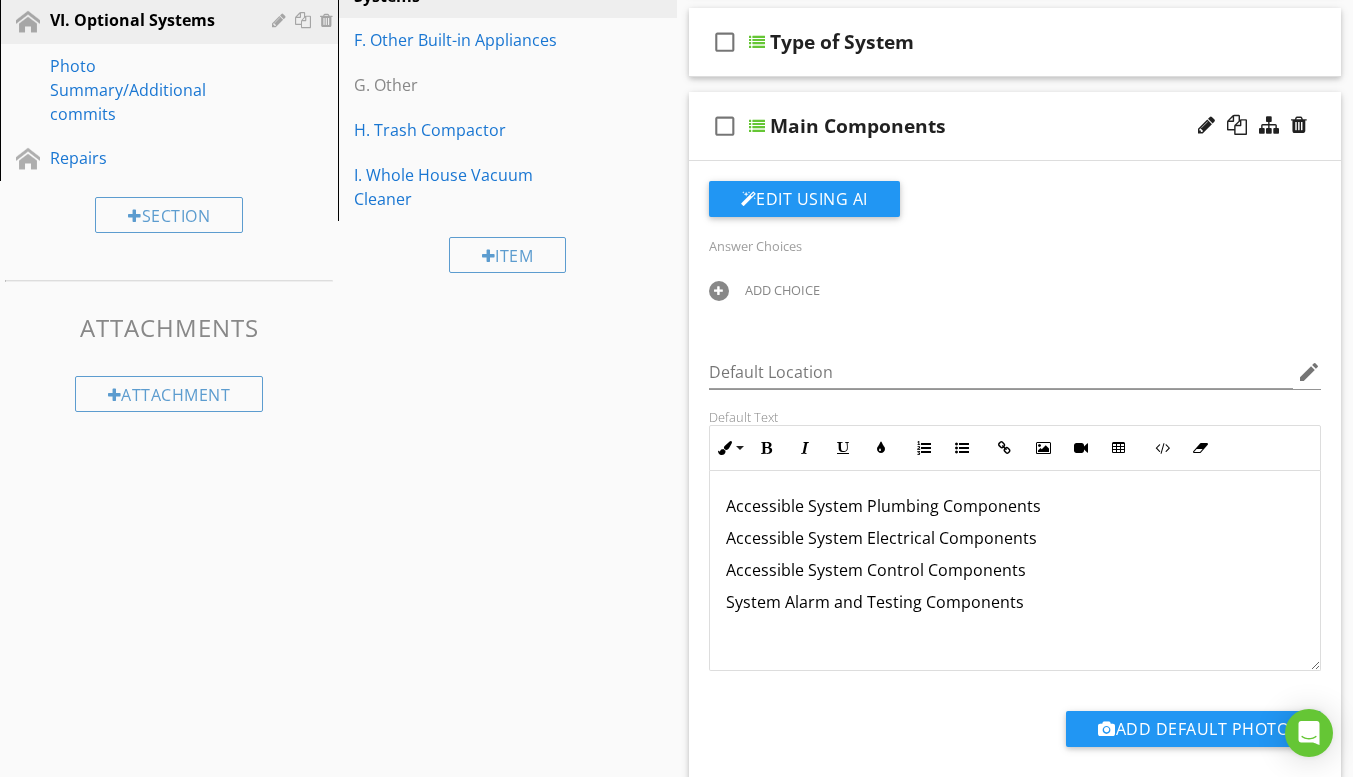 click at bounding box center [757, 126] 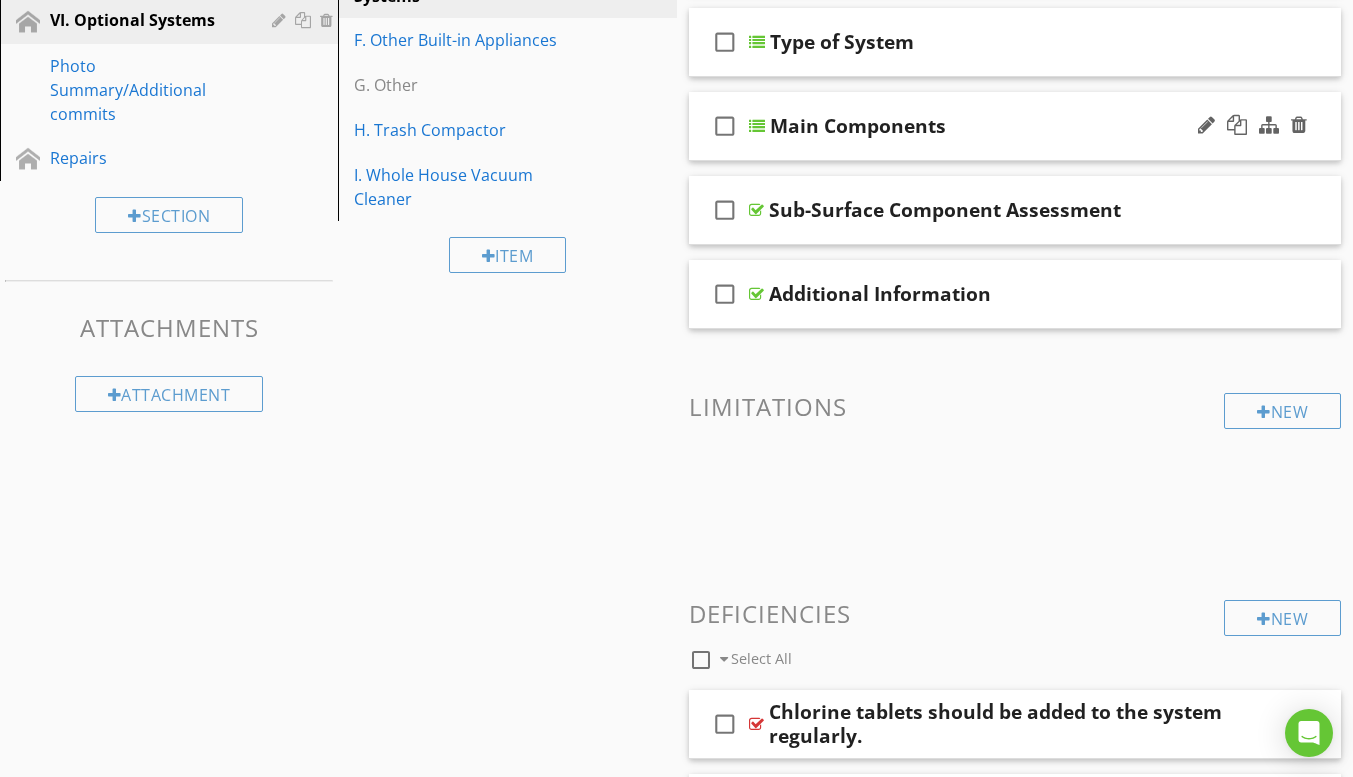 click at bounding box center [757, 126] 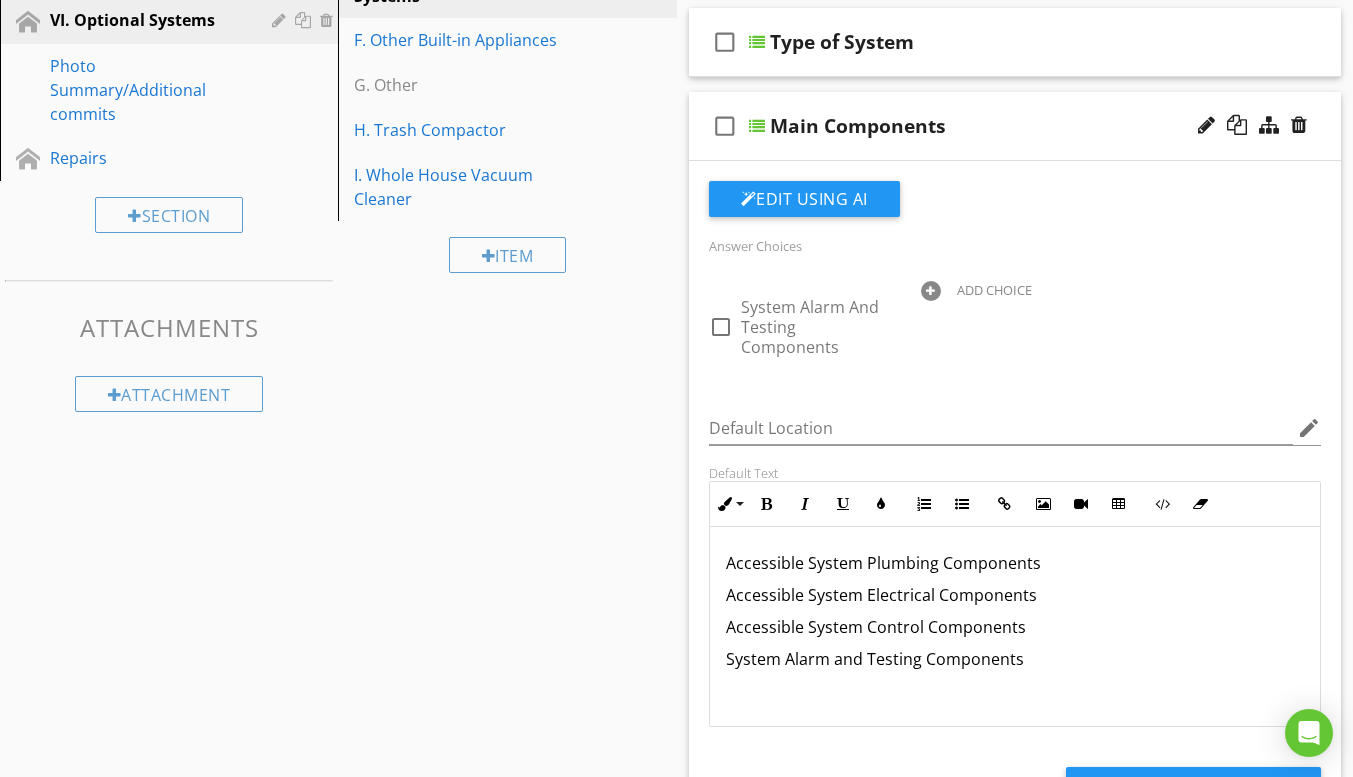 click on "check_box_outline_blank
Main Components" at bounding box center (1015, 126) 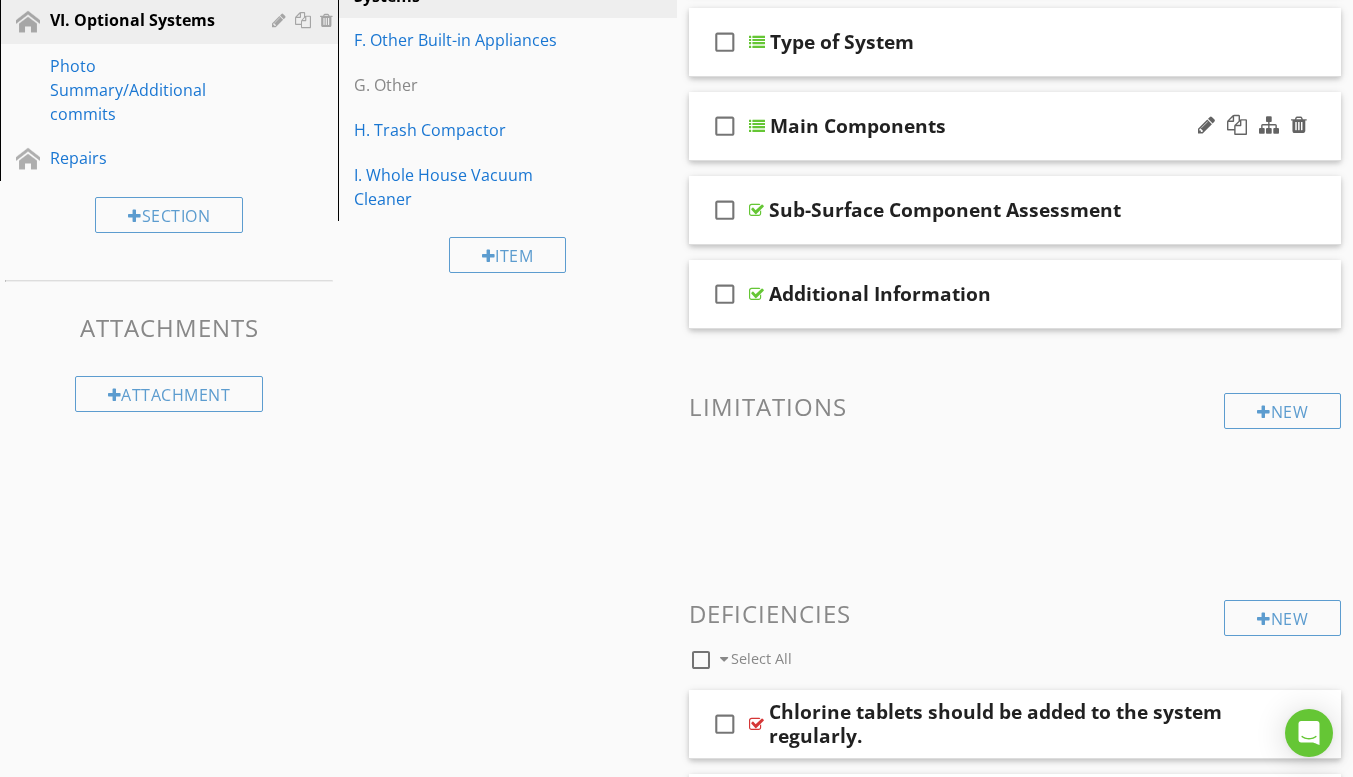 click at bounding box center [757, 126] 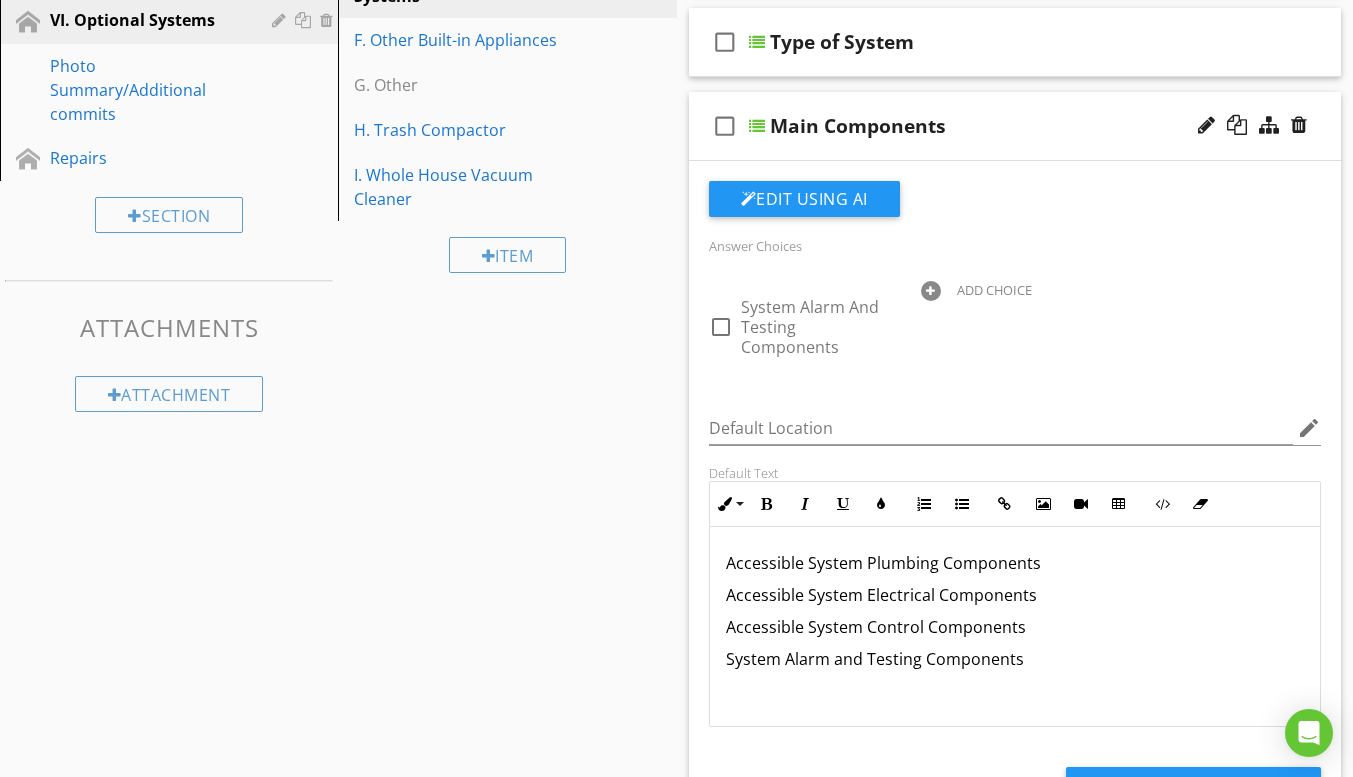 click on "Answer Choices" at bounding box center [1015, 245] 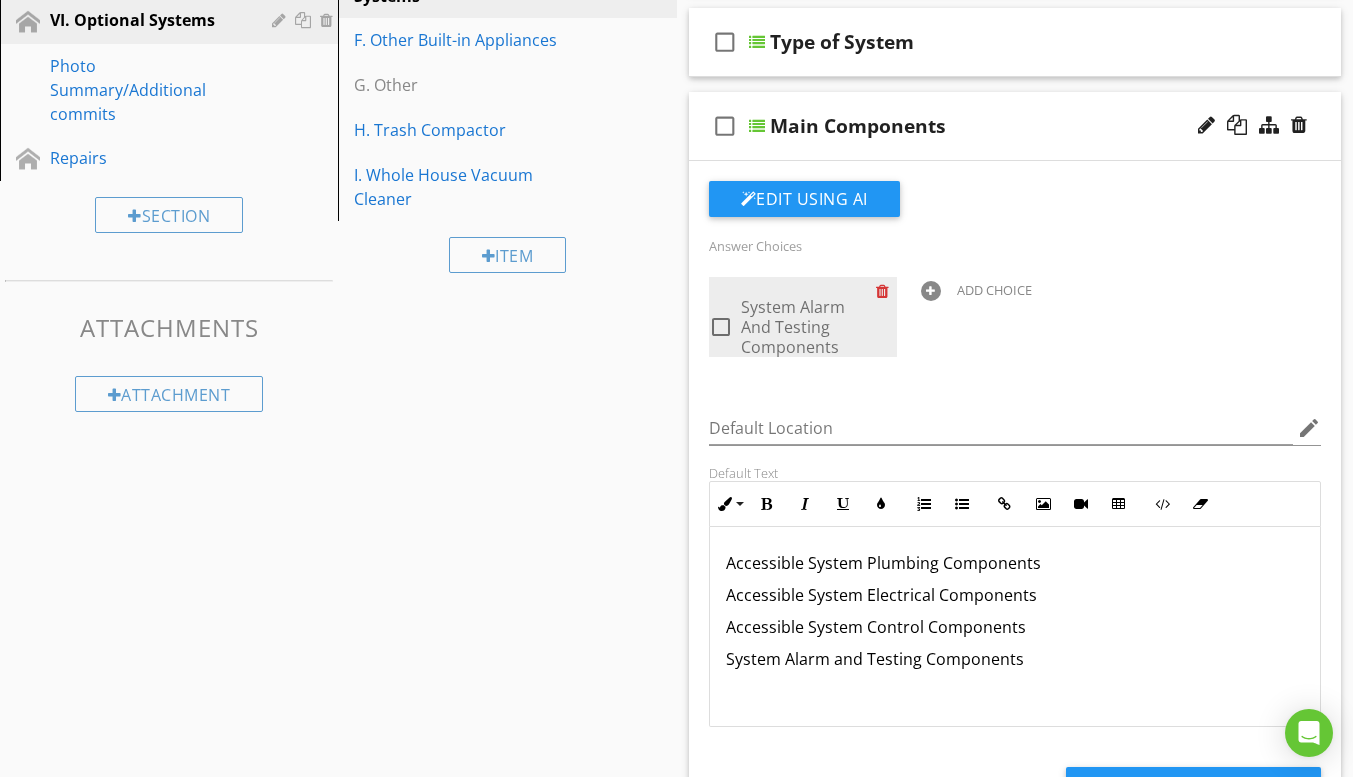 click at bounding box center (886, 291) 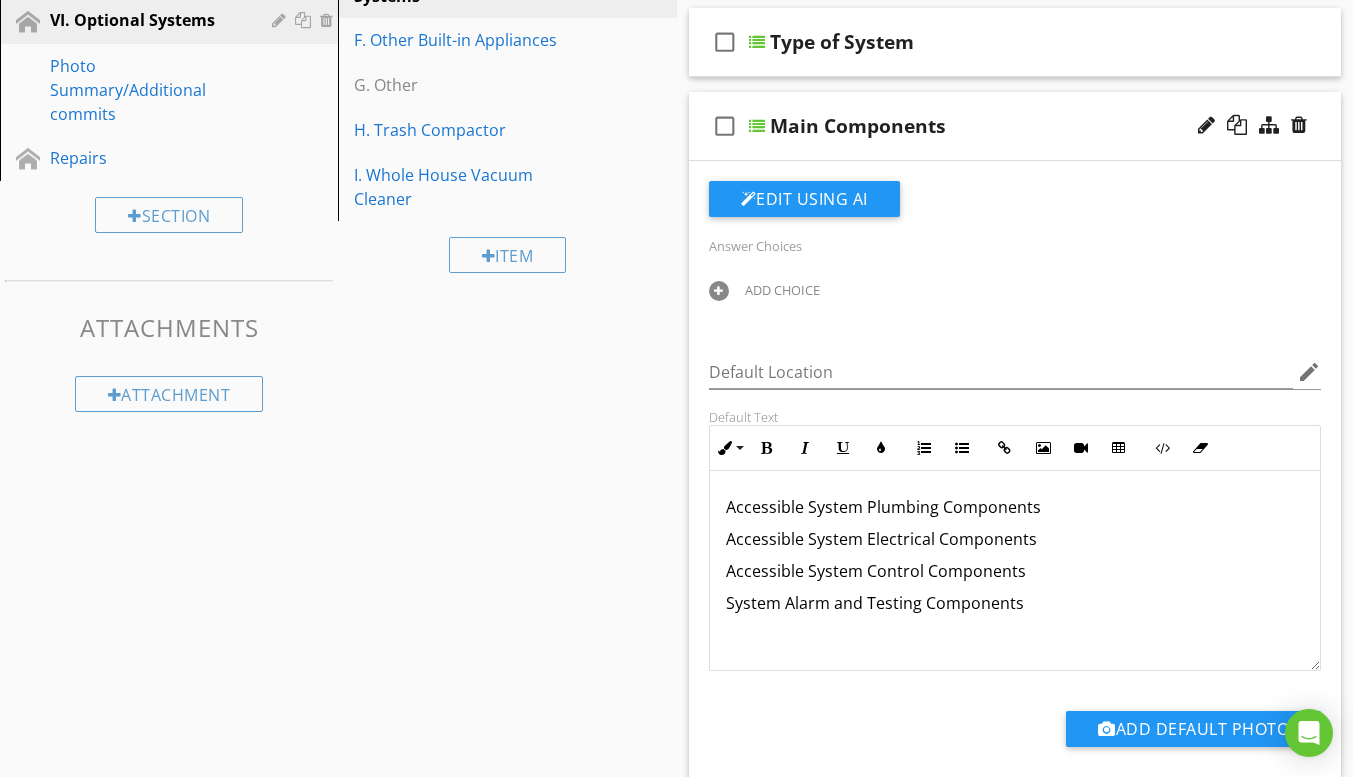 click on "Answer Choices" at bounding box center (755, 246) 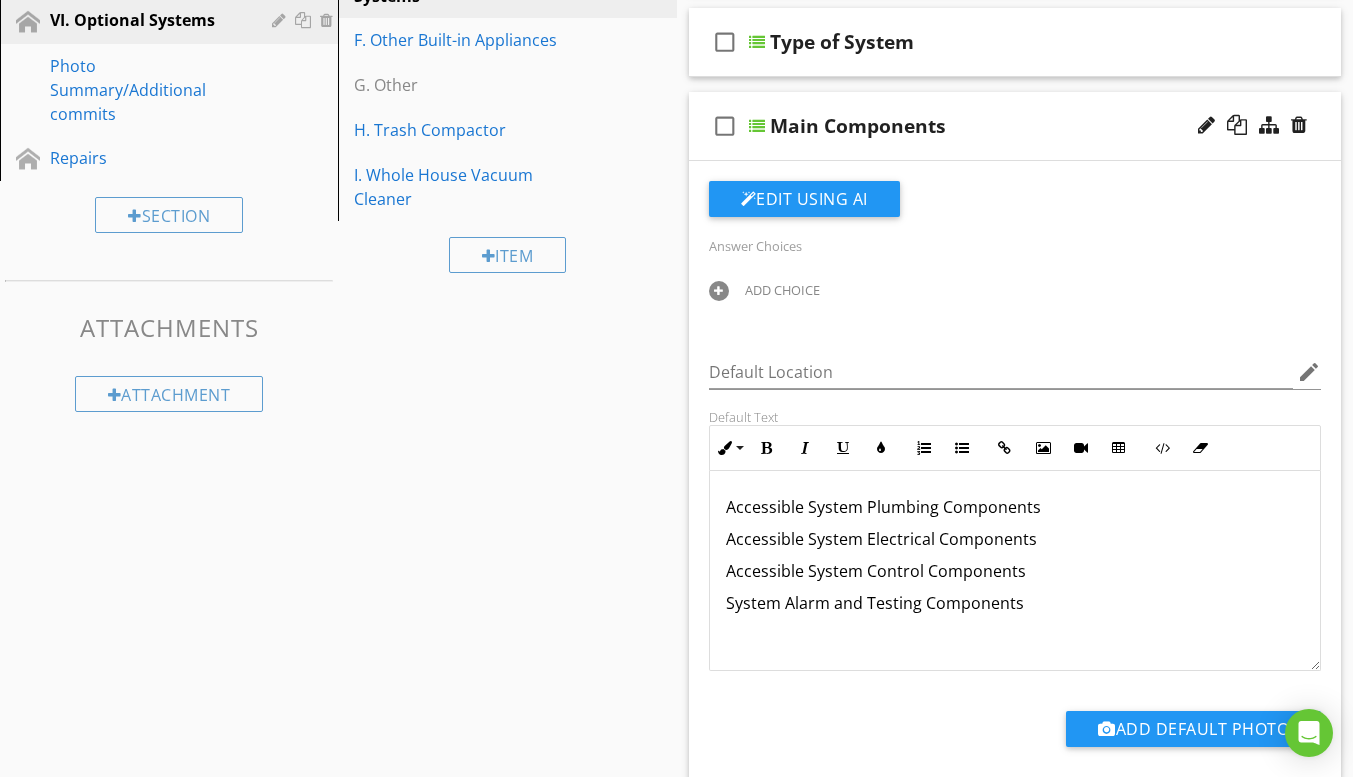 click on "check_box_outline_blank
Main Components" at bounding box center (1015, 126) 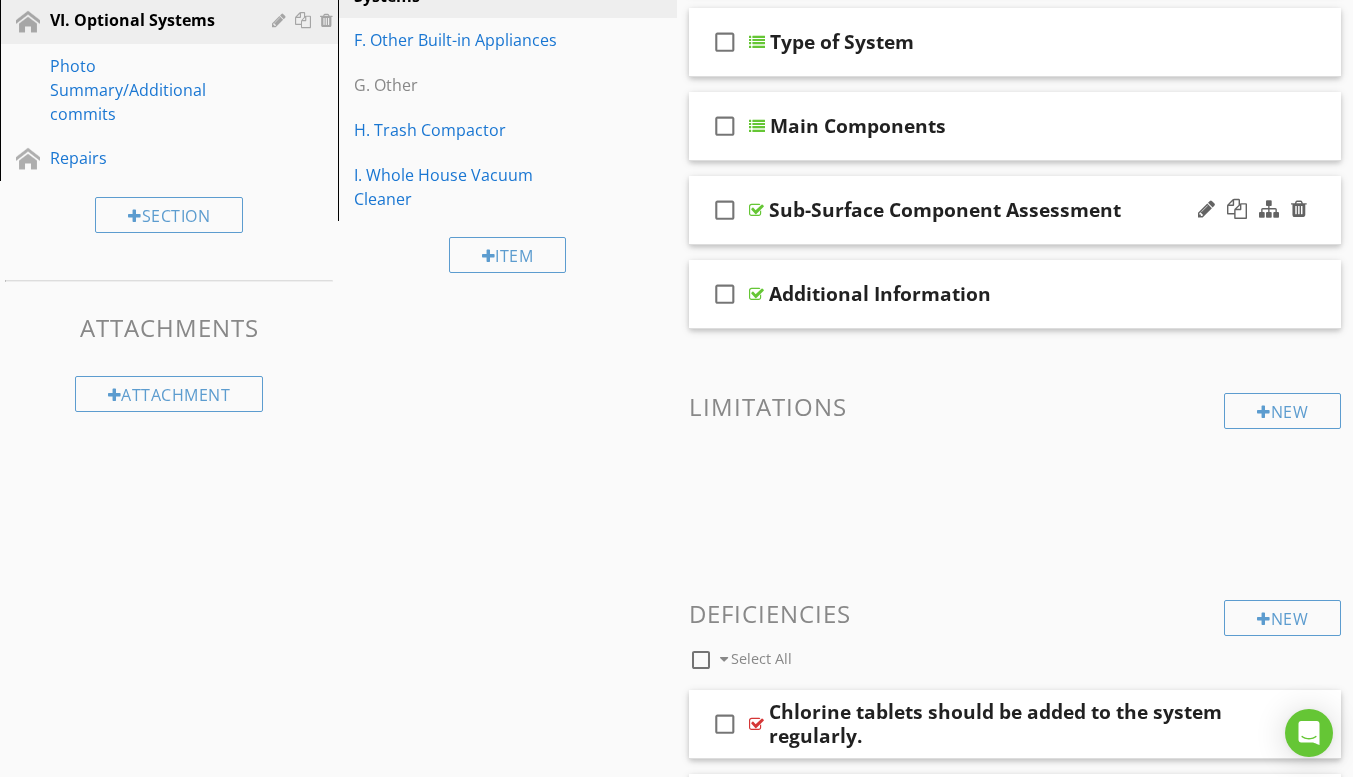 click on "check_box_outline_blank
Sub-Surface Component Assessment" at bounding box center (1015, 210) 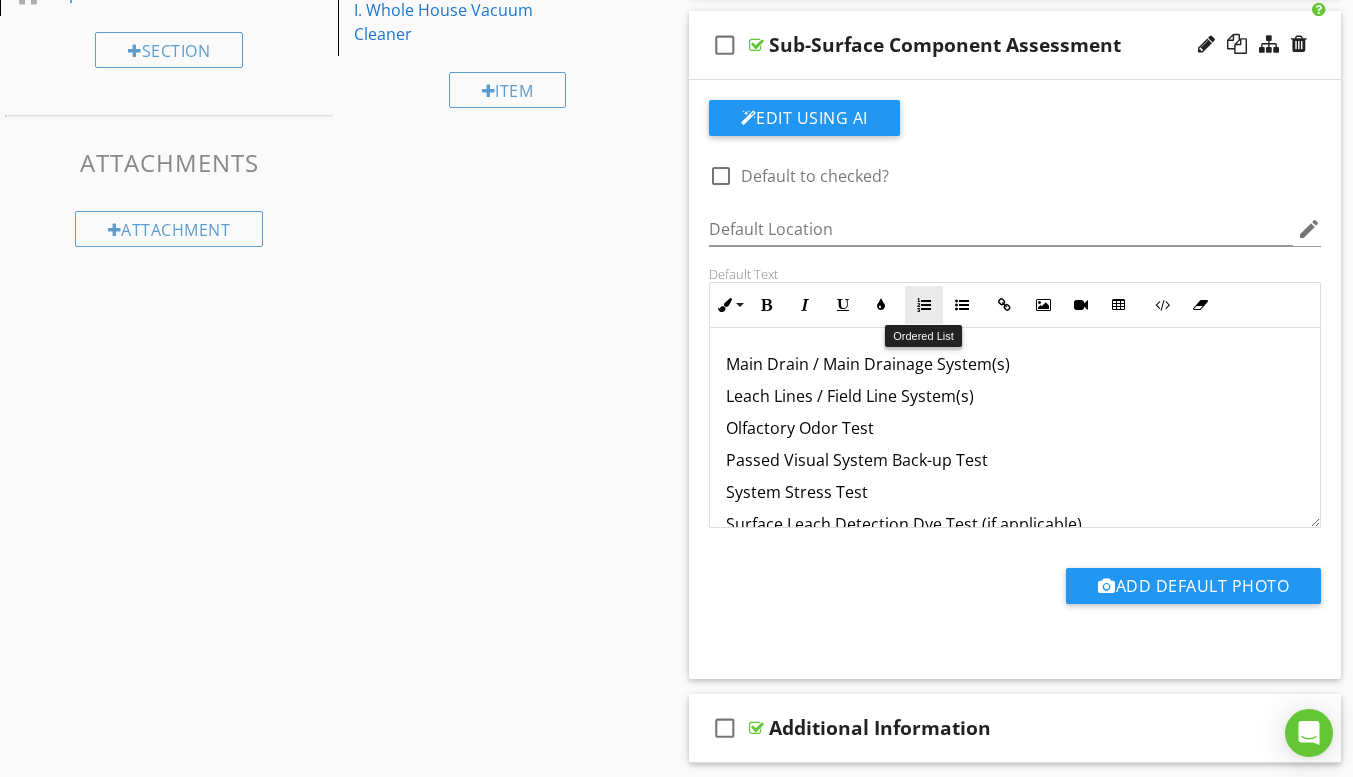 scroll, scrollTop: 800, scrollLeft: 0, axis: vertical 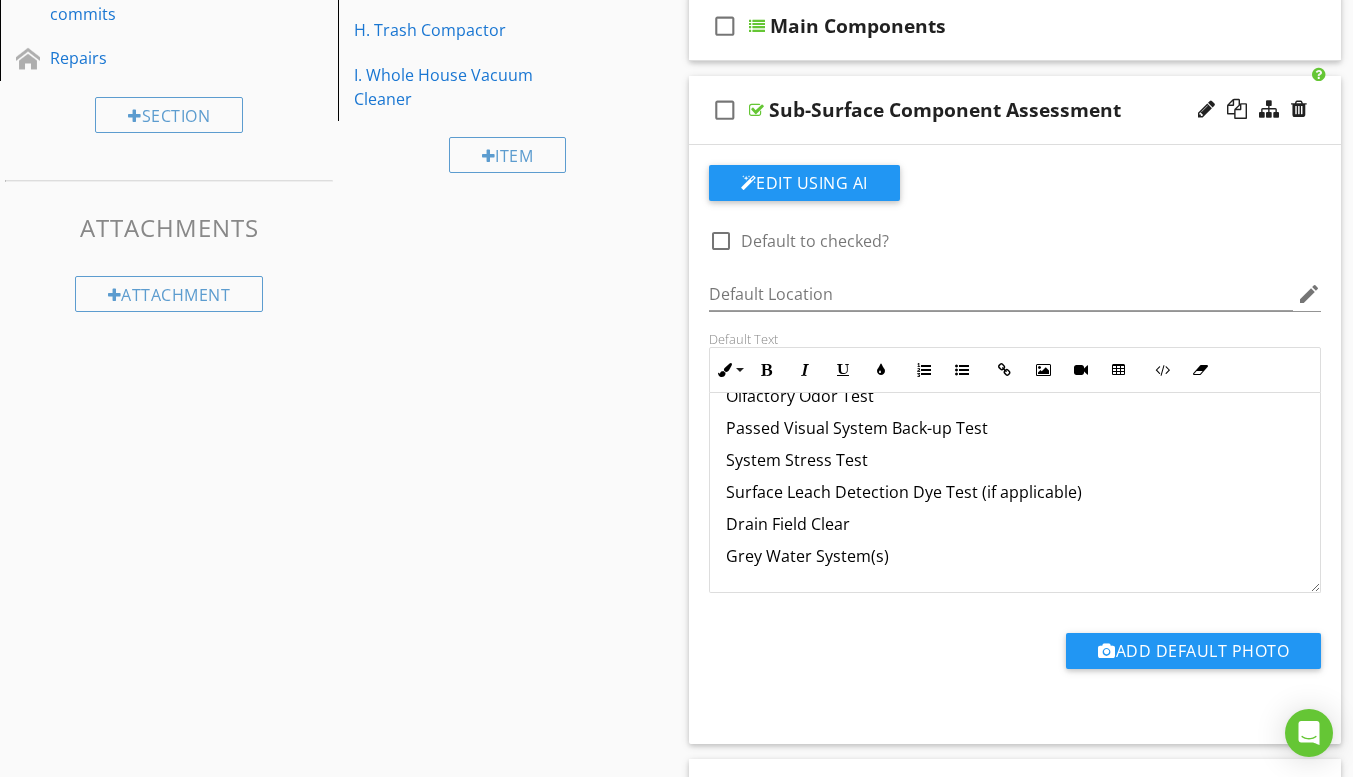 click on "check_box_outline_blank
Sub-Surface Component Assessment" at bounding box center (1015, 110) 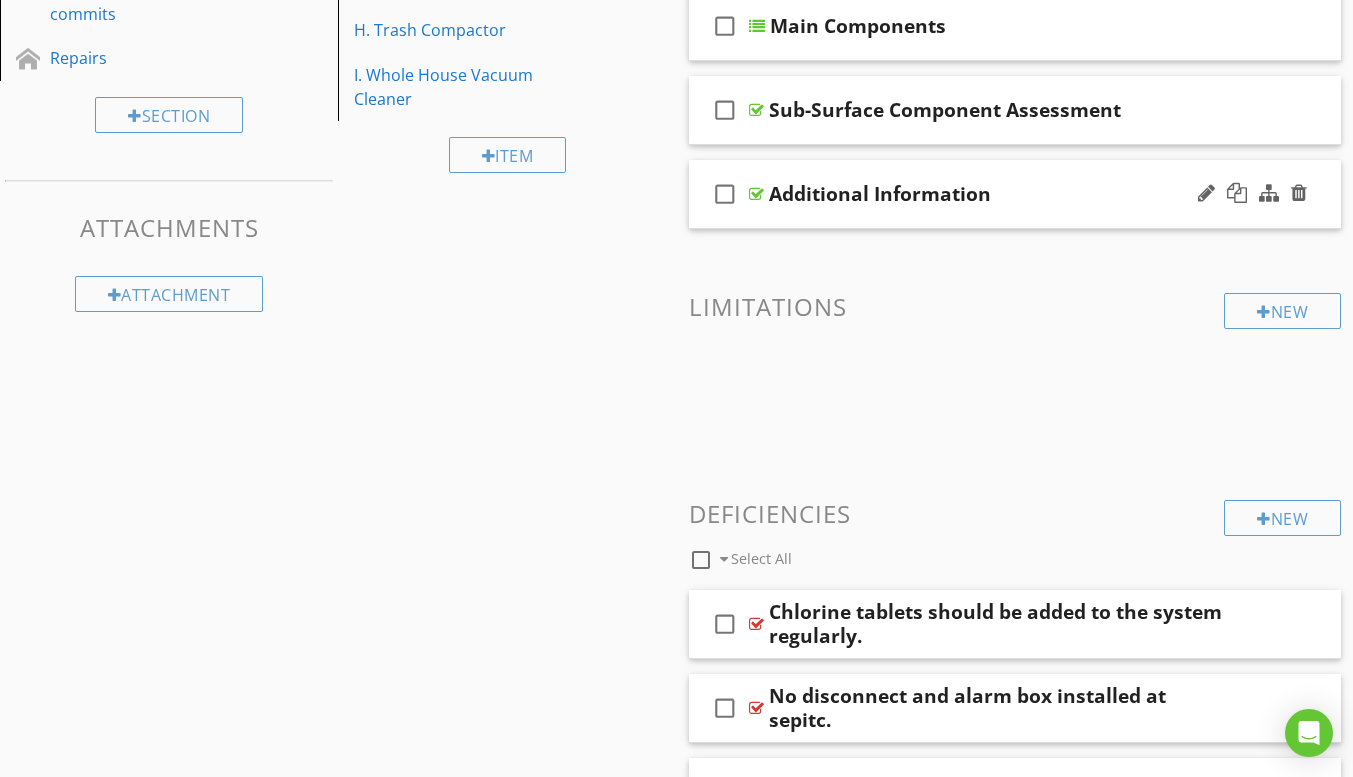 click on "check_box_outline_blank
Additional Information" at bounding box center (1015, 194) 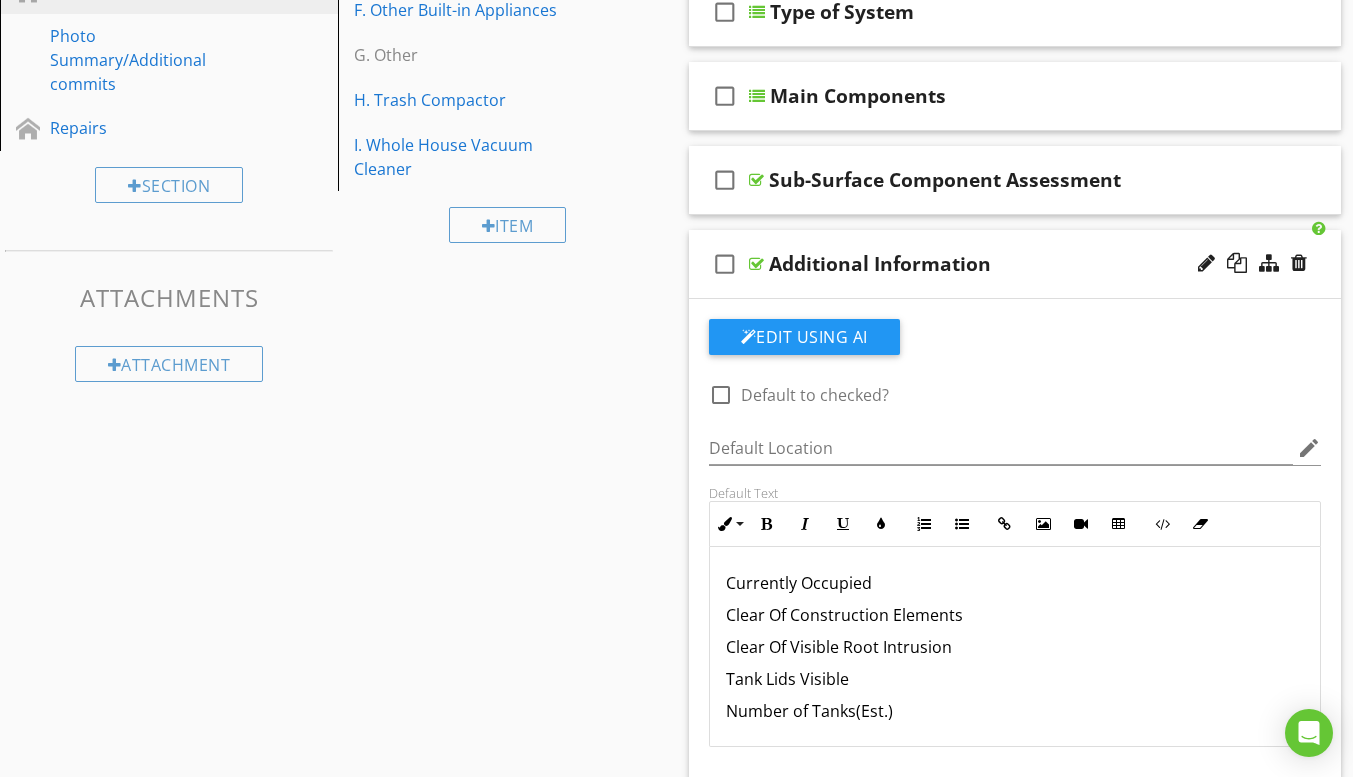 scroll, scrollTop: 600, scrollLeft: 0, axis: vertical 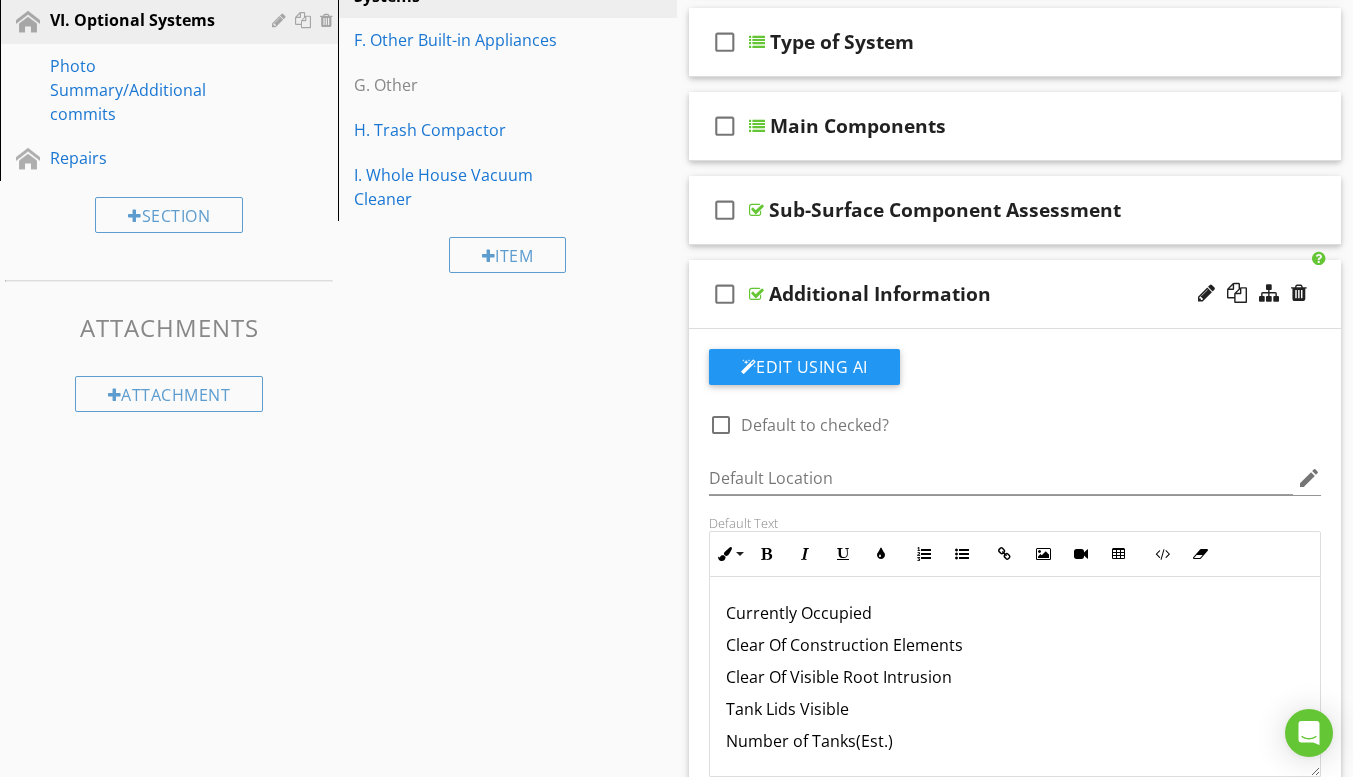 click on "check_box_outline_blank
Additional Information" at bounding box center (1015, 294) 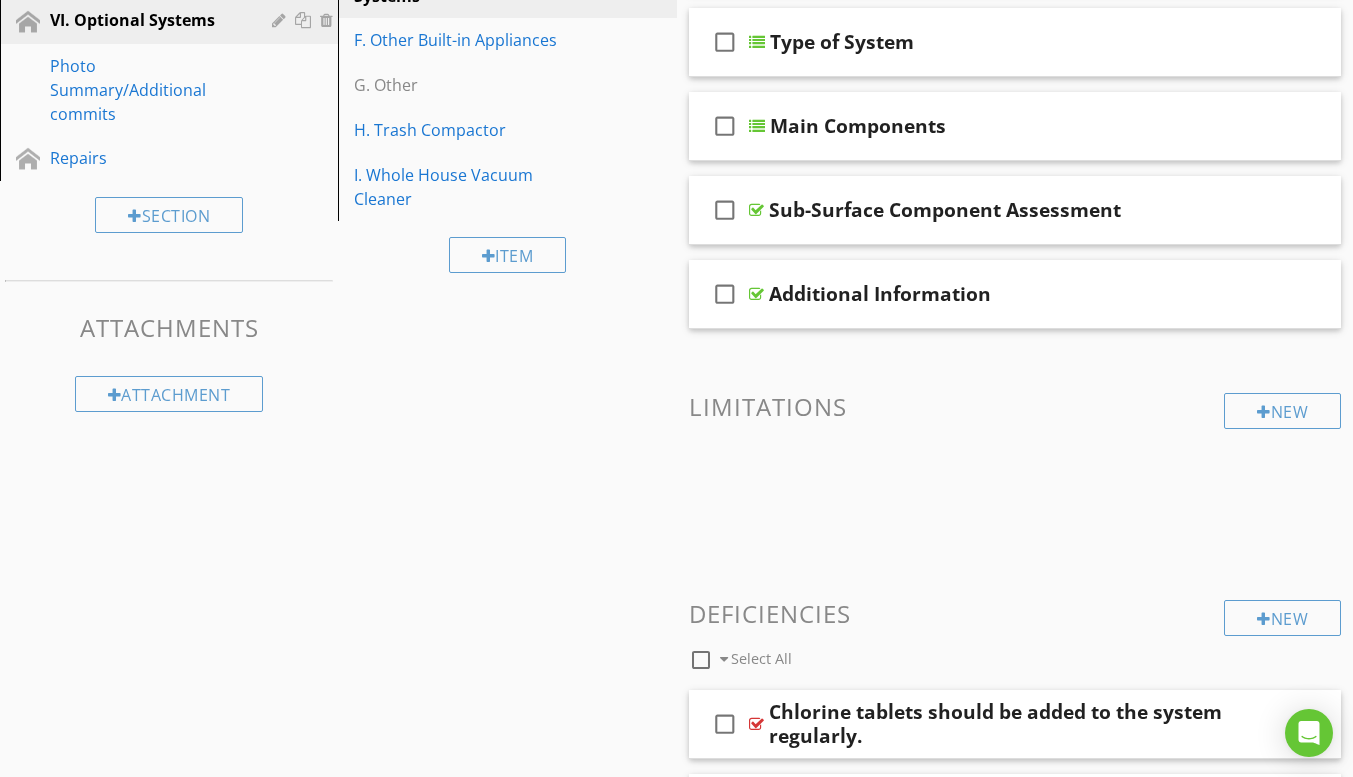 scroll, scrollTop: 500, scrollLeft: 0, axis: vertical 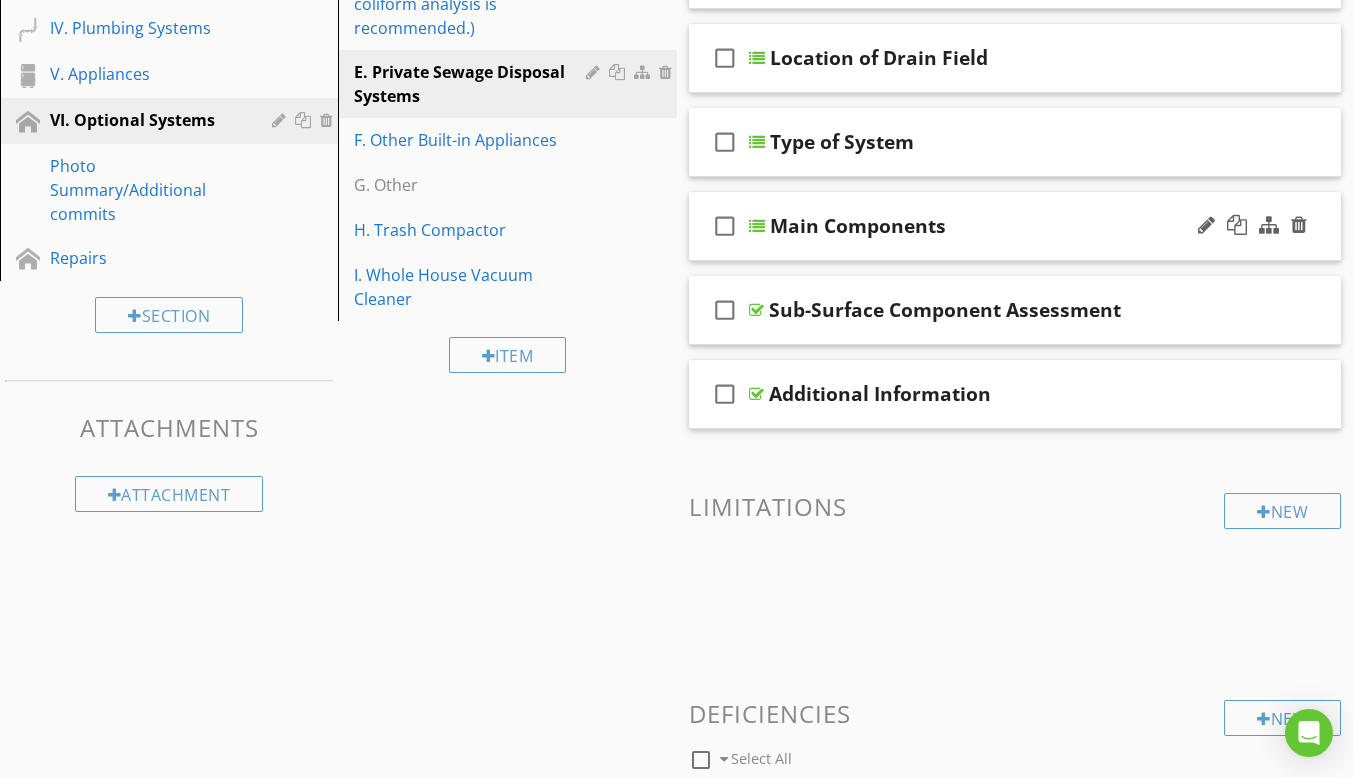 click on "check_box_outline_blank
Main Components" at bounding box center (1015, 226) 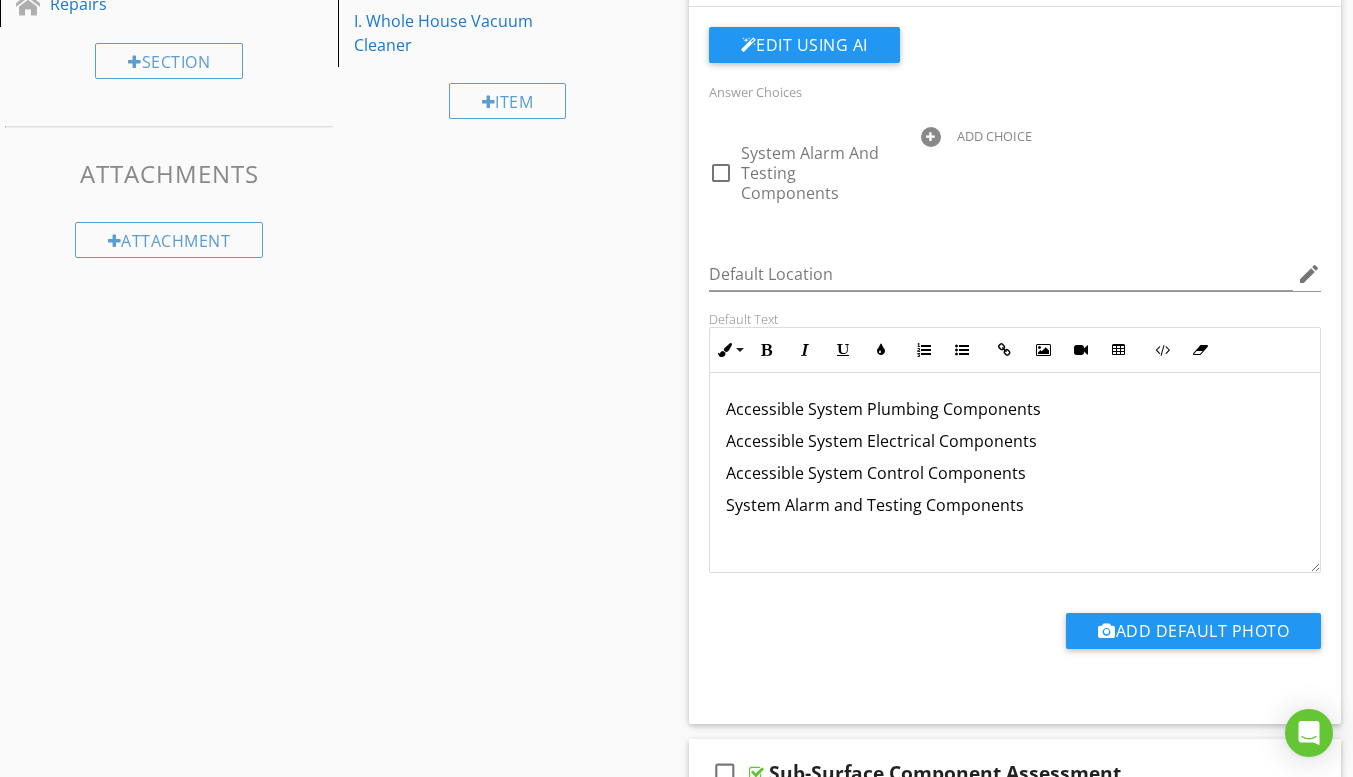 scroll, scrollTop: 800, scrollLeft: 0, axis: vertical 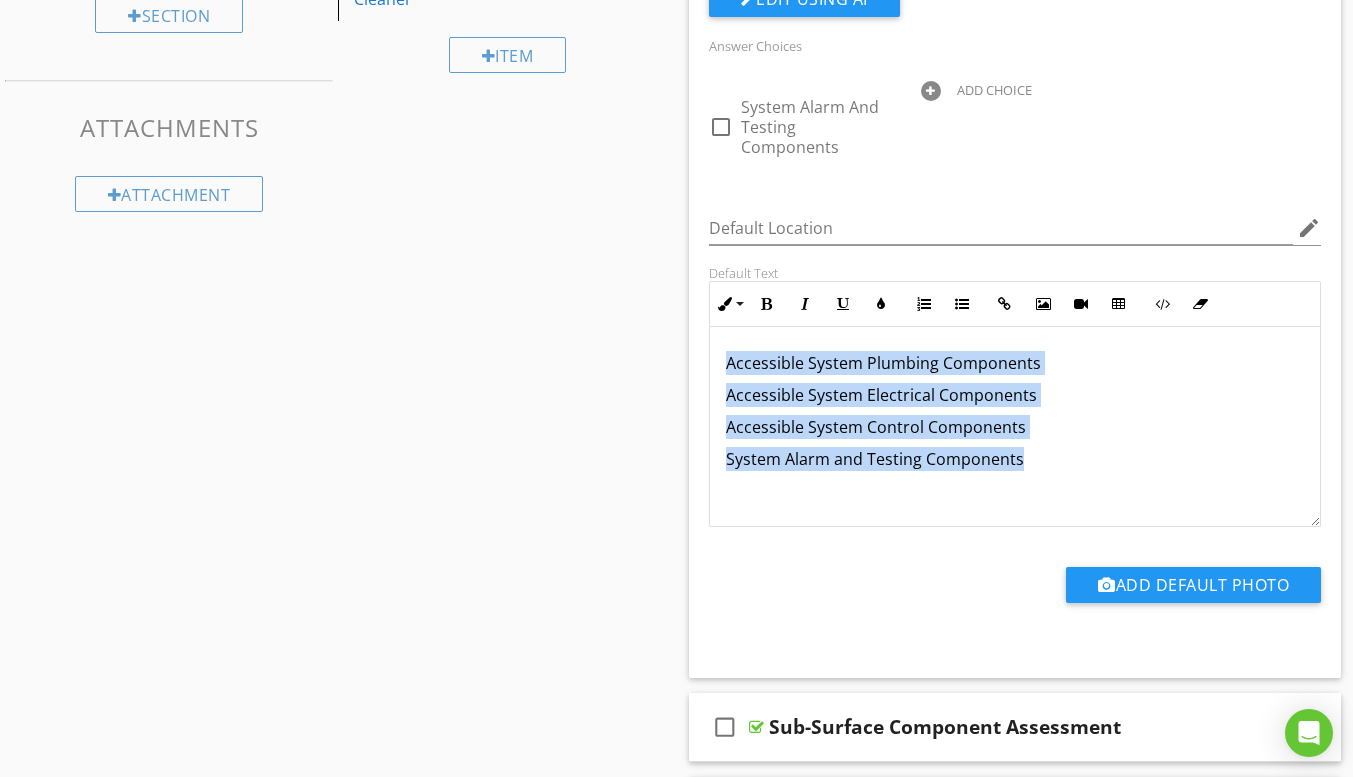 drag, startPoint x: 723, startPoint y: 342, endPoint x: 1025, endPoint y: 446, distance: 319.4057 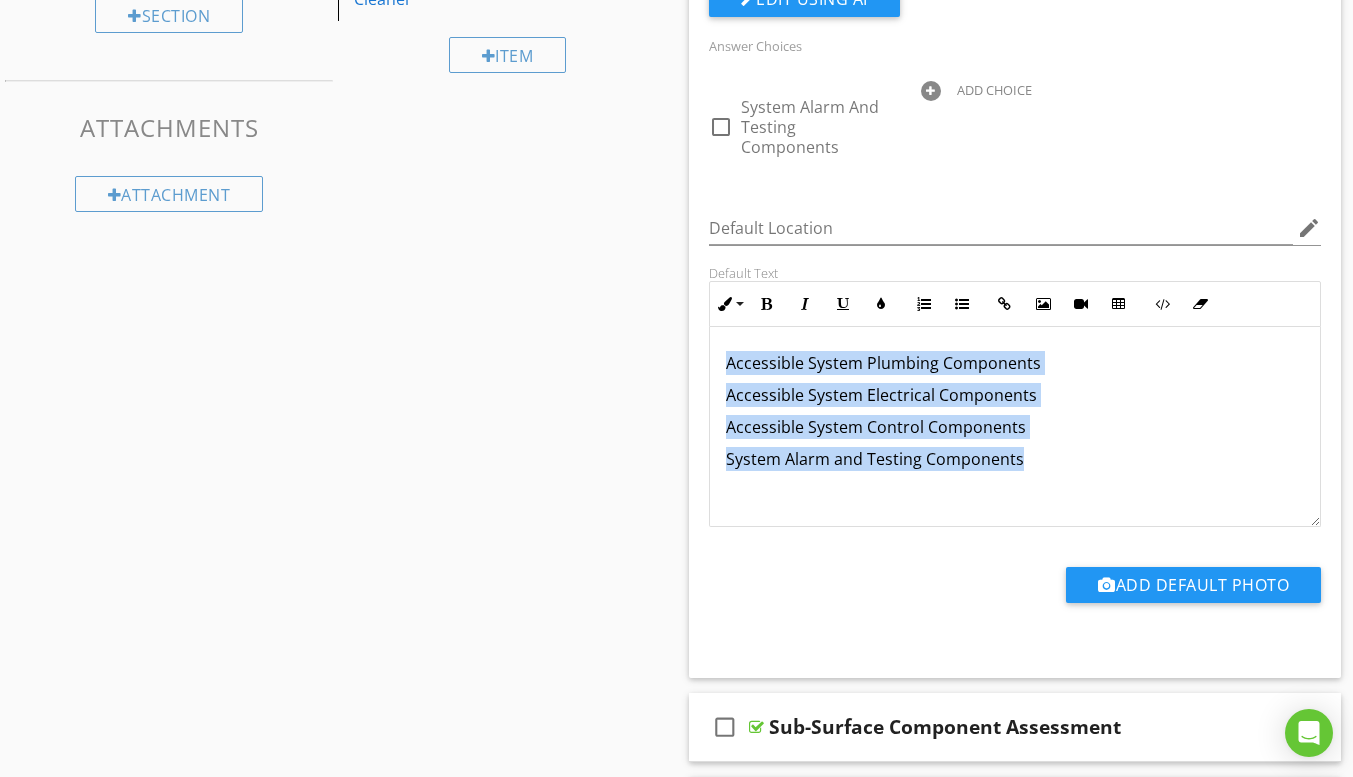 copy on "Accessible System Plumbing Components Accessible System Electrical Components Accessible System Control Components System Alarm and Testing Components" 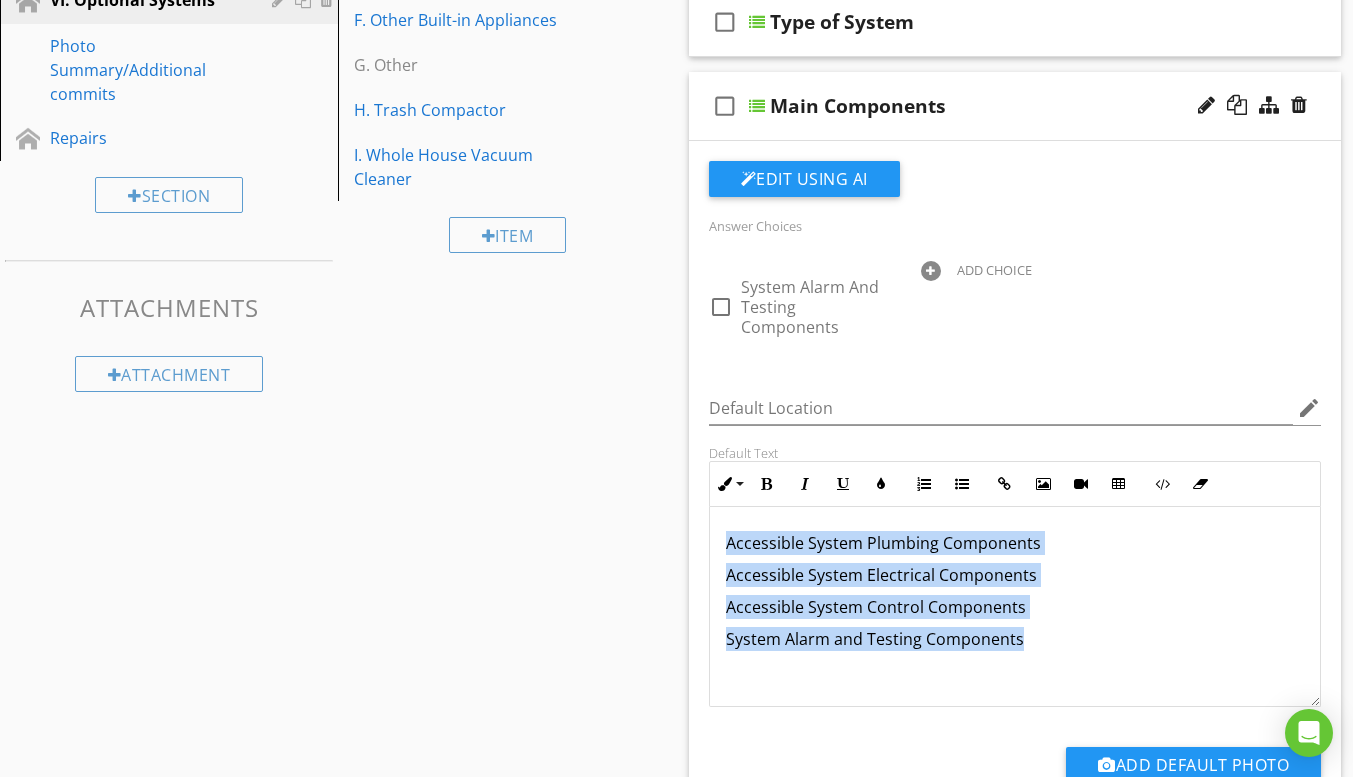 scroll, scrollTop: 600, scrollLeft: 0, axis: vertical 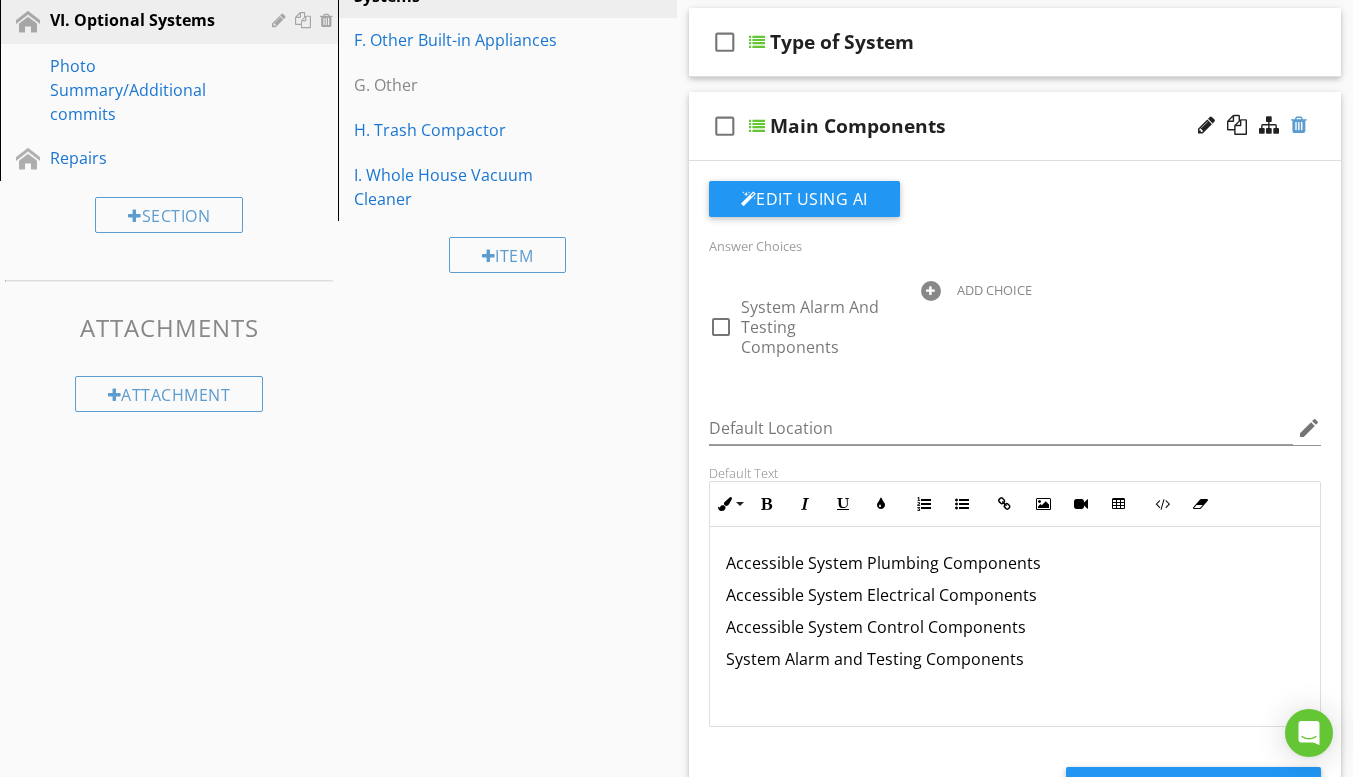 click at bounding box center [1299, 125] 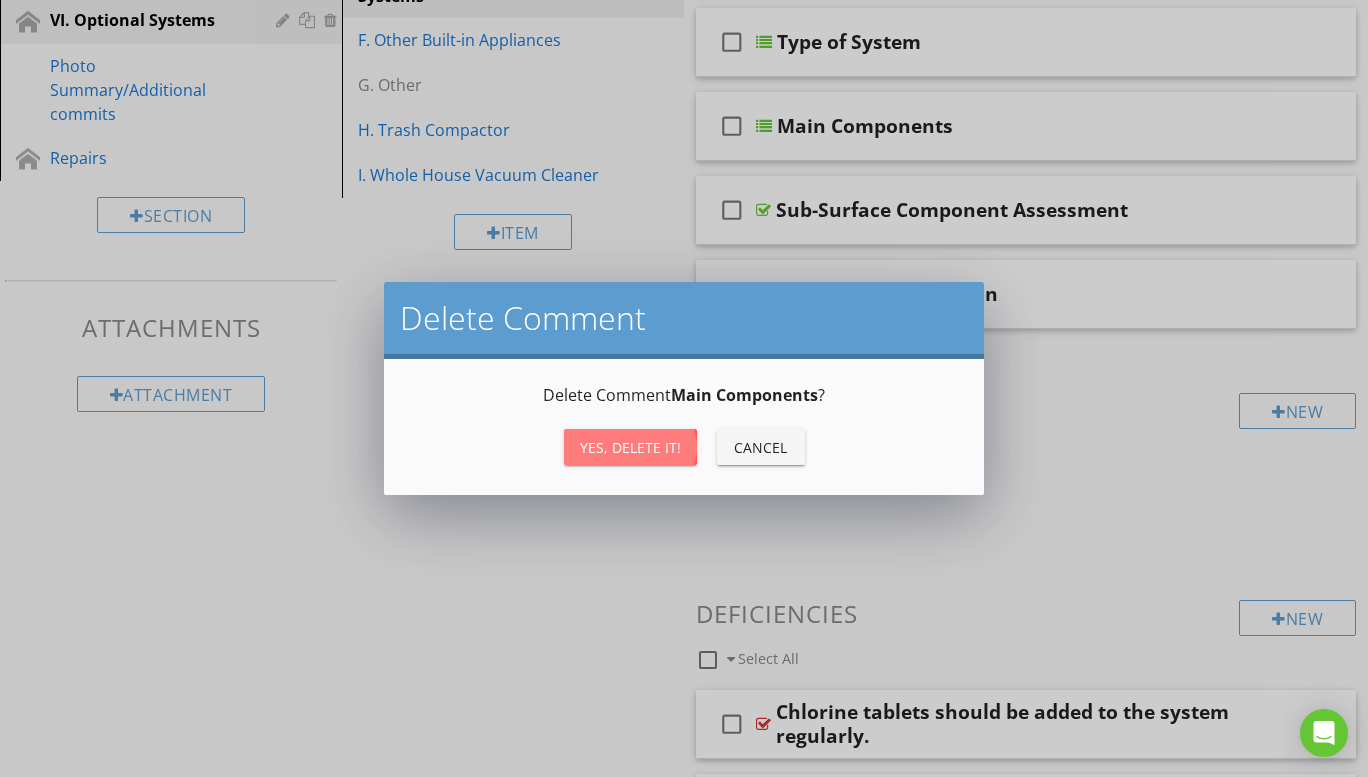 click on "Yes, Delete it!" at bounding box center [630, 447] 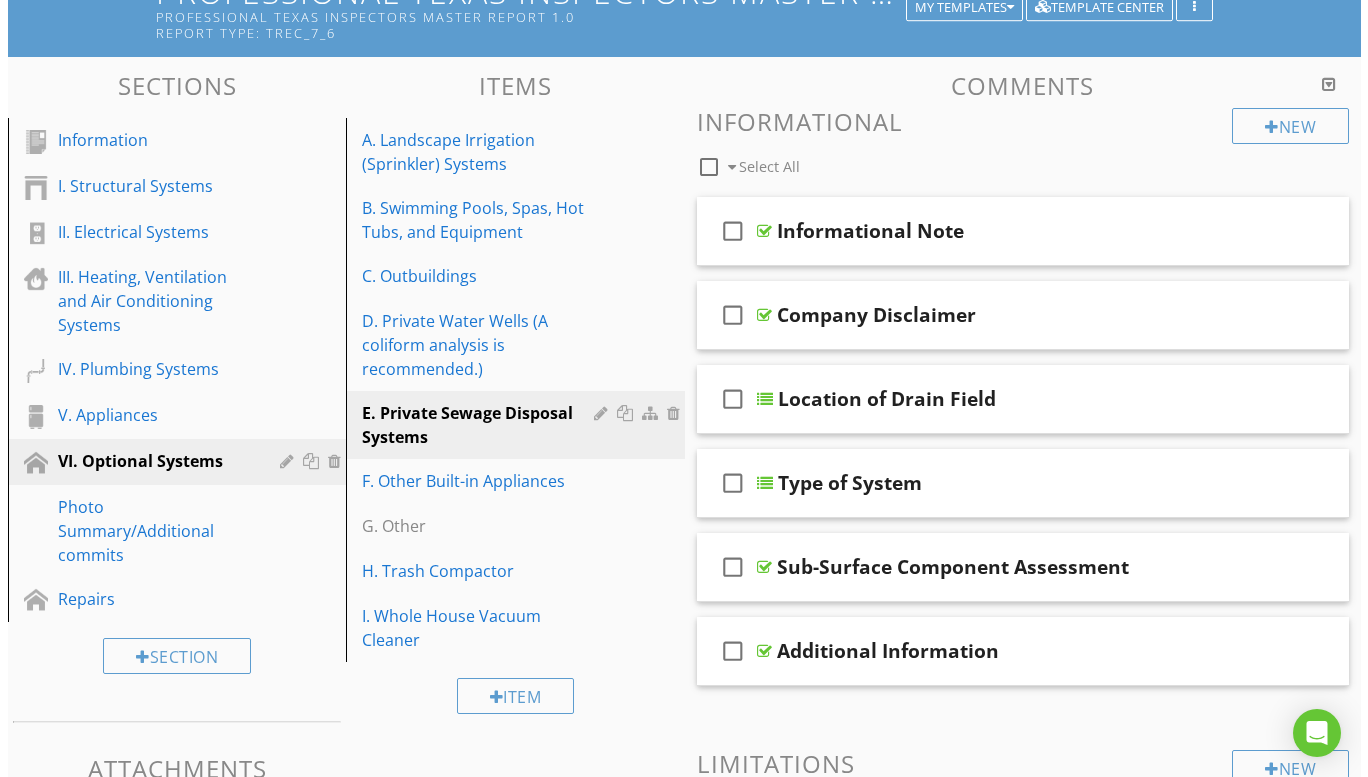 scroll, scrollTop: 100, scrollLeft: 0, axis: vertical 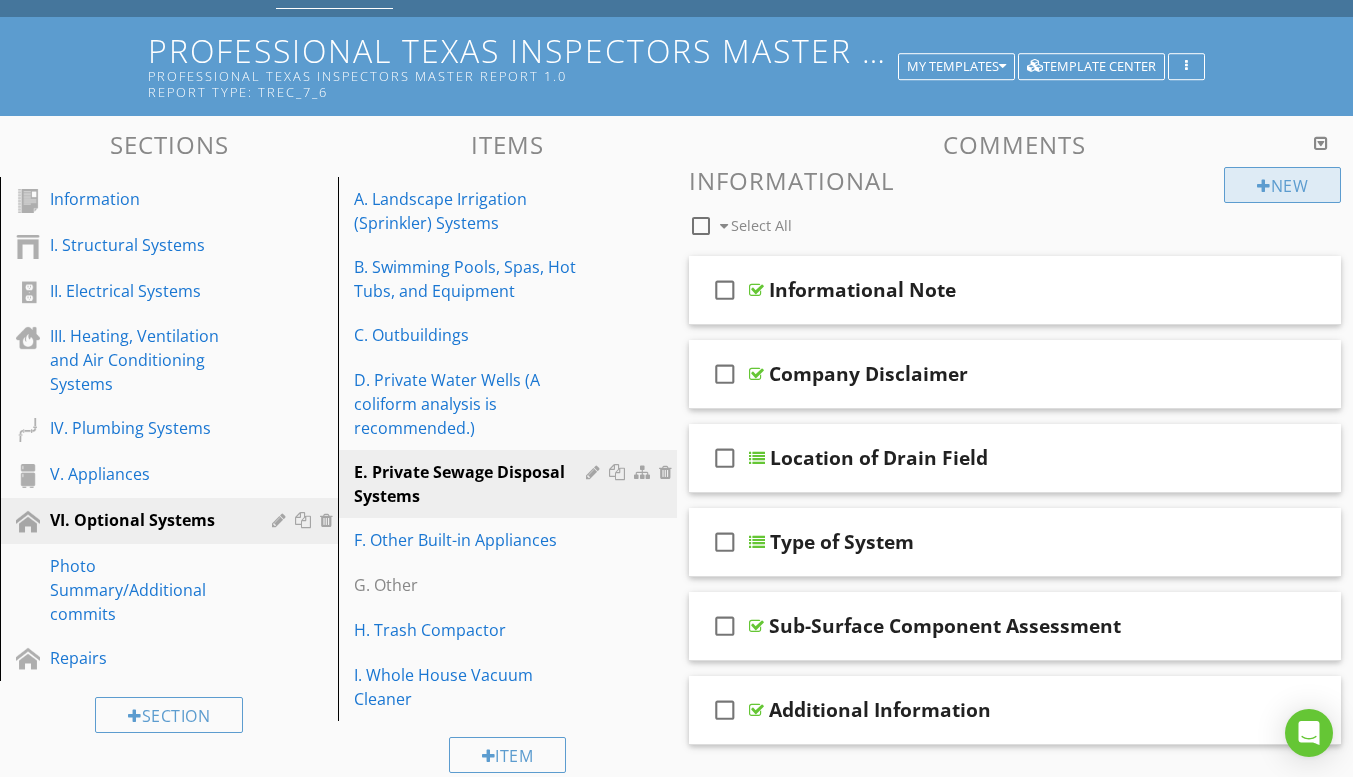 click on "New" at bounding box center [1282, 185] 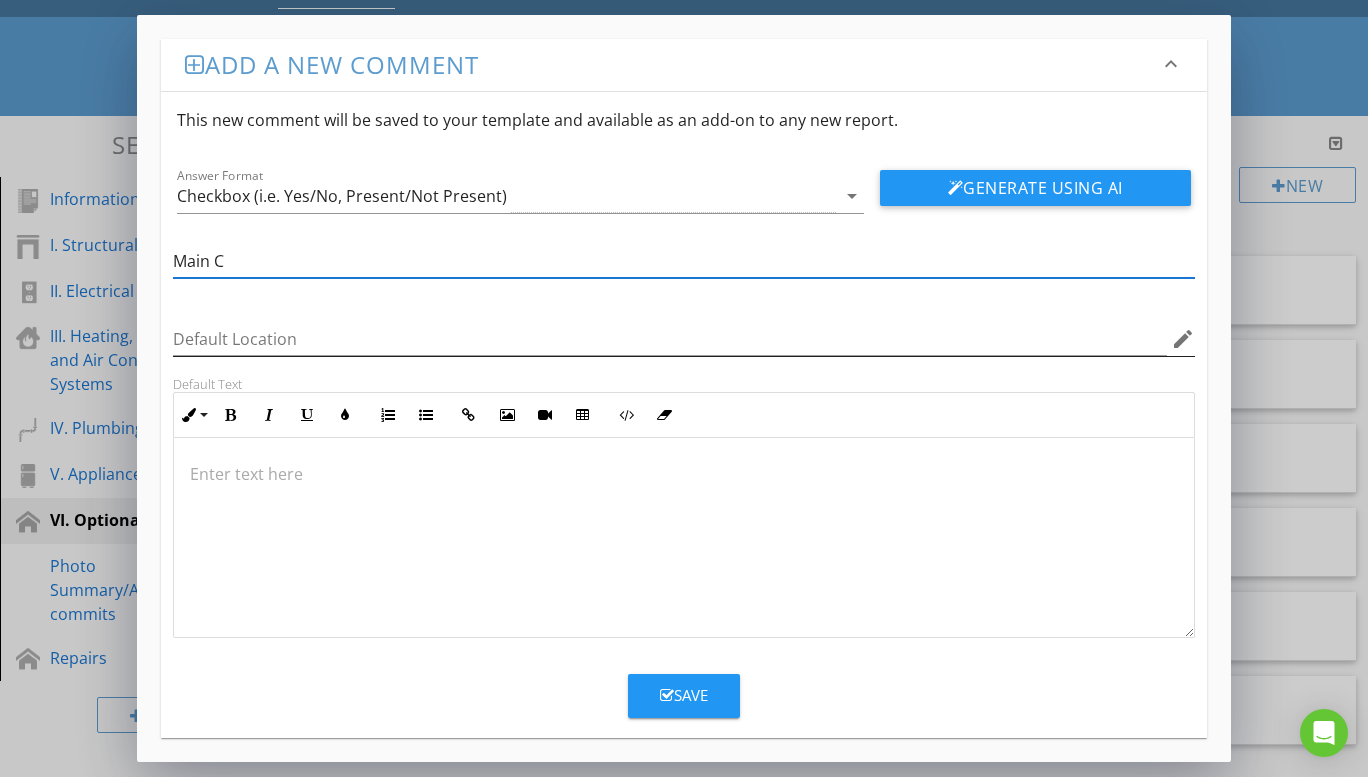 type on "Main Components" 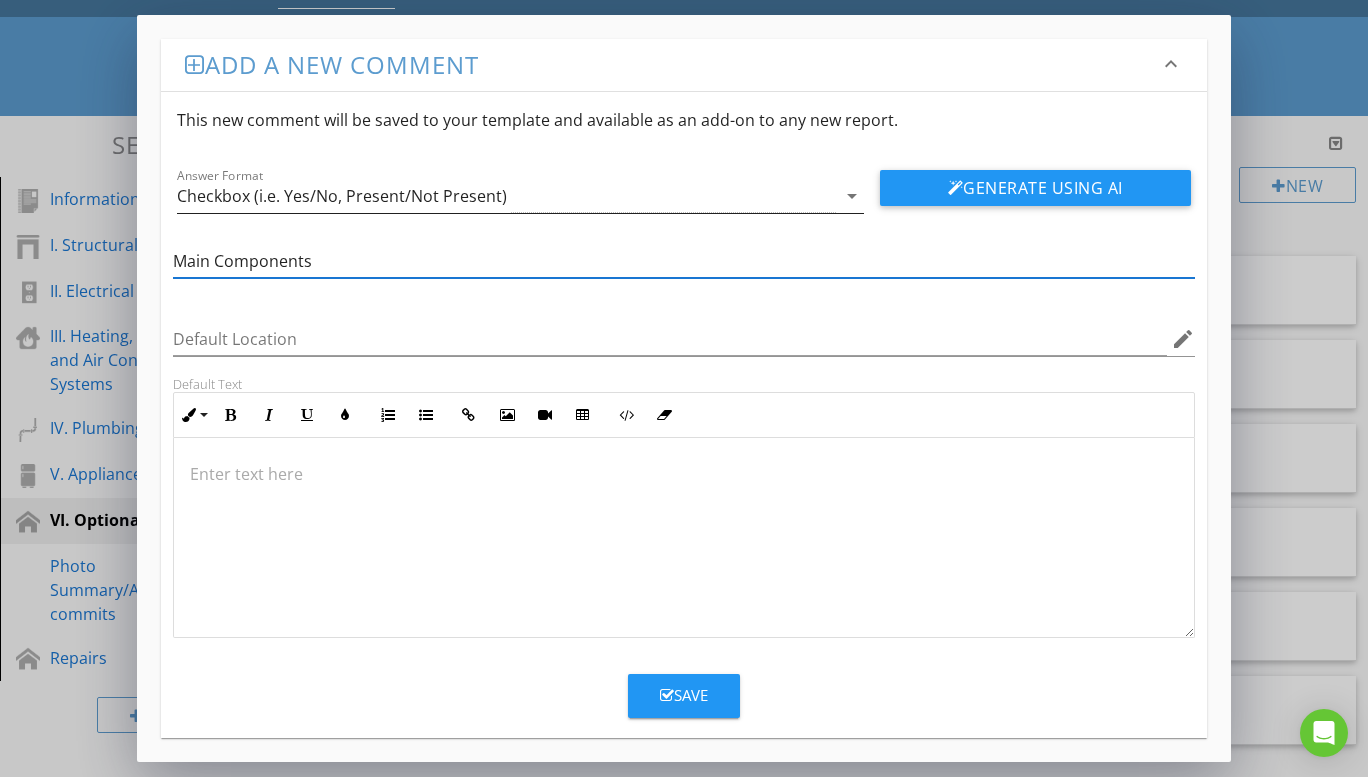 click on "arrow_drop_down" at bounding box center (852, 196) 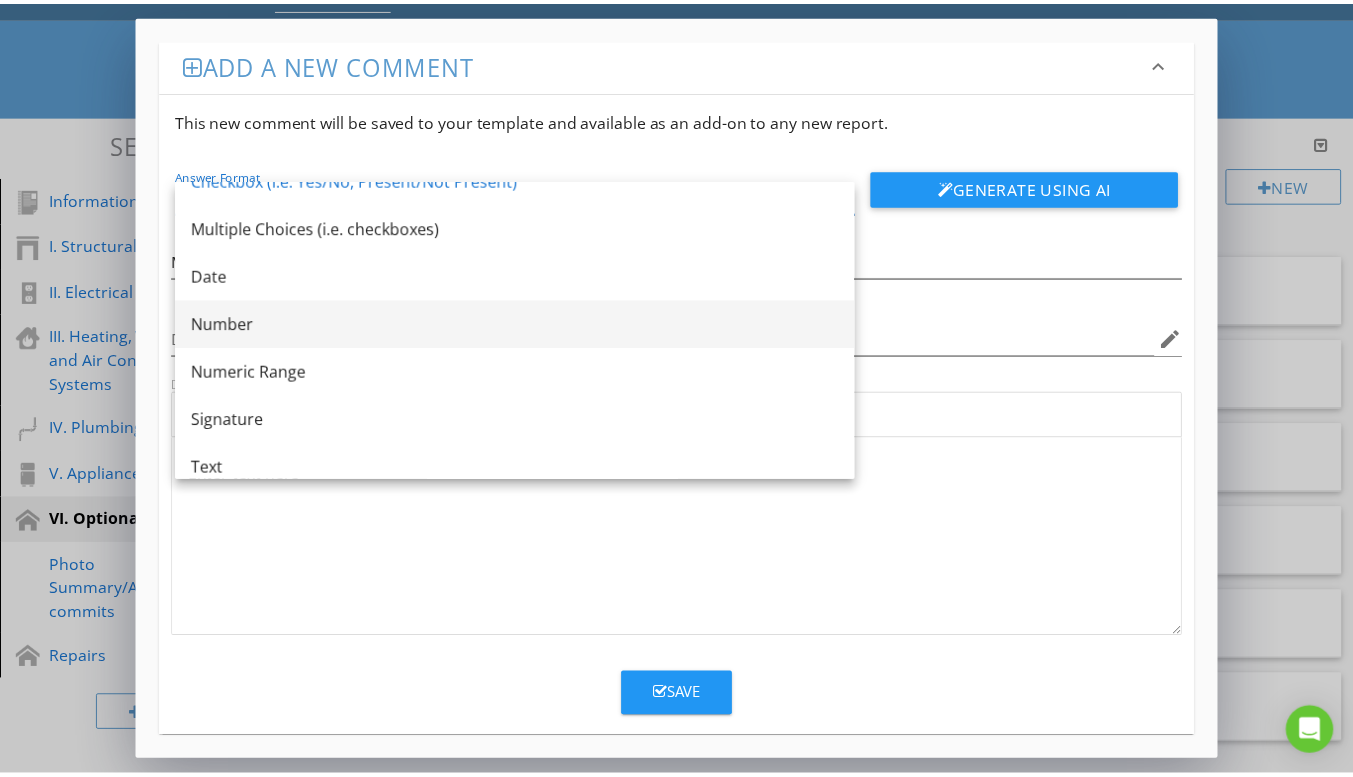 scroll, scrollTop: 36, scrollLeft: 0, axis: vertical 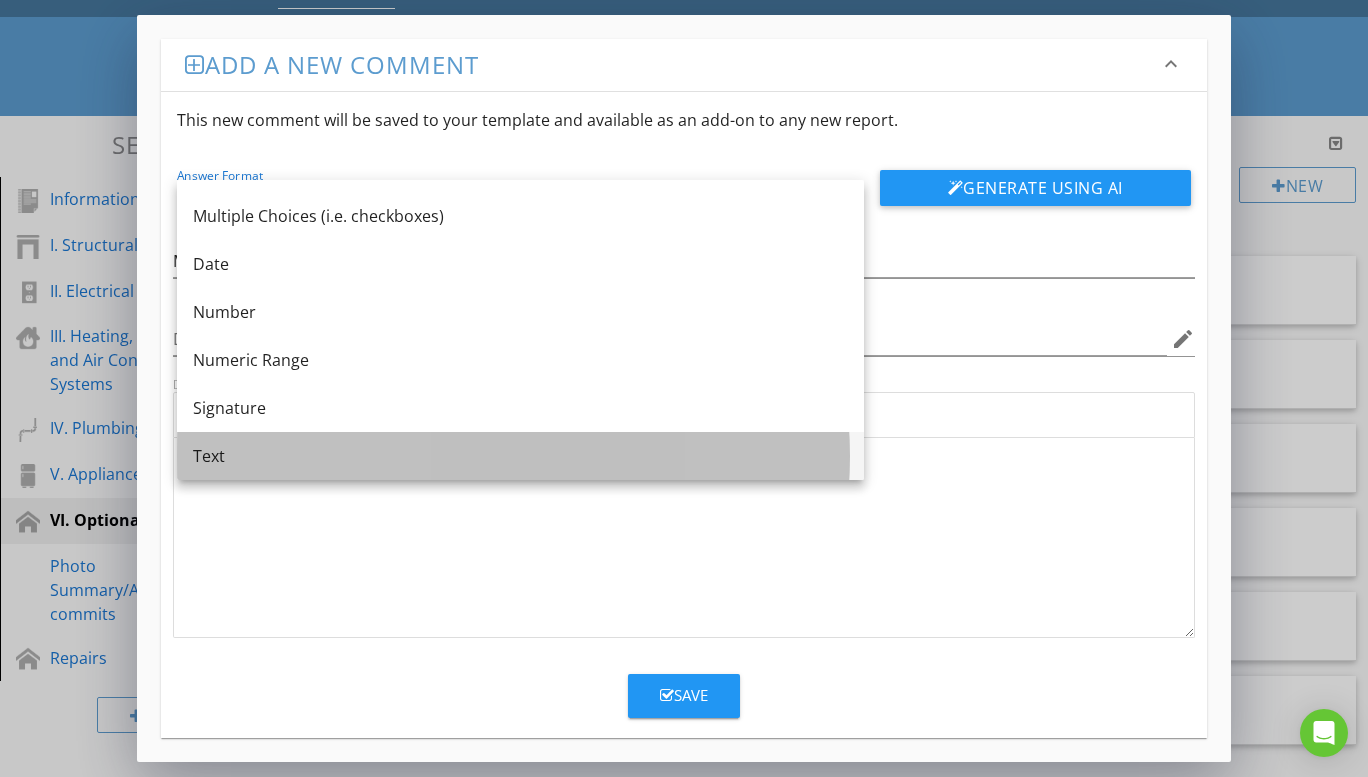click on "Text" at bounding box center [520, 456] 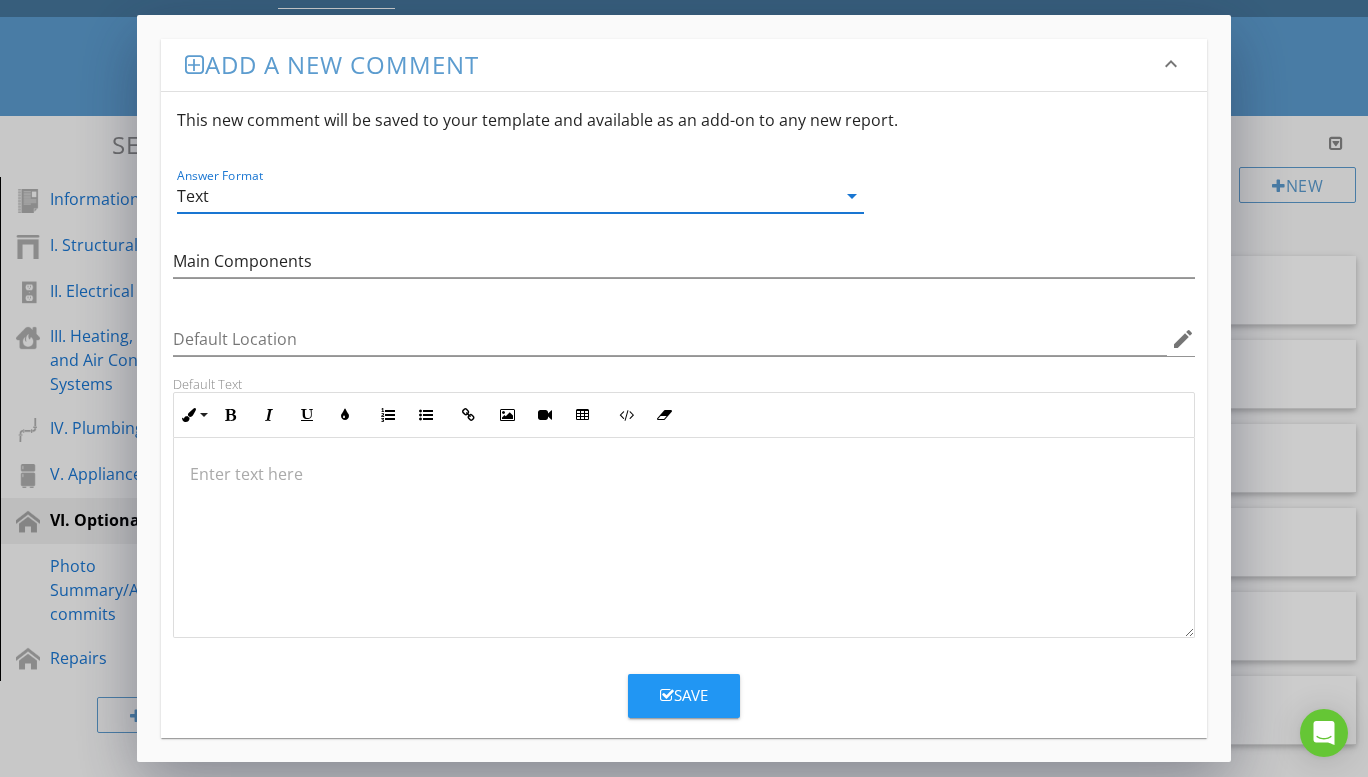 click at bounding box center [684, 474] 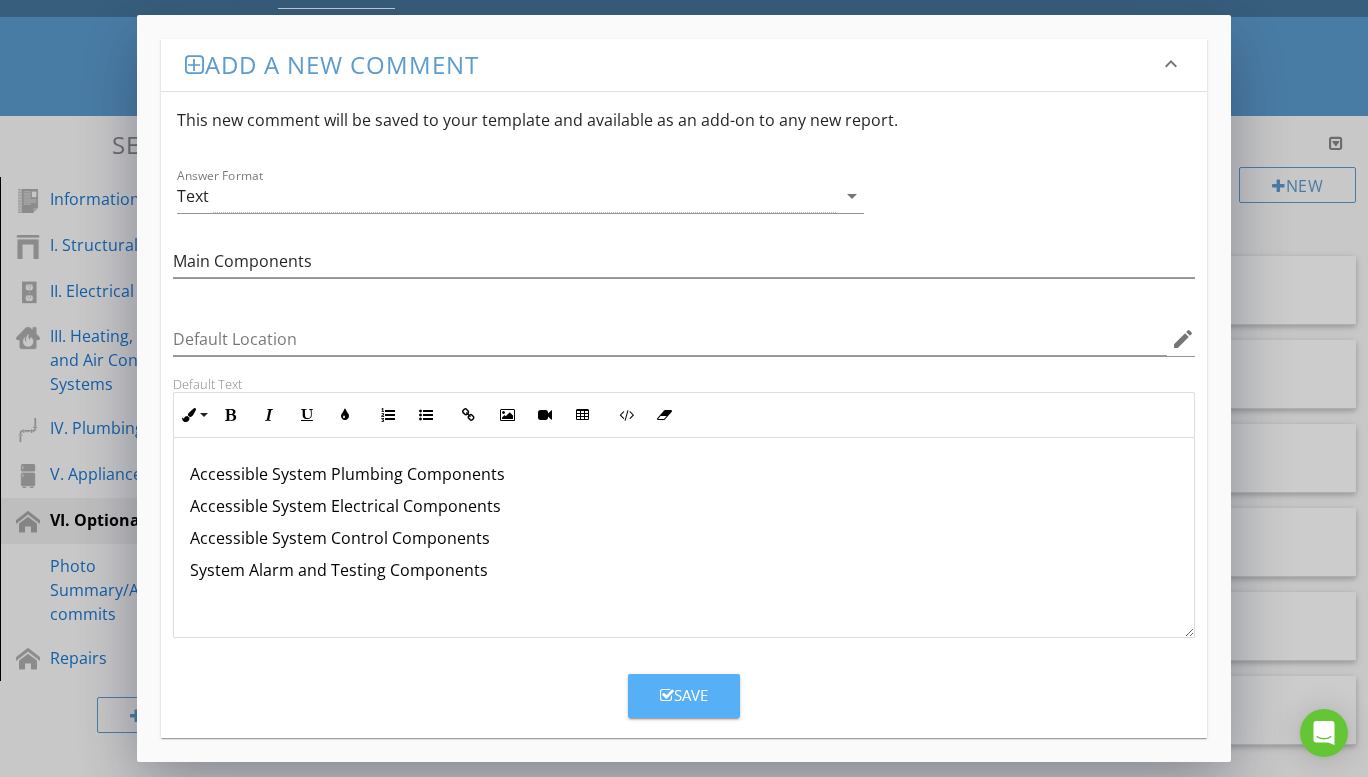 click at bounding box center [667, 695] 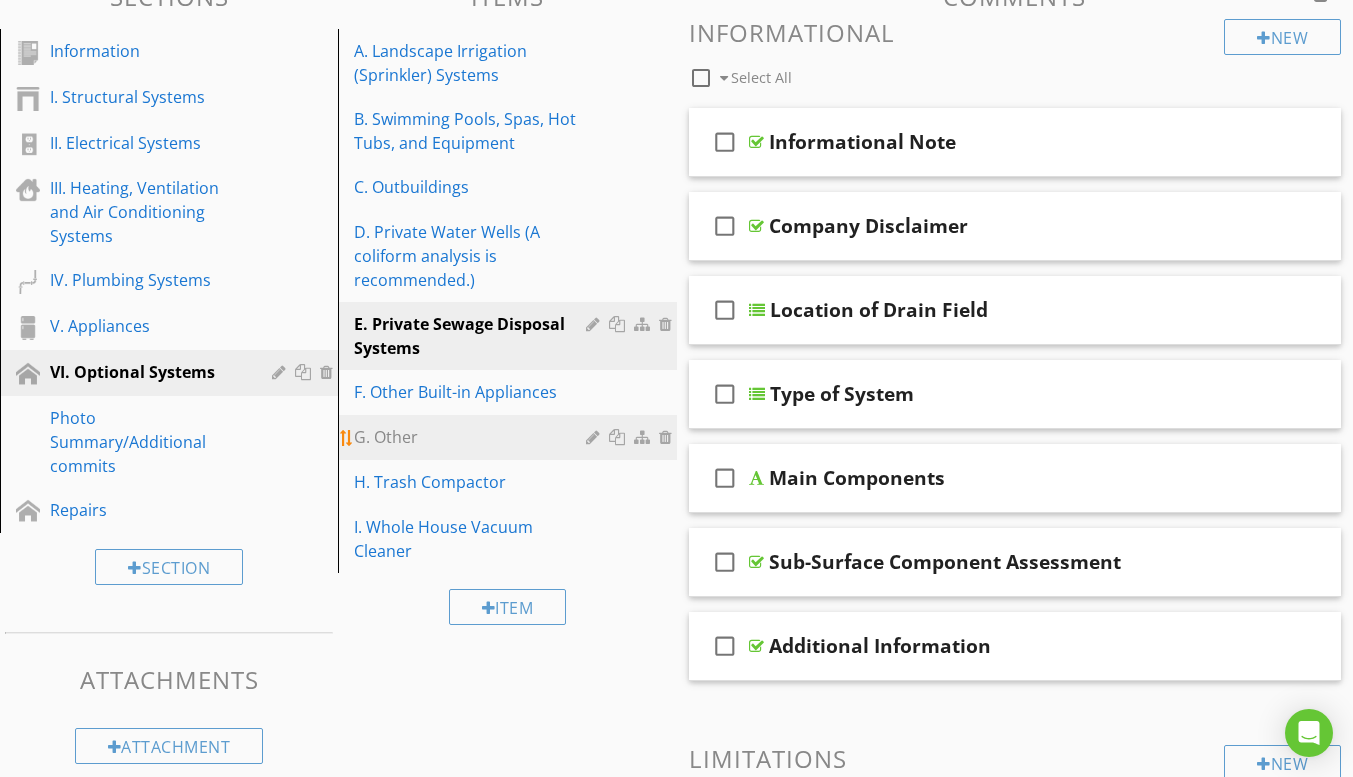 scroll, scrollTop: 300, scrollLeft: 0, axis: vertical 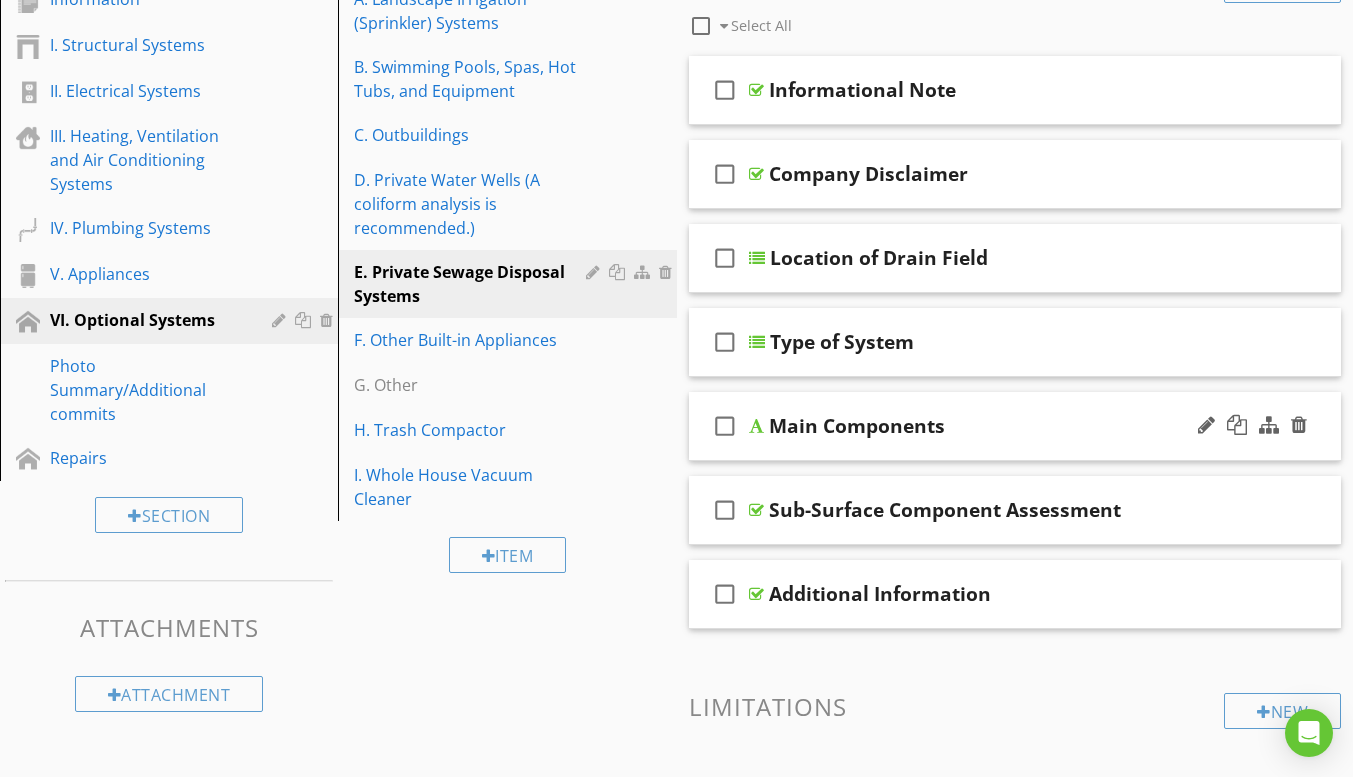 click on "check_box_outline_blank
Main Components" at bounding box center [1015, 426] 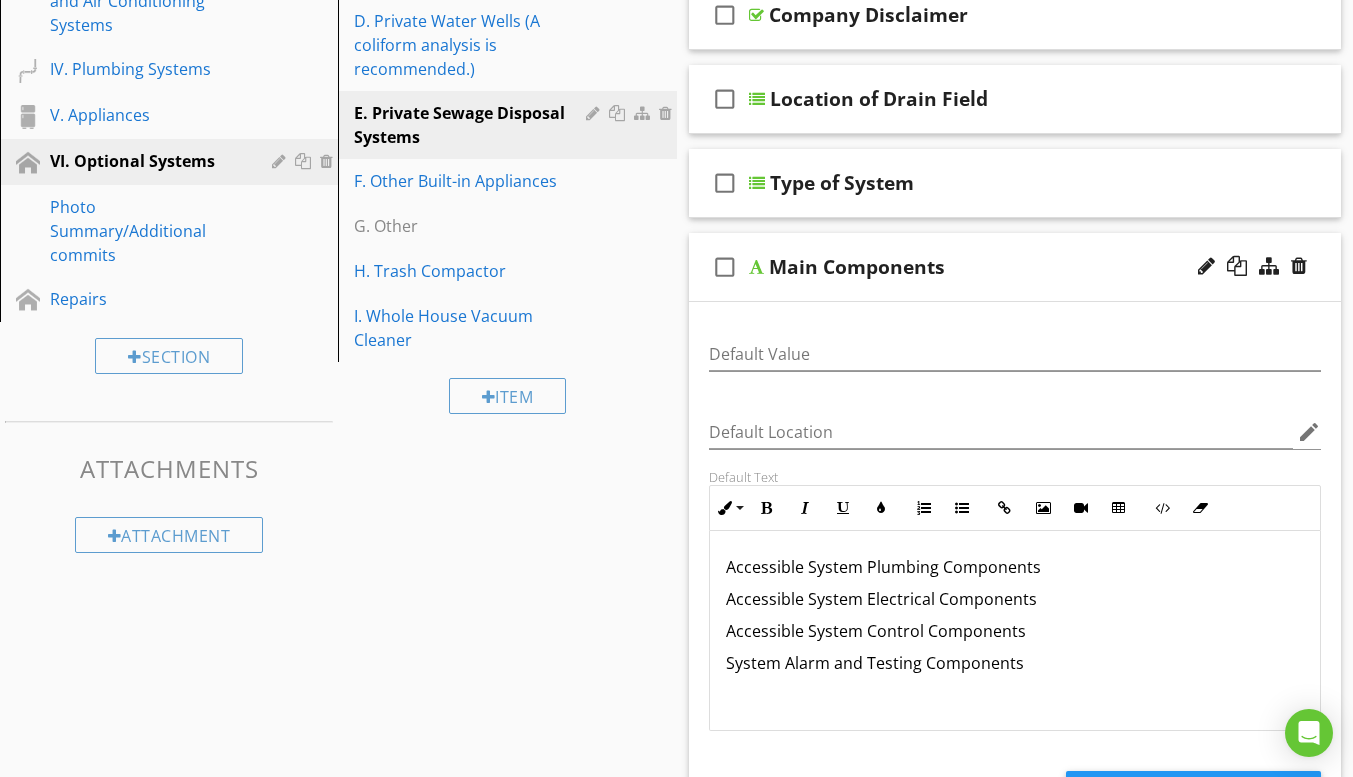 scroll, scrollTop: 400, scrollLeft: 0, axis: vertical 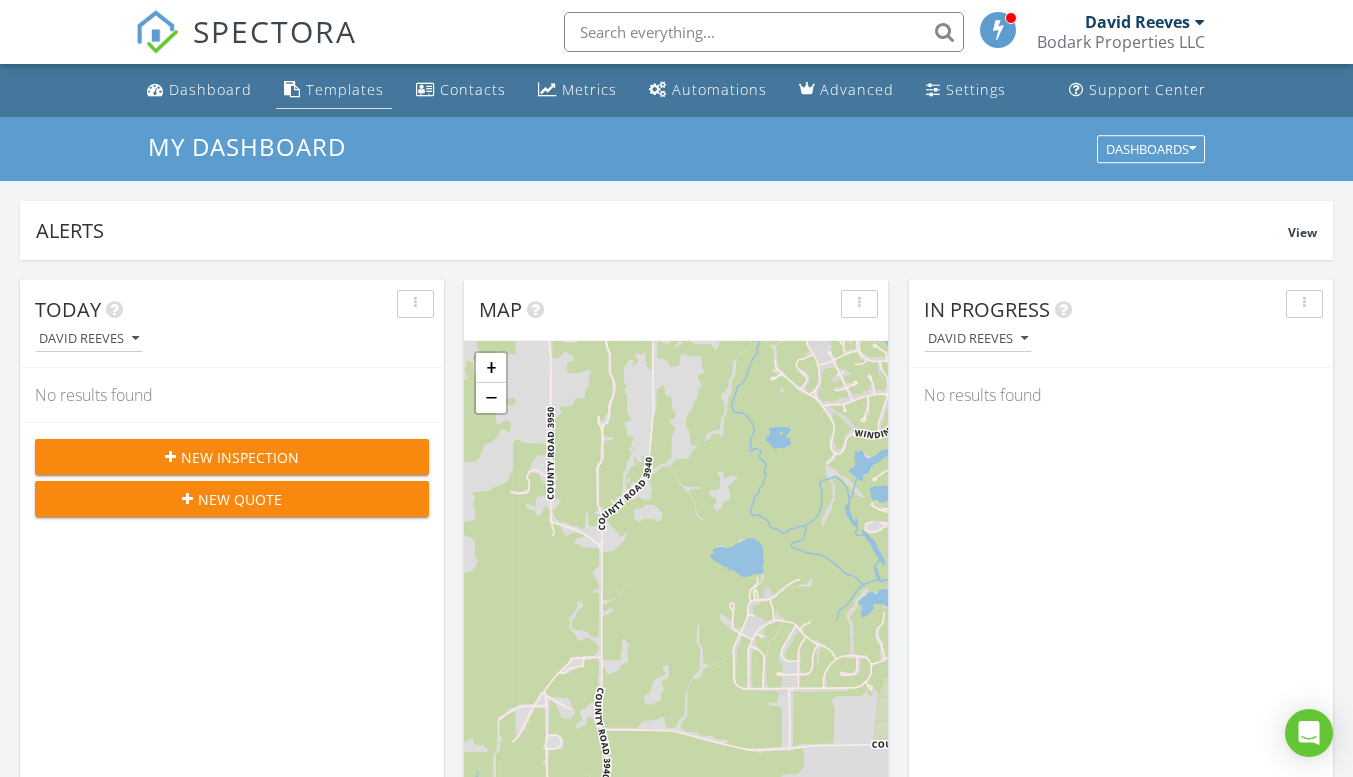click on "Templates" at bounding box center (345, 89) 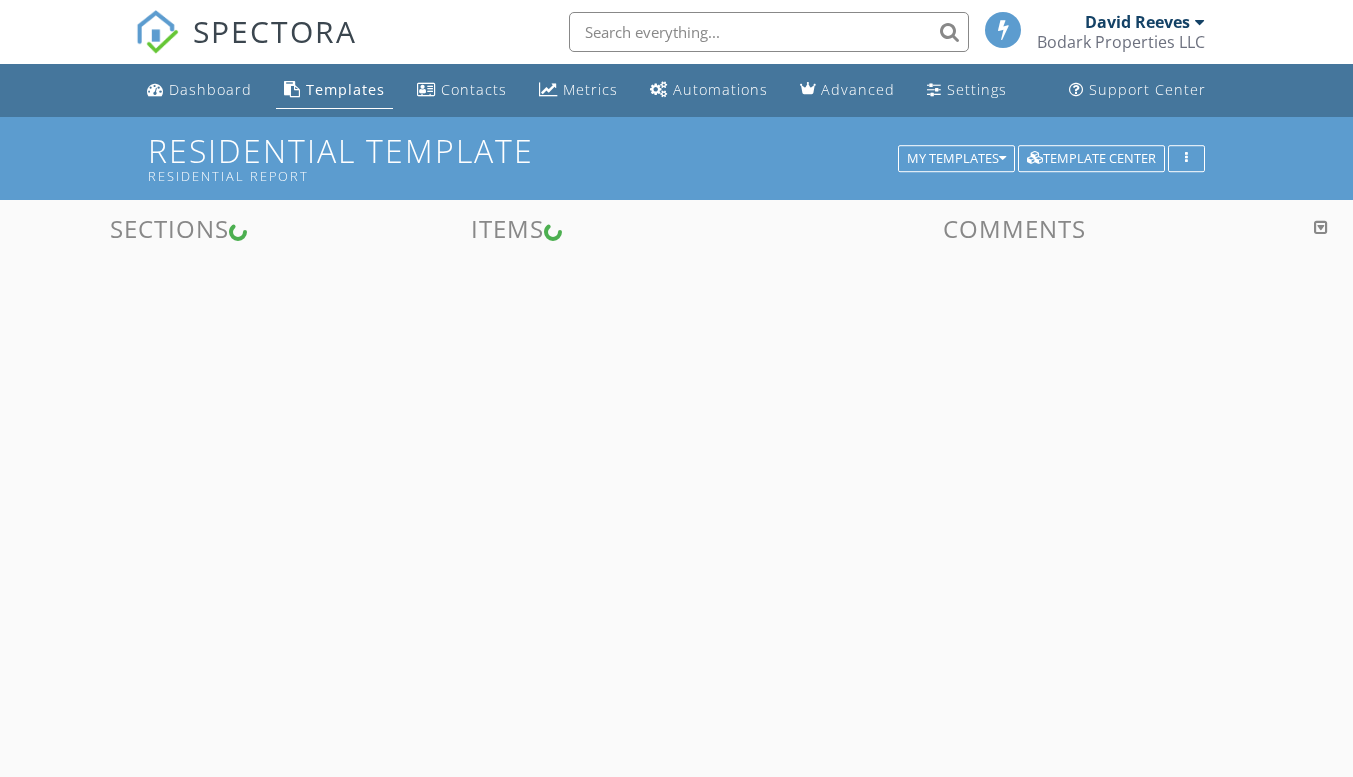 scroll, scrollTop: 0, scrollLeft: 0, axis: both 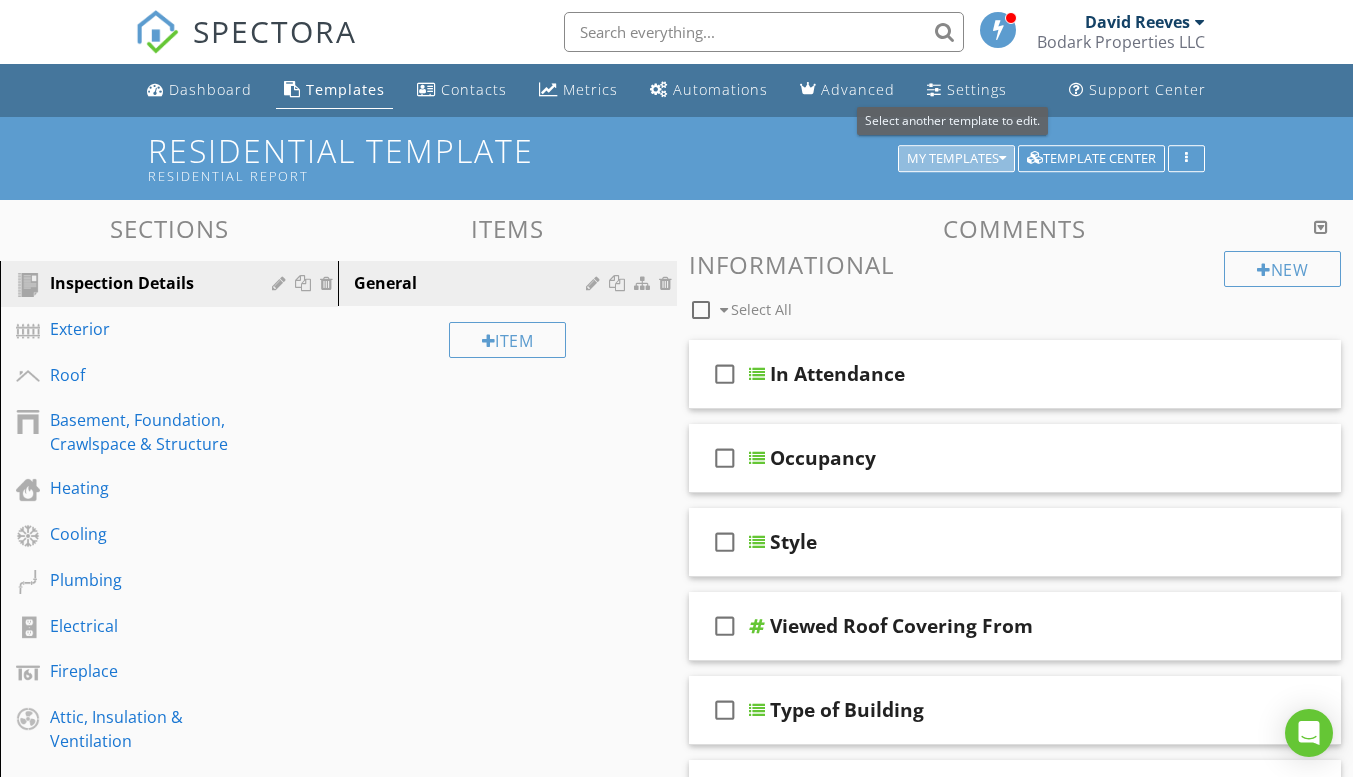 click on "My Templates" at bounding box center [956, 159] 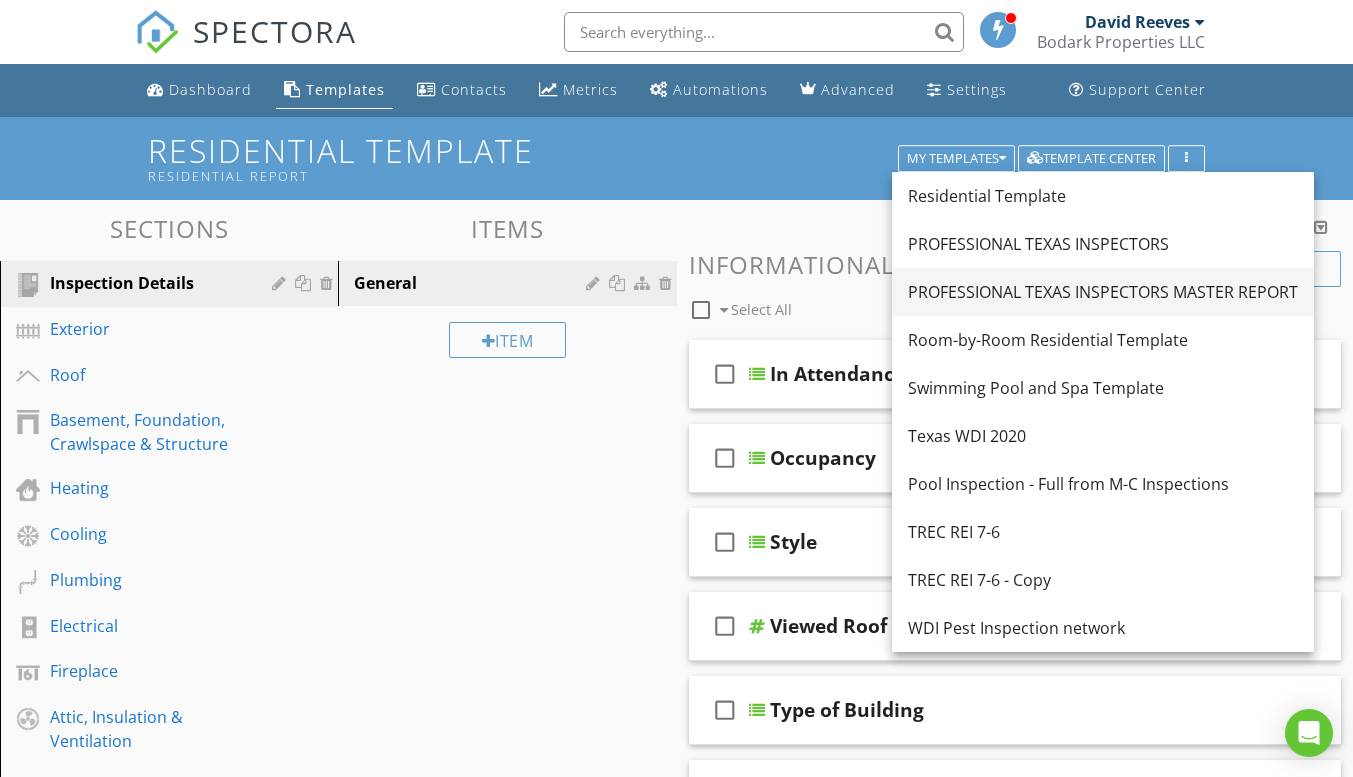 click on "PROFESSIONAL TEXAS INSPECTORS MASTER REPORT" at bounding box center [1103, 292] 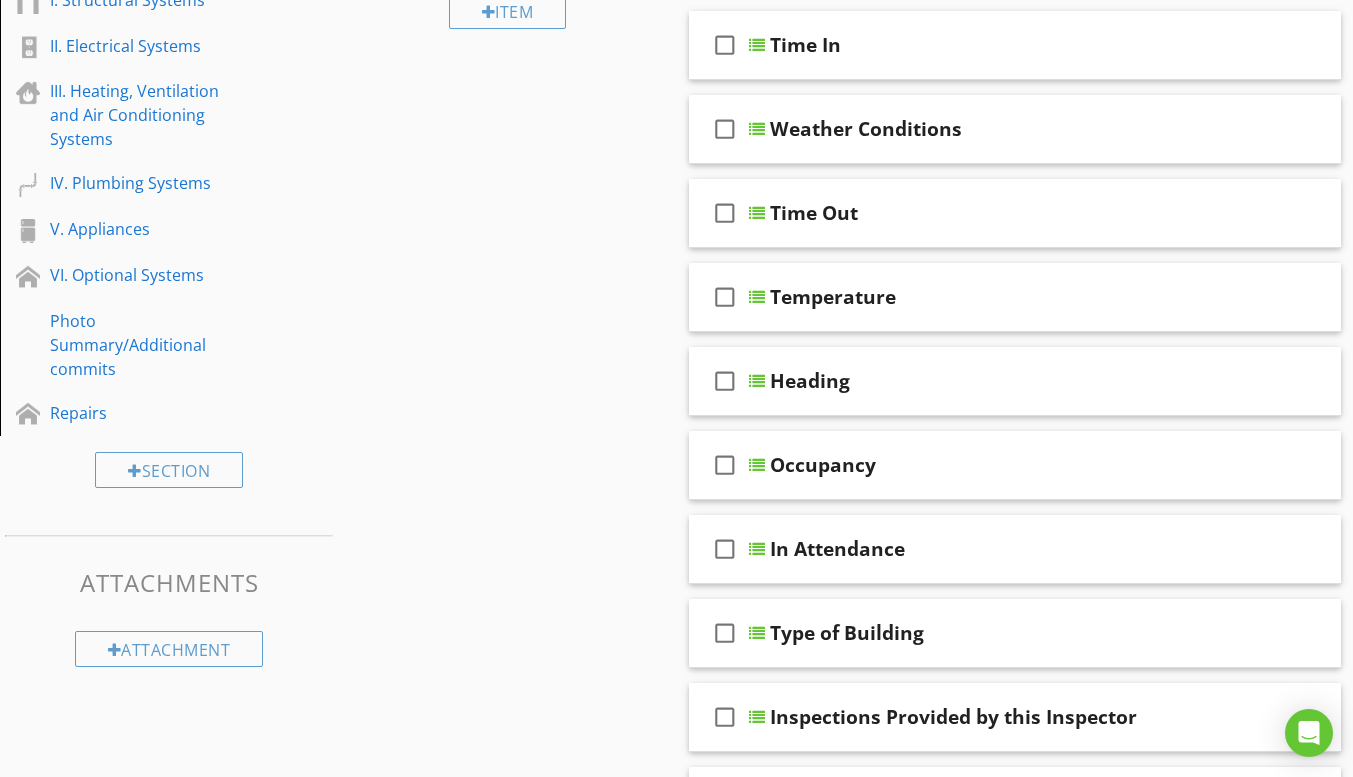 scroll, scrollTop: 400, scrollLeft: 0, axis: vertical 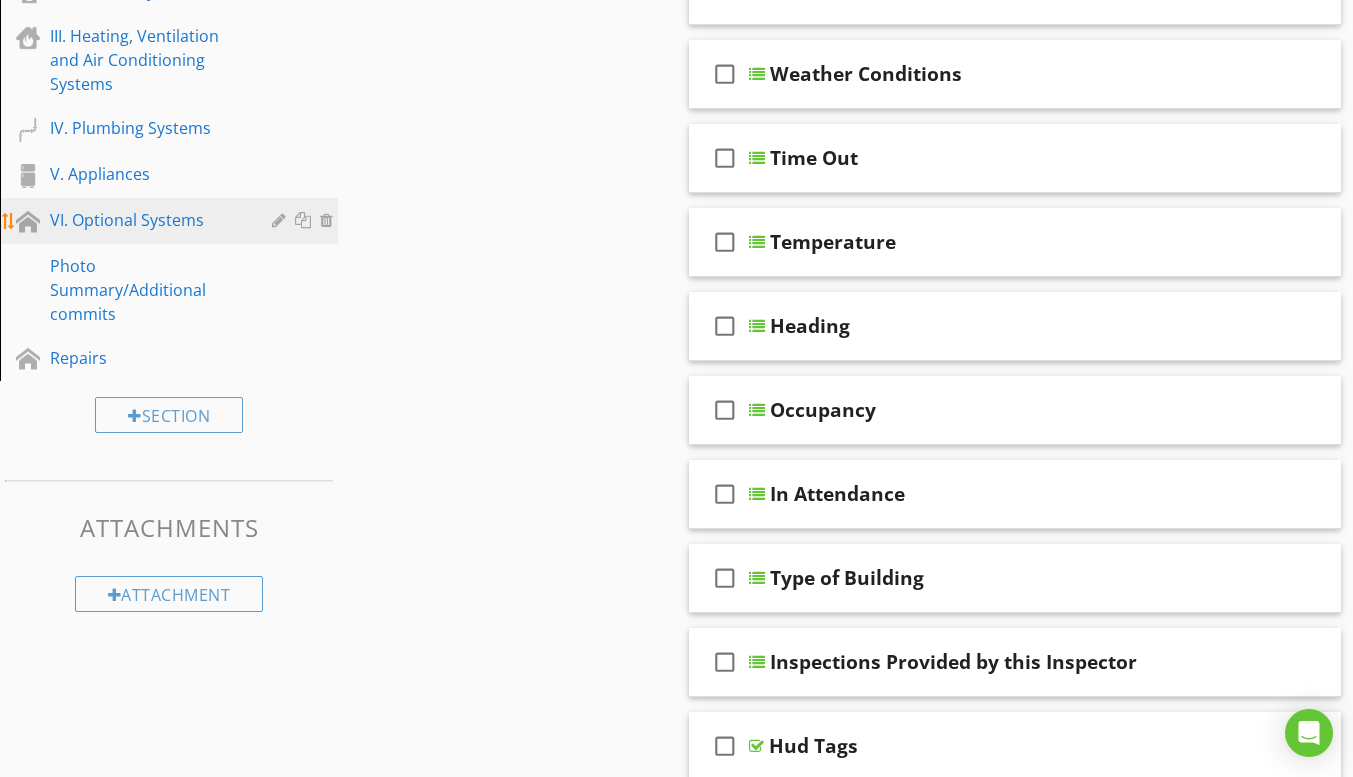 click on "VI. Optional Systems" at bounding box center [146, 220] 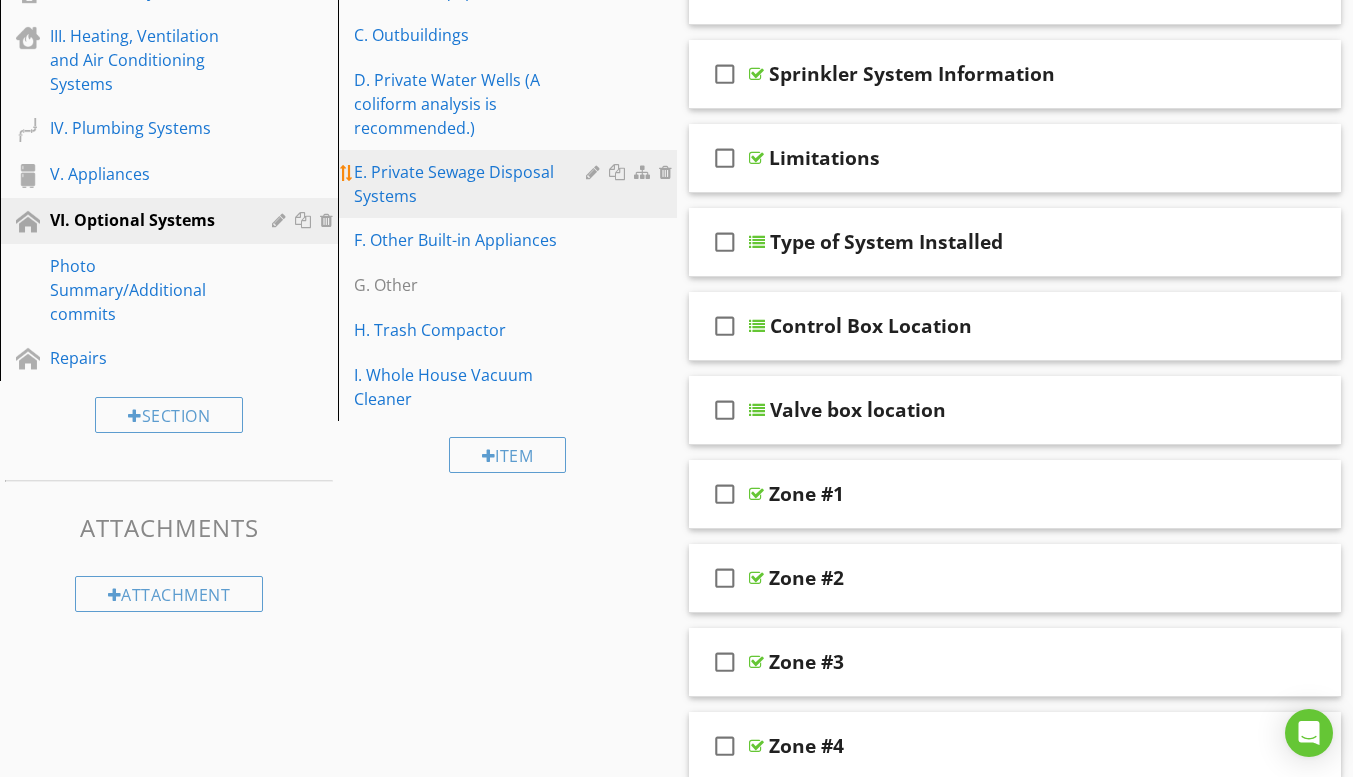 click on "E. Private Sewage Disposal Systems" at bounding box center (472, 184) 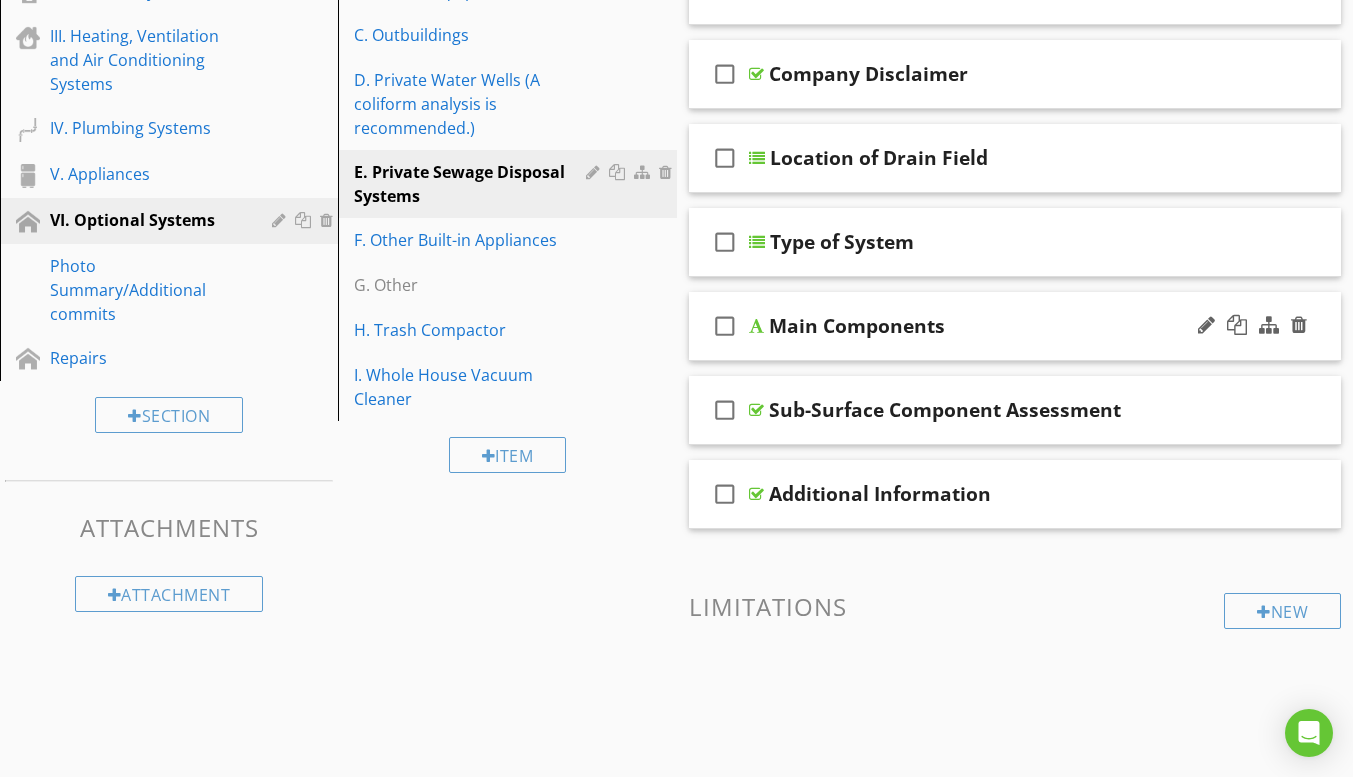 click on "check_box_outline_blank
Main Components" at bounding box center [1015, 326] 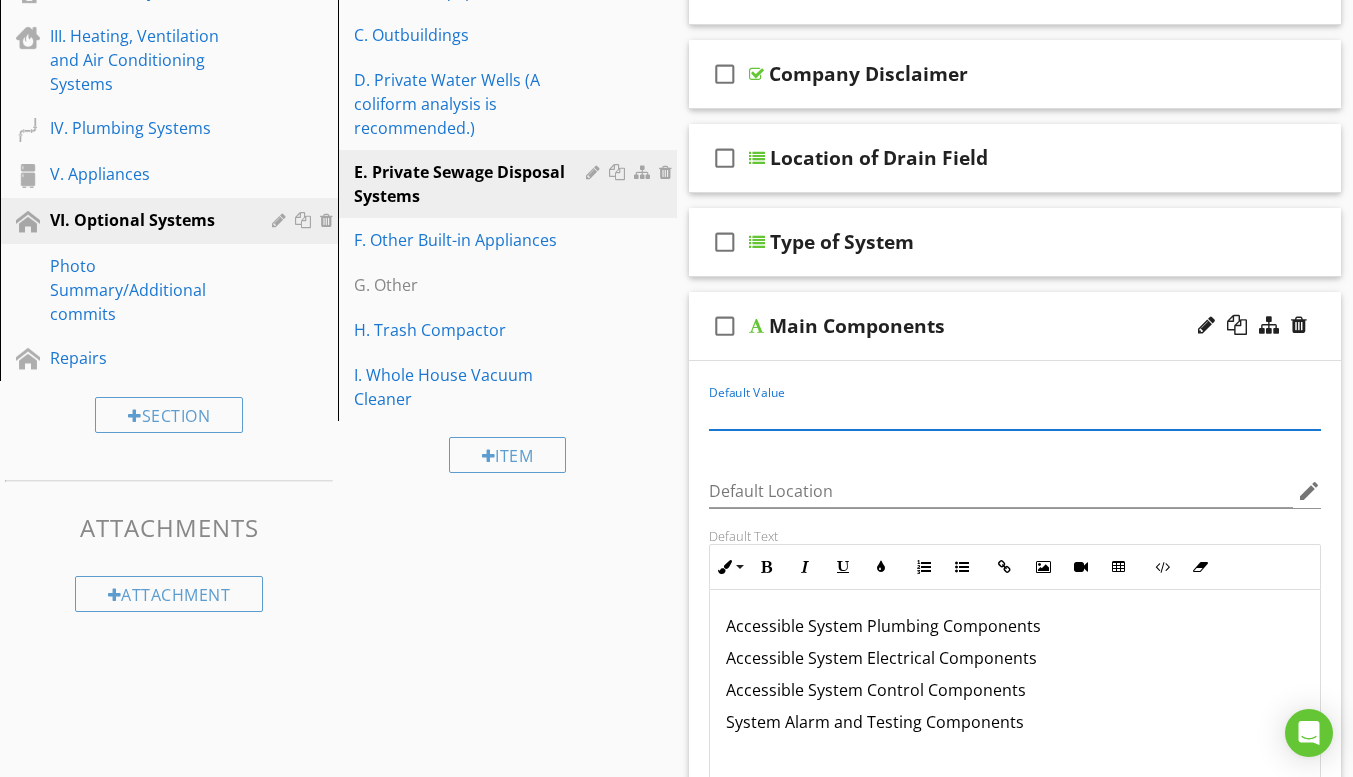 click at bounding box center [1015, 413] 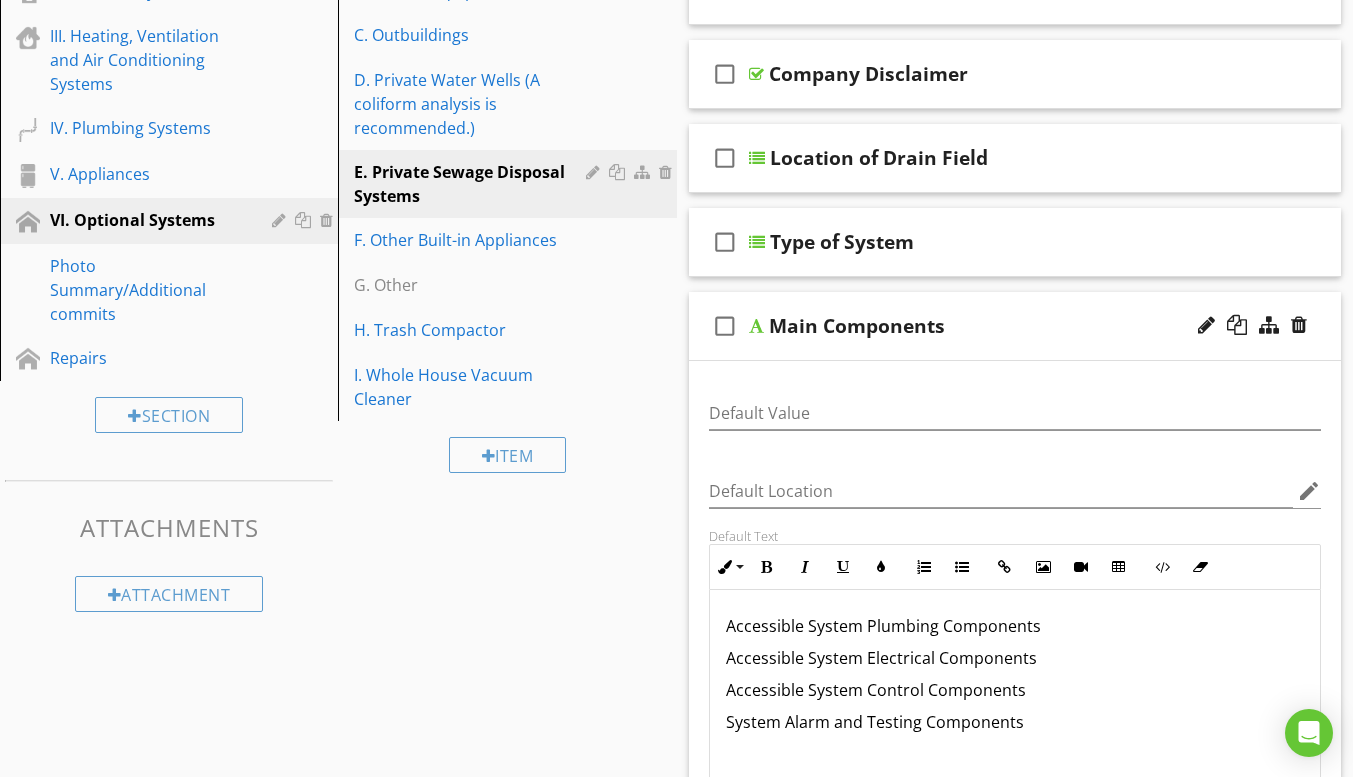 click on "Accessible System Electrical Components" at bounding box center (1015, 658) 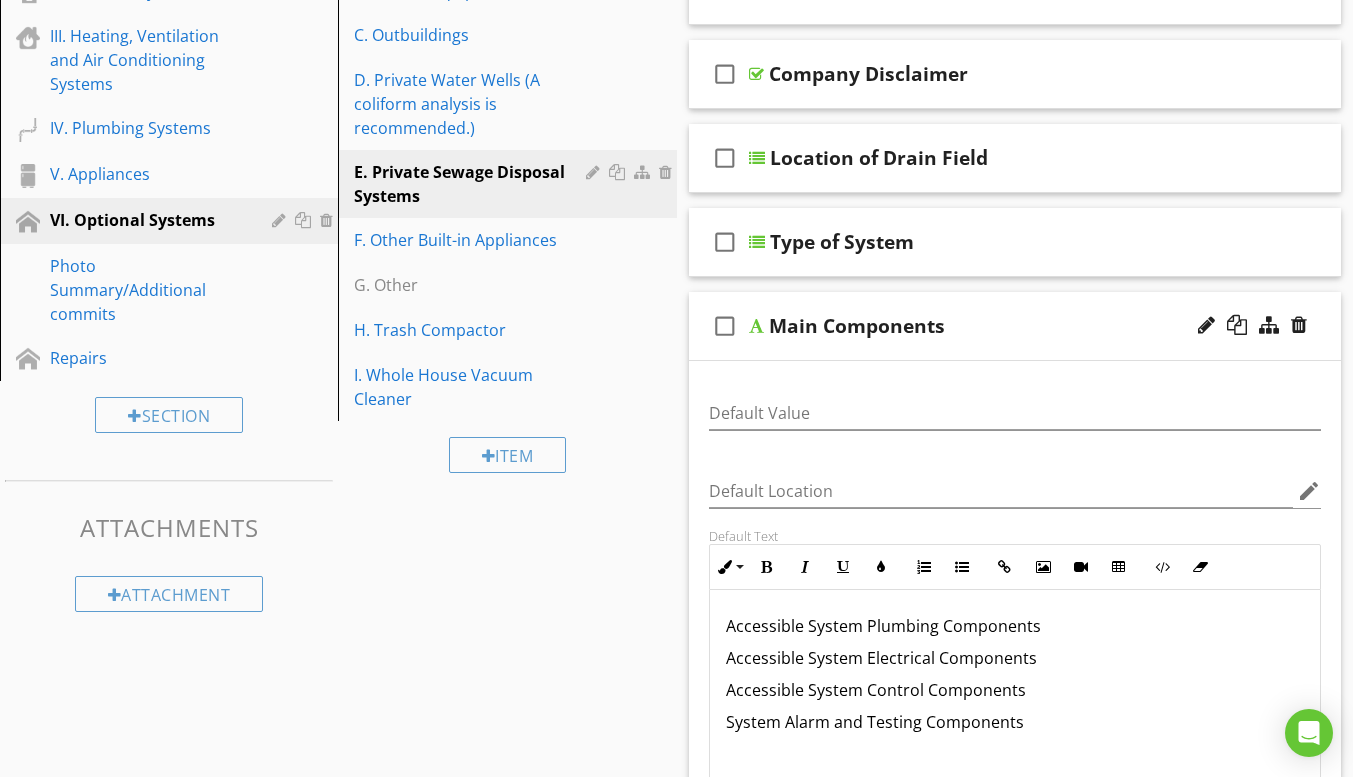 drag, startPoint x: 753, startPoint y: 325, endPoint x: 732, endPoint y: 353, distance: 35 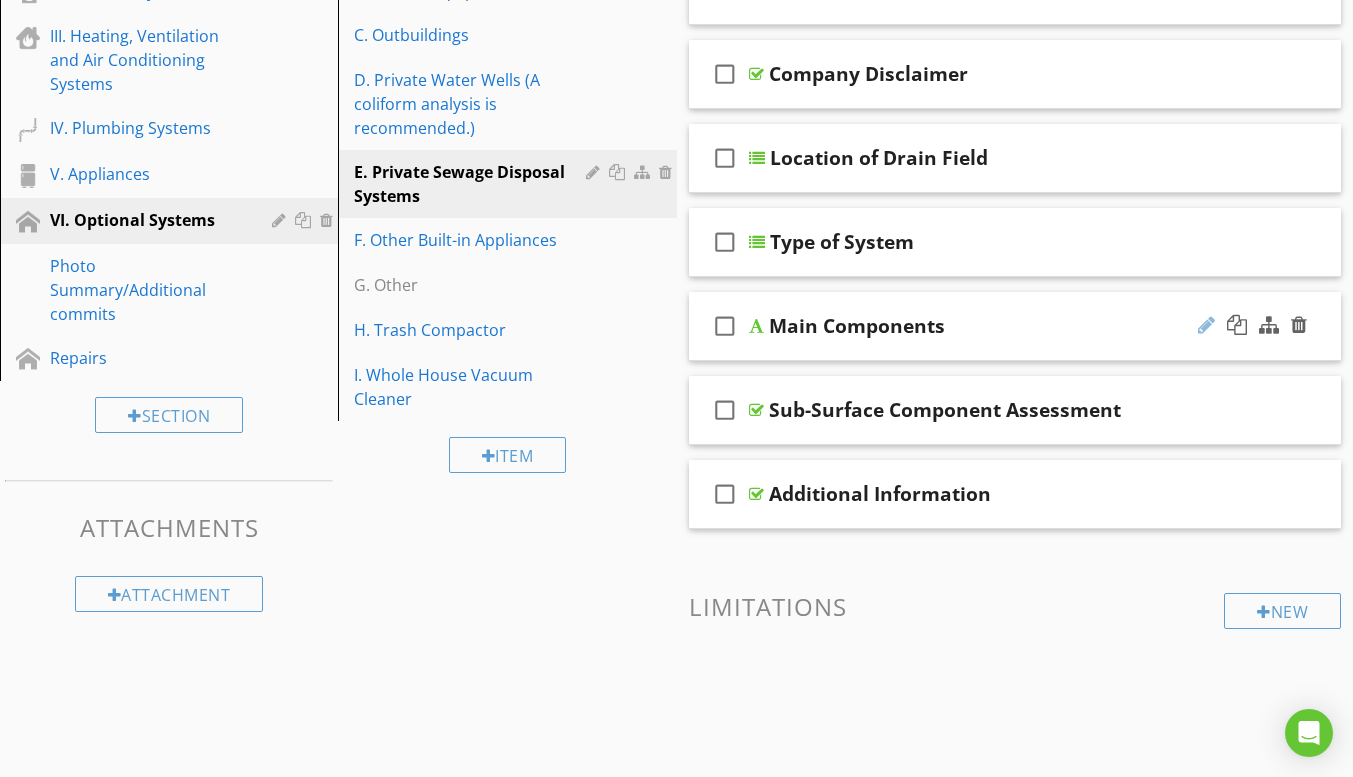 click at bounding box center (1206, 325) 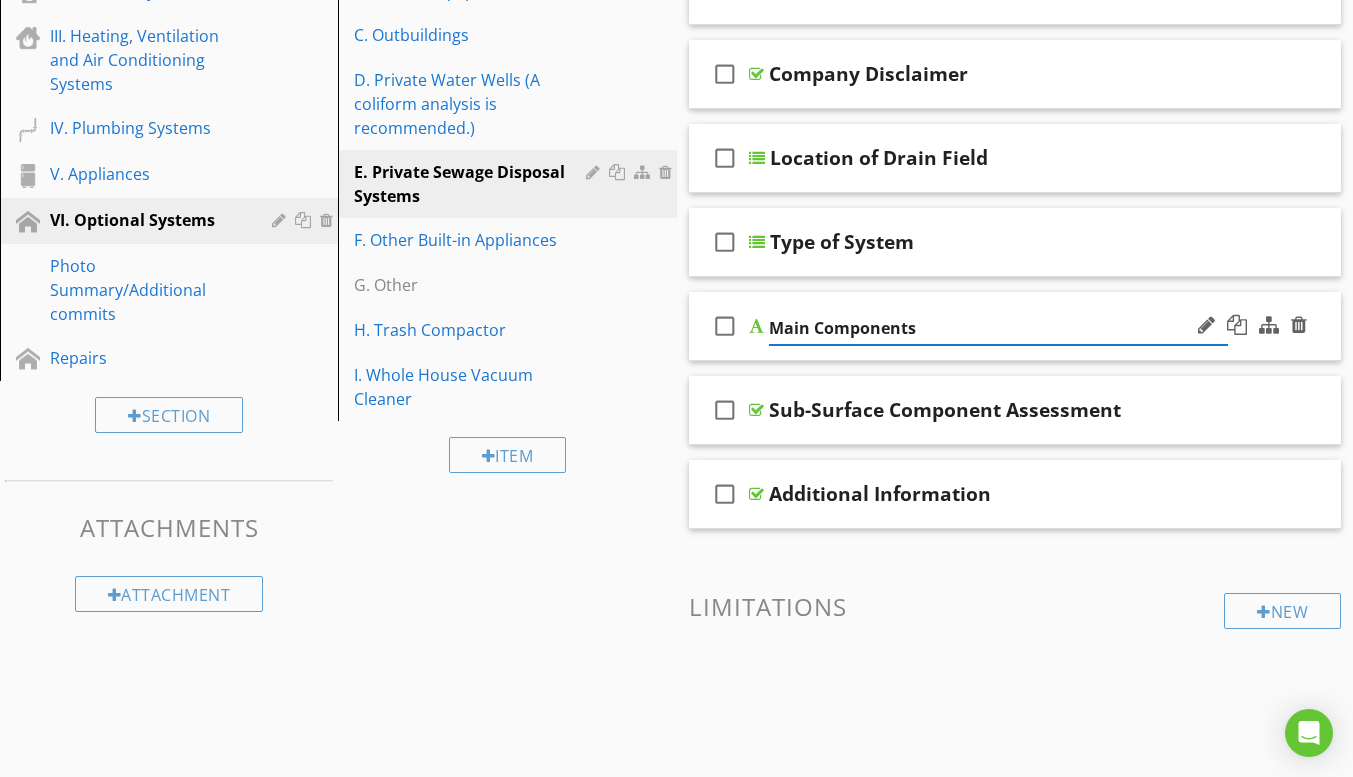 click on "Main Components" at bounding box center [998, 328] 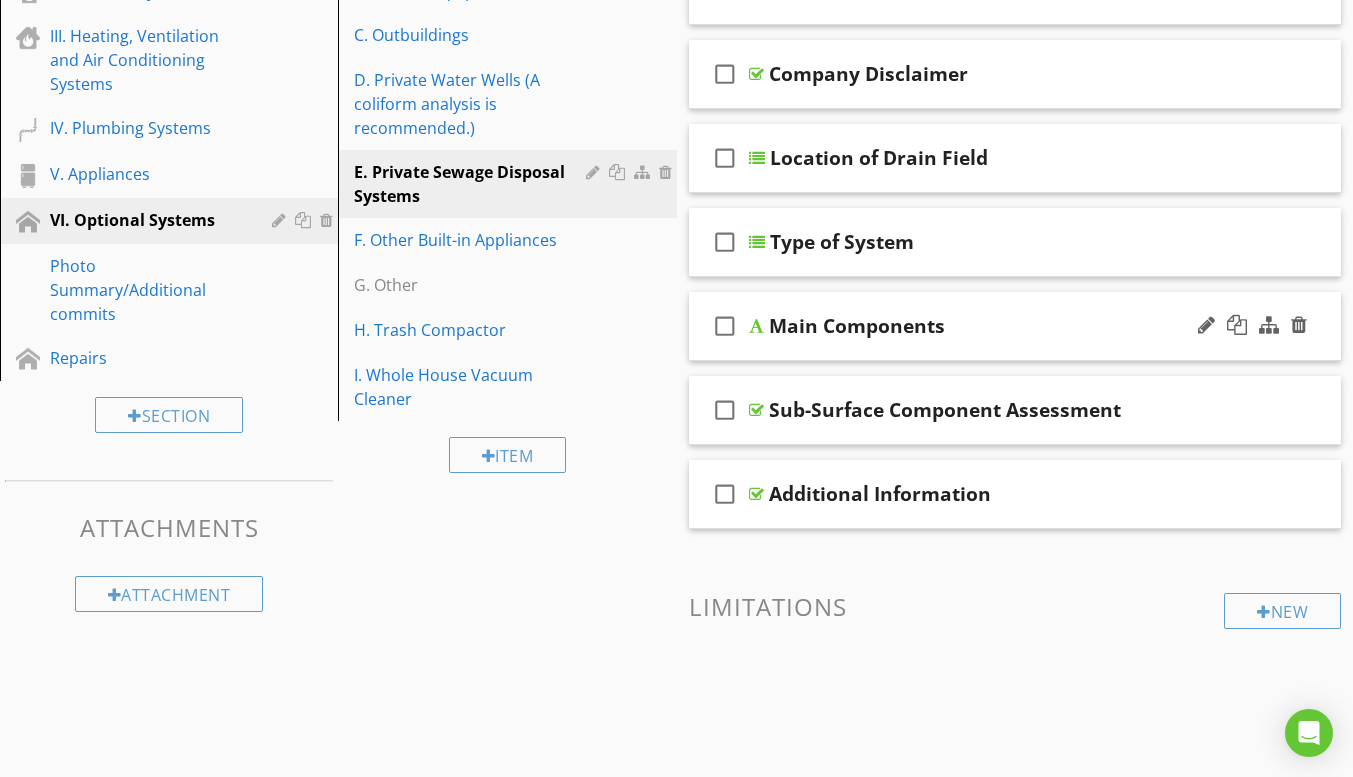 click at bounding box center (756, 326) 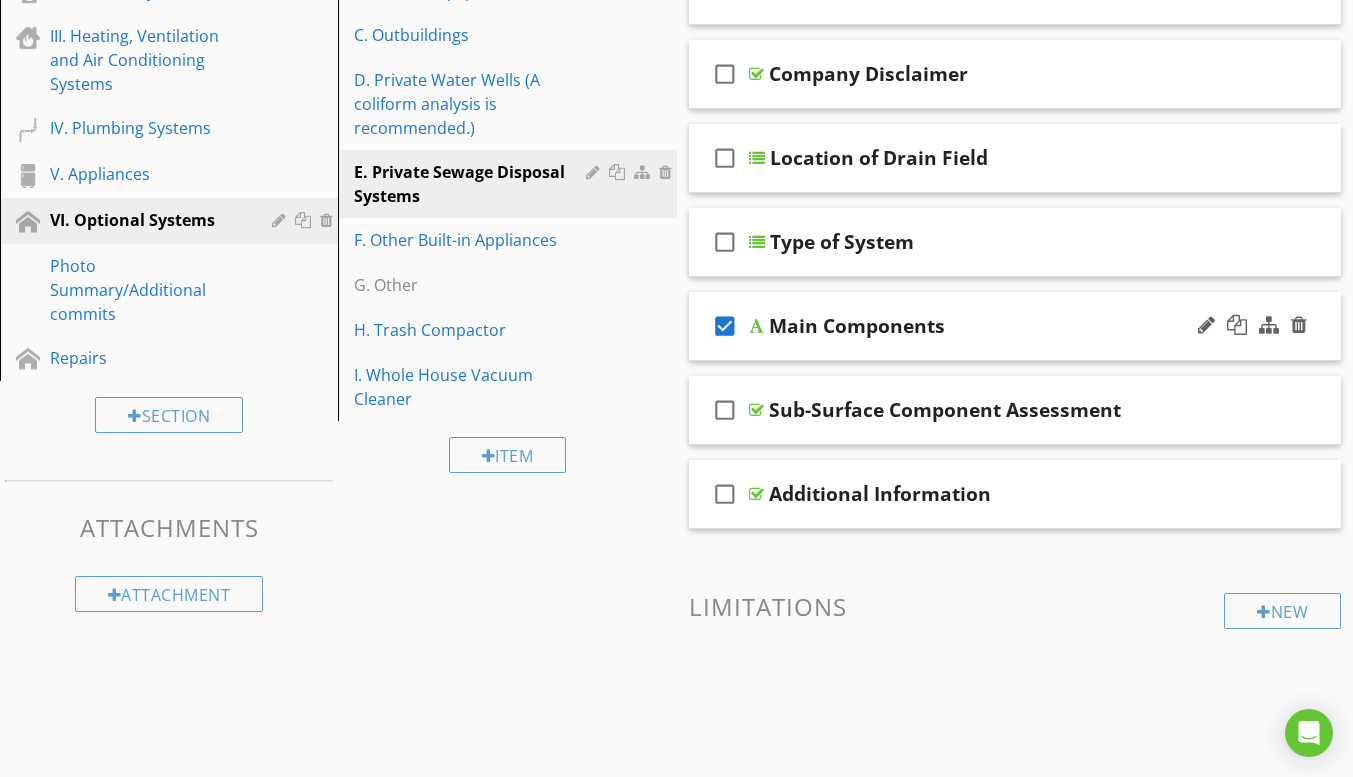 click on "check_box" at bounding box center (725, 326) 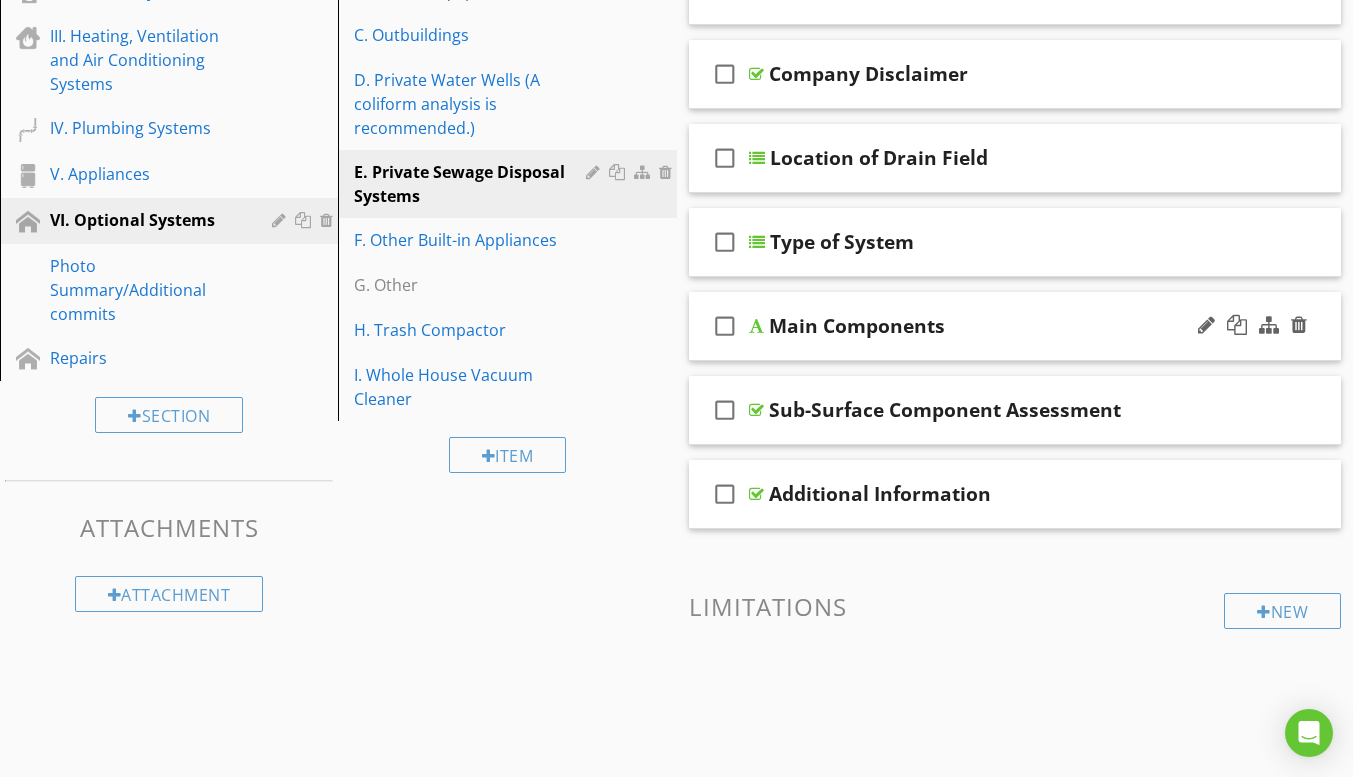 click on "check_box_outline_blank" at bounding box center [725, 326] 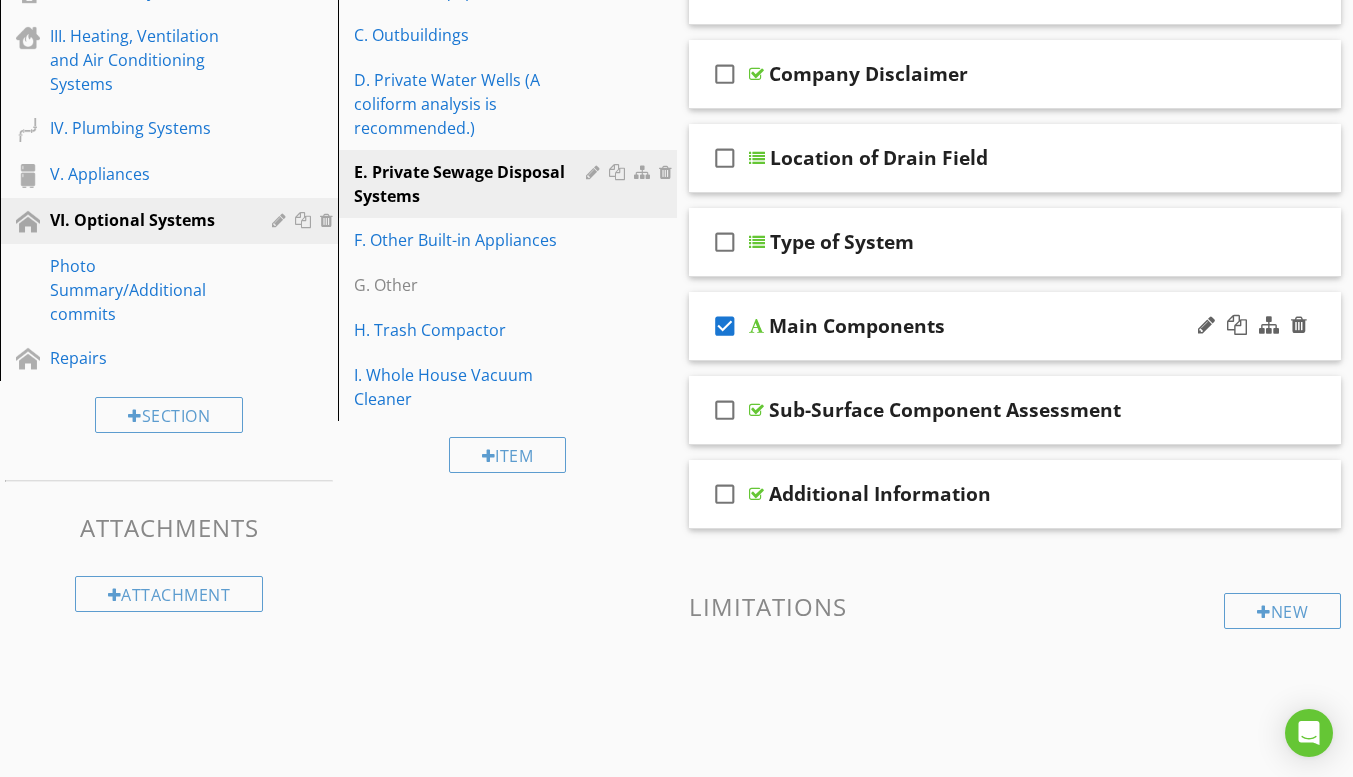 click on "check_box" at bounding box center [725, 326] 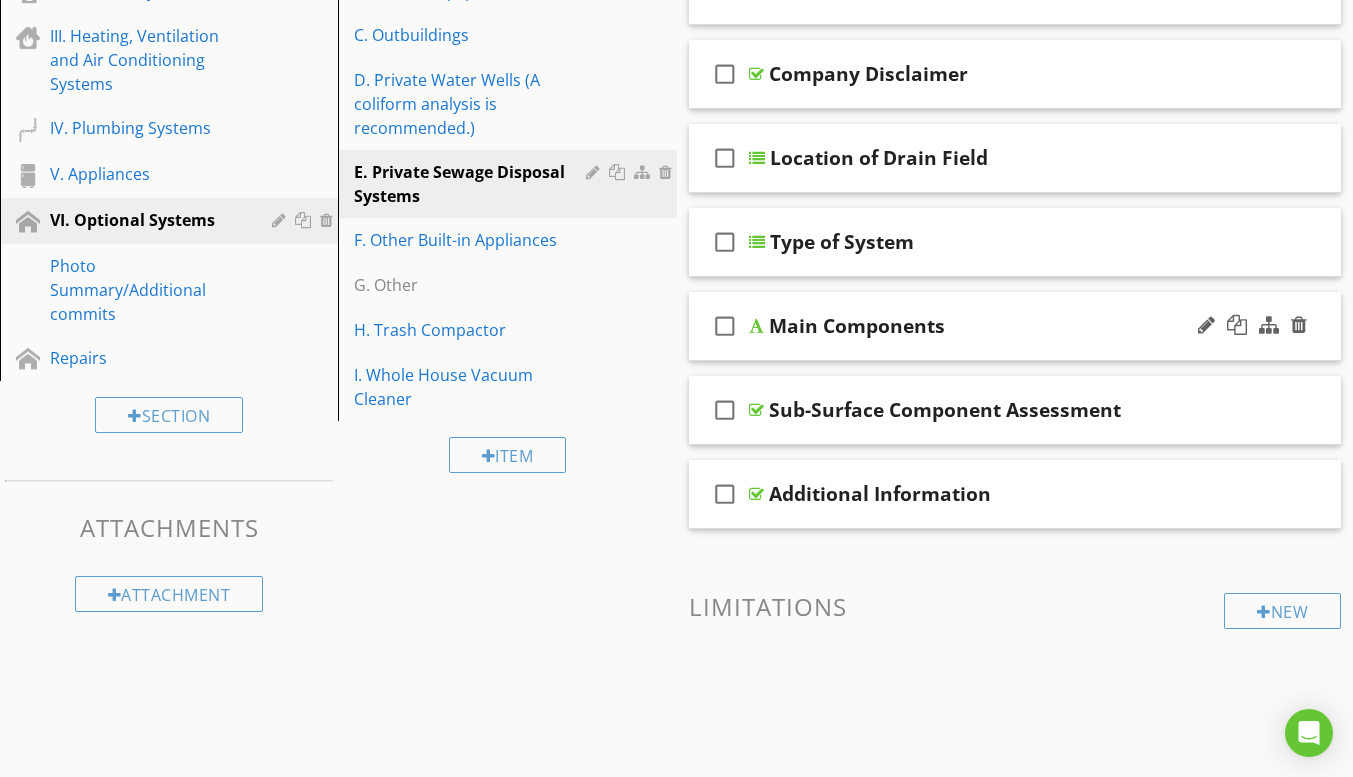 click on "check_box_outline_blank" at bounding box center [725, 326] 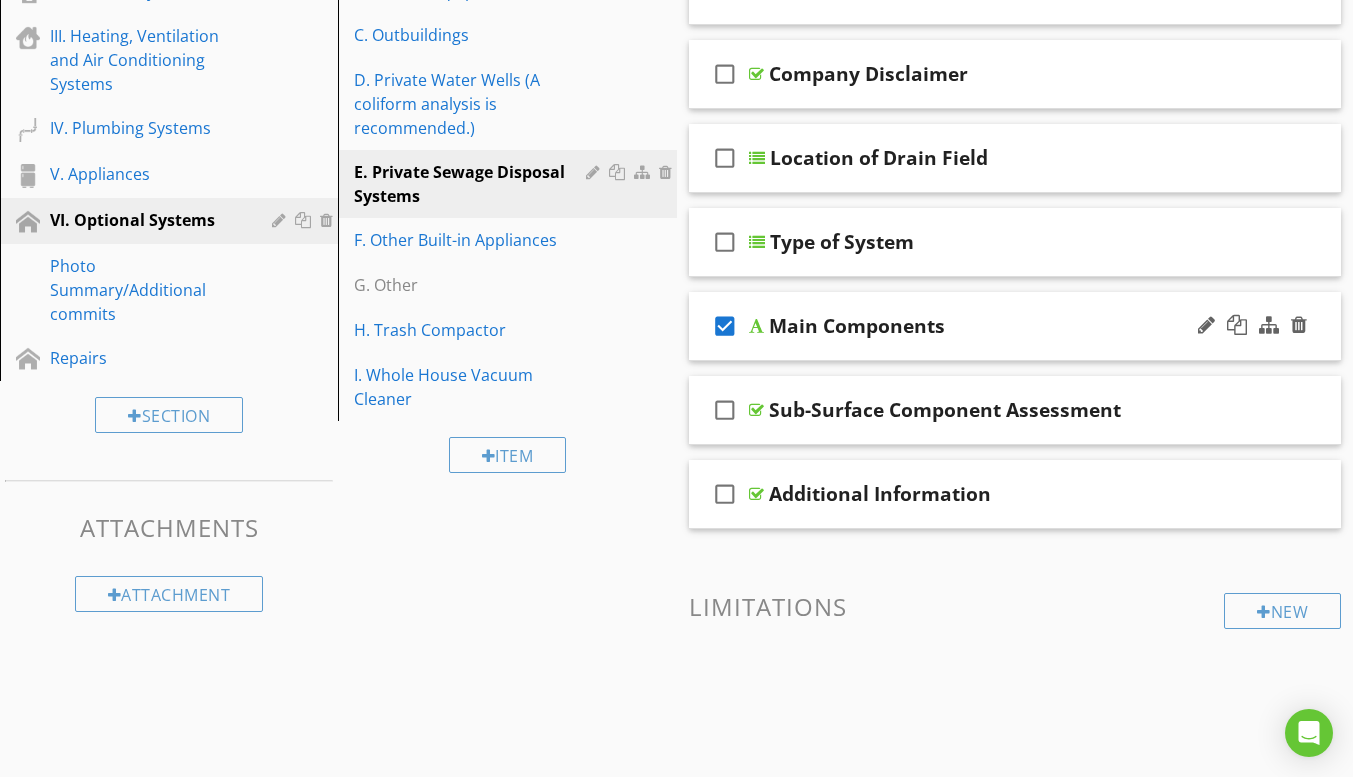 click on "check_box" at bounding box center [725, 326] 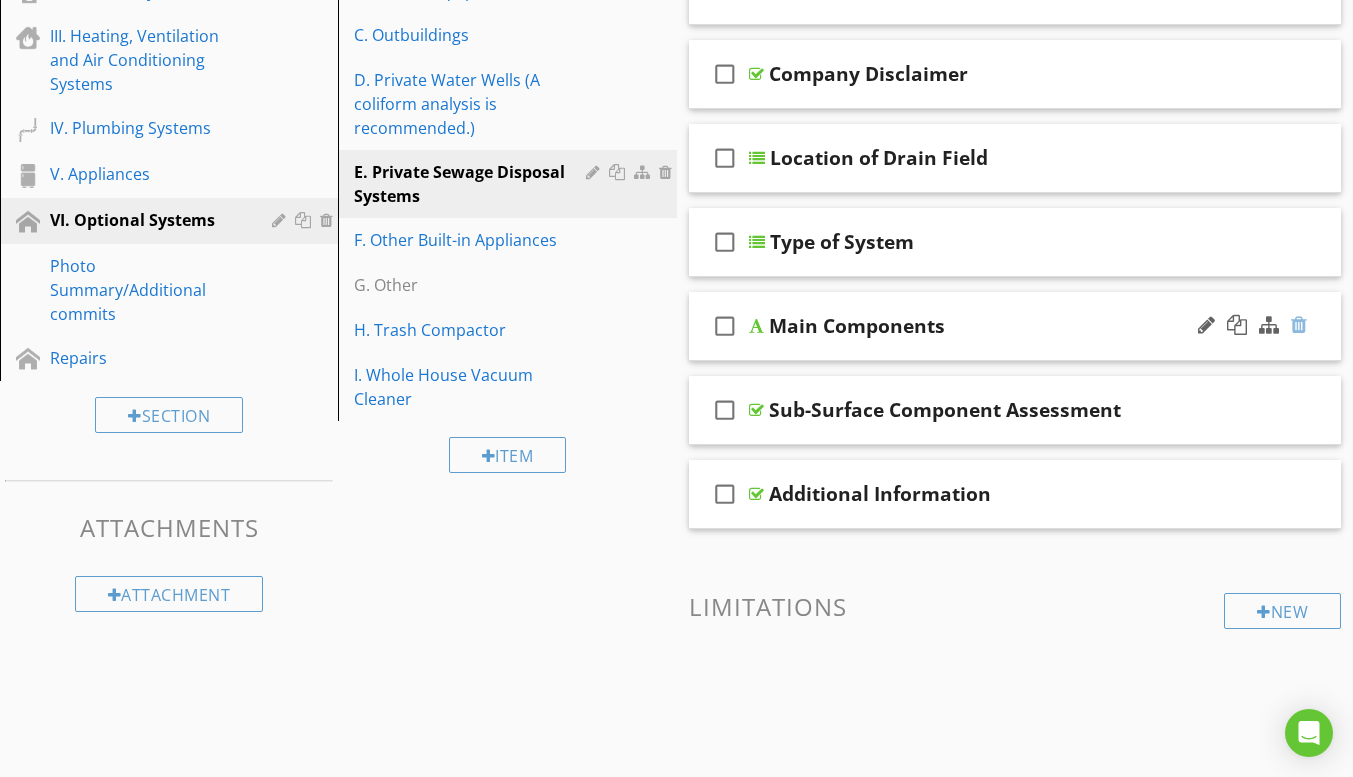 click at bounding box center [1299, 325] 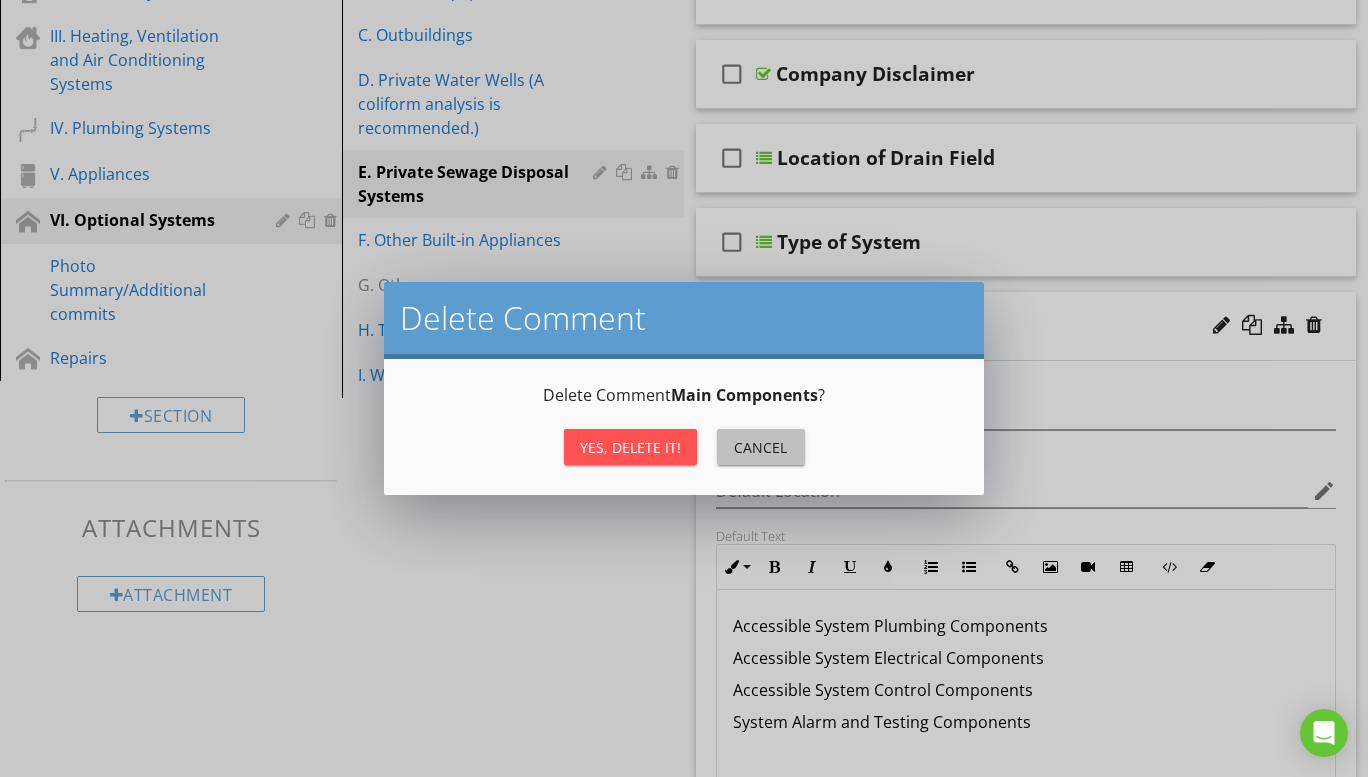 click on "Cancel" at bounding box center (761, 447) 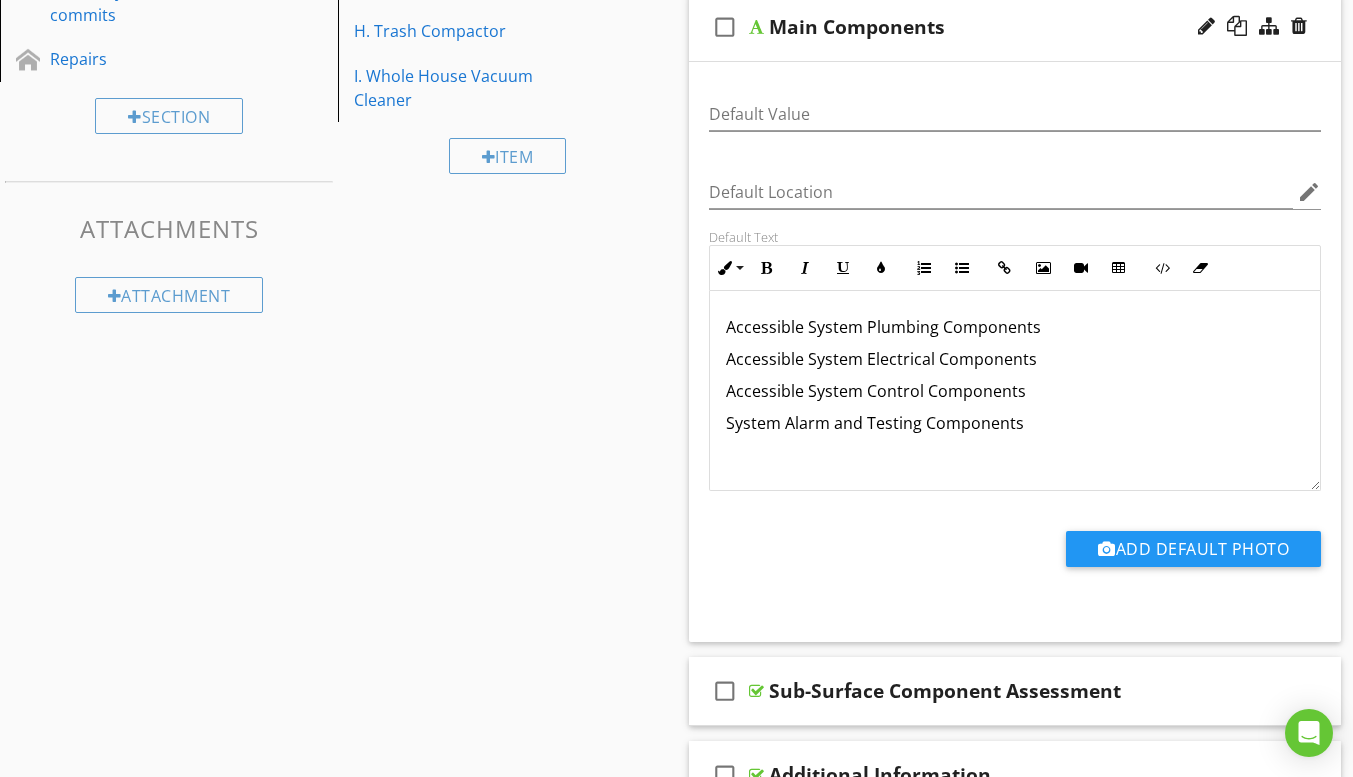 scroll, scrollTop: 700, scrollLeft: 0, axis: vertical 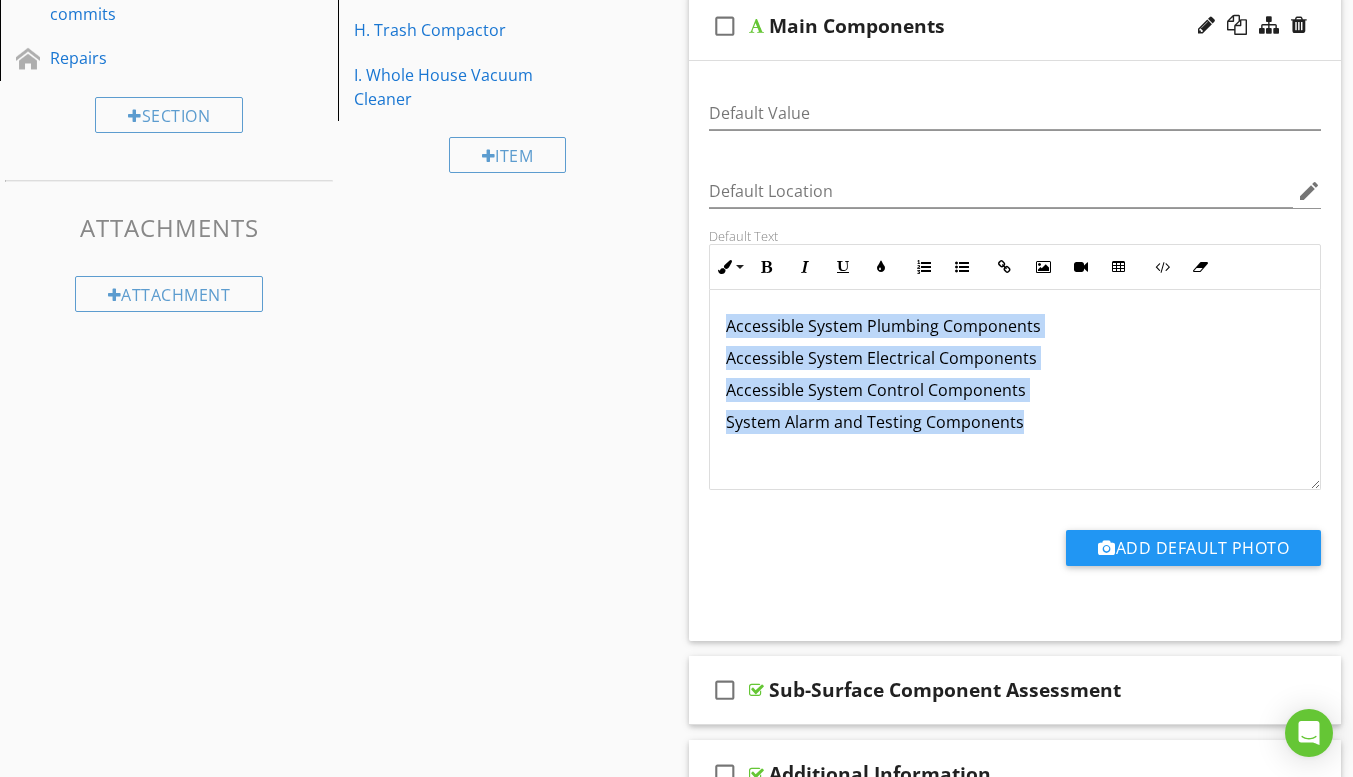drag, startPoint x: 724, startPoint y: 320, endPoint x: 1023, endPoint y: 452, distance: 326.84094 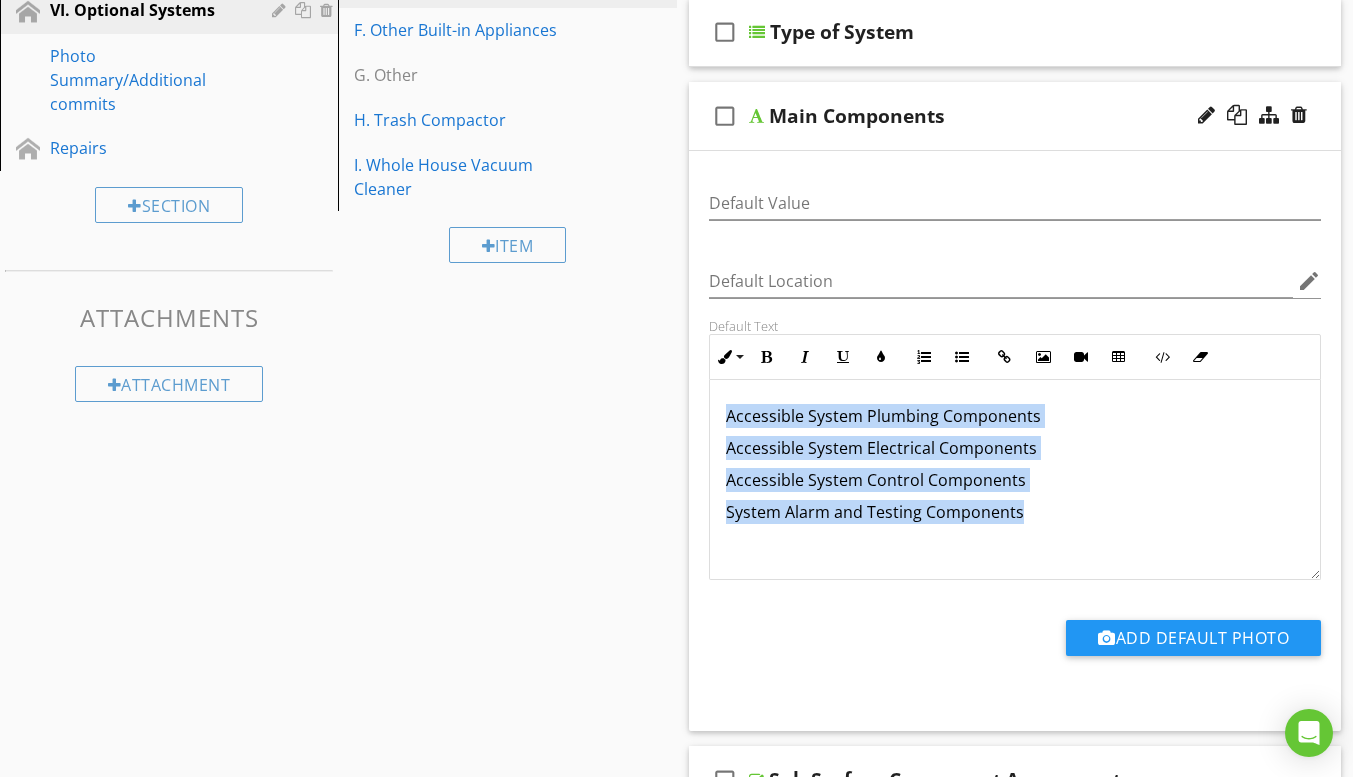 scroll, scrollTop: 600, scrollLeft: 0, axis: vertical 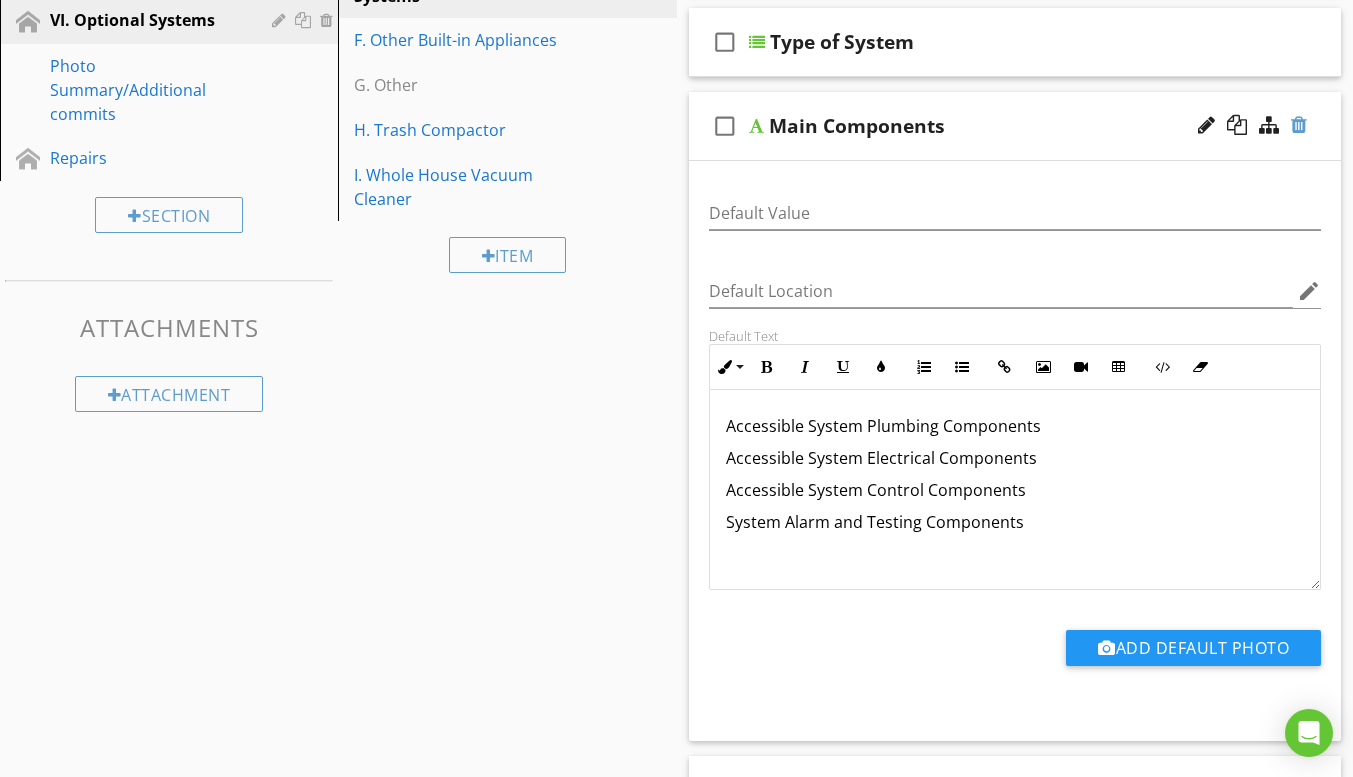 click at bounding box center (1299, 125) 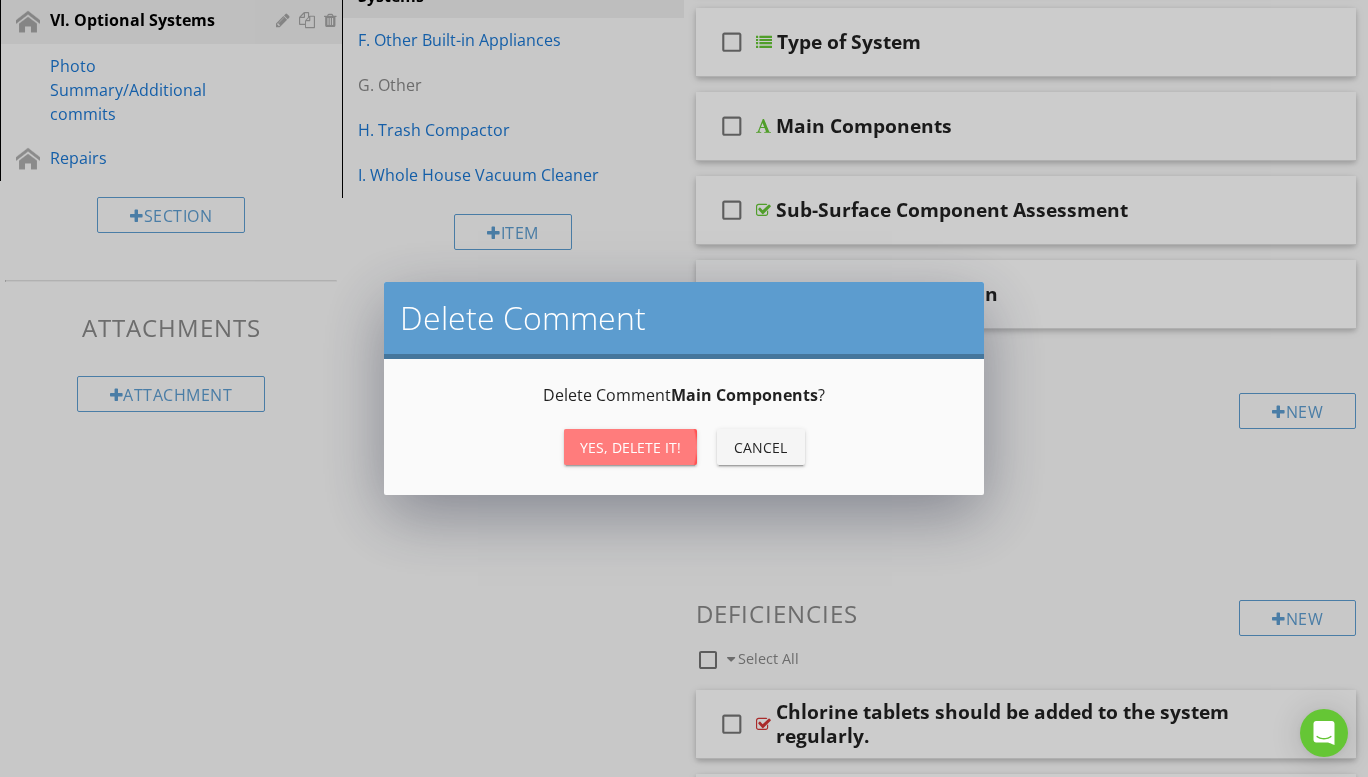 click on "Yes, Delete it!" at bounding box center [630, 447] 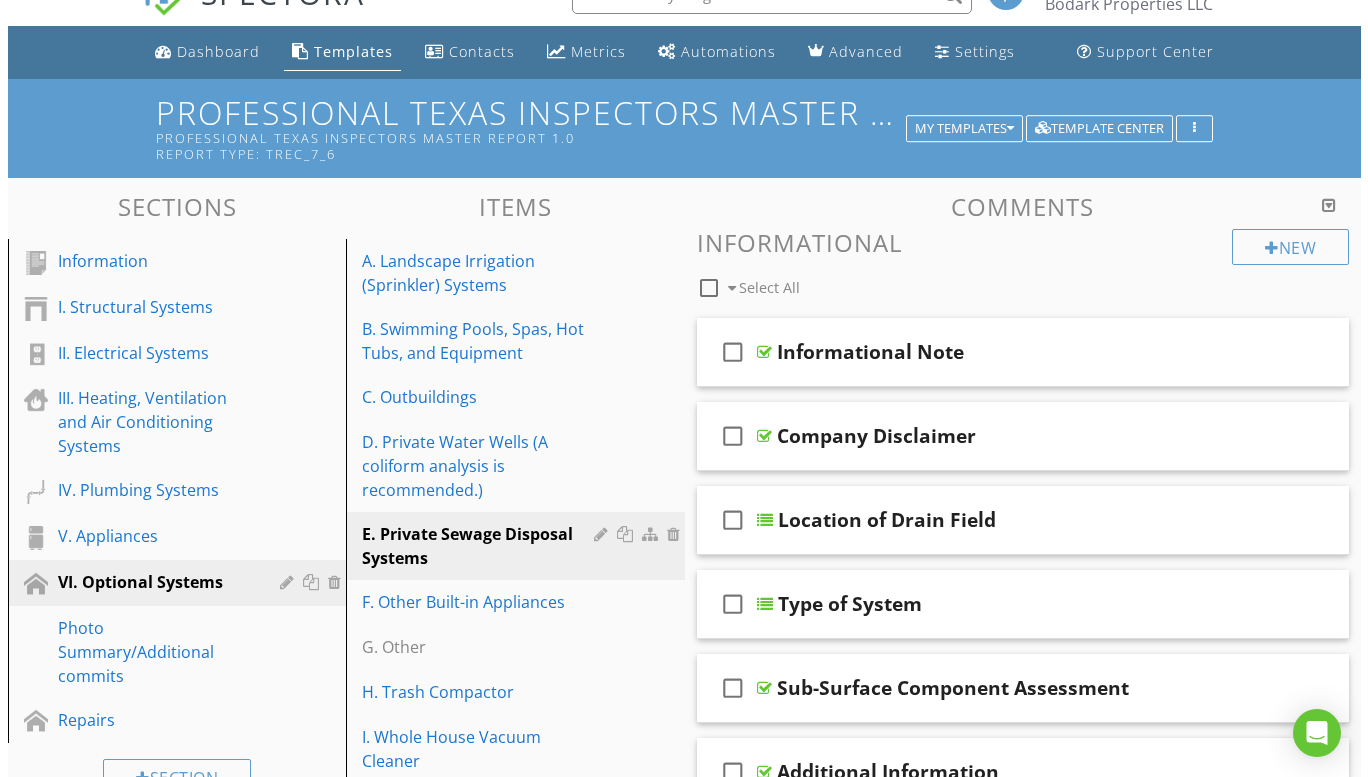 scroll, scrollTop: 0, scrollLeft: 0, axis: both 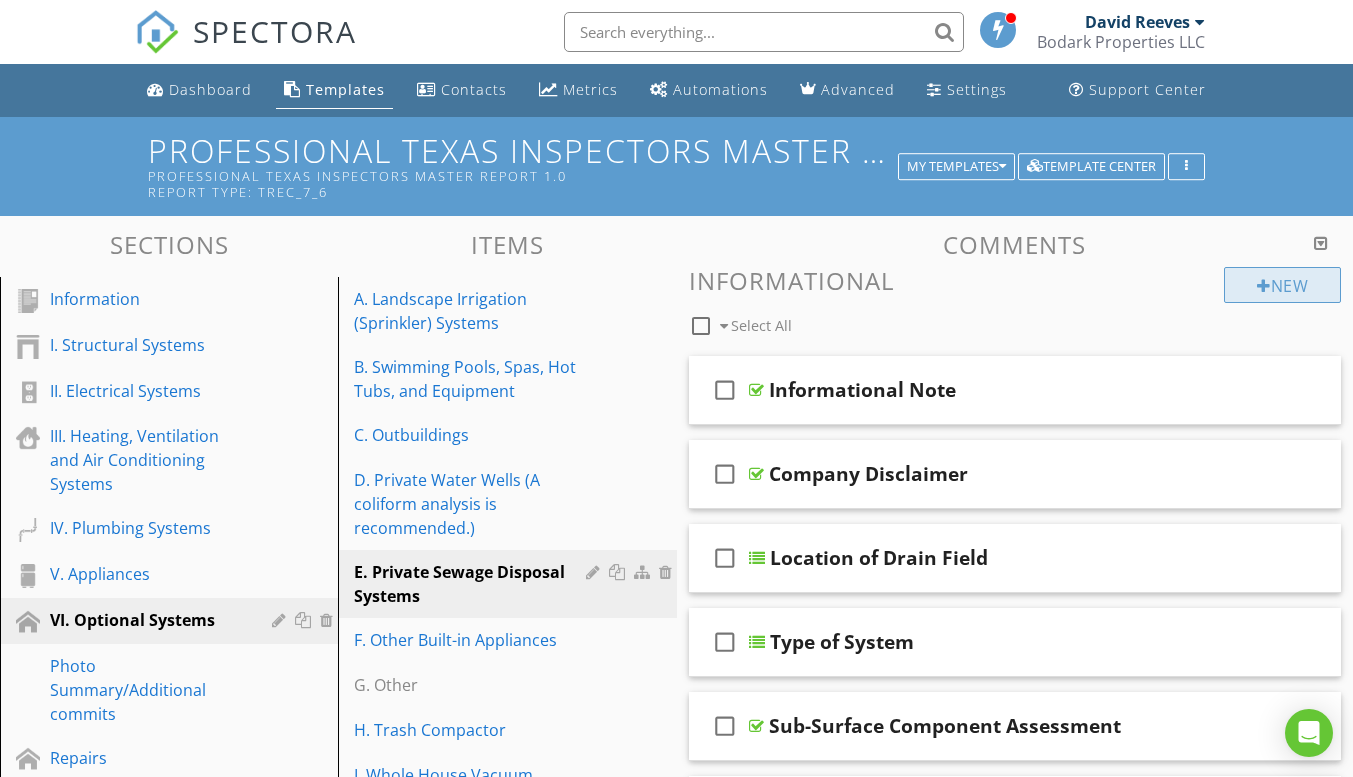 click on "New" at bounding box center (1282, 285) 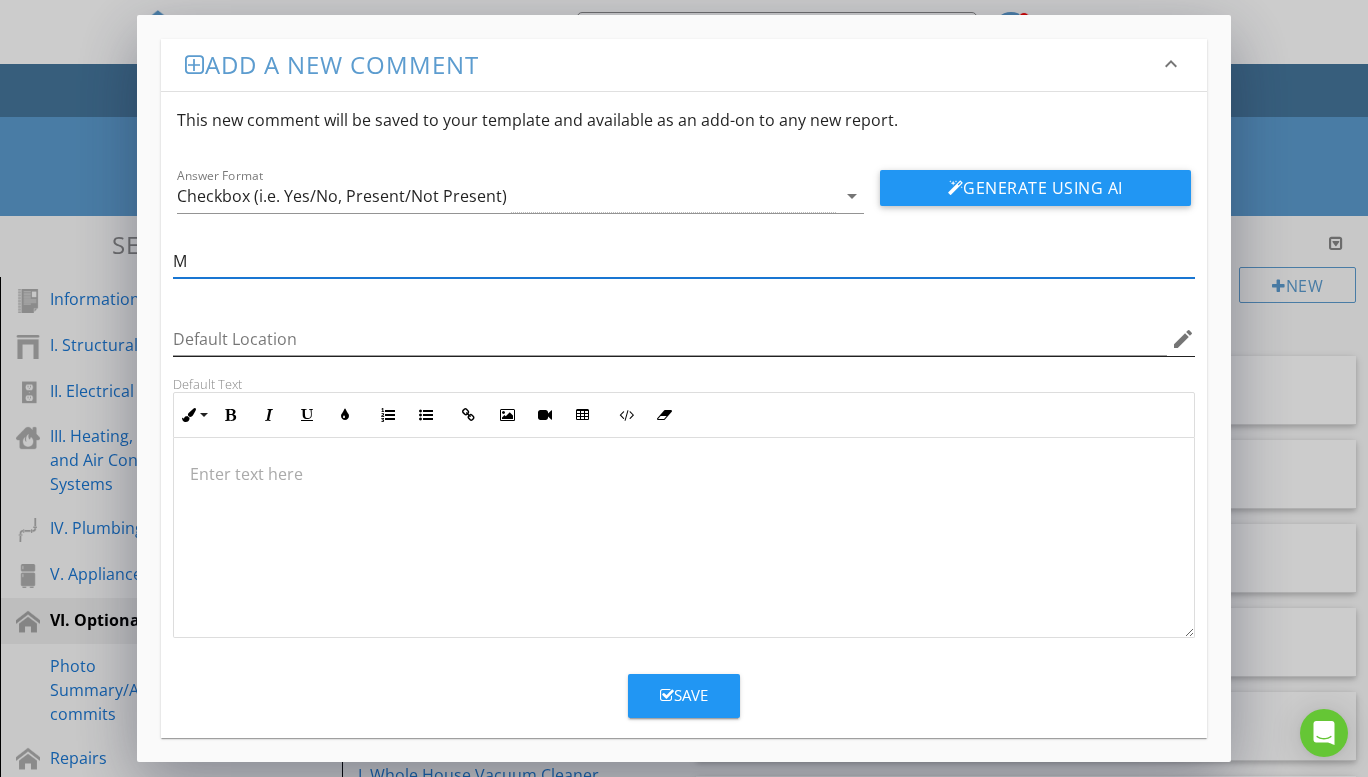 type on "Main Components" 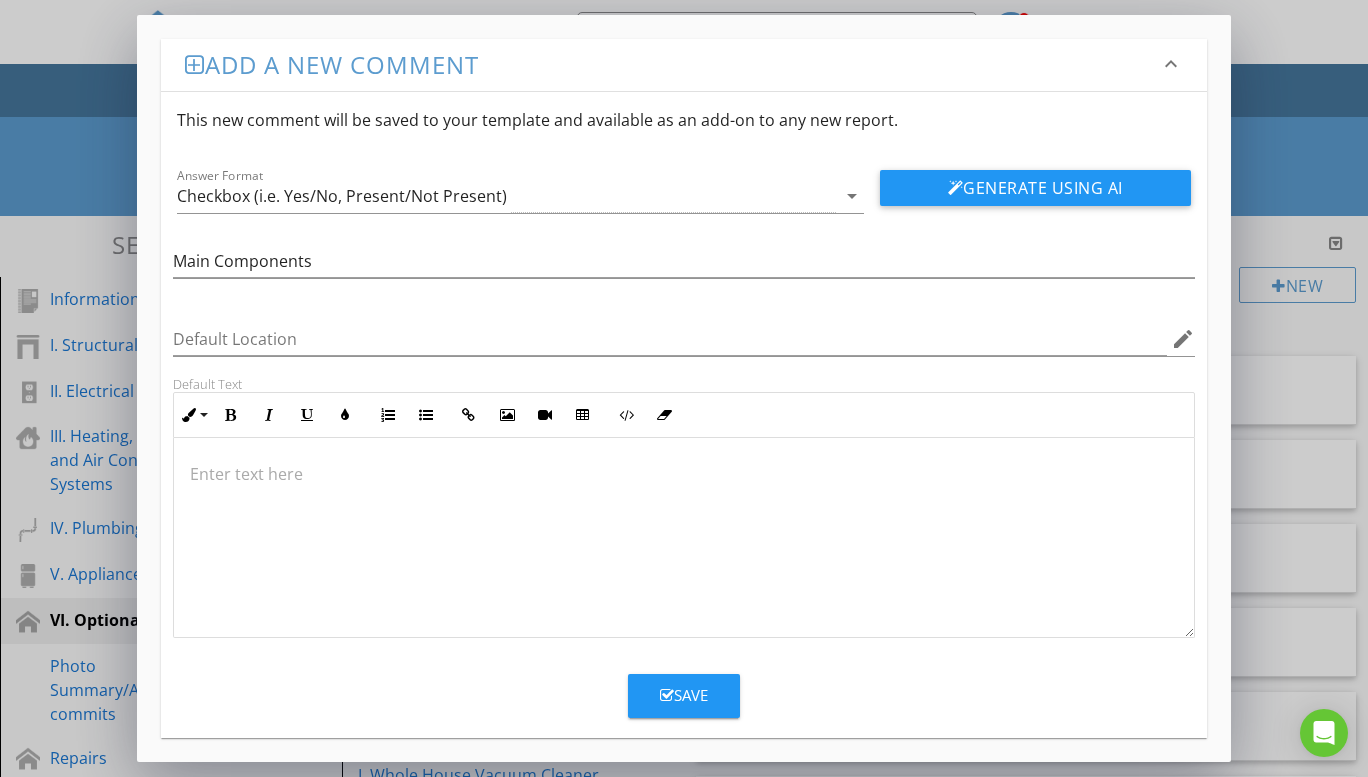 click at bounding box center [684, 474] 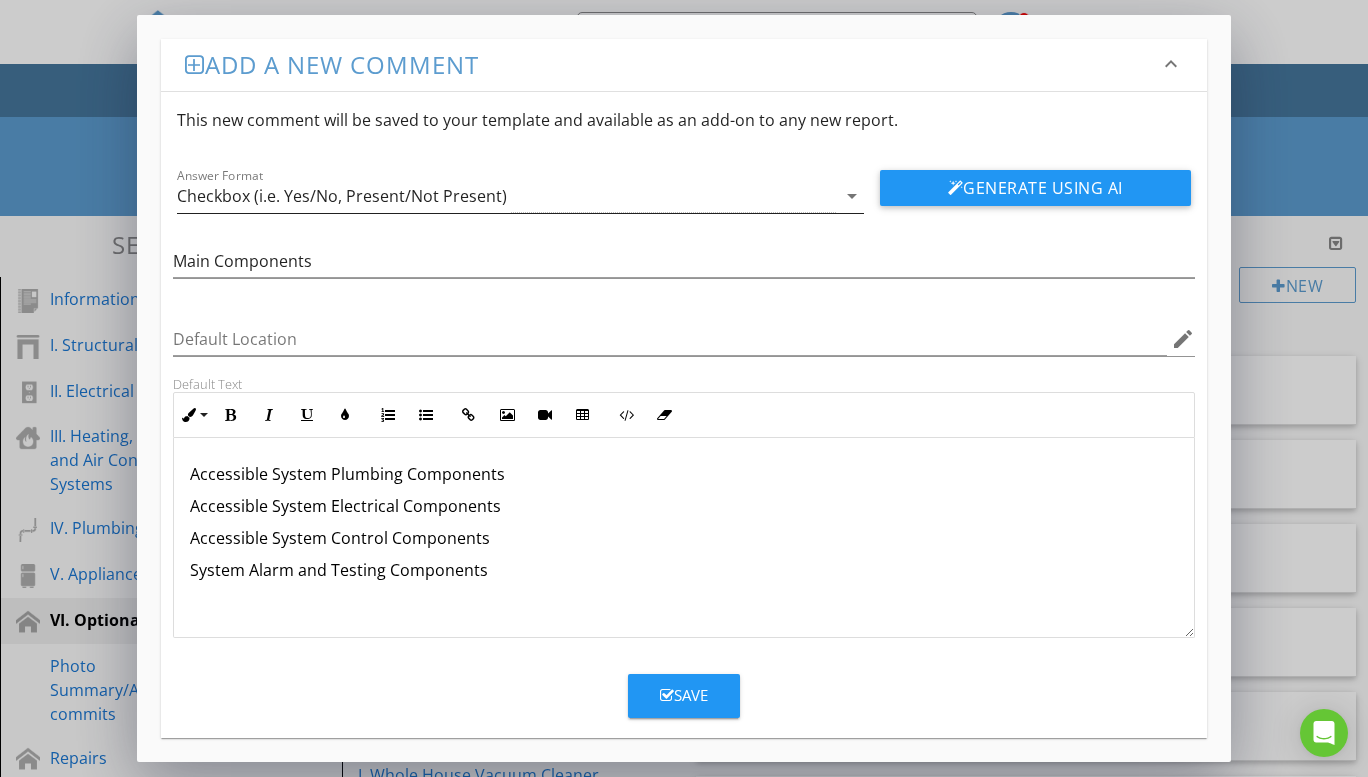 click on "arrow_drop_down" at bounding box center (852, 196) 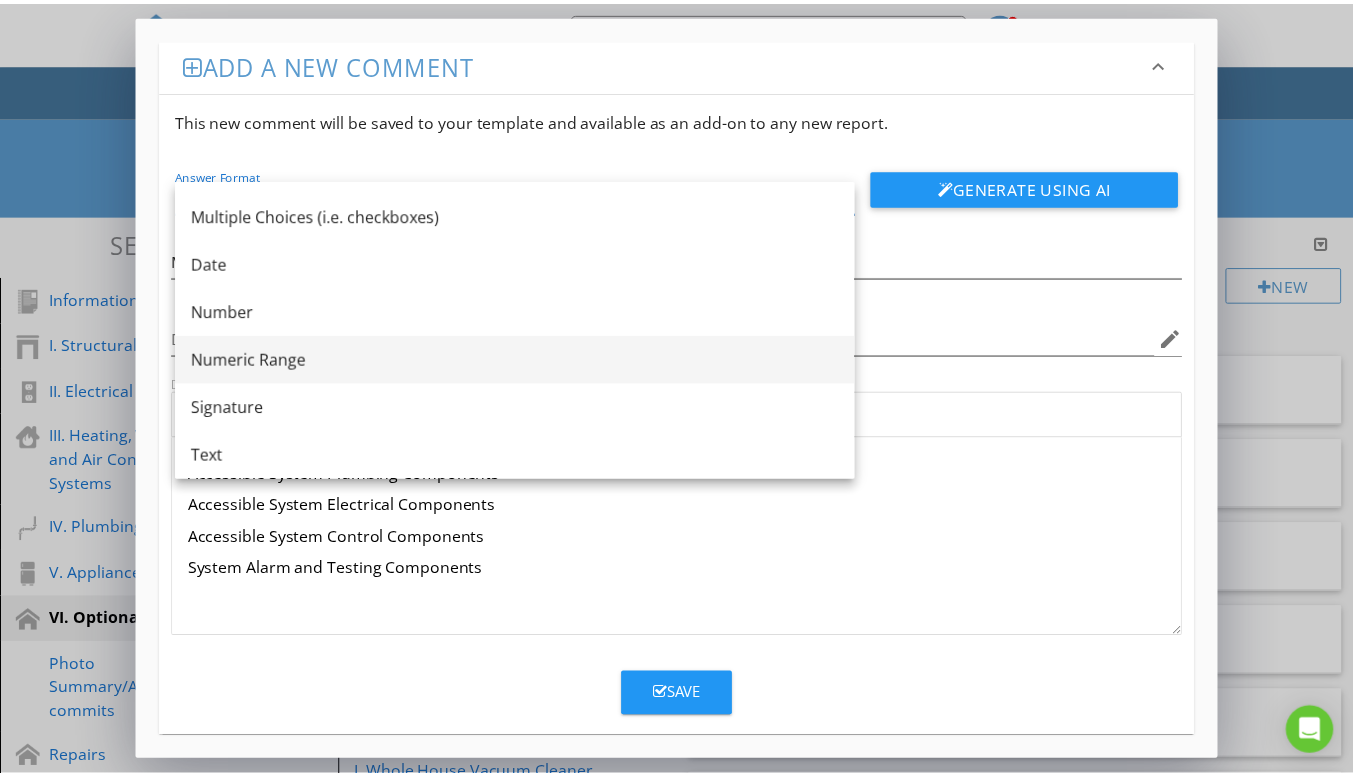 scroll, scrollTop: 0, scrollLeft: 0, axis: both 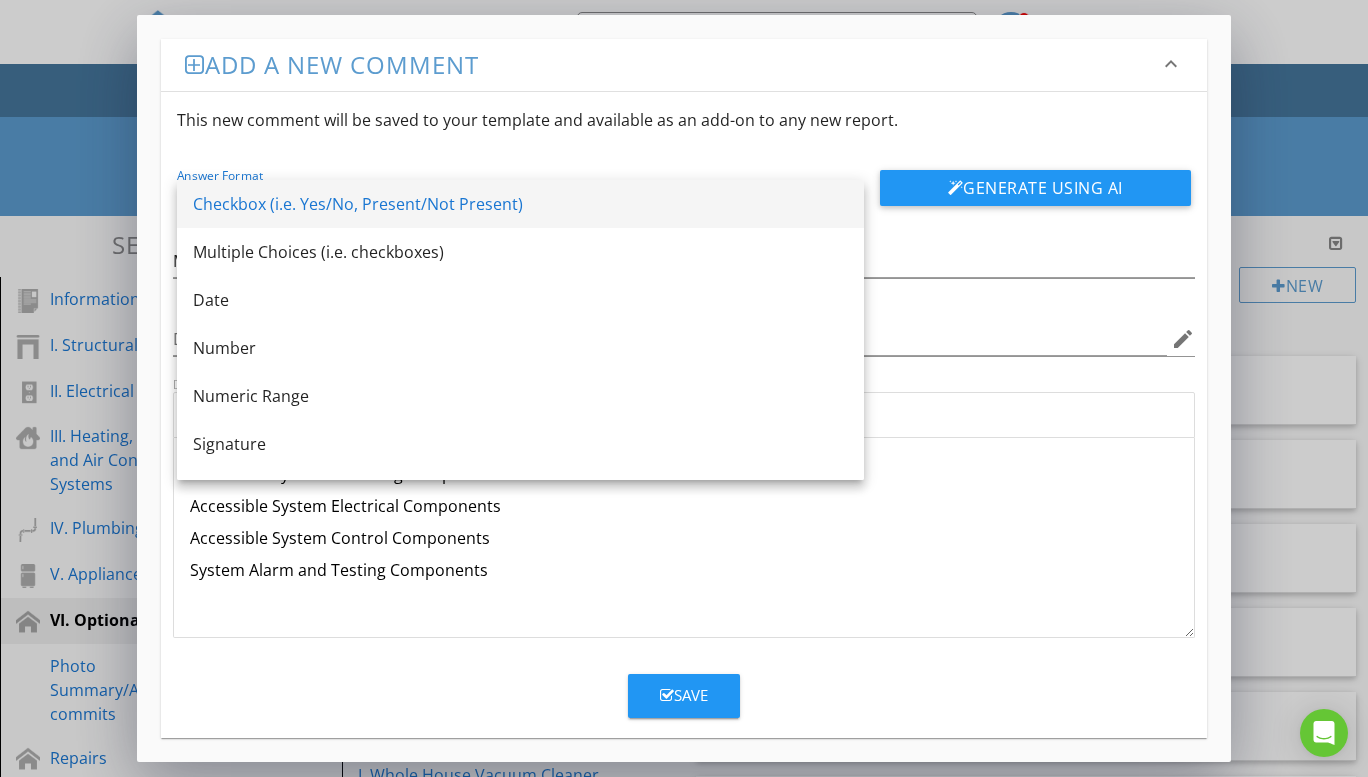click on "Checkbox (i.e. Yes/No, Present/Not Present)" at bounding box center [520, 204] 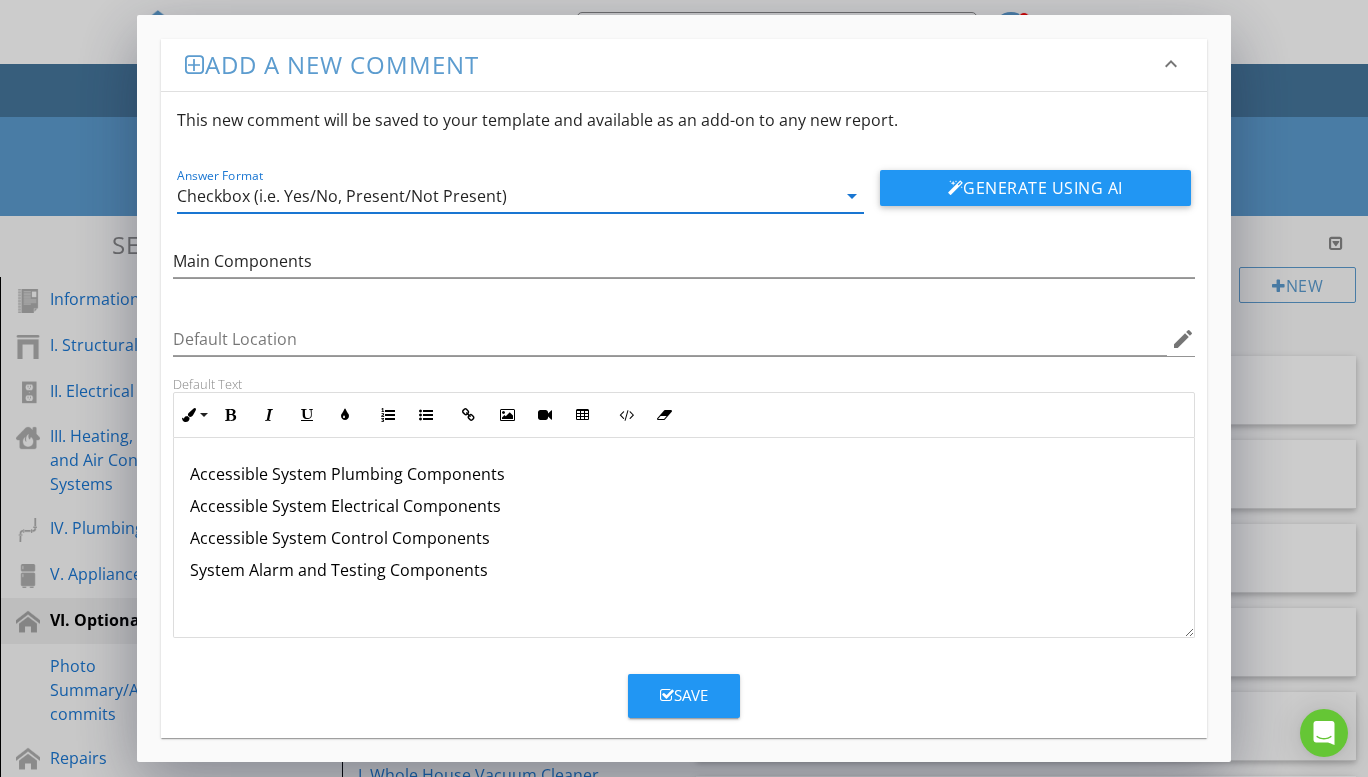 click on "Checkbox (i.e. Yes/No, Present/Not Present)" at bounding box center (506, 196) 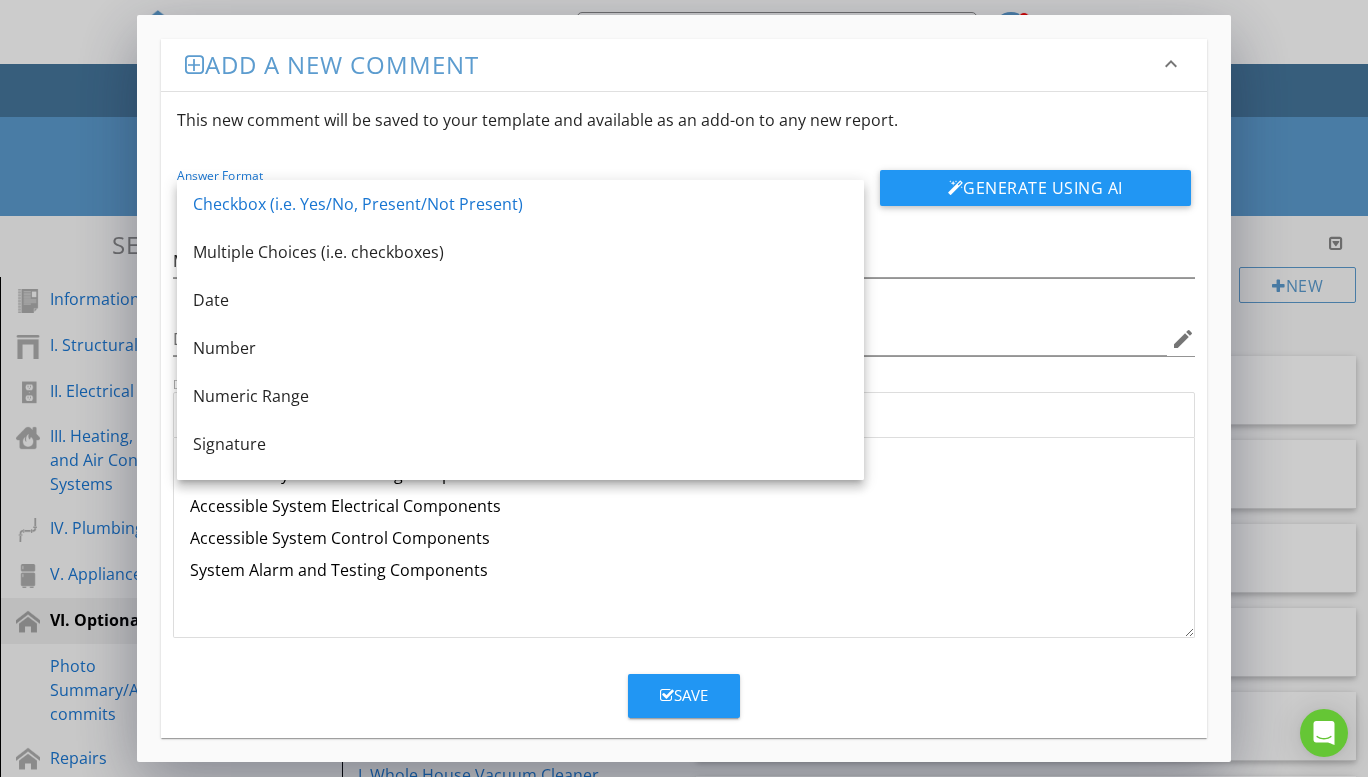 click on "Checkbox (i.e. Yes/No, Present/Not Present)" at bounding box center [520, 204] 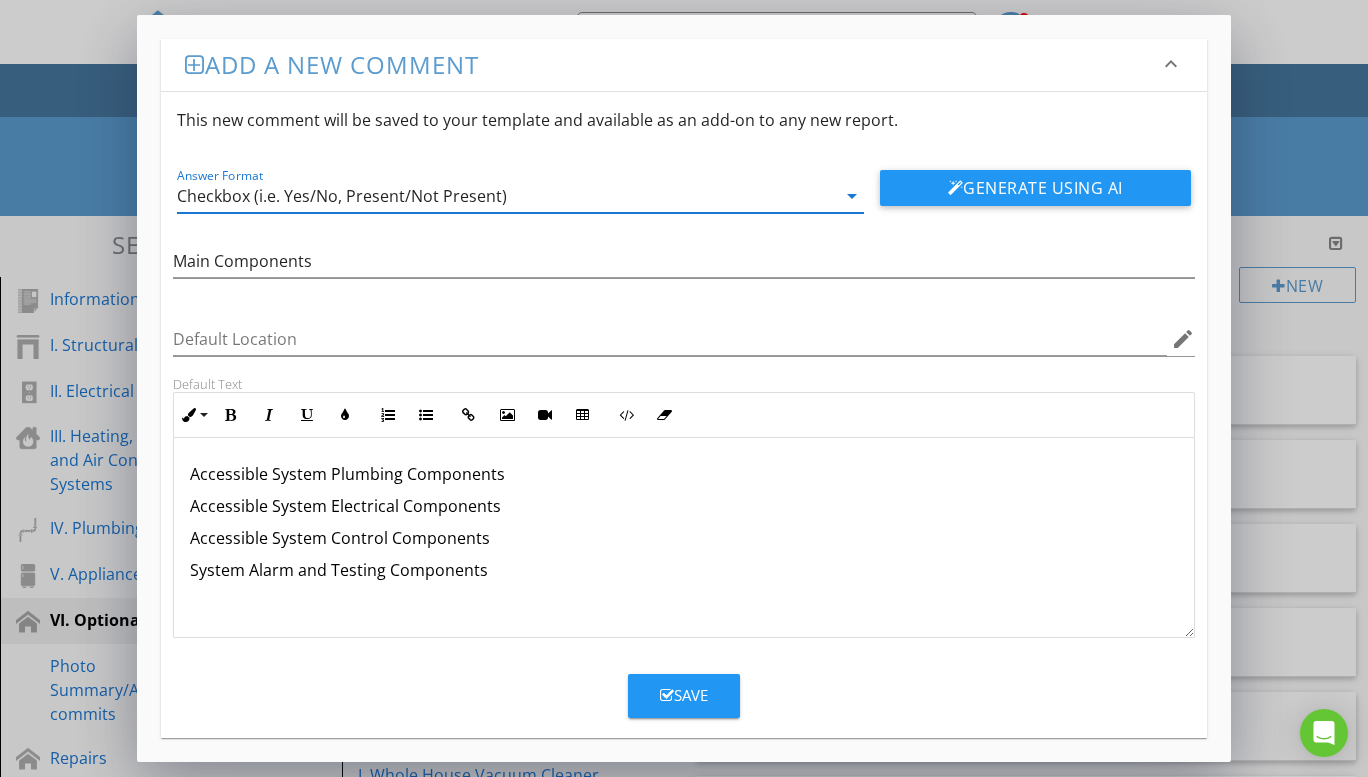 drag, startPoint x: 240, startPoint y: 199, endPoint x: 792, endPoint y: 195, distance: 552.01447 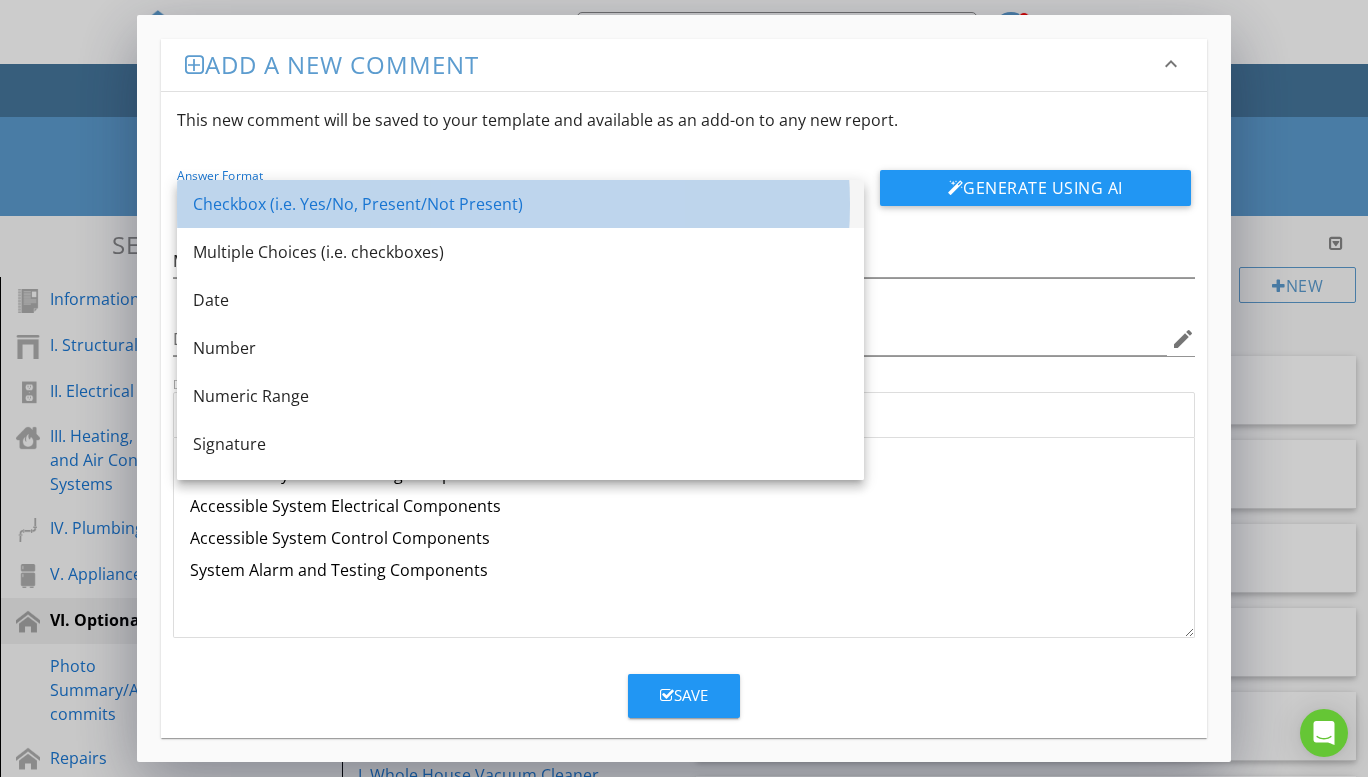 click on "Checkbox (i.e. Yes/No, Present/Not Present)" at bounding box center [520, 204] 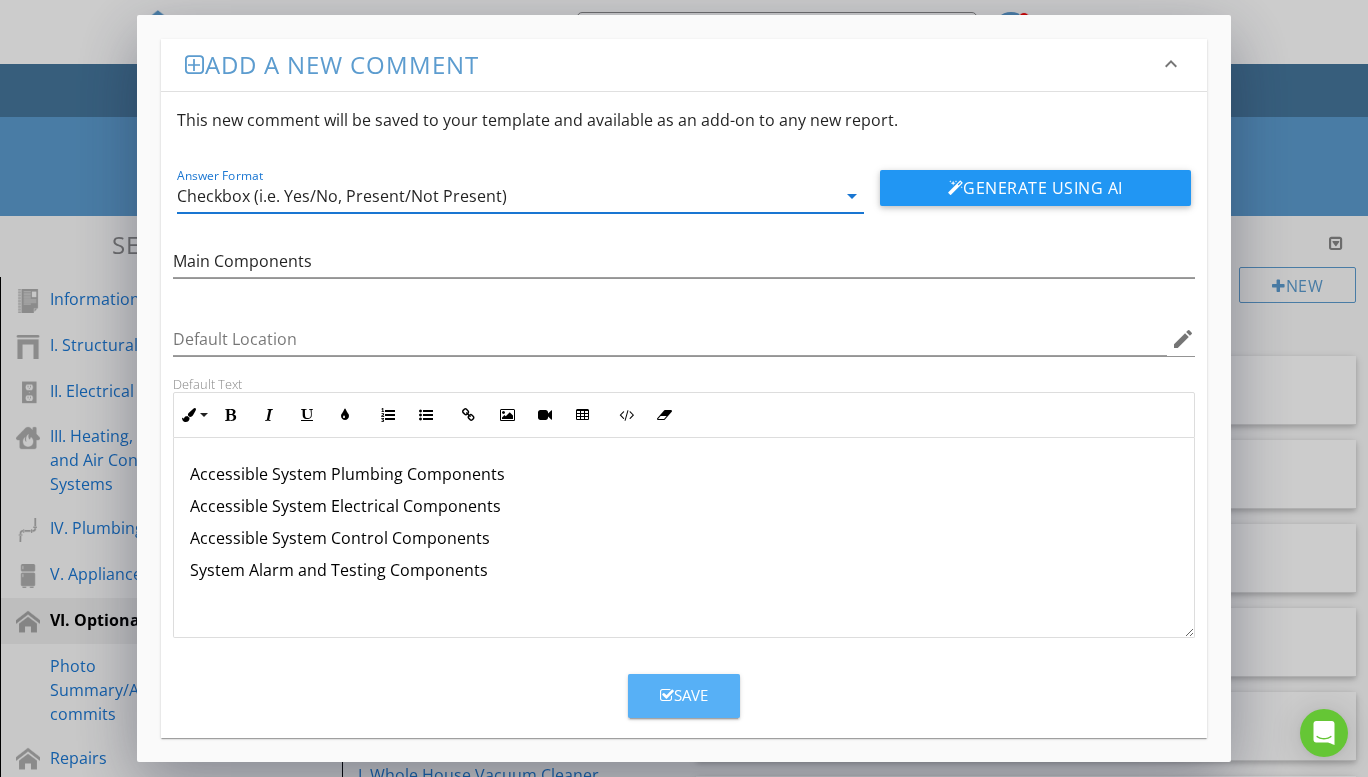 click on "Save" at bounding box center [684, 695] 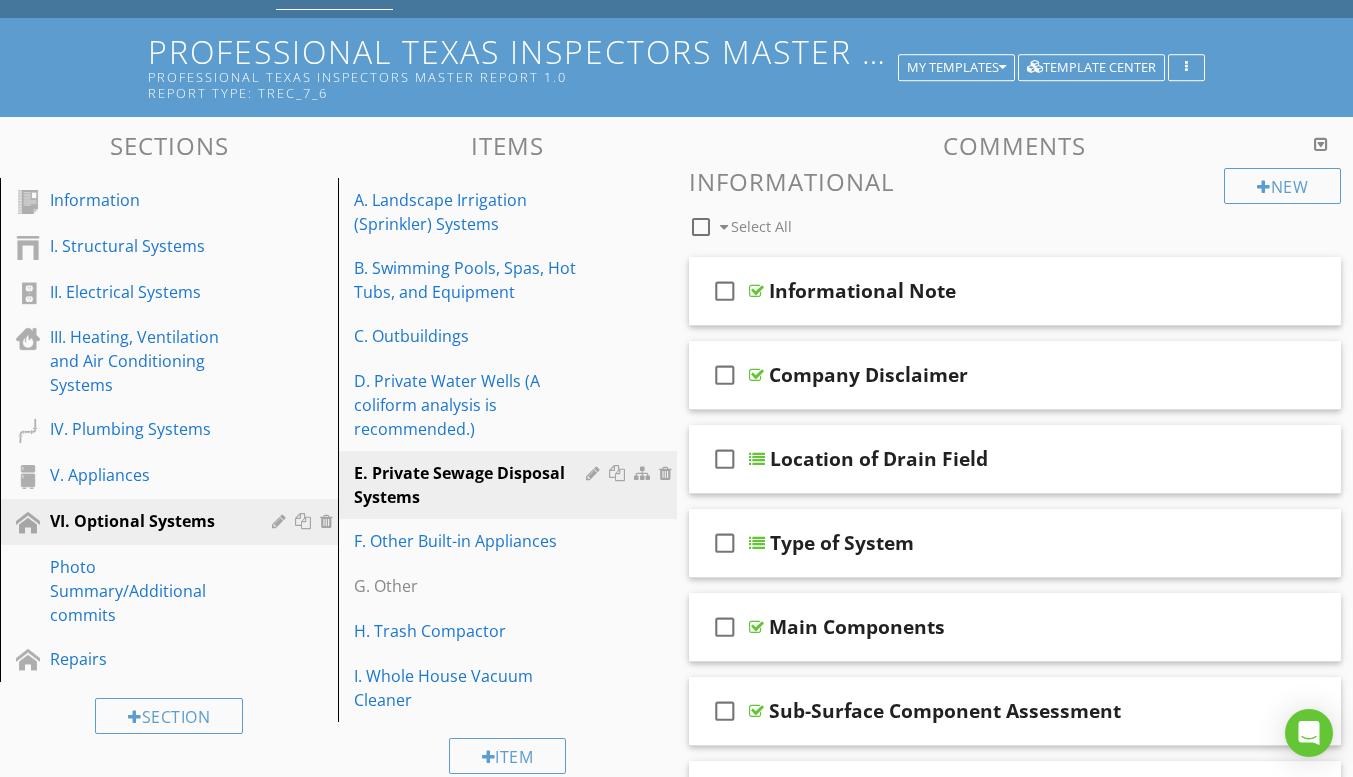 scroll, scrollTop: 300, scrollLeft: 0, axis: vertical 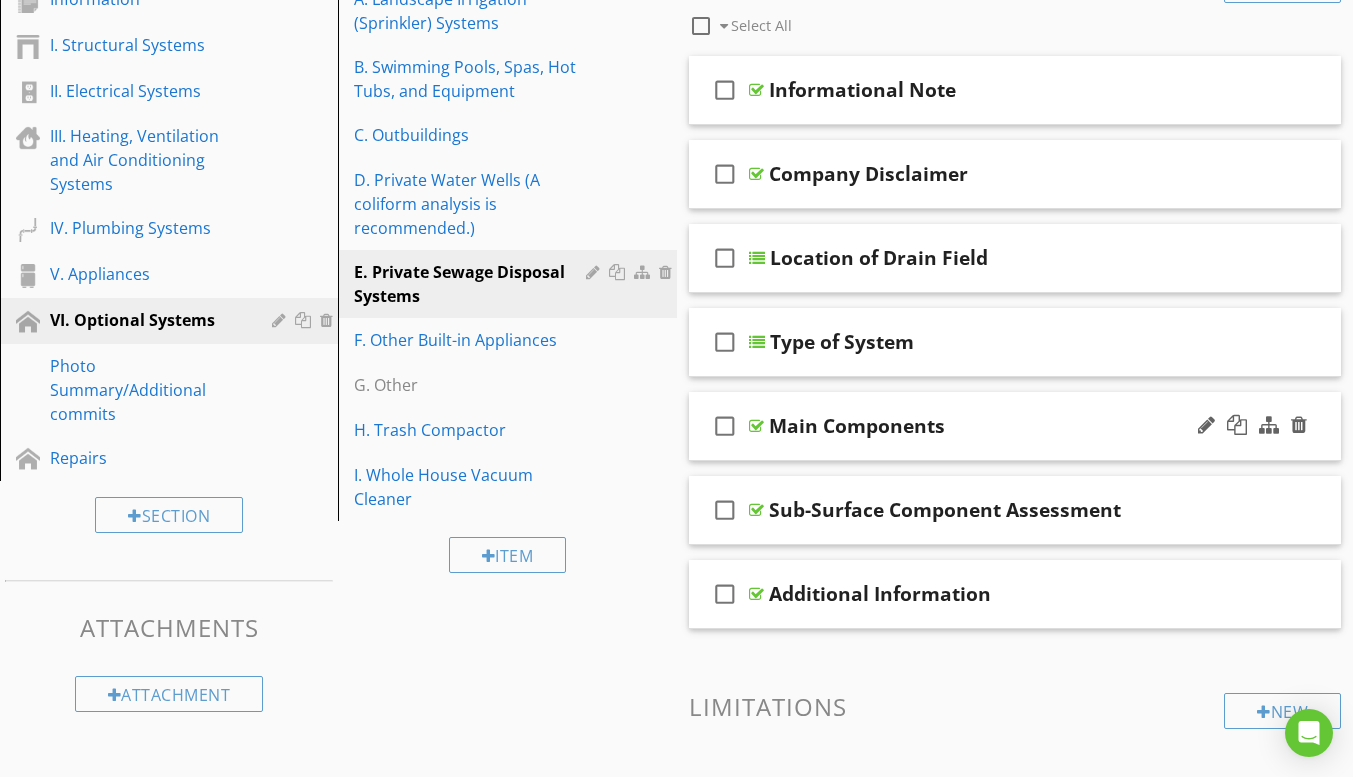 click on "check_box_outline_blank
Main Components" at bounding box center [1015, 426] 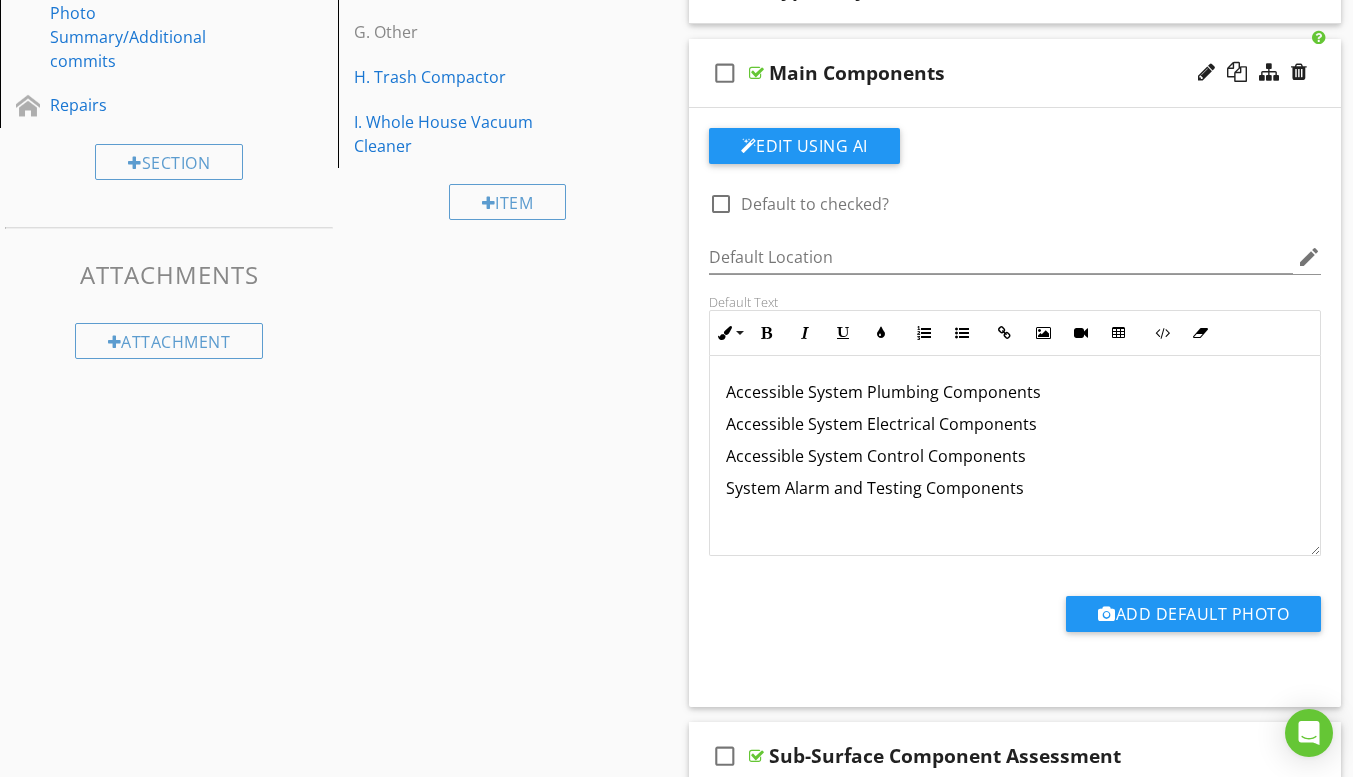 scroll, scrollTop: 700, scrollLeft: 0, axis: vertical 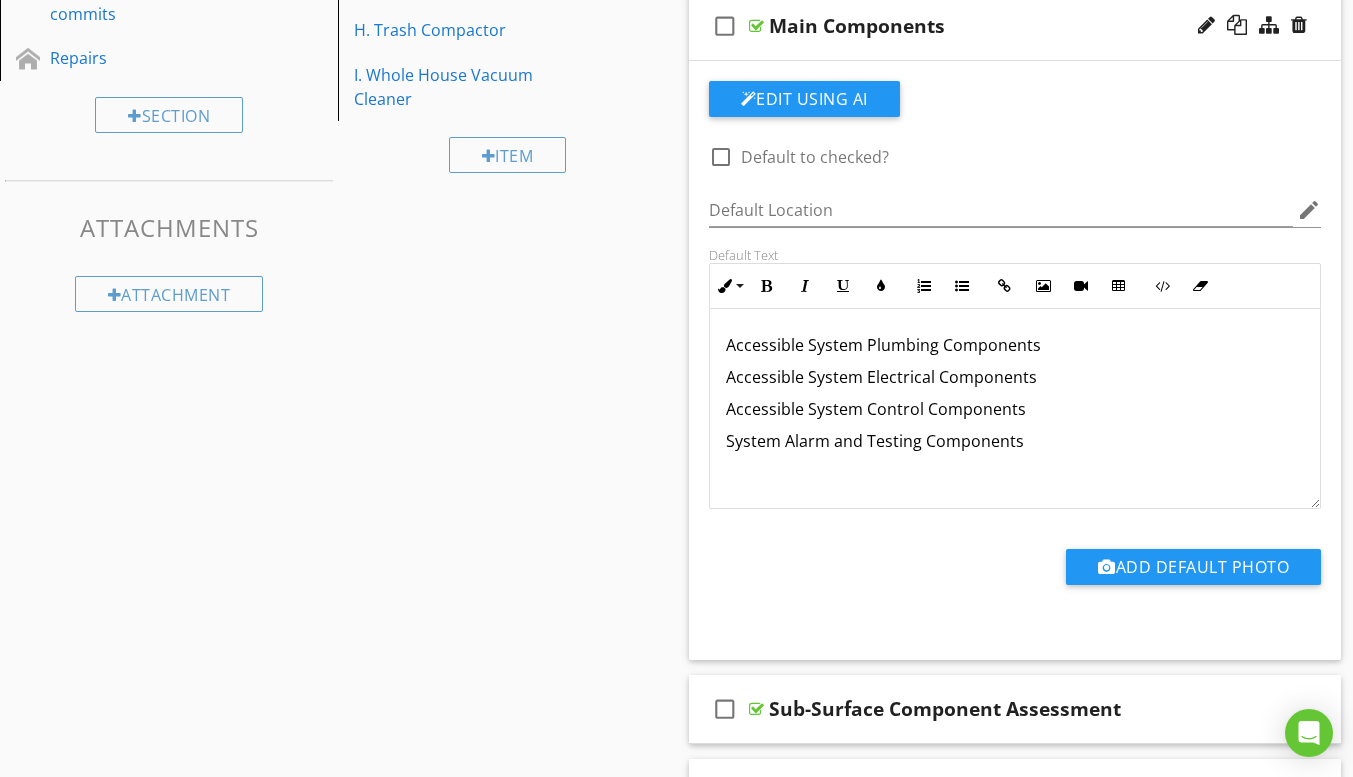 click on "check_box_outline_blank
Main Components" at bounding box center (1015, 26) 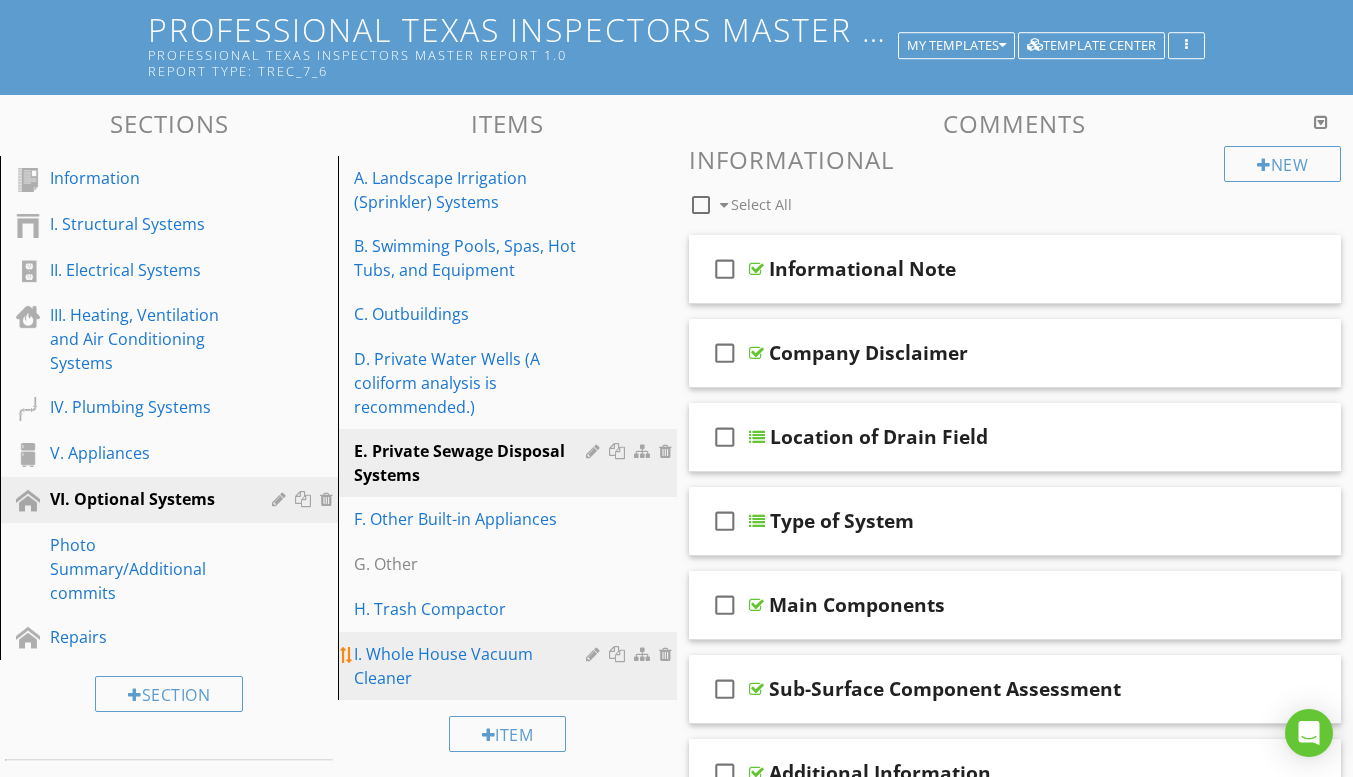 scroll, scrollTop: 0, scrollLeft: 0, axis: both 